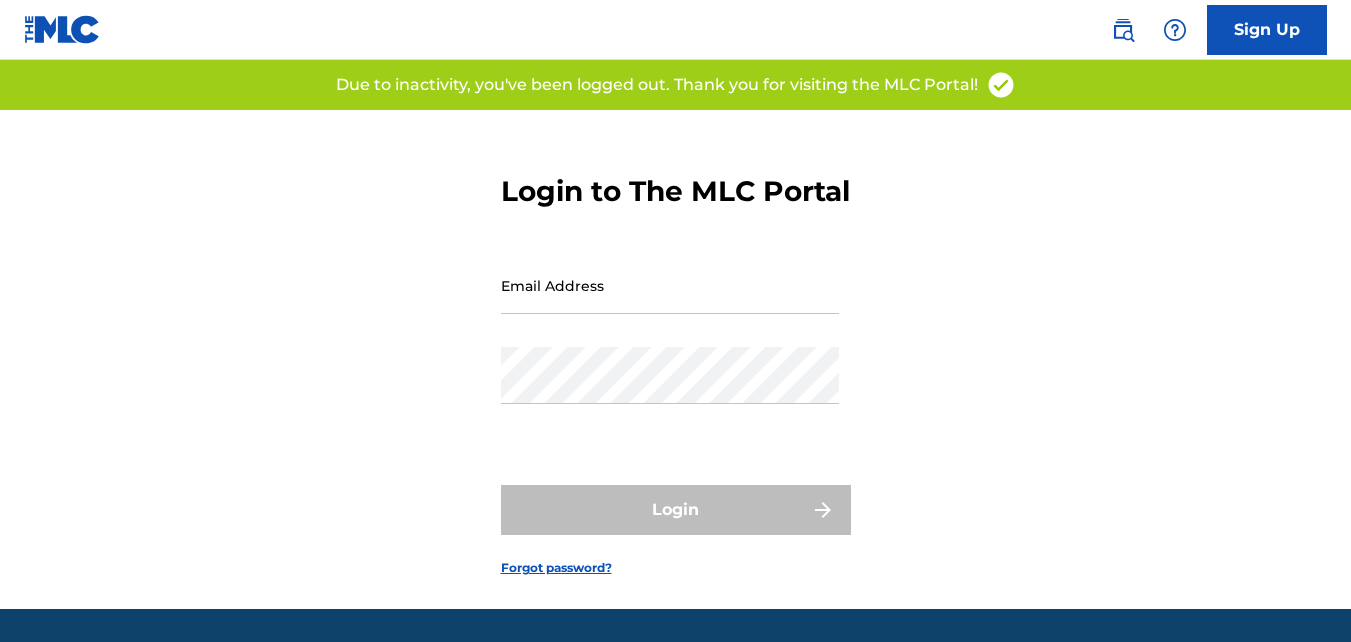 scroll, scrollTop: 0, scrollLeft: 0, axis: both 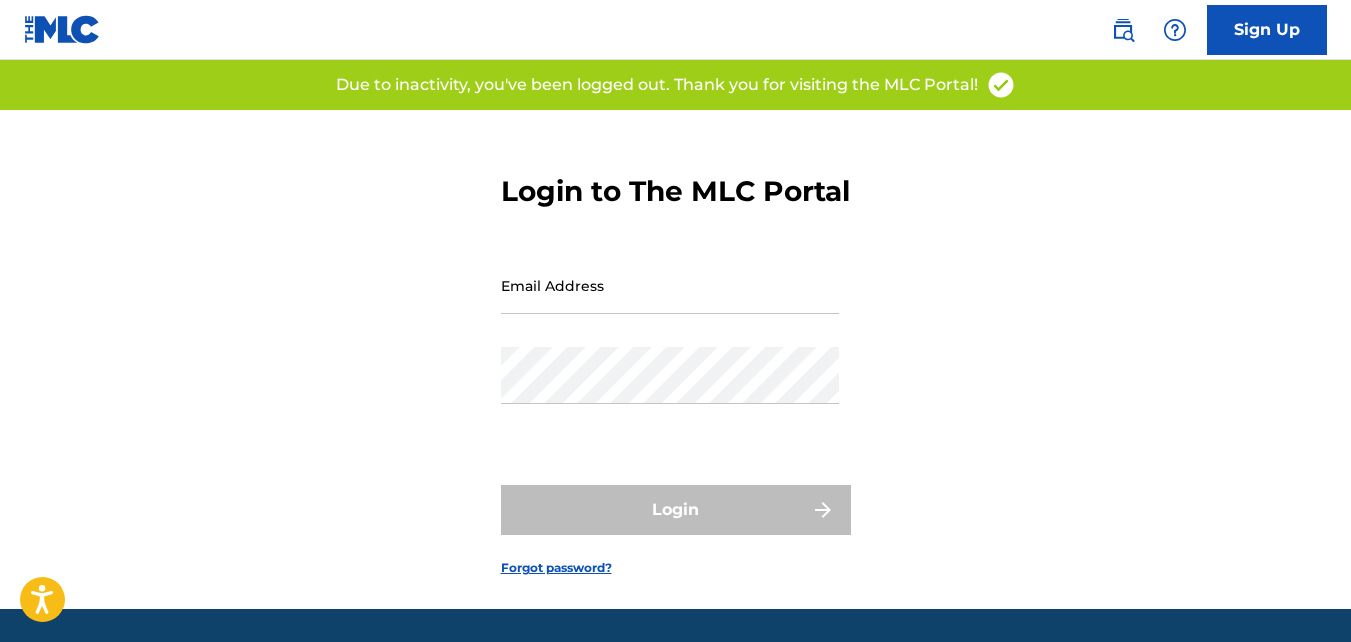 type on "[EMAIL]" 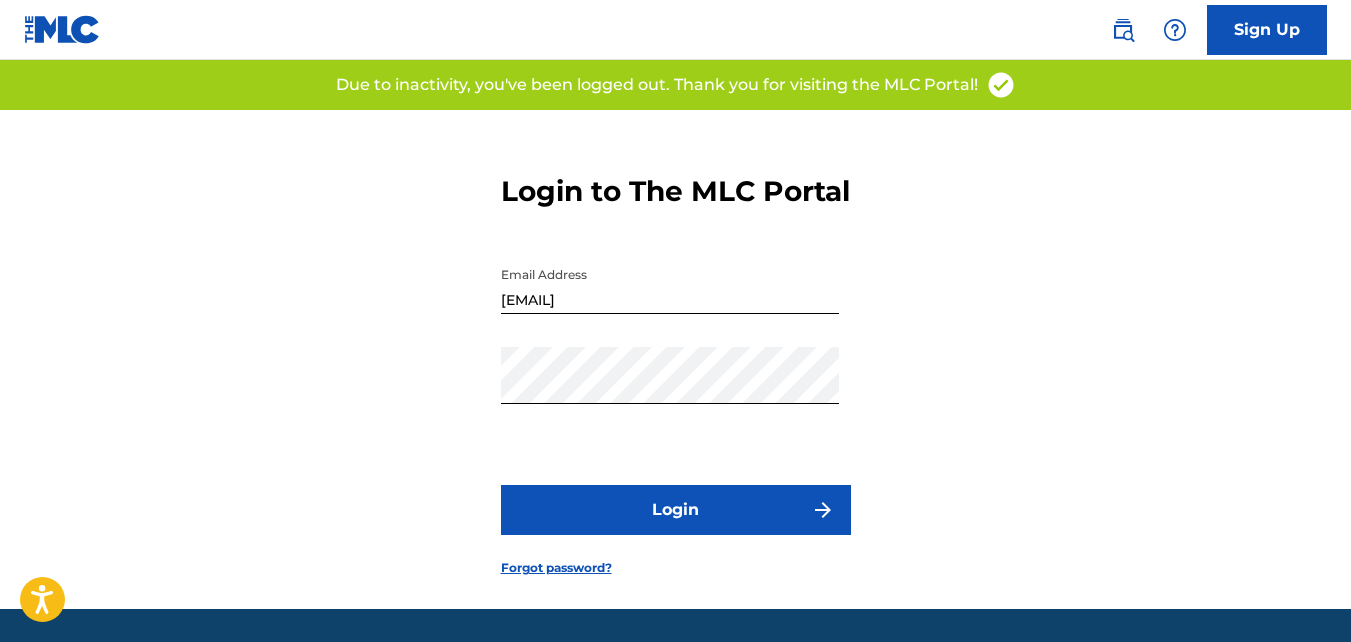 click on "[EMAIL]" at bounding box center [670, 285] 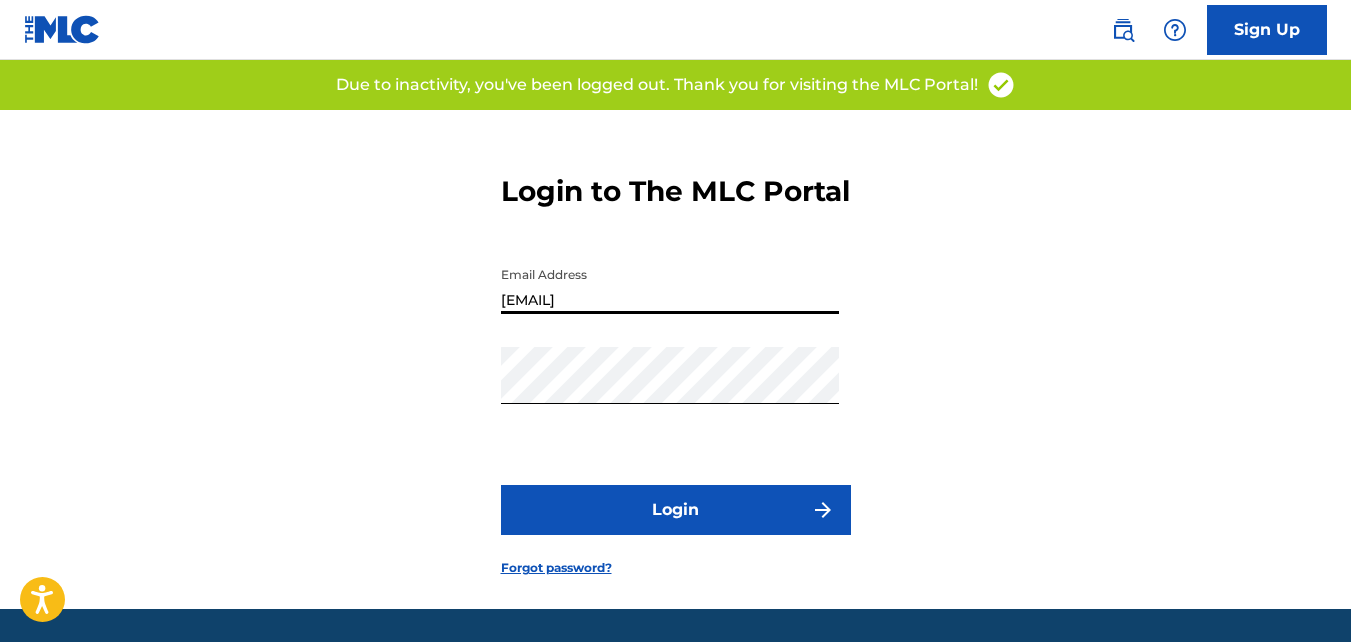 click on "[EMAIL]" at bounding box center [670, 285] 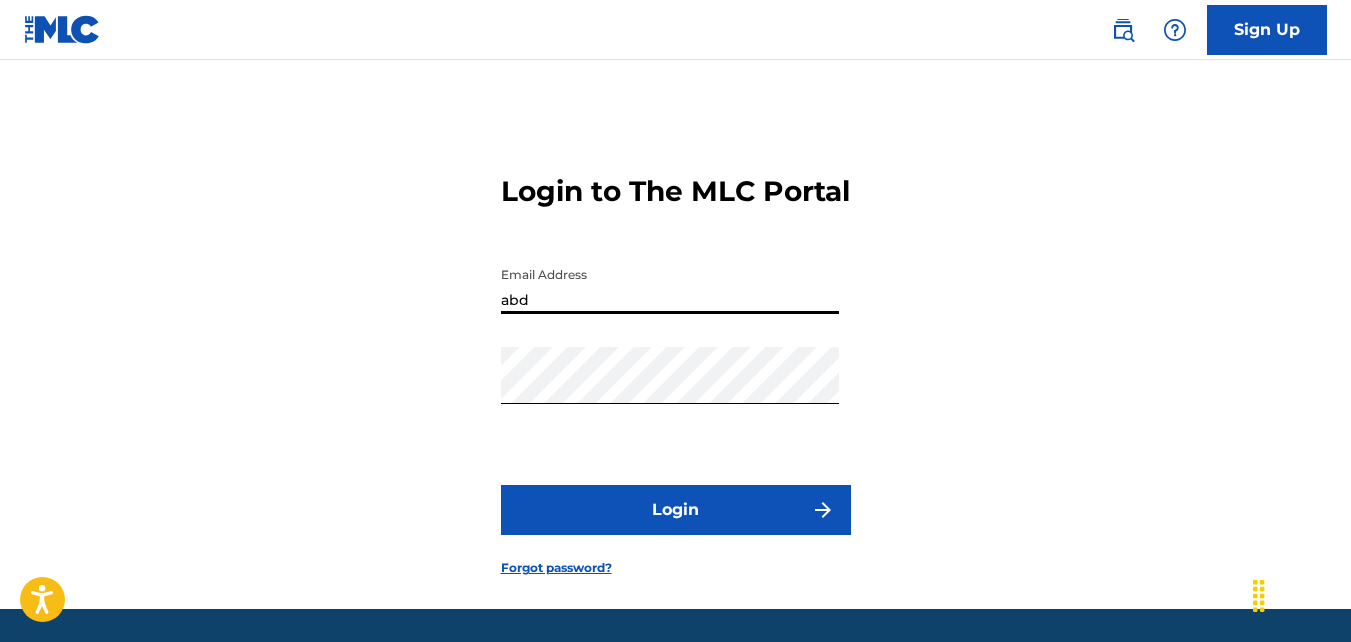 type on "abdurhasan@gmail.com" 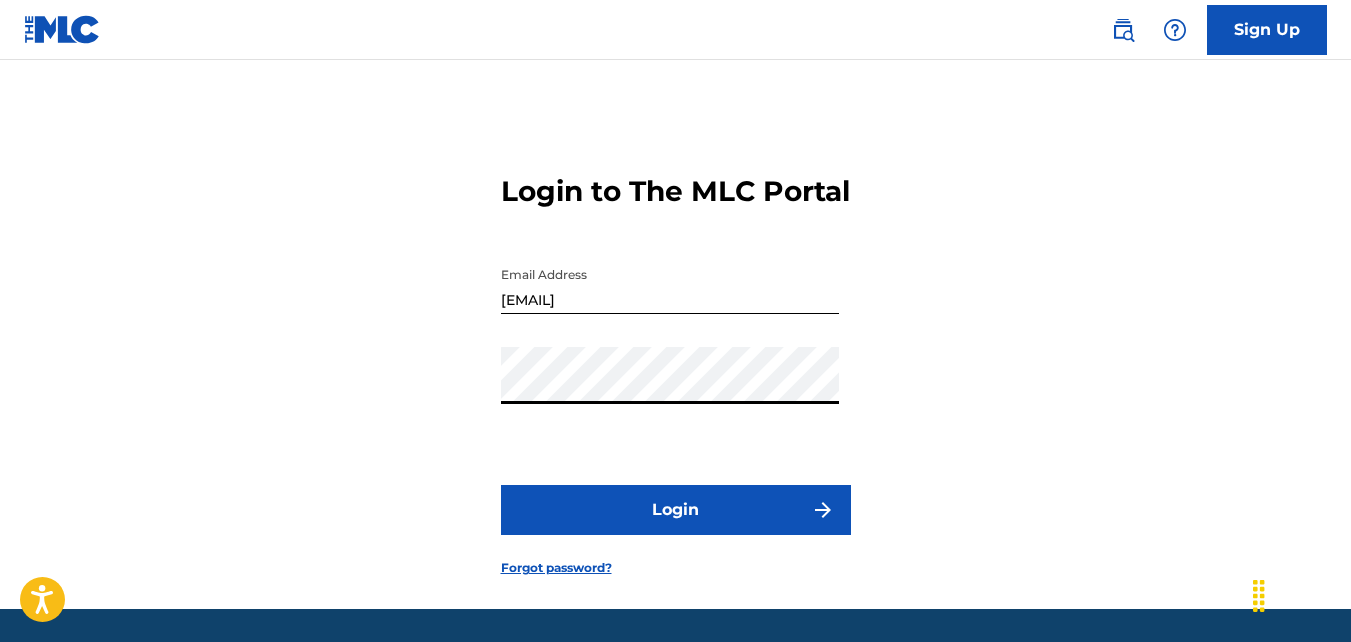 click on "Login" at bounding box center (676, 510) 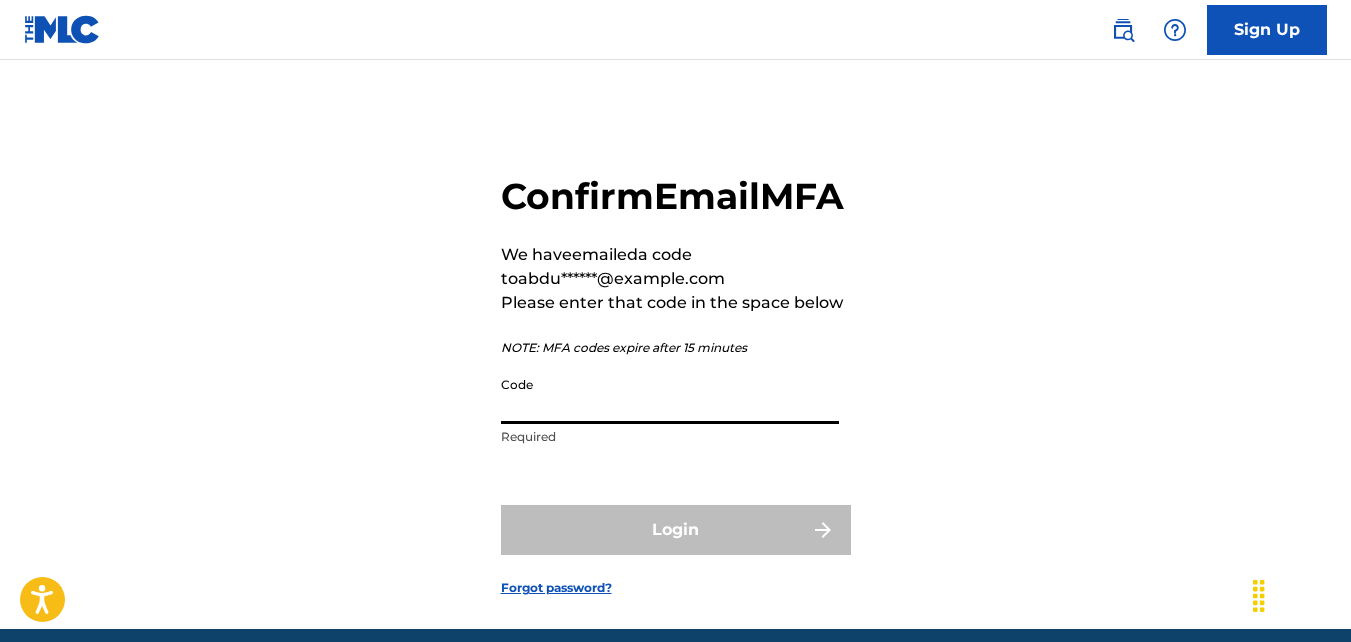 click on "Code" at bounding box center [670, 395] 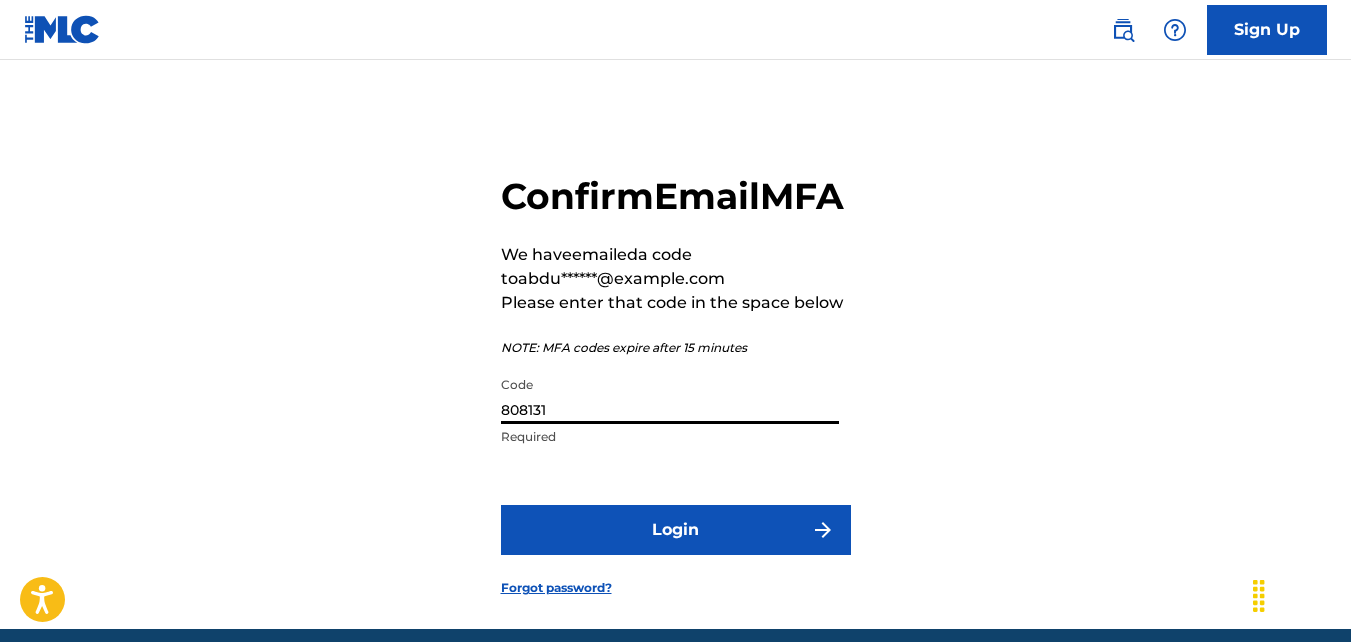 type on "808131" 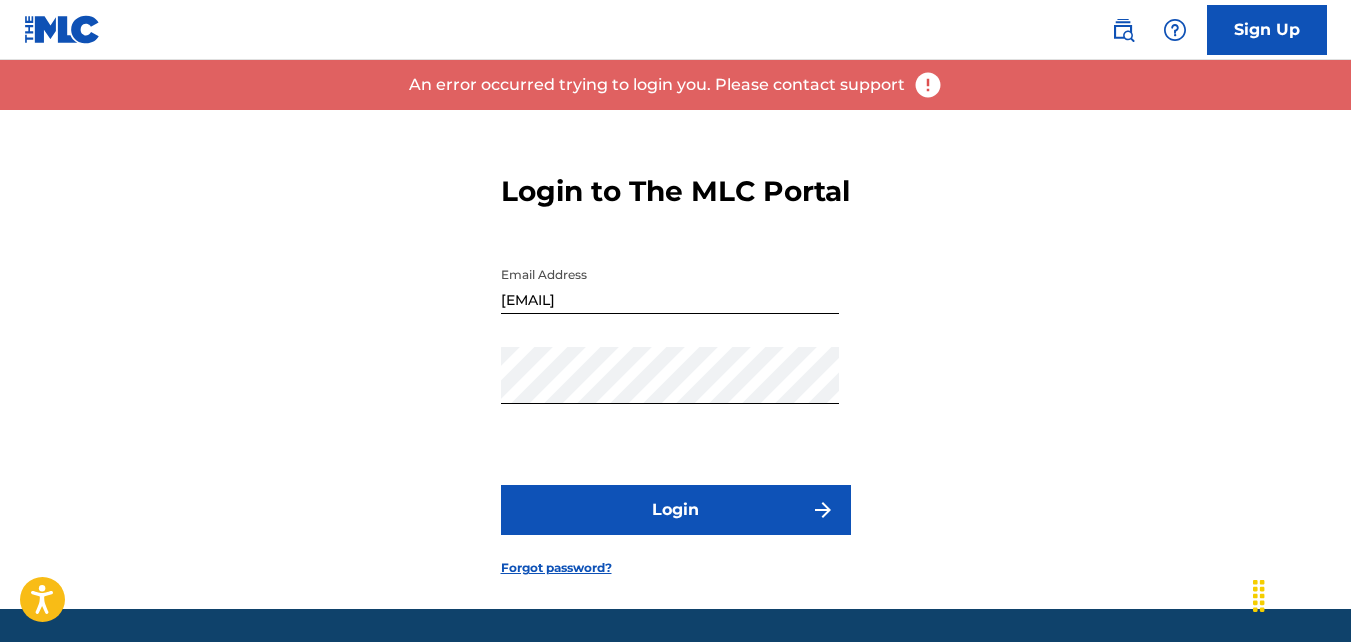 scroll, scrollTop: 98, scrollLeft: 0, axis: vertical 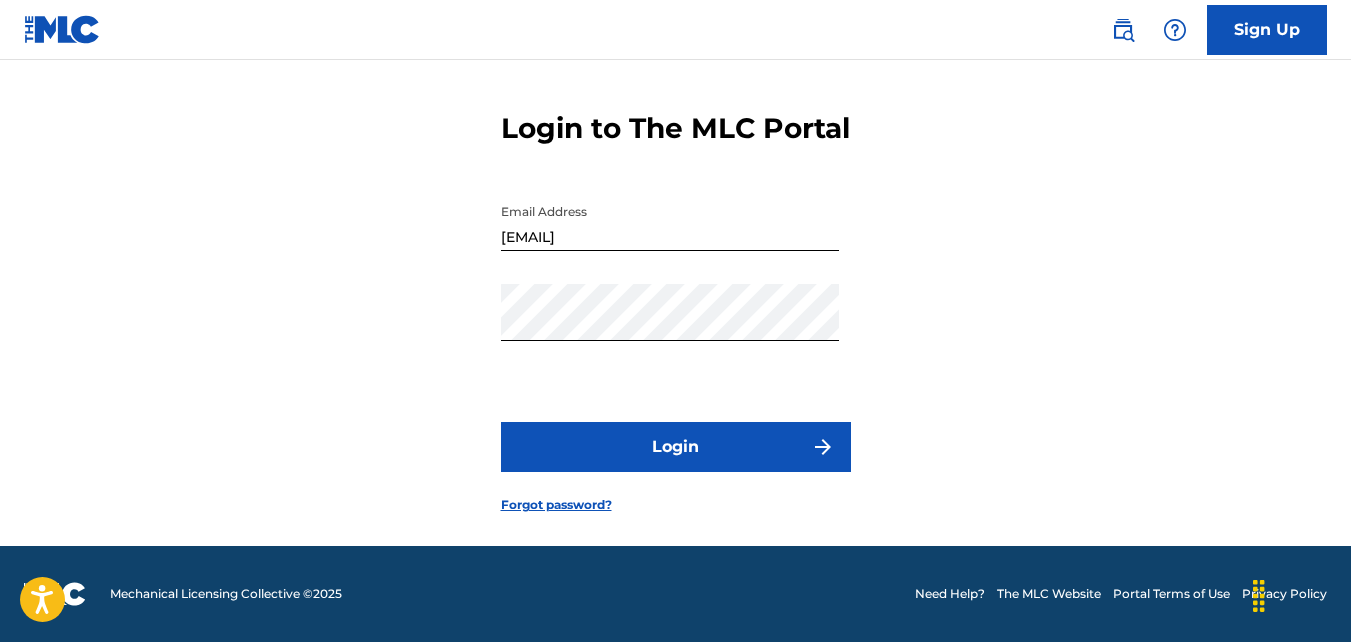 click on "Login to The MLC Portal Email Address abdurhasan@gmail.com Password Login Forgot password?" at bounding box center (676, 296) 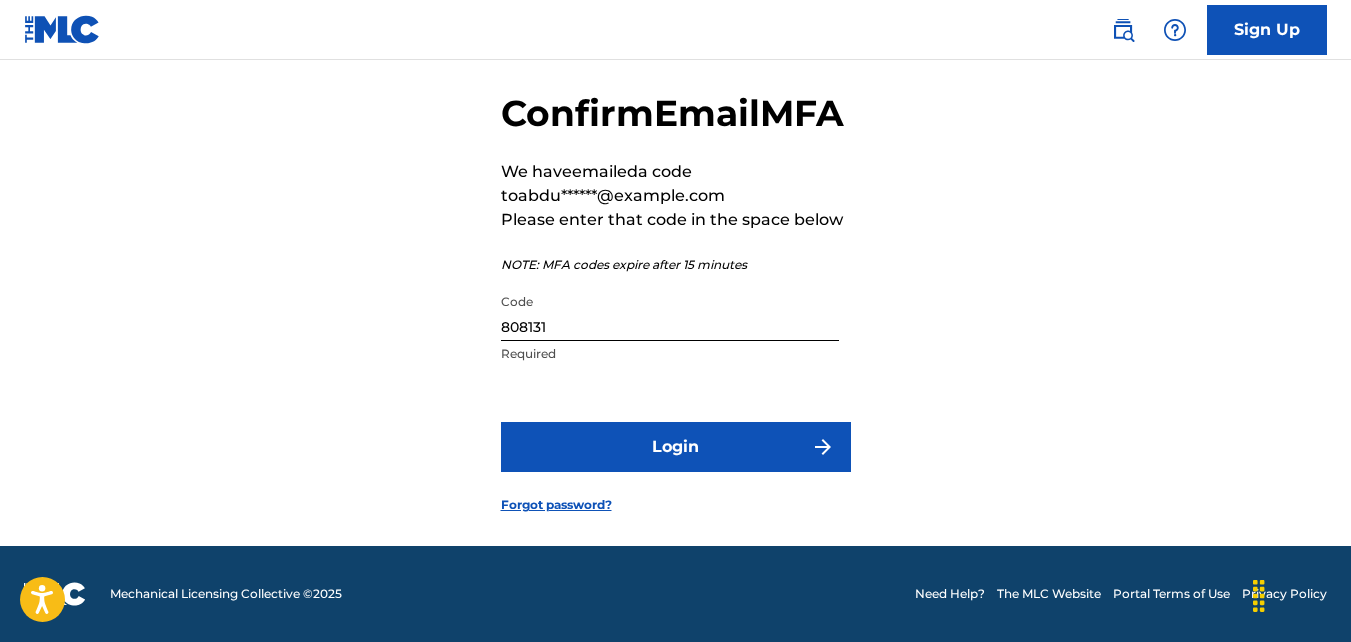 click on "808131" at bounding box center [670, 312] 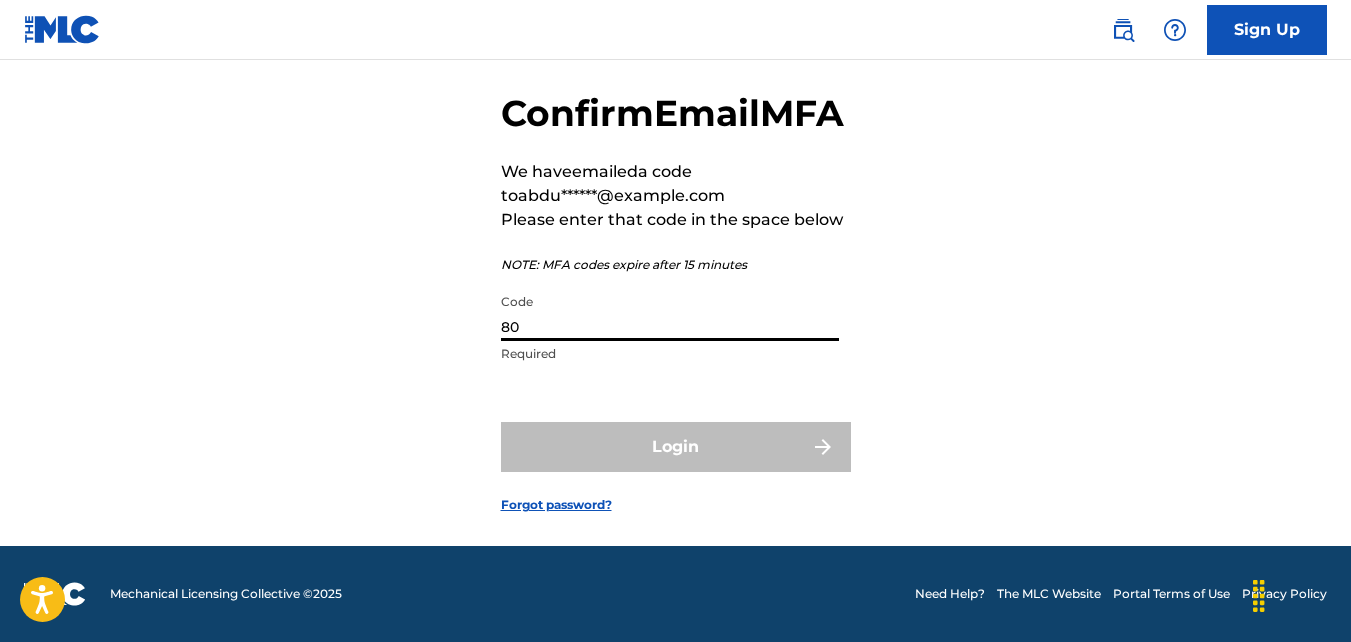type on "8" 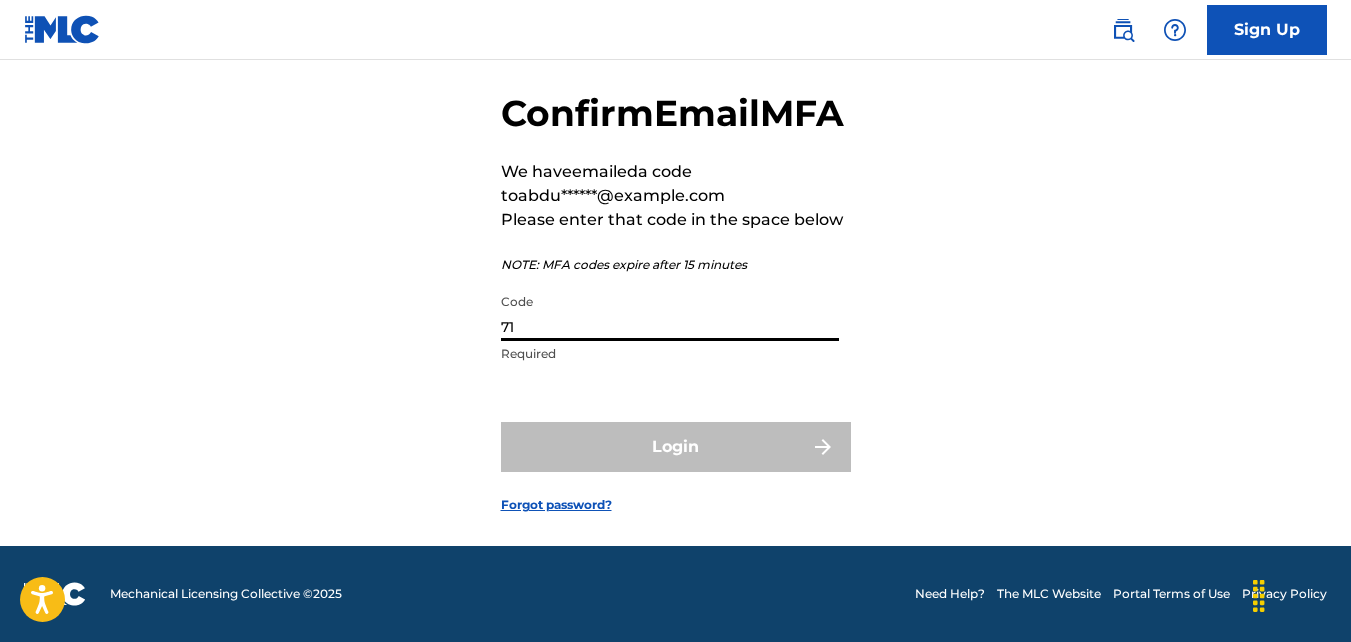 type on "7" 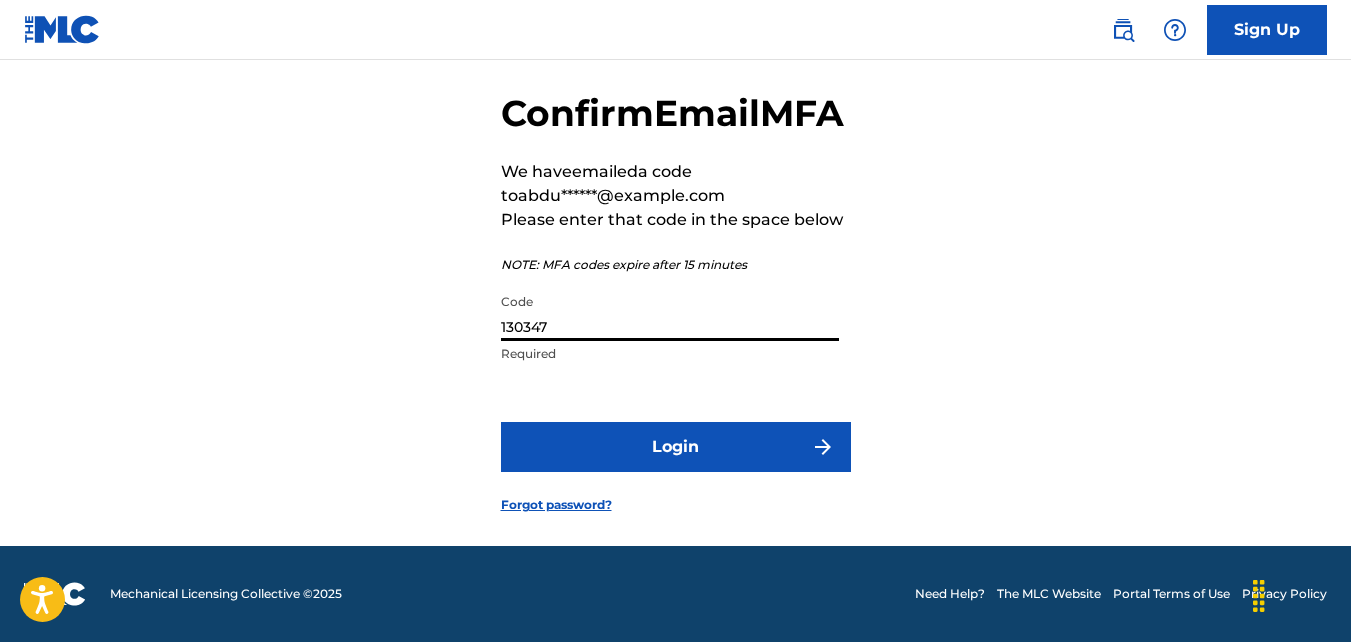 type on "130347" 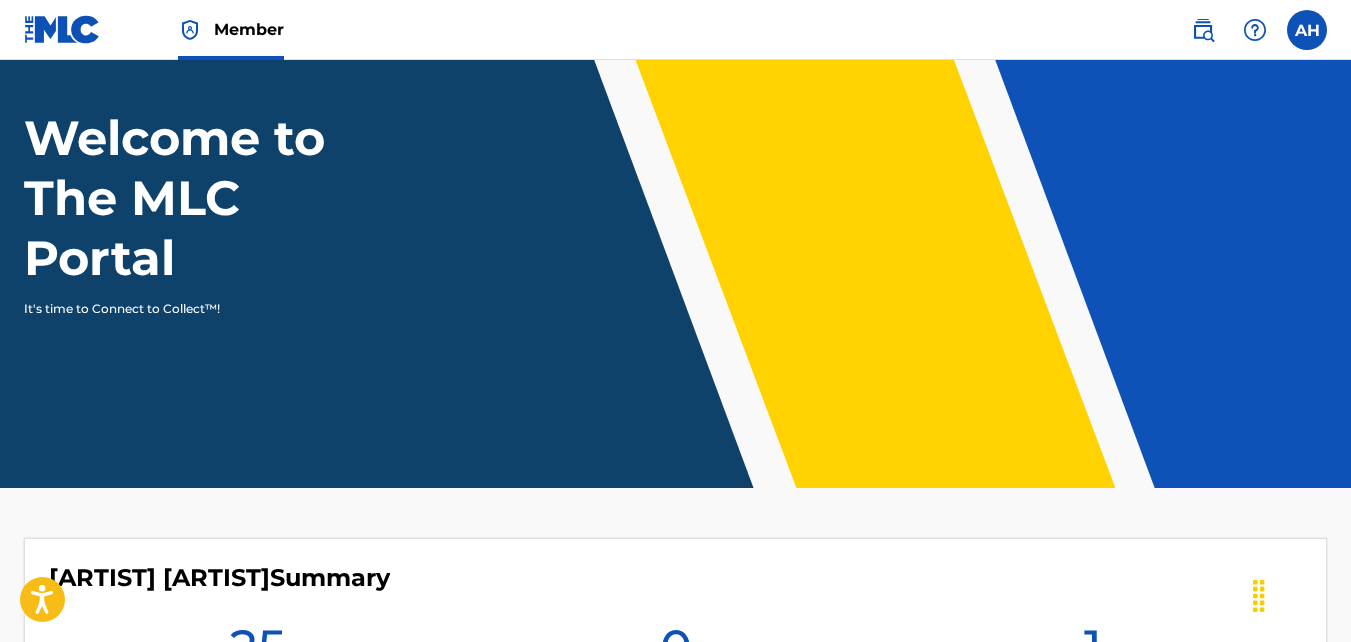 scroll, scrollTop: 0, scrollLeft: 0, axis: both 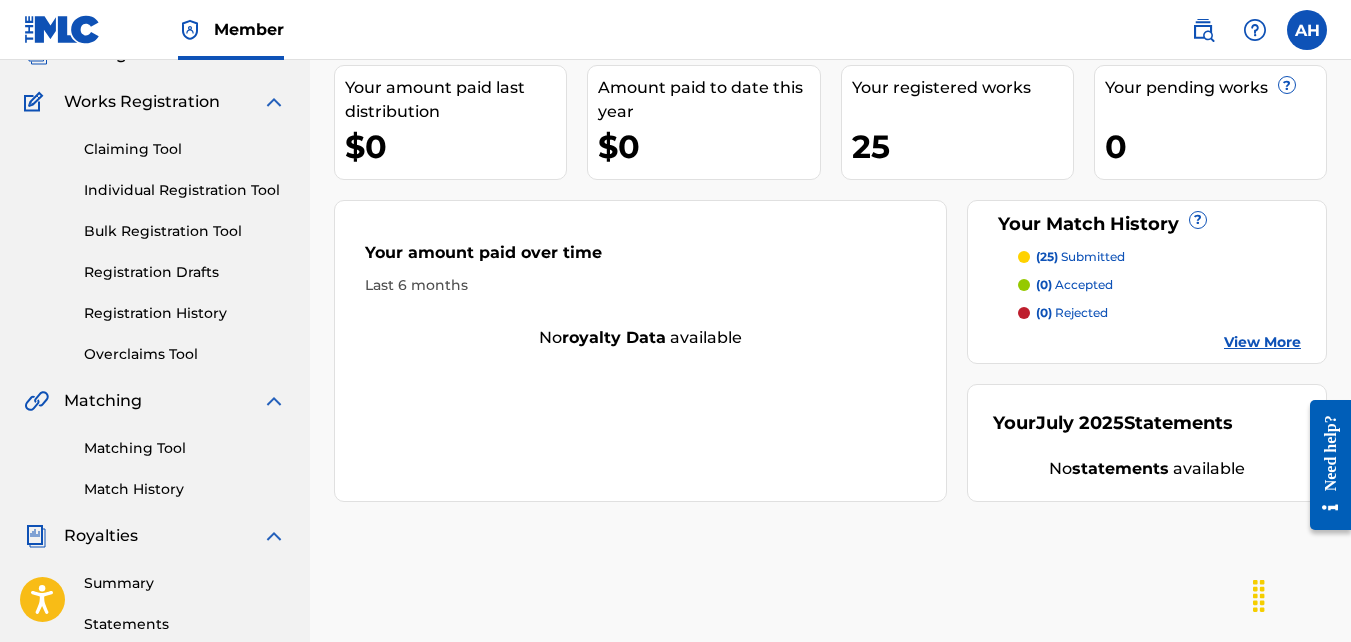 click on "Matching Tool" at bounding box center [185, 448] 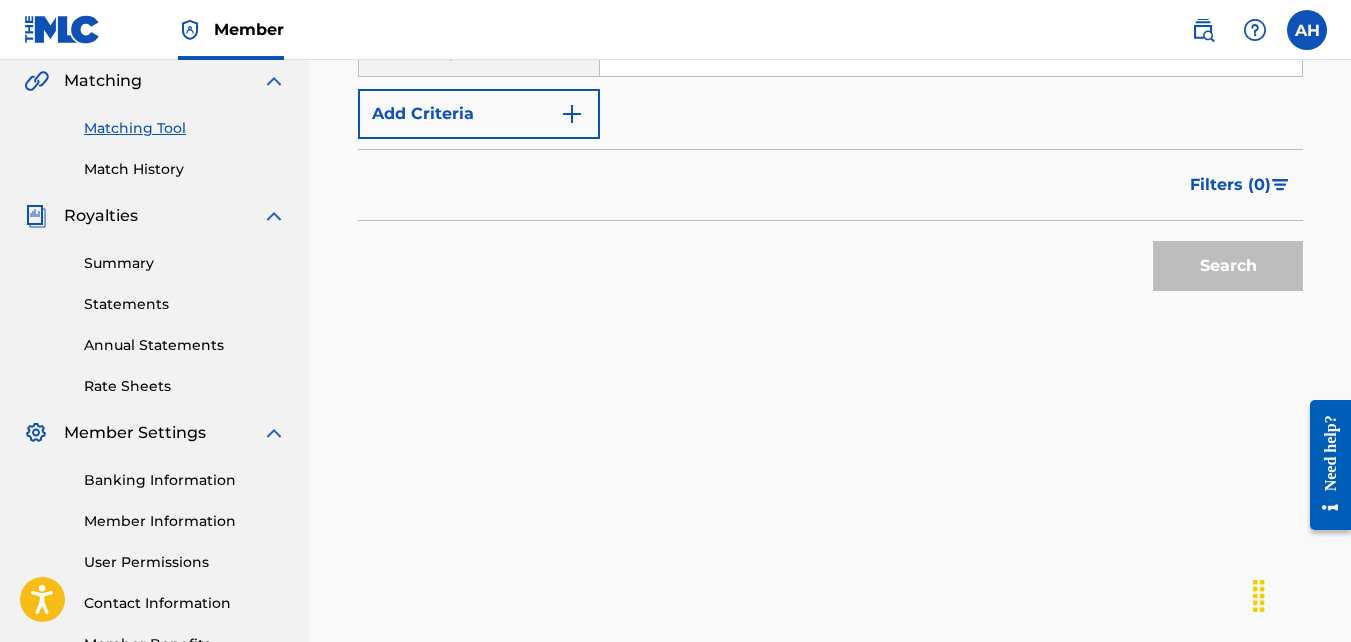 scroll, scrollTop: 464, scrollLeft: 0, axis: vertical 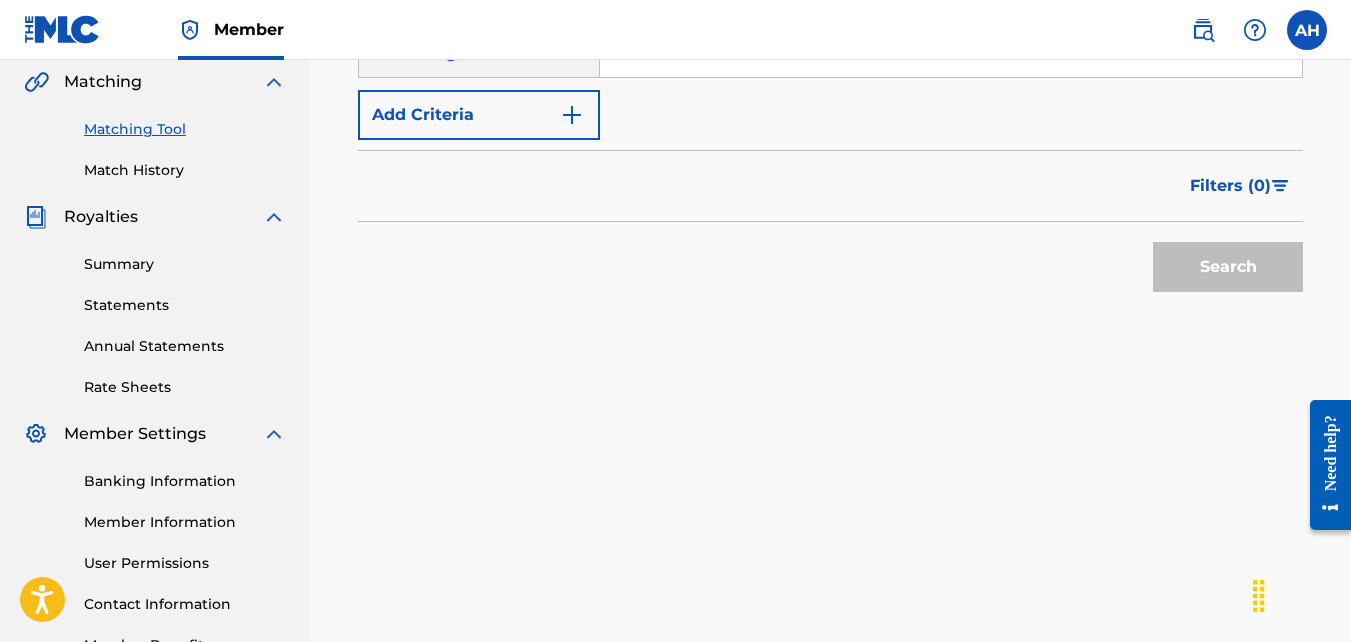 click on "Add Criteria" at bounding box center (479, 115) 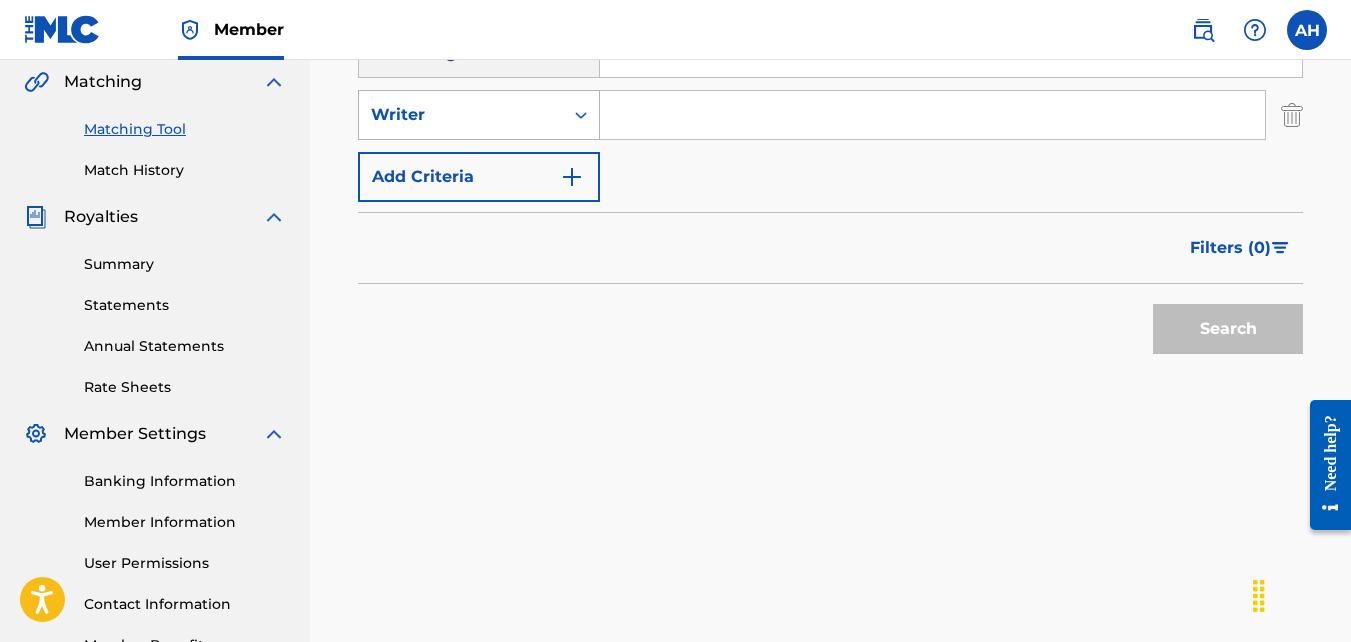 click on "Writer" at bounding box center [479, 115] 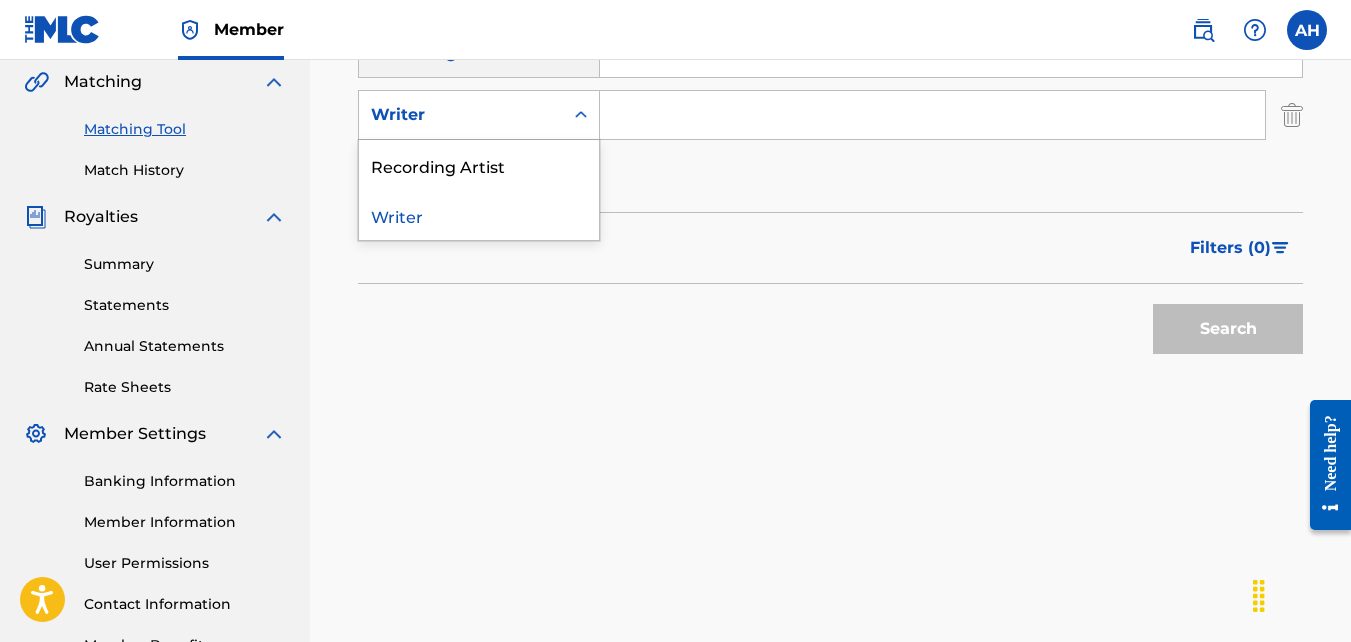 click on "Writer" at bounding box center [479, 115] 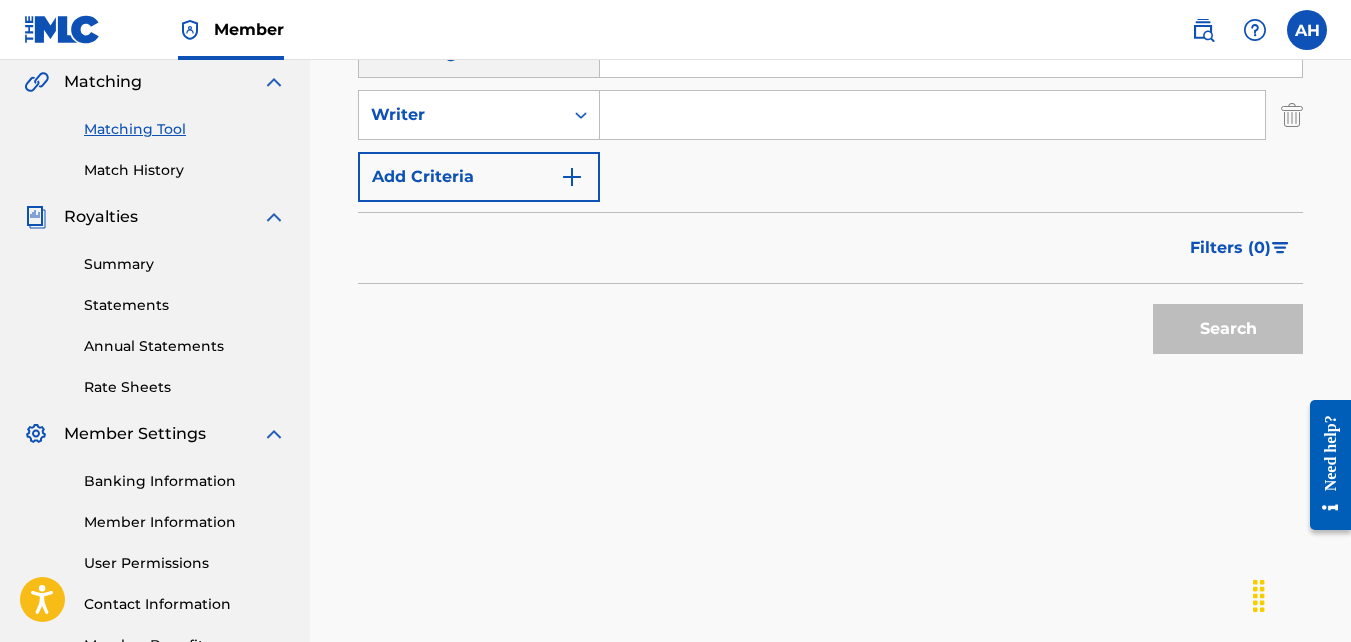 click on "SearchWithCriteria51d673fe-5df1-446f-8c22-3a19766b024d Recording Title SearchWithCriteria46f6a21b-959f-4136-9646-1ac76aa1366d Recording ISRC SearchWithCriteria27d1f478-bbf5-4133-a3da-317d09d0c0e5 Writer Add Criteria" at bounding box center (830, 84) 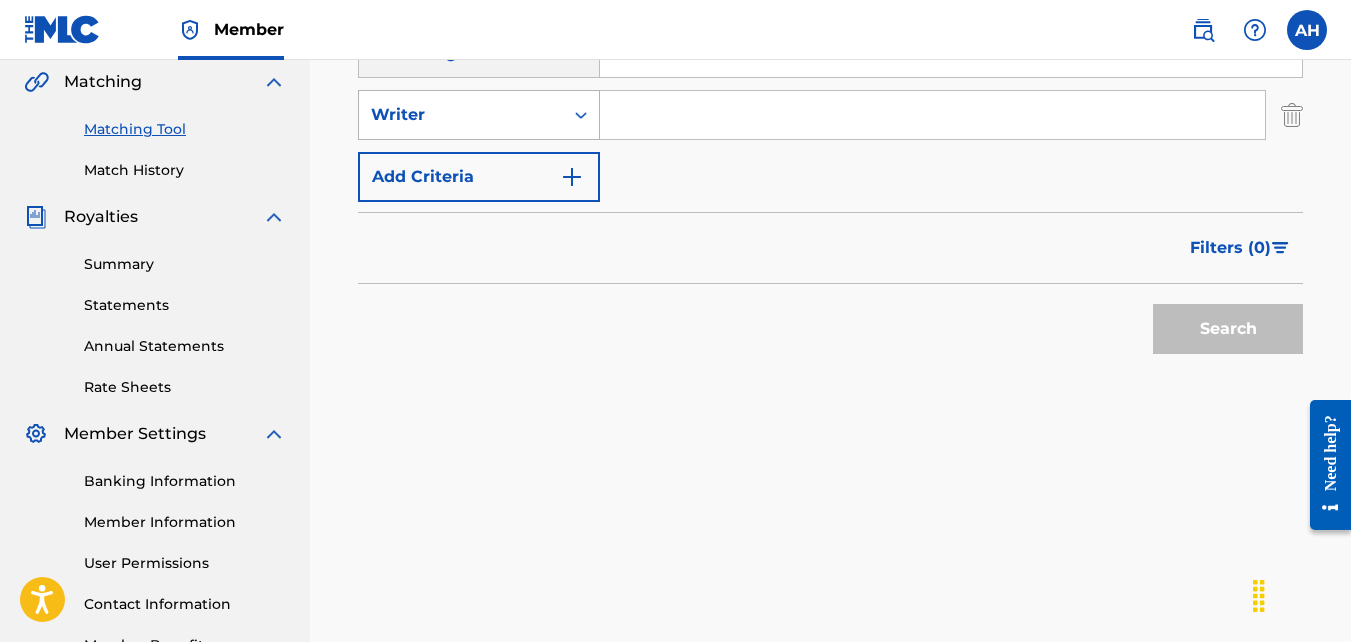 click on "Writer" at bounding box center (461, 115) 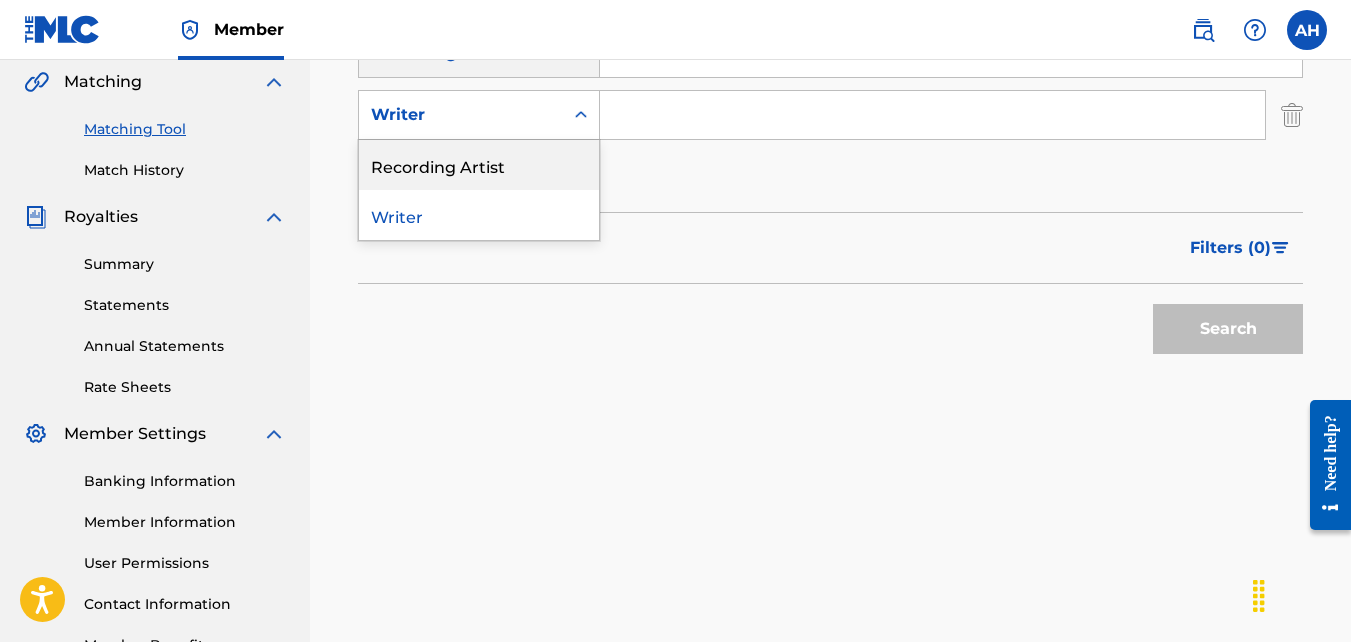 click on "Recording Artist" at bounding box center [479, 165] 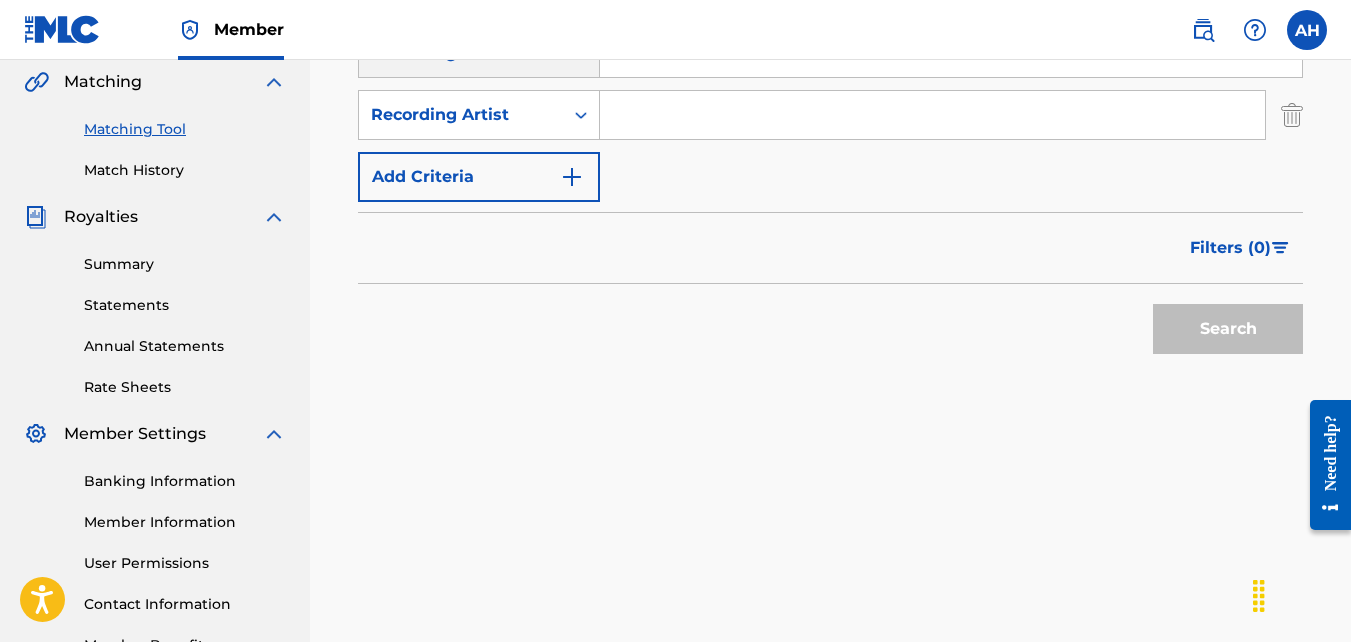 click at bounding box center (932, 115) 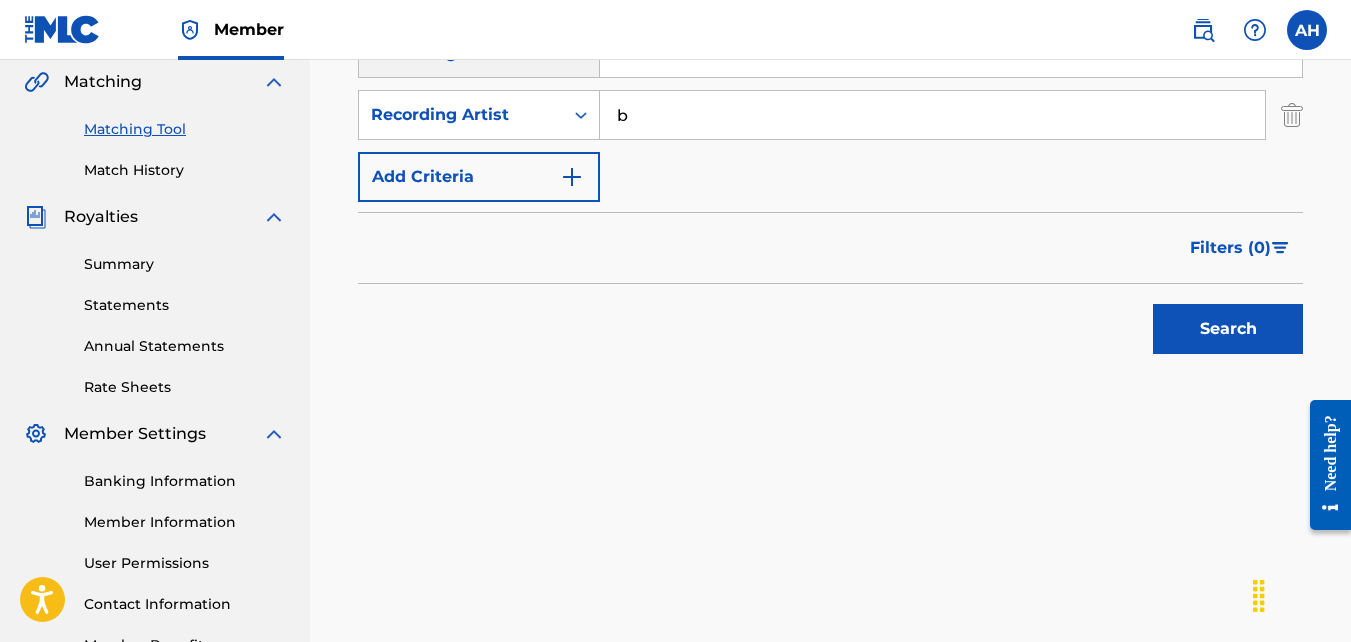 type on "babyface br" 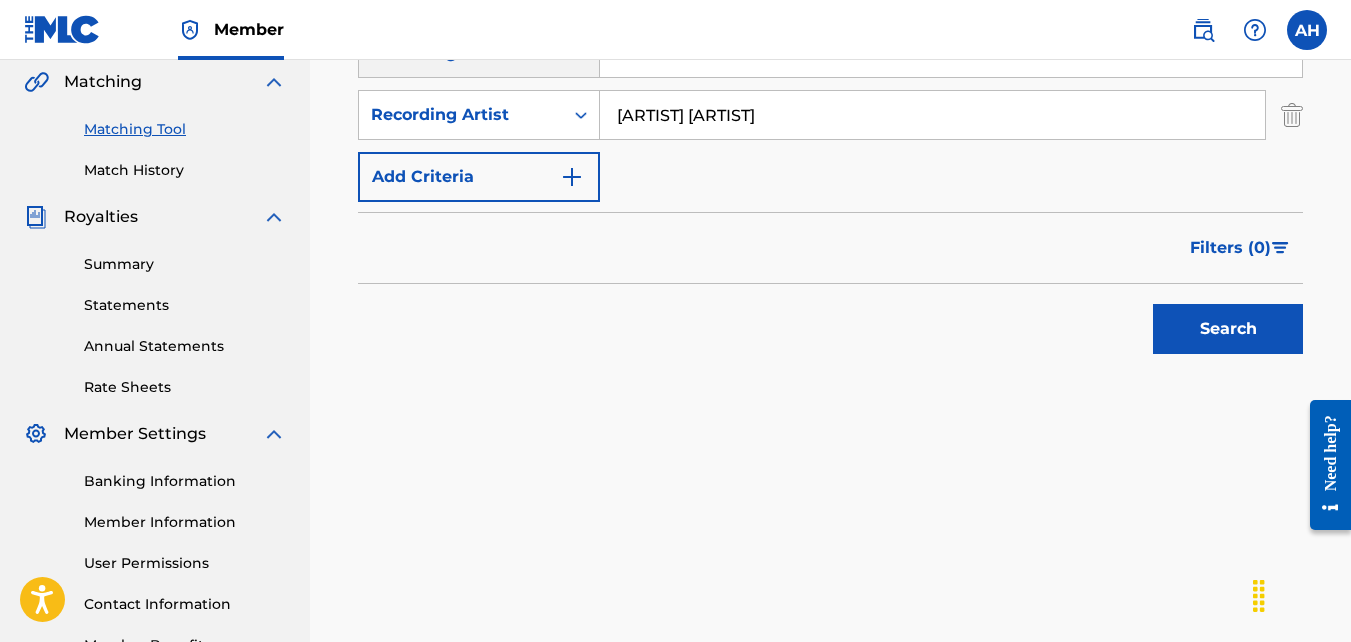 click on "Search" at bounding box center [1228, 329] 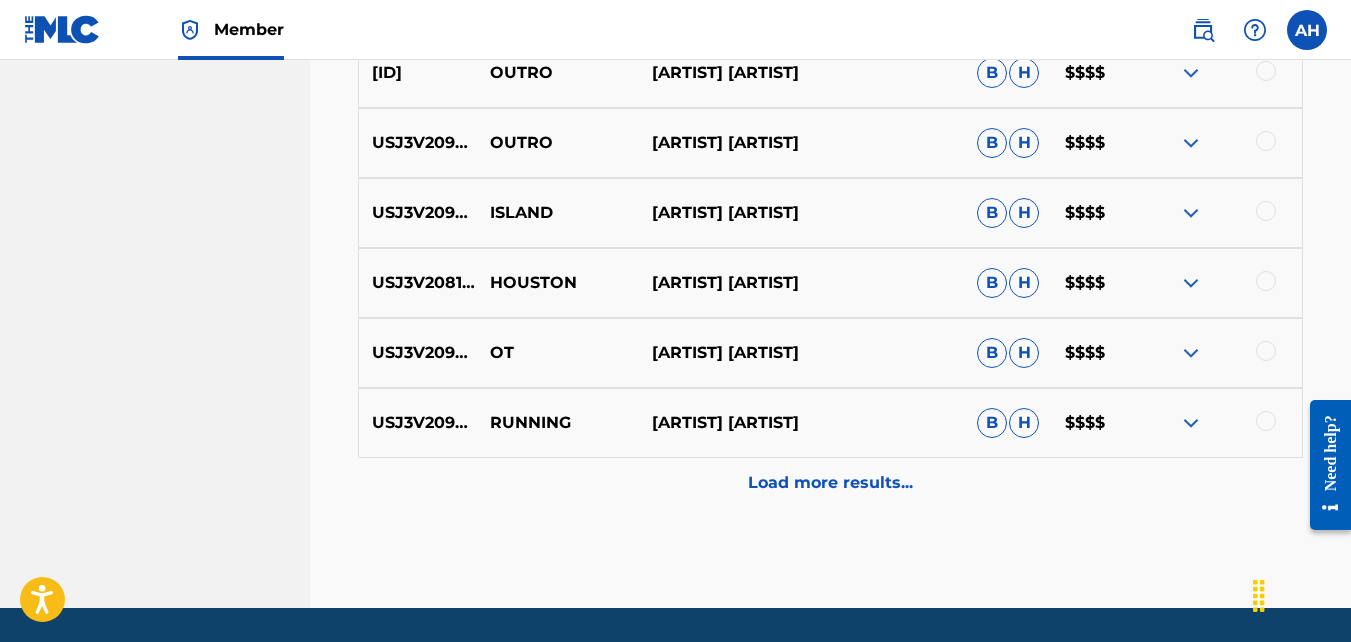 scroll, scrollTop: 1210, scrollLeft: 0, axis: vertical 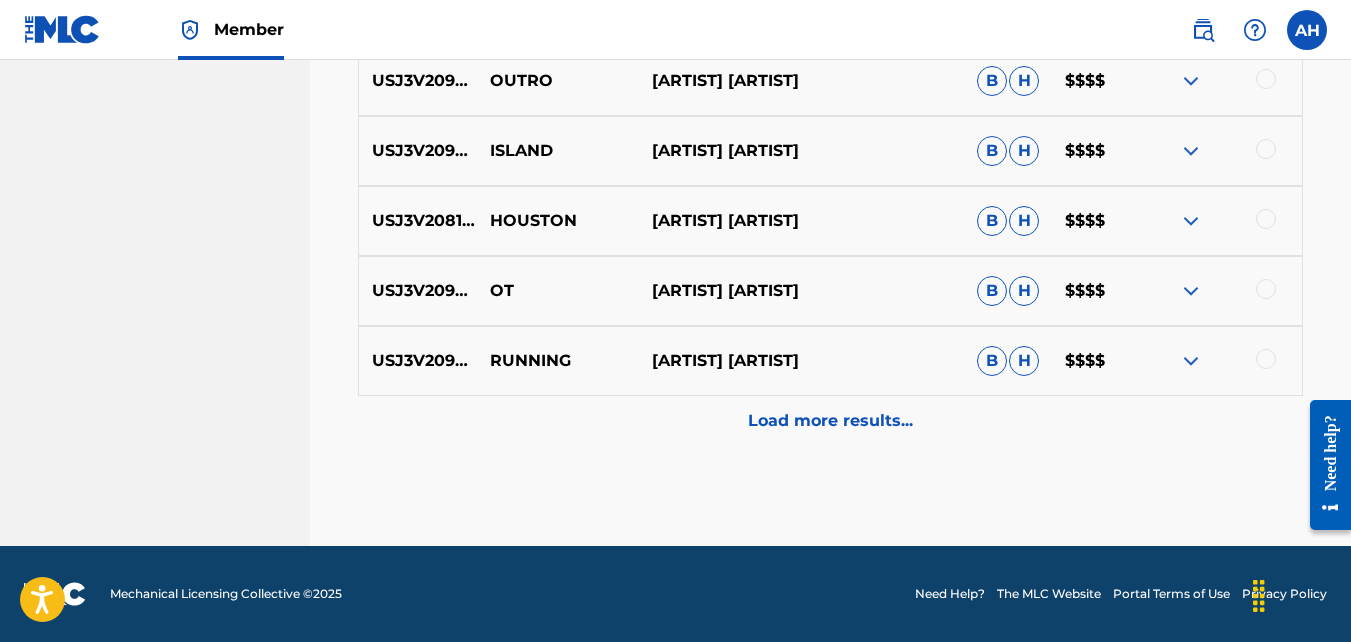 click on "Load more results..." at bounding box center (830, 421) 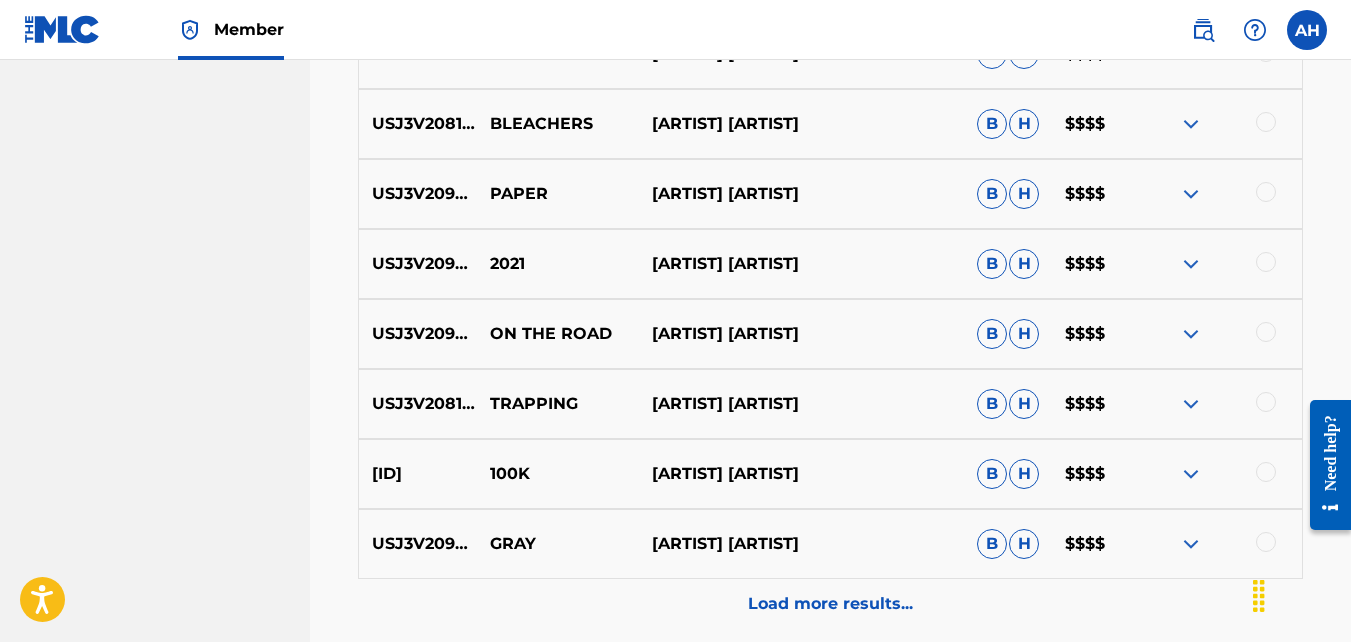 scroll, scrollTop: 1728, scrollLeft: 0, axis: vertical 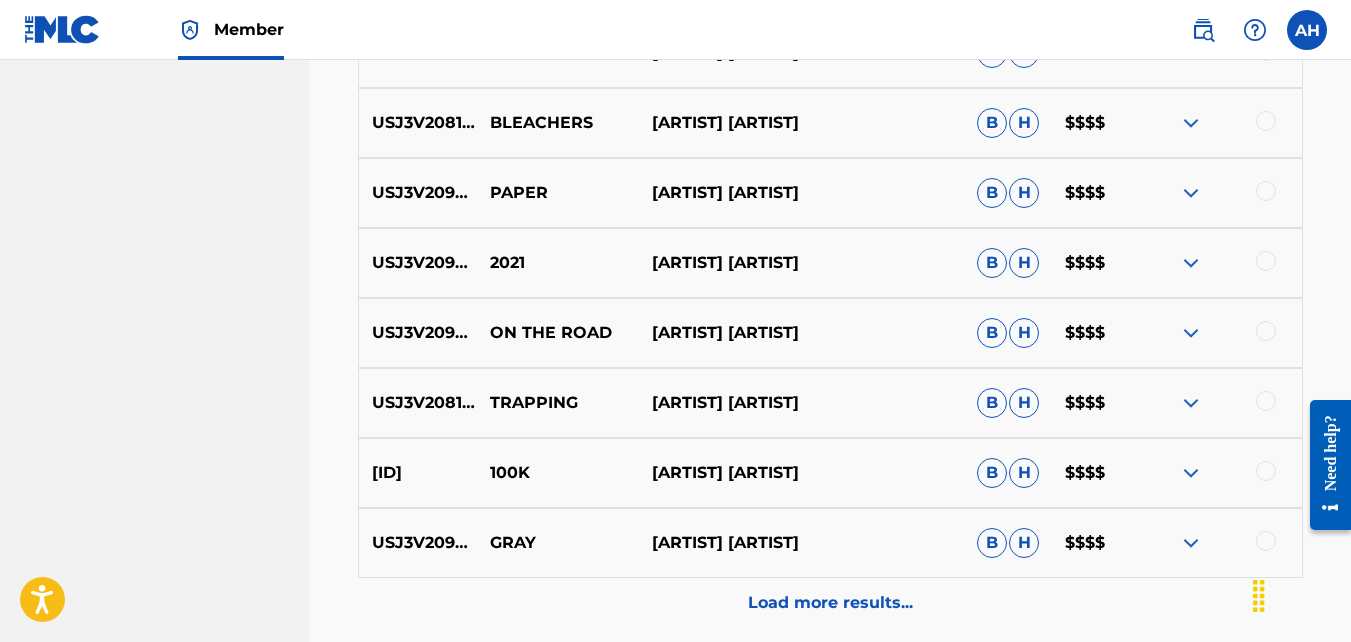 click on "Load more results..." at bounding box center [830, 603] 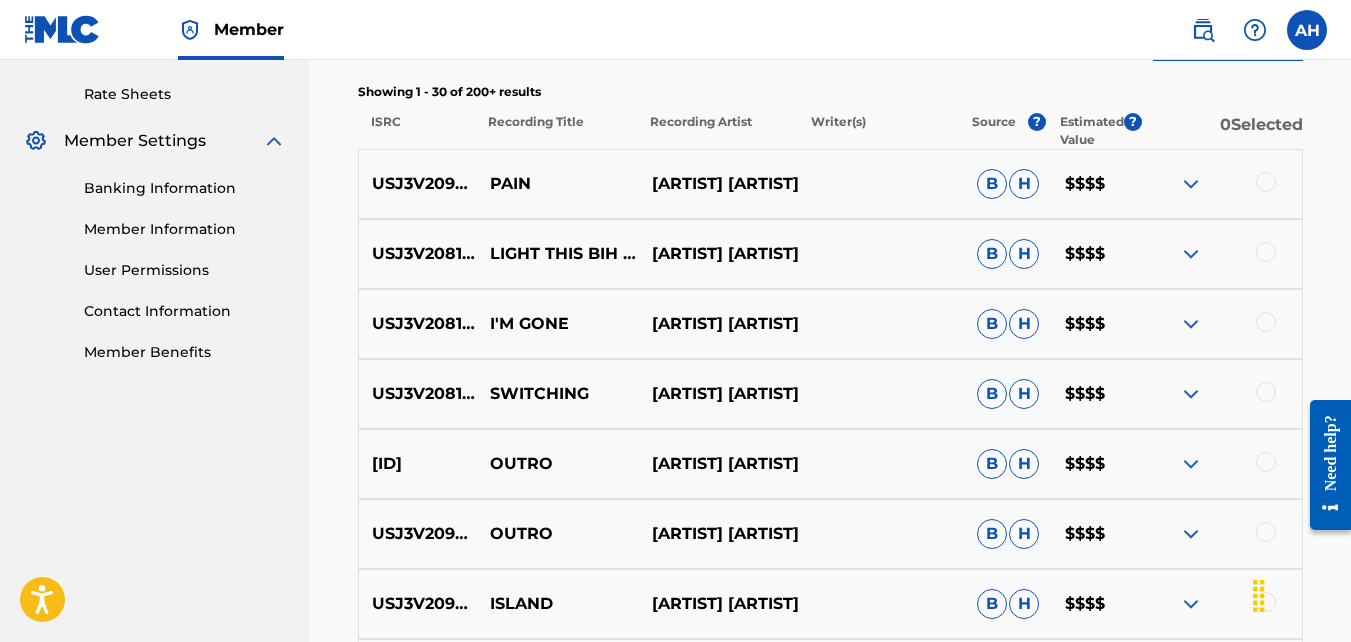 scroll, scrollTop: 760, scrollLeft: 0, axis: vertical 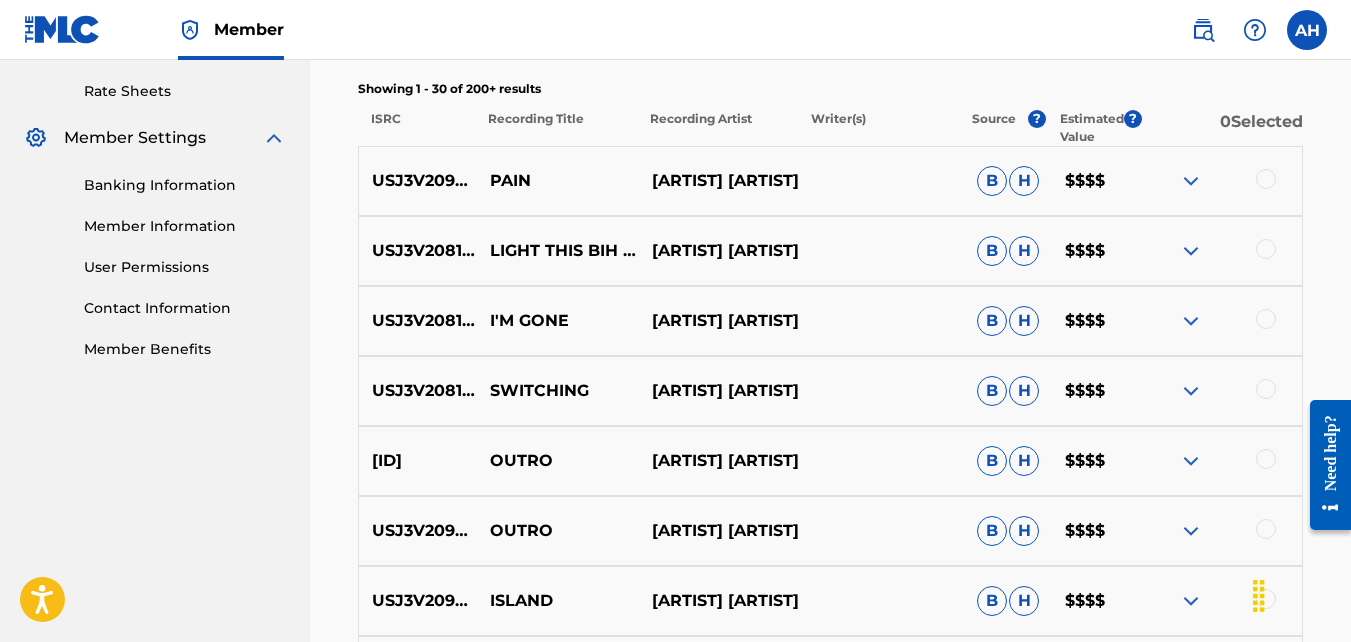 click at bounding box center (1191, 181) 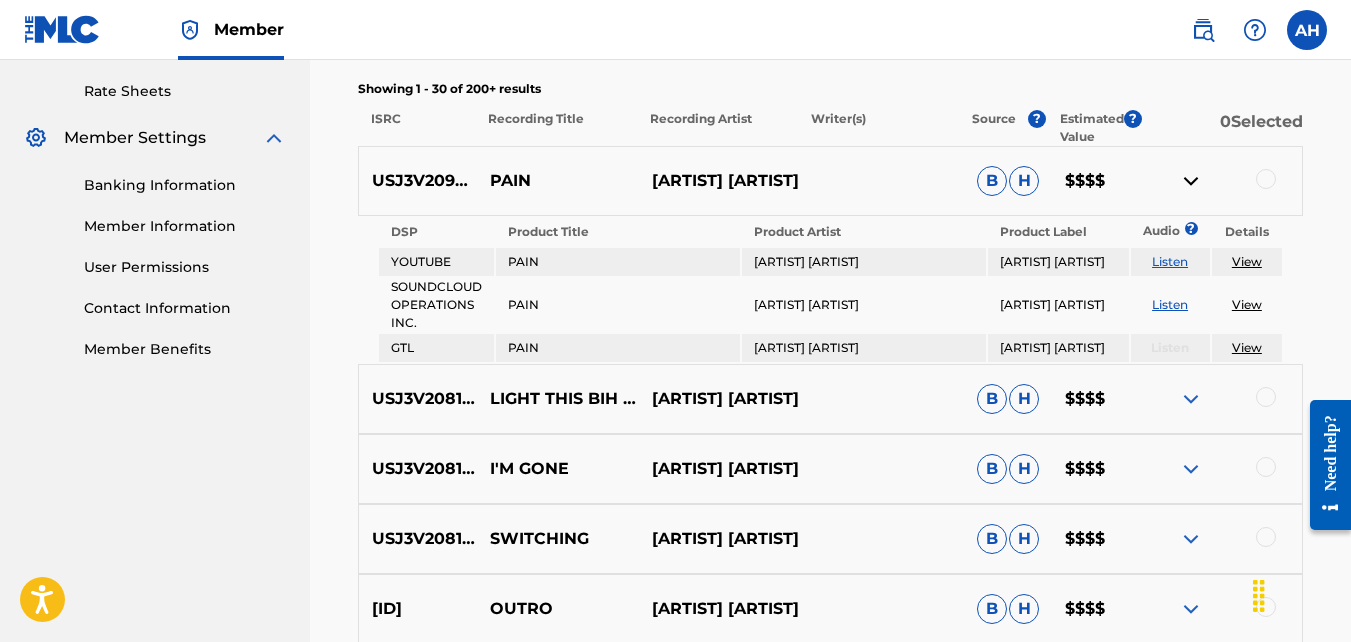 click on "B" at bounding box center [992, 399] 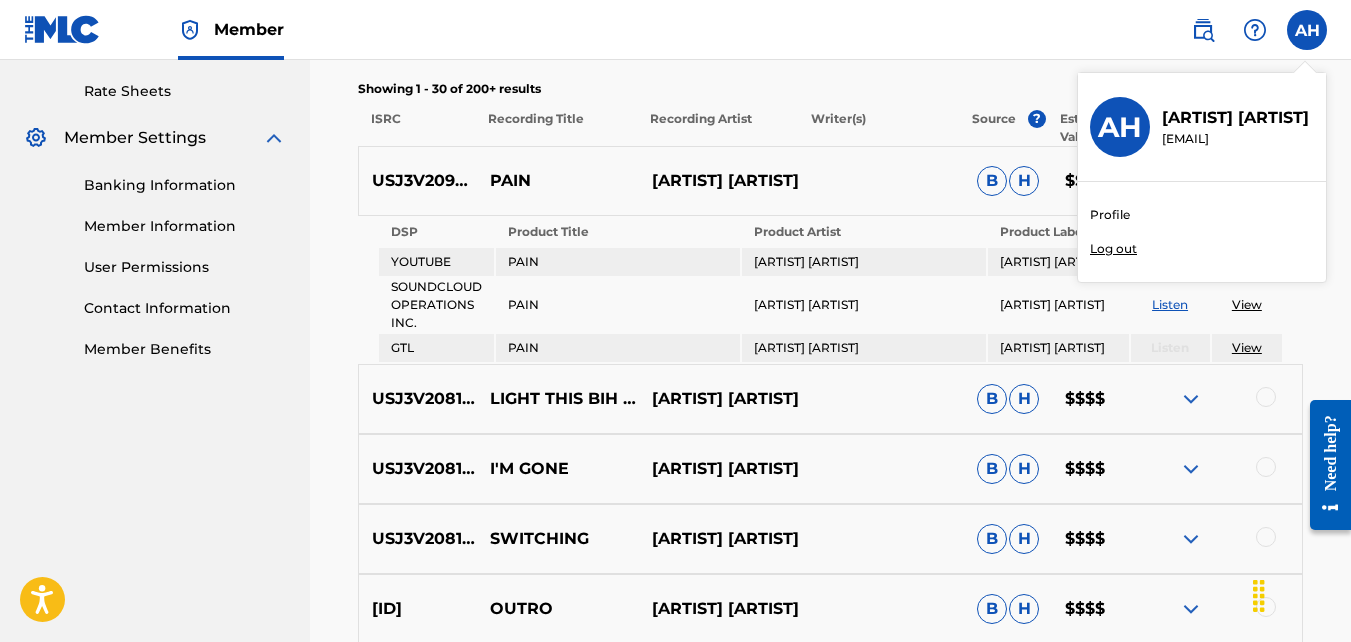click on "Log out" at bounding box center (1113, 249) 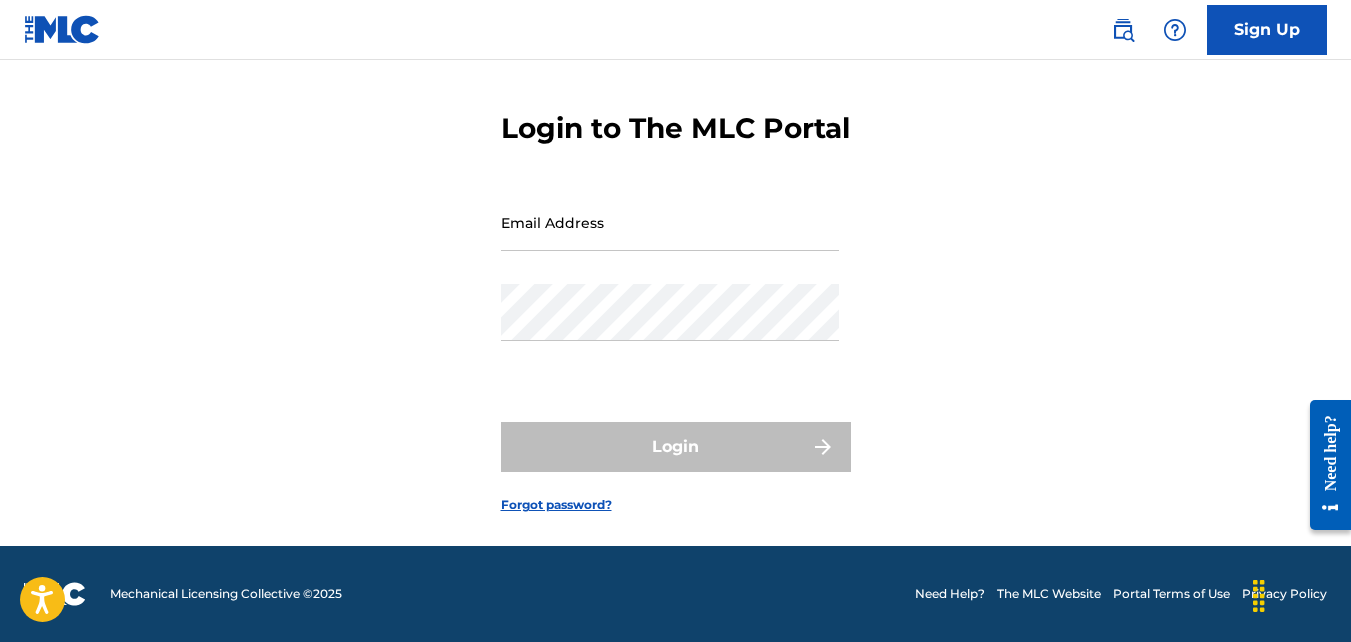 scroll, scrollTop: 0, scrollLeft: 0, axis: both 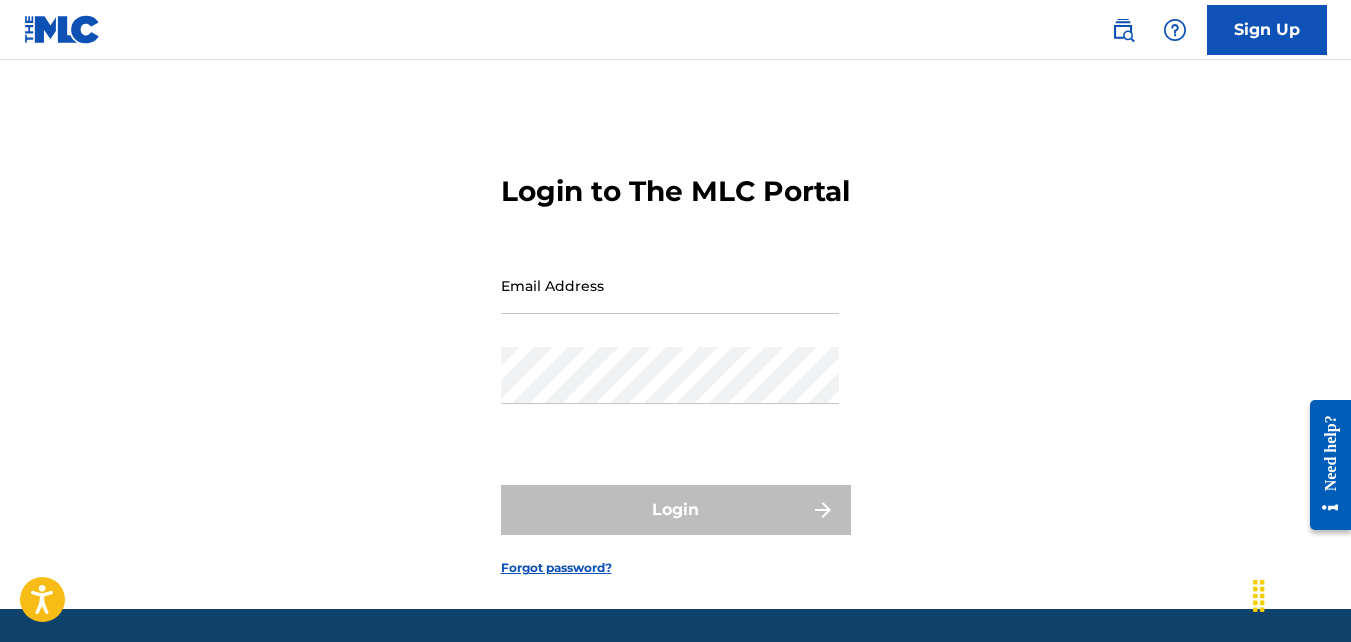 type on "[EMAIL]" 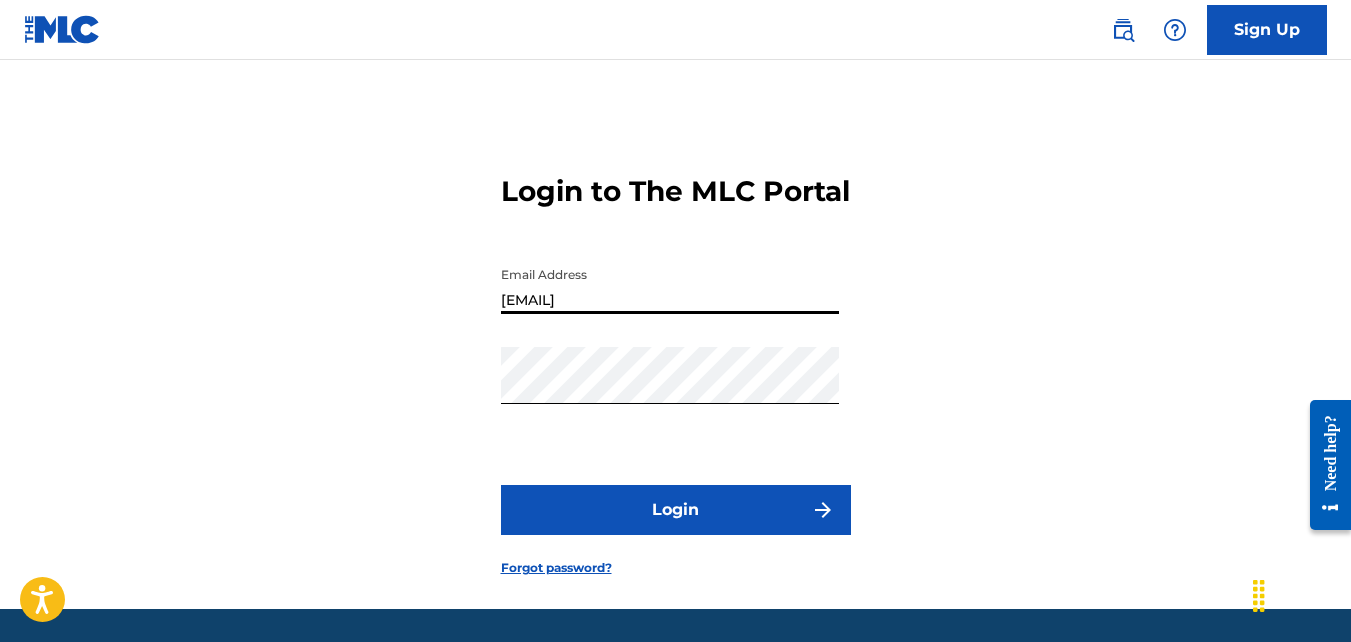 click on "[EMAIL]" at bounding box center [670, 285] 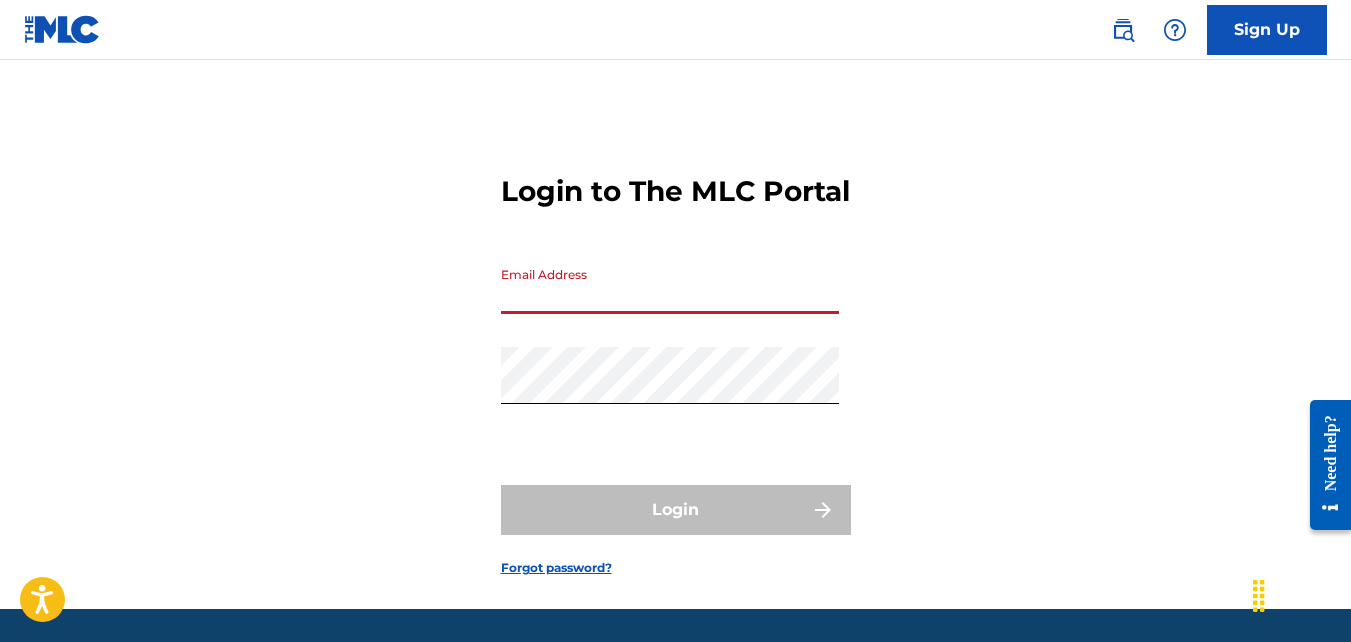 type on "[EMAIL]" 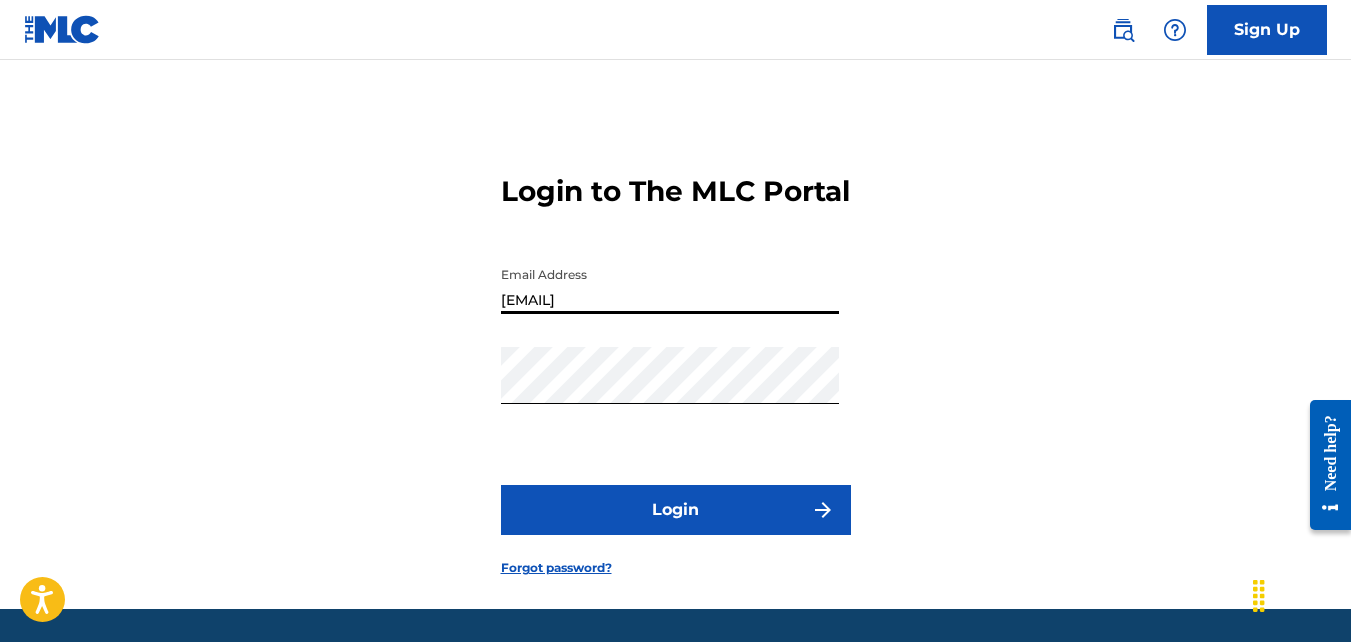click on "Login" at bounding box center (676, 510) 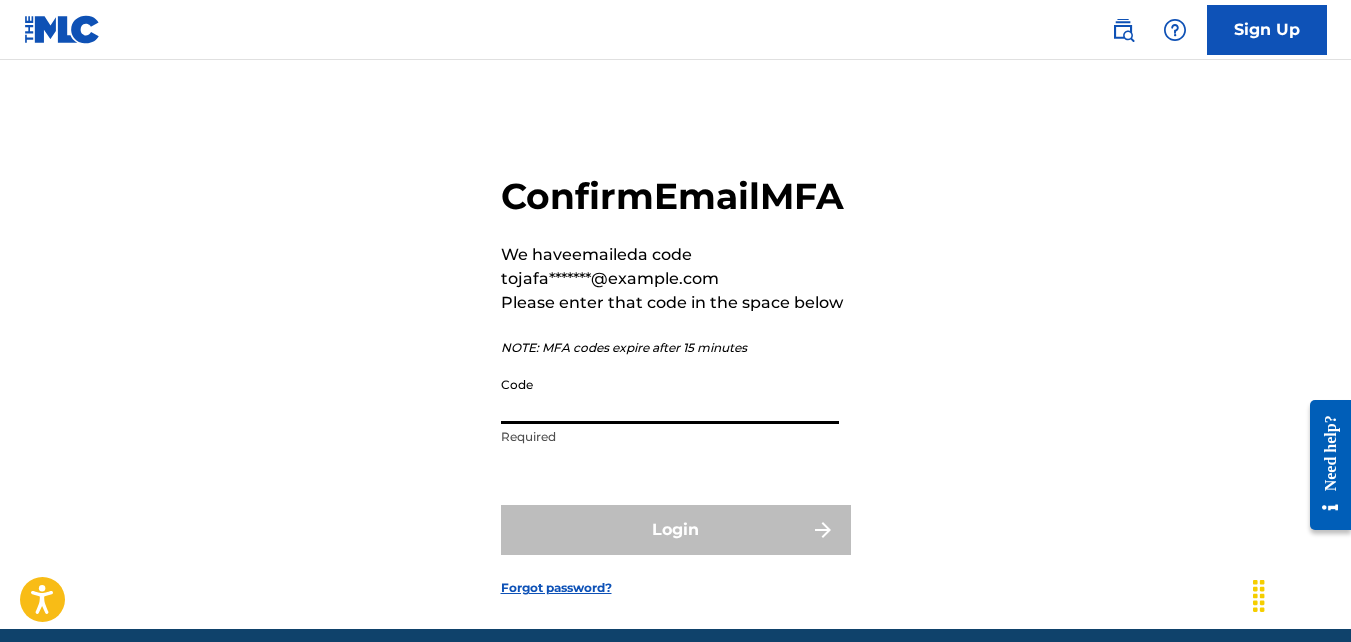 click on "Code" at bounding box center (670, 395) 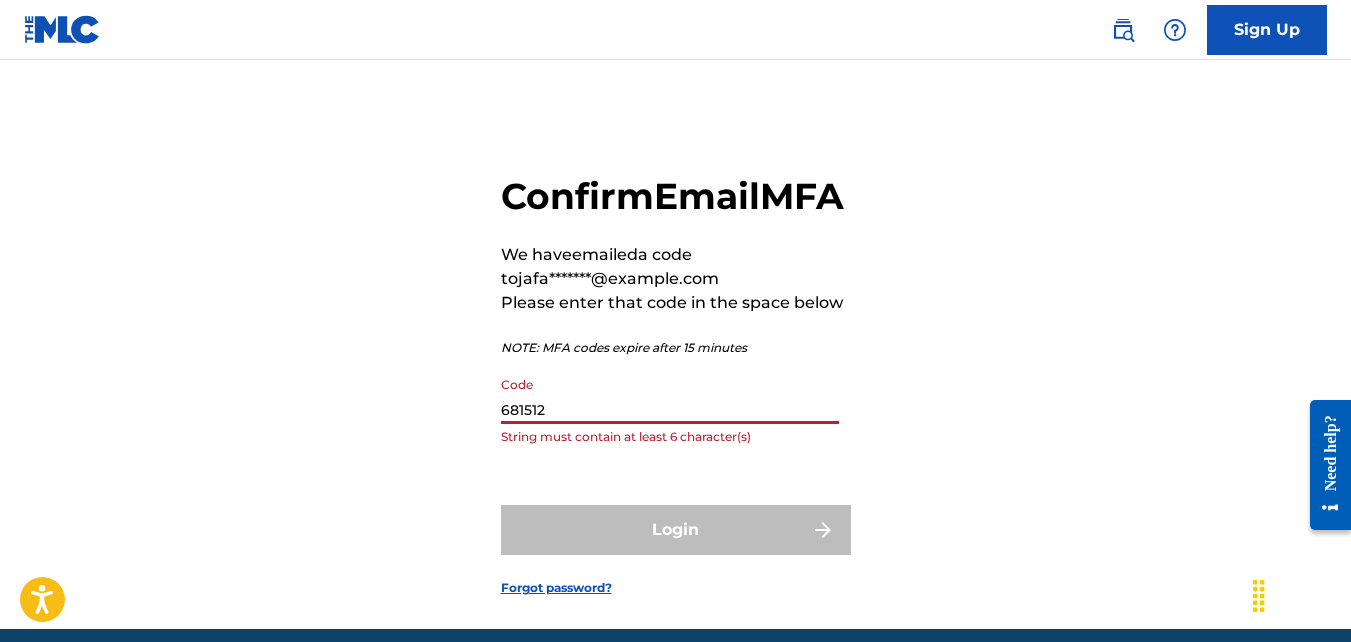 type on "681512" 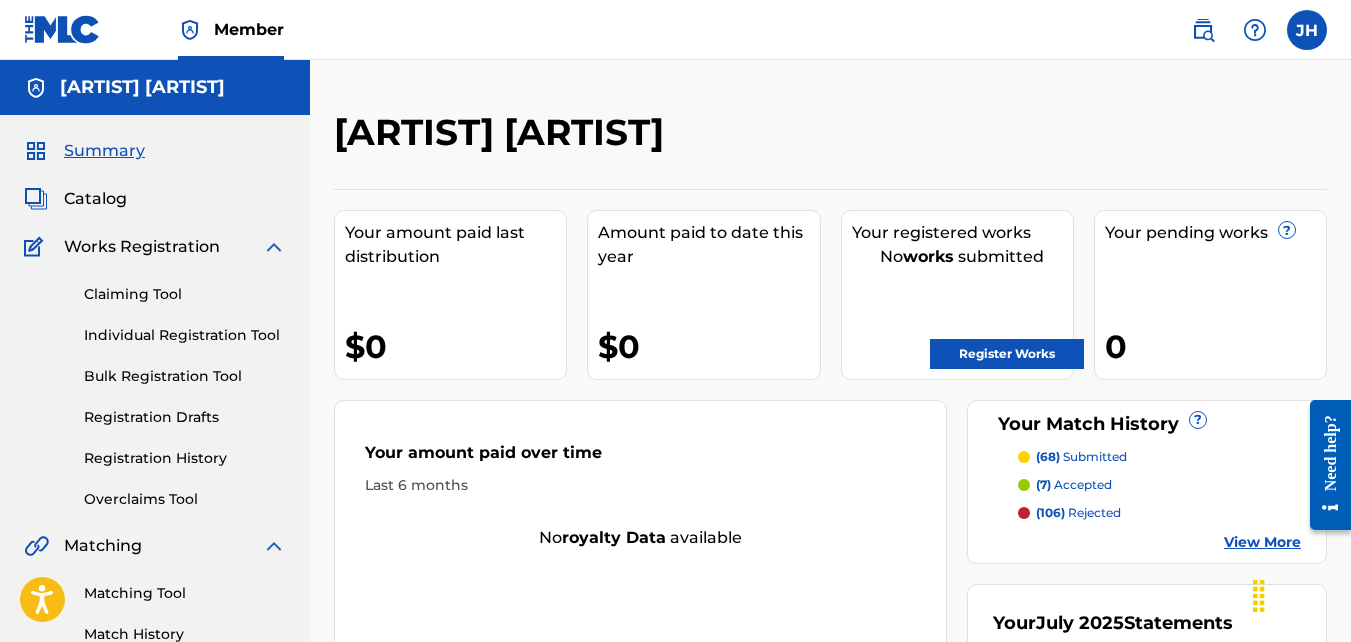 click on "View More" at bounding box center (1262, 542) 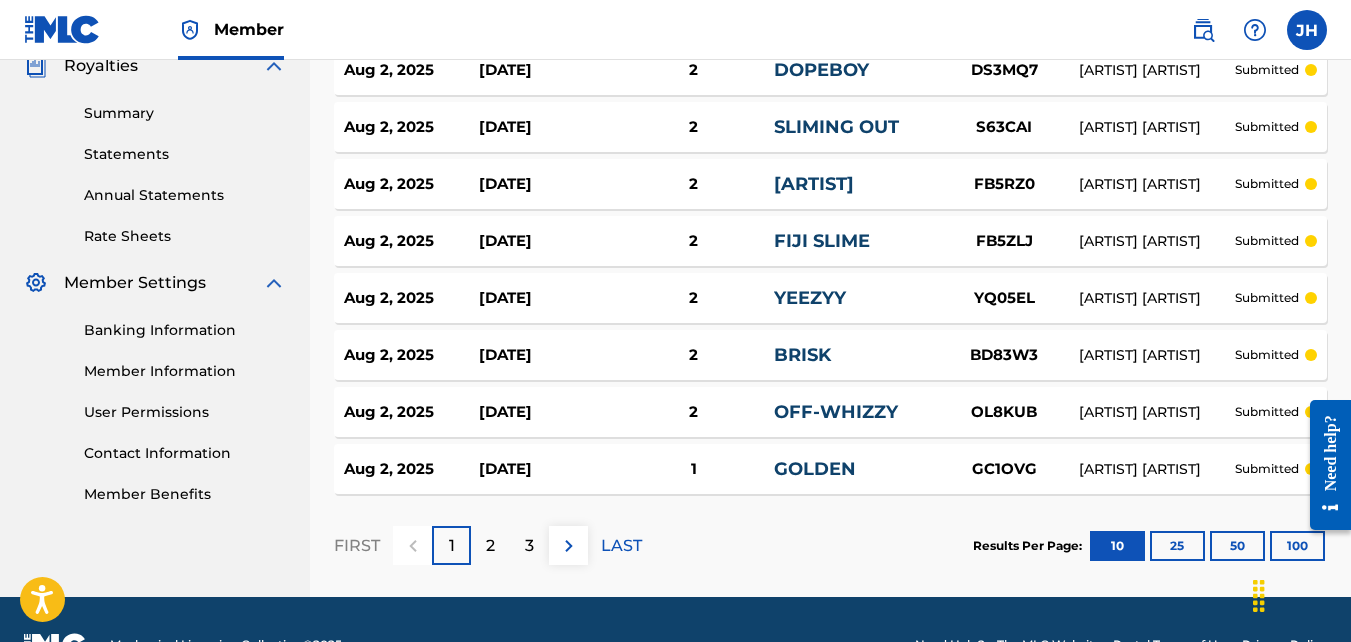 scroll, scrollTop: 666, scrollLeft: 0, axis: vertical 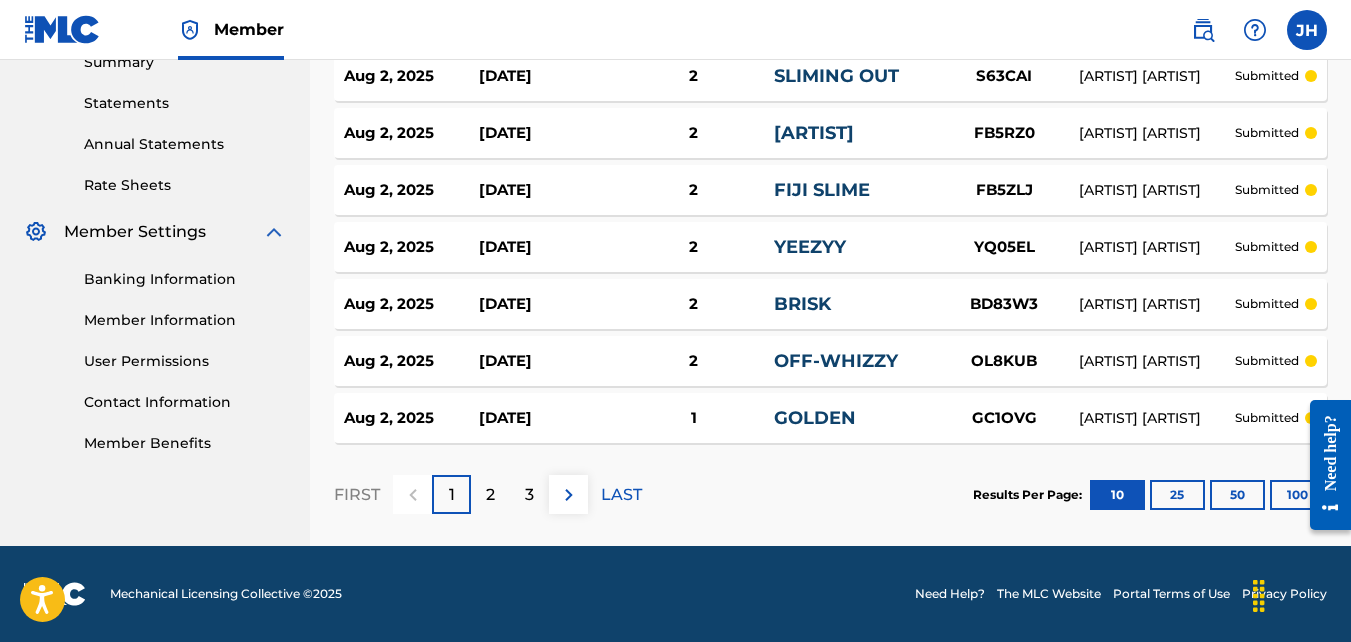 click on "LAST" at bounding box center (621, 495) 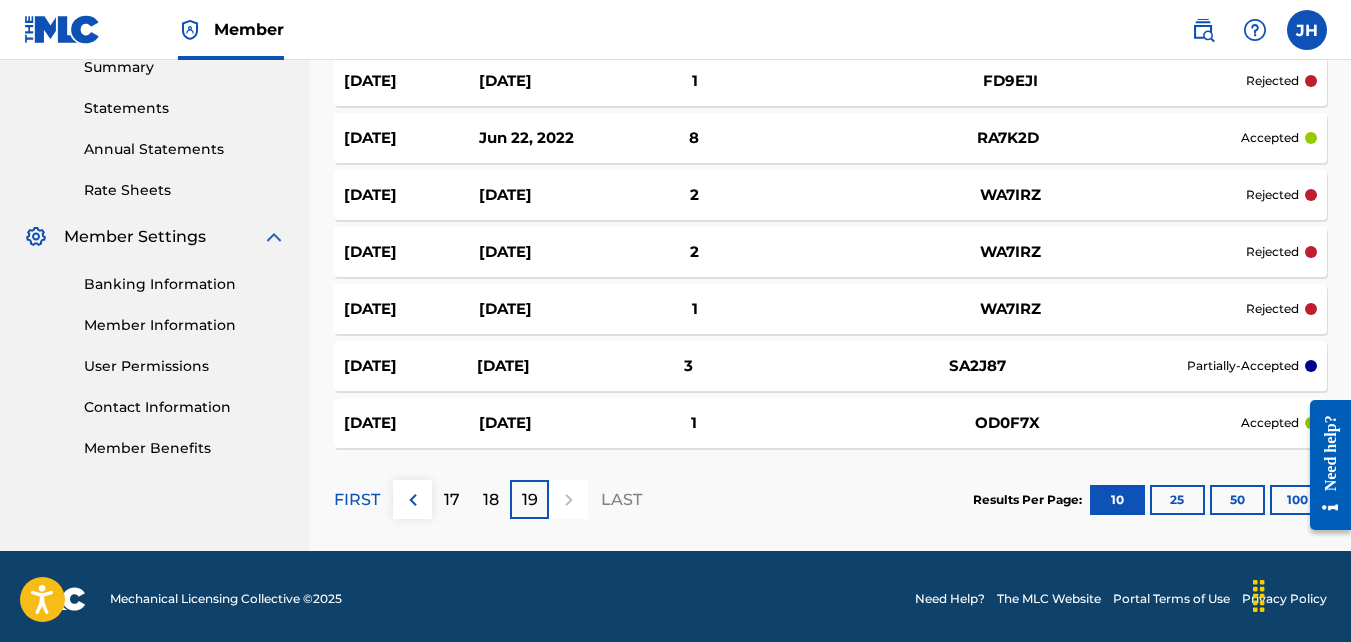scroll, scrollTop: 666, scrollLeft: 0, axis: vertical 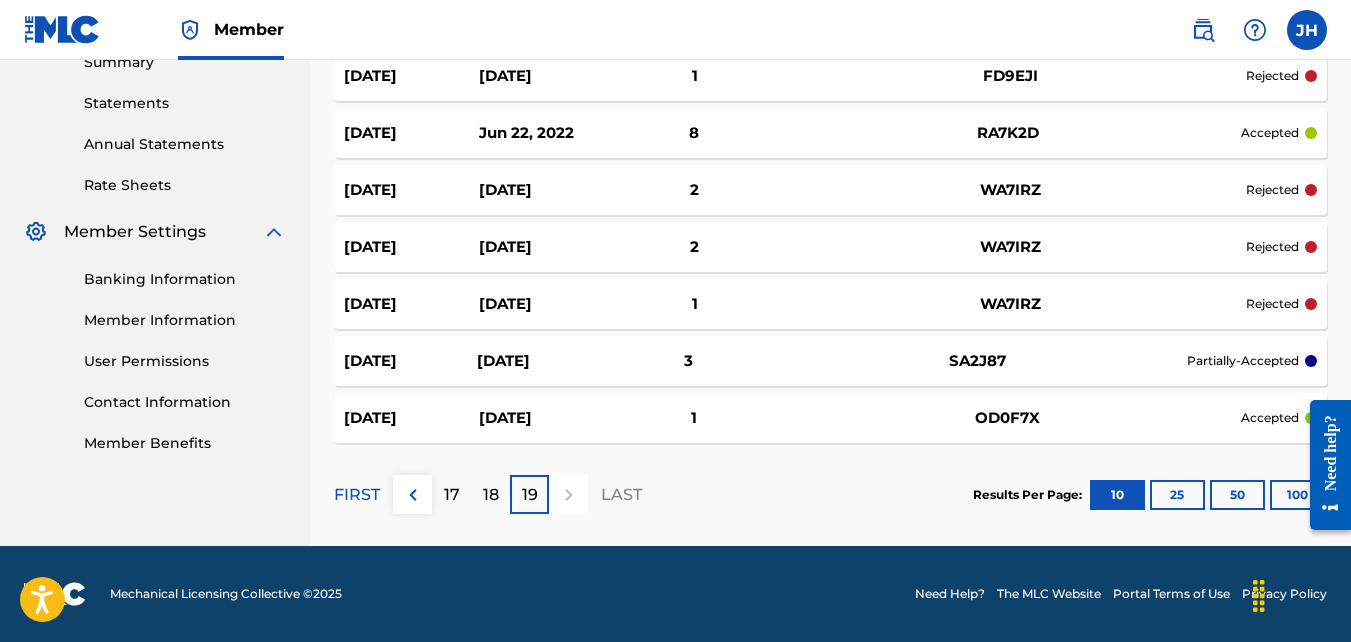 click on "Jun 26, 2022" at bounding box center [546, 418] 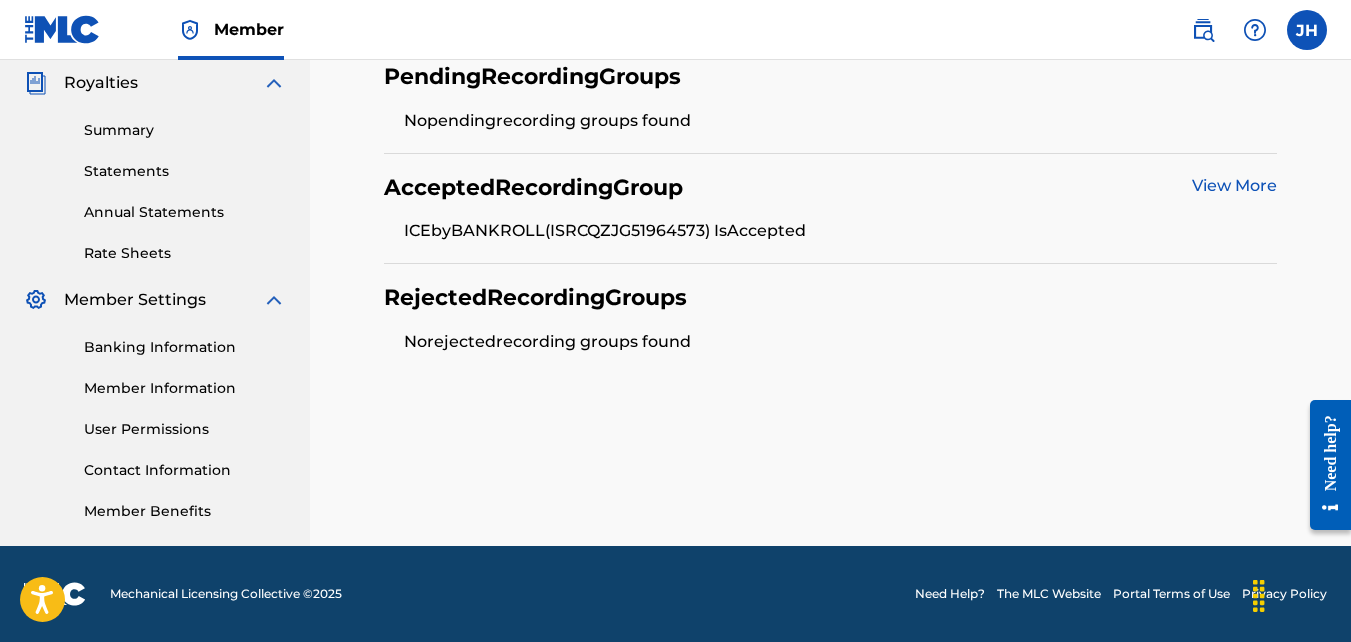 scroll, scrollTop: 0, scrollLeft: 0, axis: both 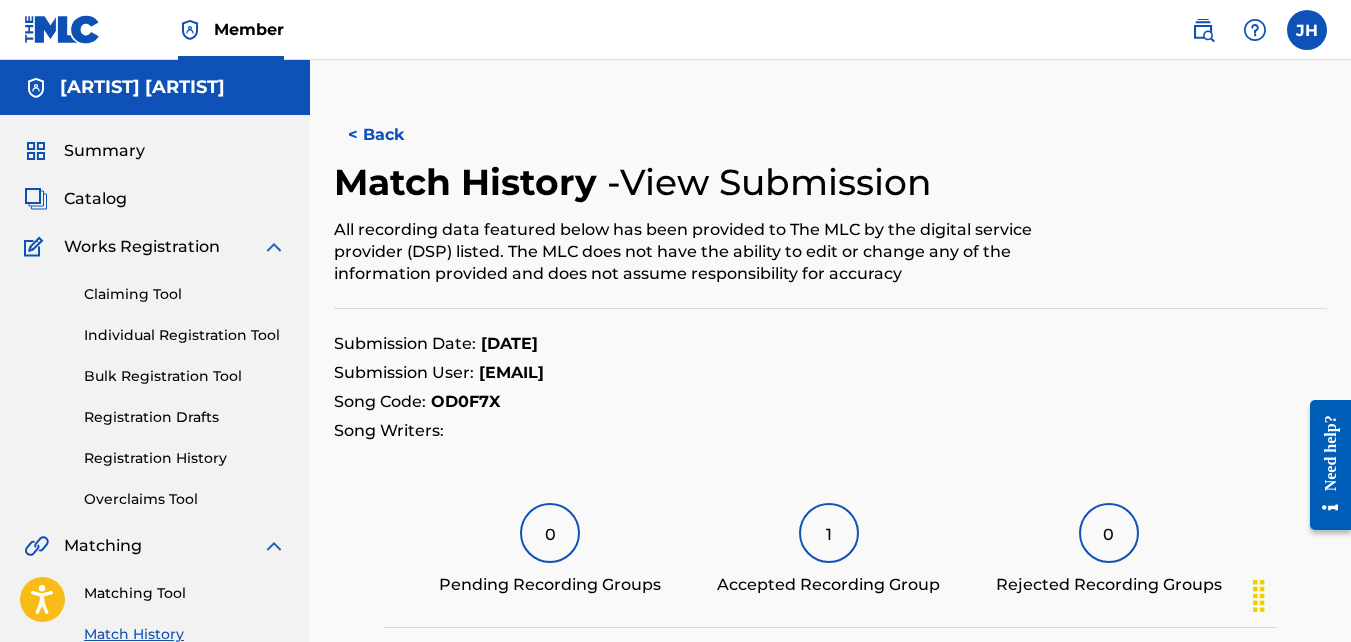 click on "< Back" at bounding box center (394, 135) 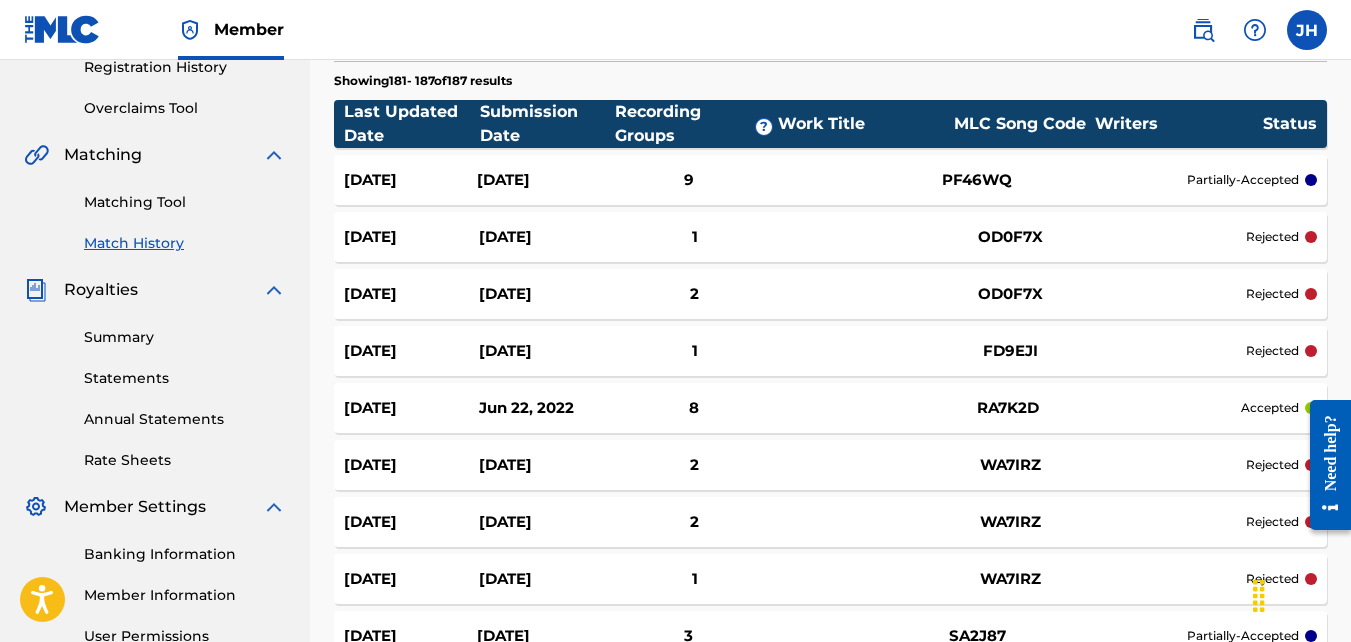 scroll, scrollTop: 381, scrollLeft: 0, axis: vertical 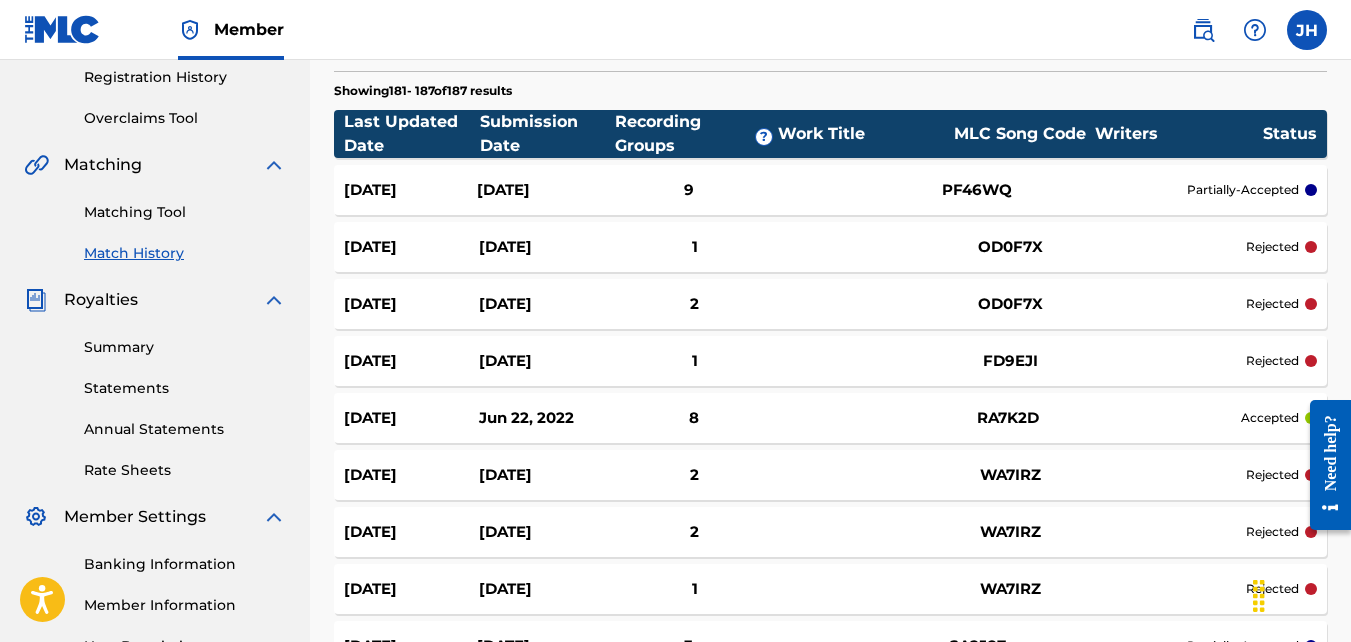 click on "Jun 25, 2022" at bounding box center [543, 190] 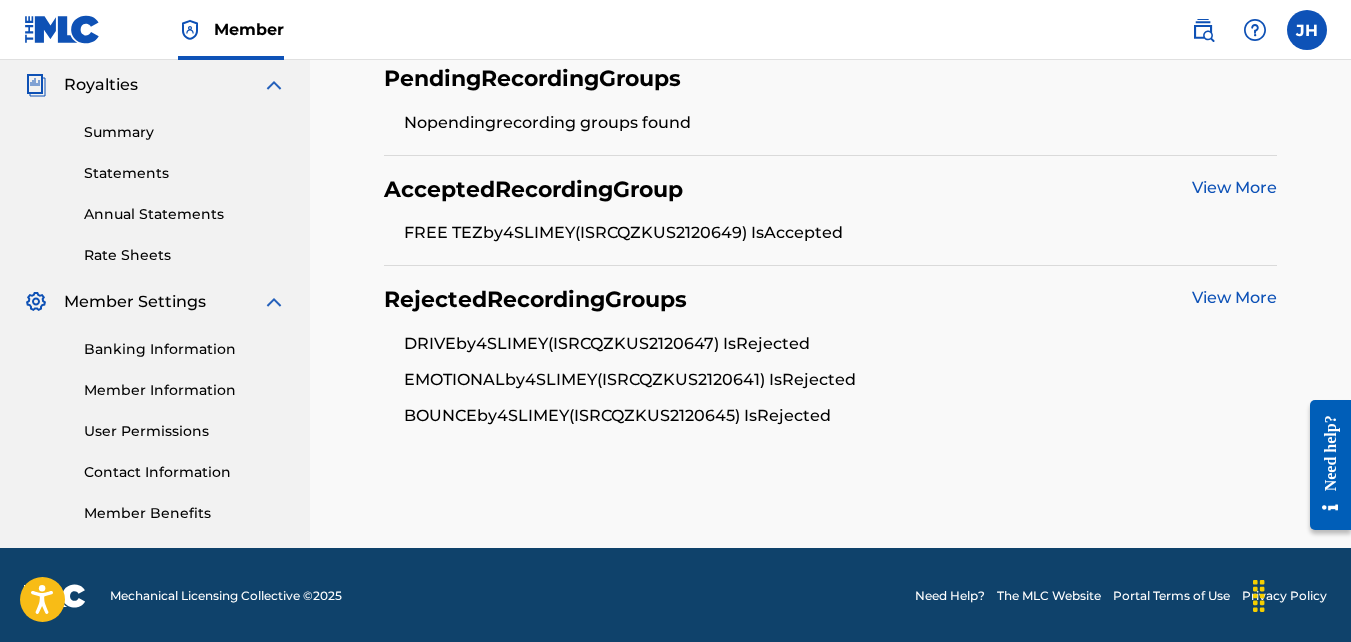 scroll, scrollTop: 597, scrollLeft: 0, axis: vertical 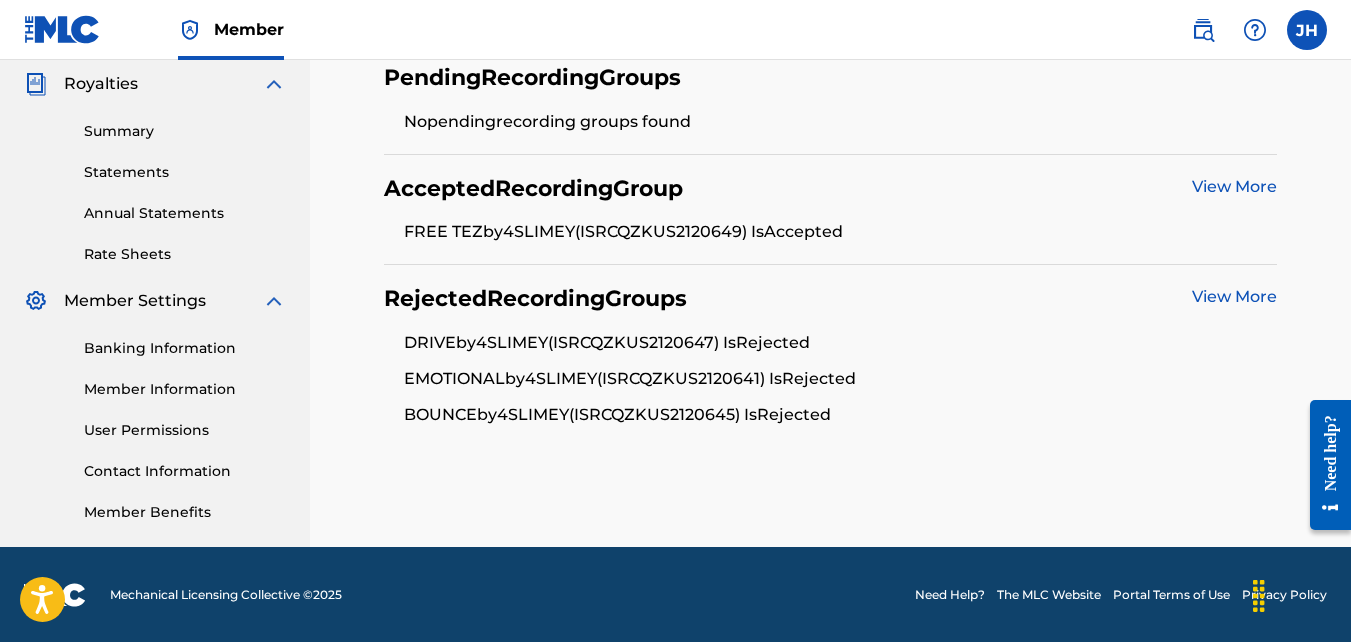 click on "View More" at bounding box center [1234, 296] 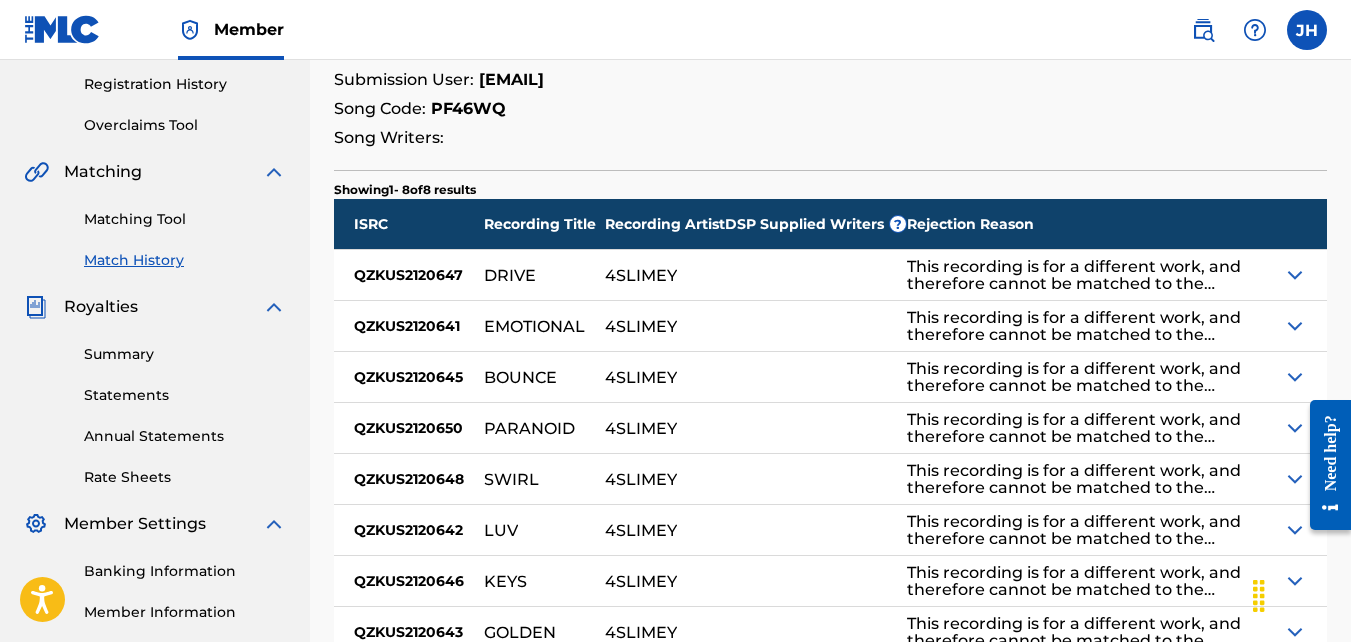 scroll, scrollTop: 598, scrollLeft: 0, axis: vertical 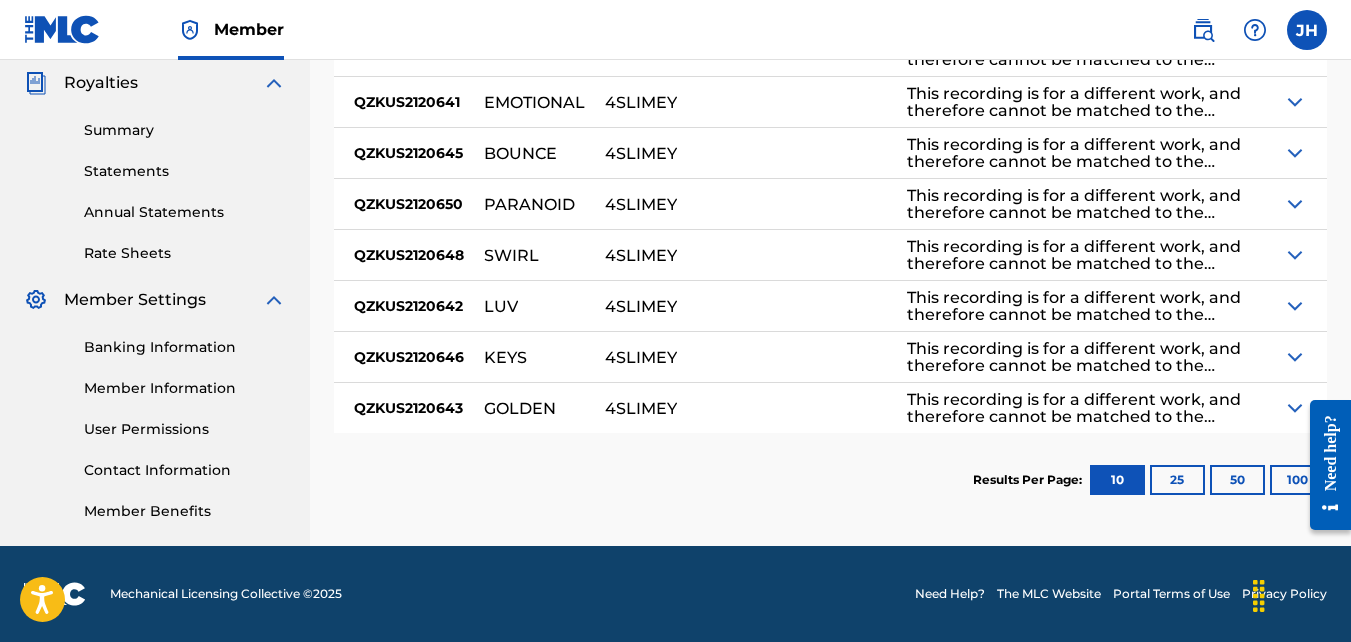 click at bounding box center [1323, 464] 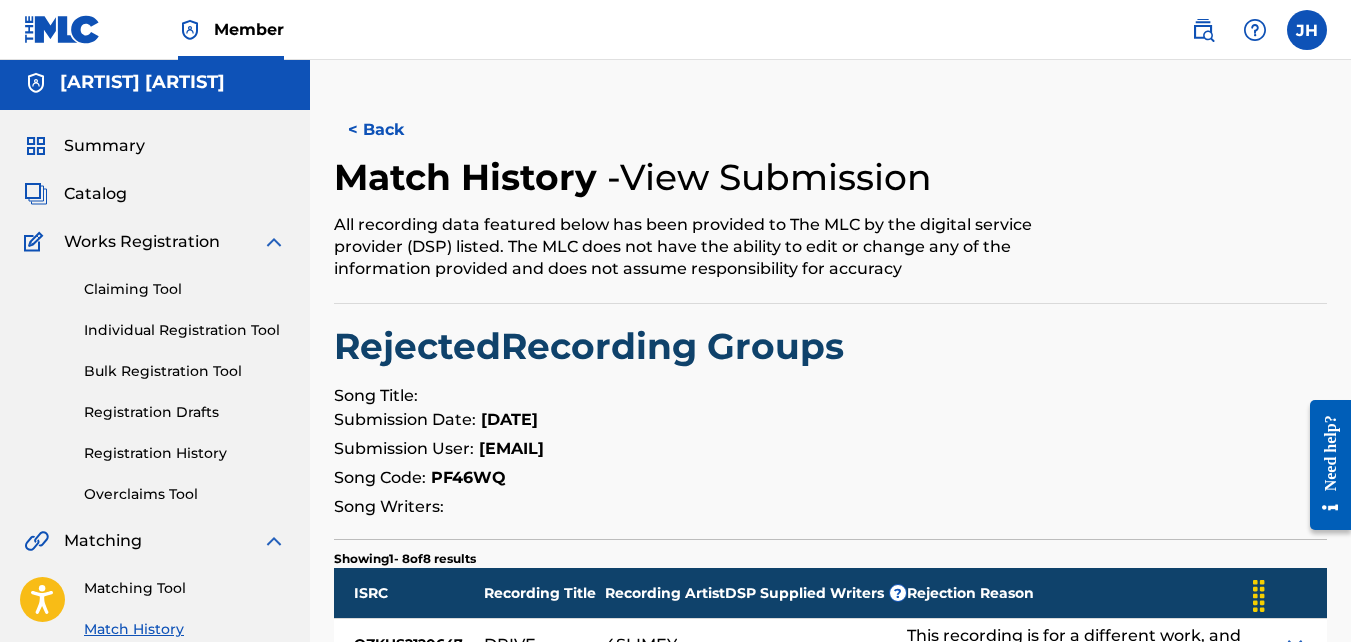 scroll, scrollTop: 0, scrollLeft: 0, axis: both 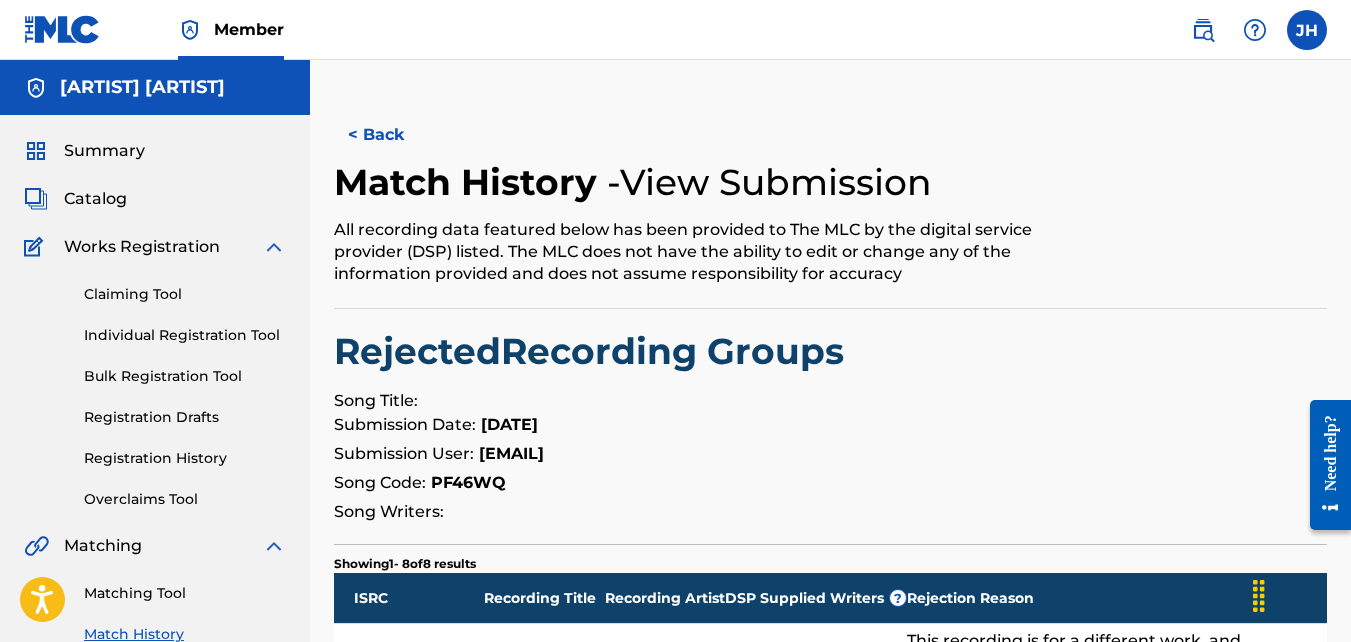 click on "Claiming Tool Individual Registration Tool Bulk Registration Tool Registration Drafts Registration History Overclaims Tool" at bounding box center [155, 384] 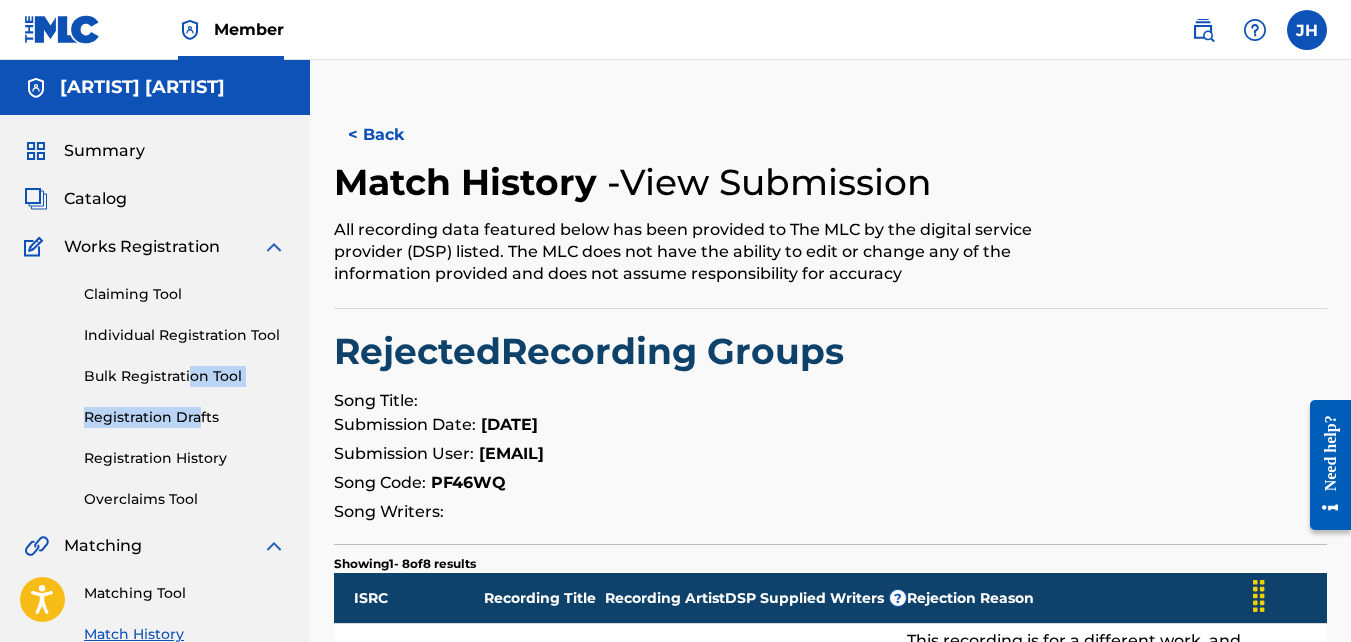 click on "Matching Tool" at bounding box center [185, 593] 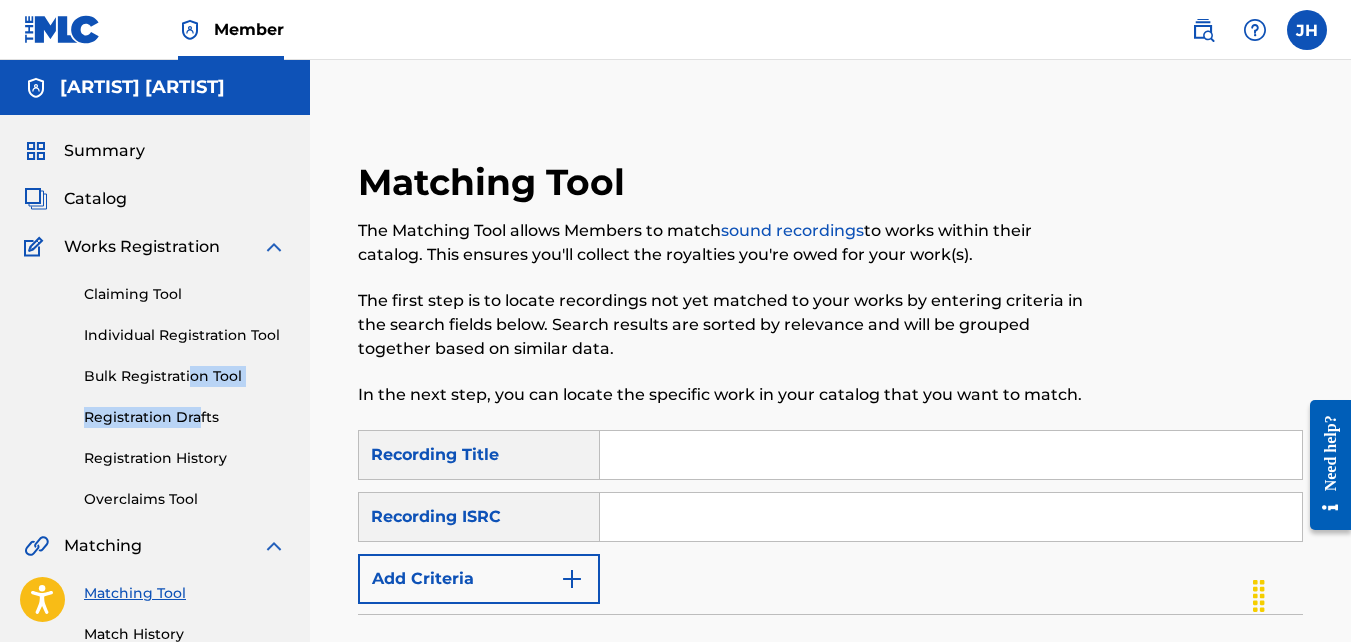 click on "Add Criteria" at bounding box center [479, 579] 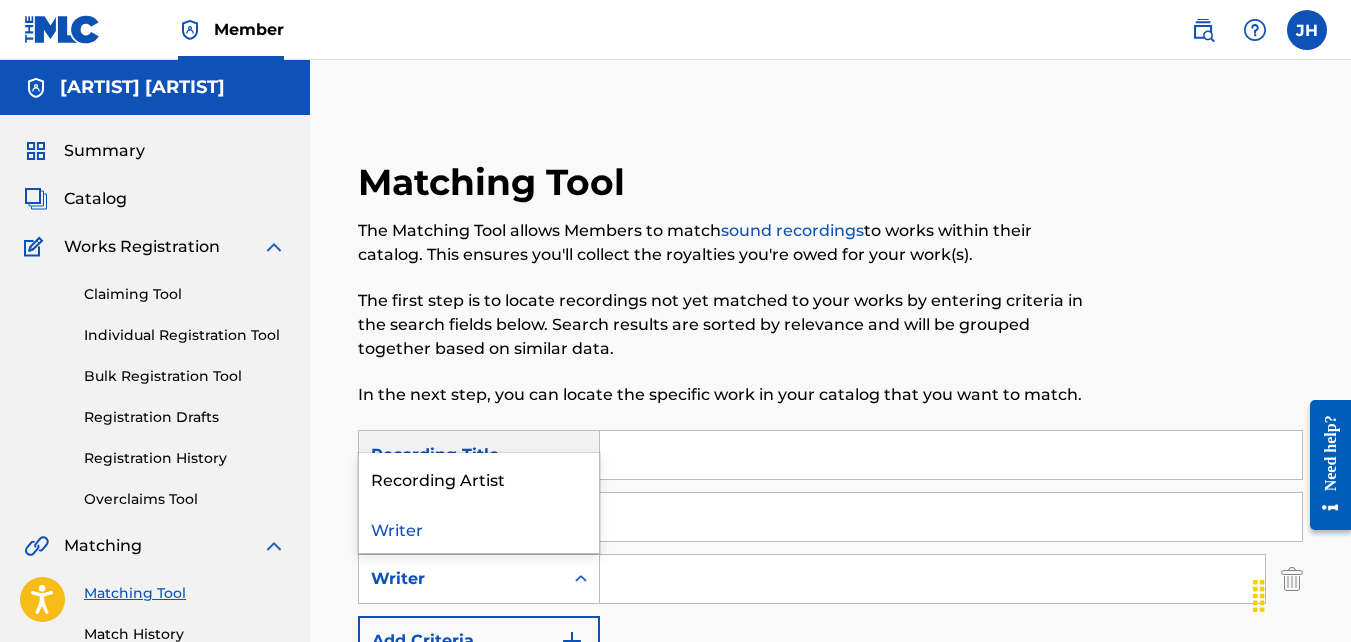 click on "Writer" at bounding box center (461, 579) 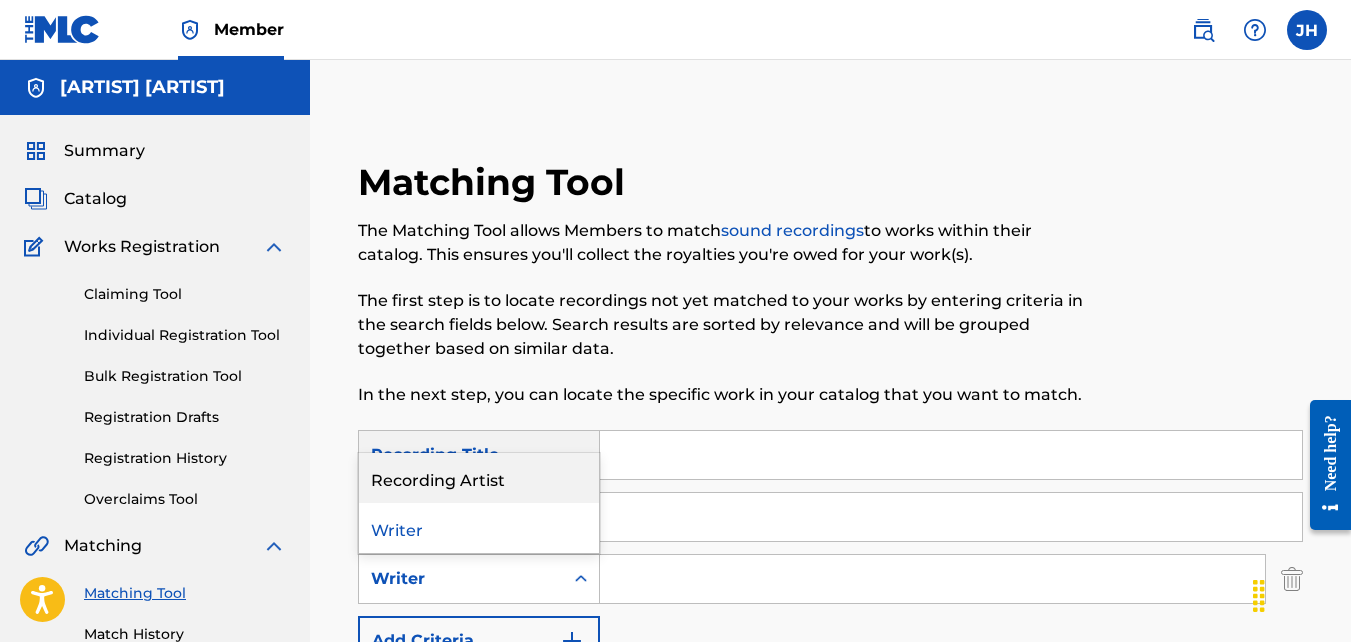 click on "Recording Artist" at bounding box center (479, 478) 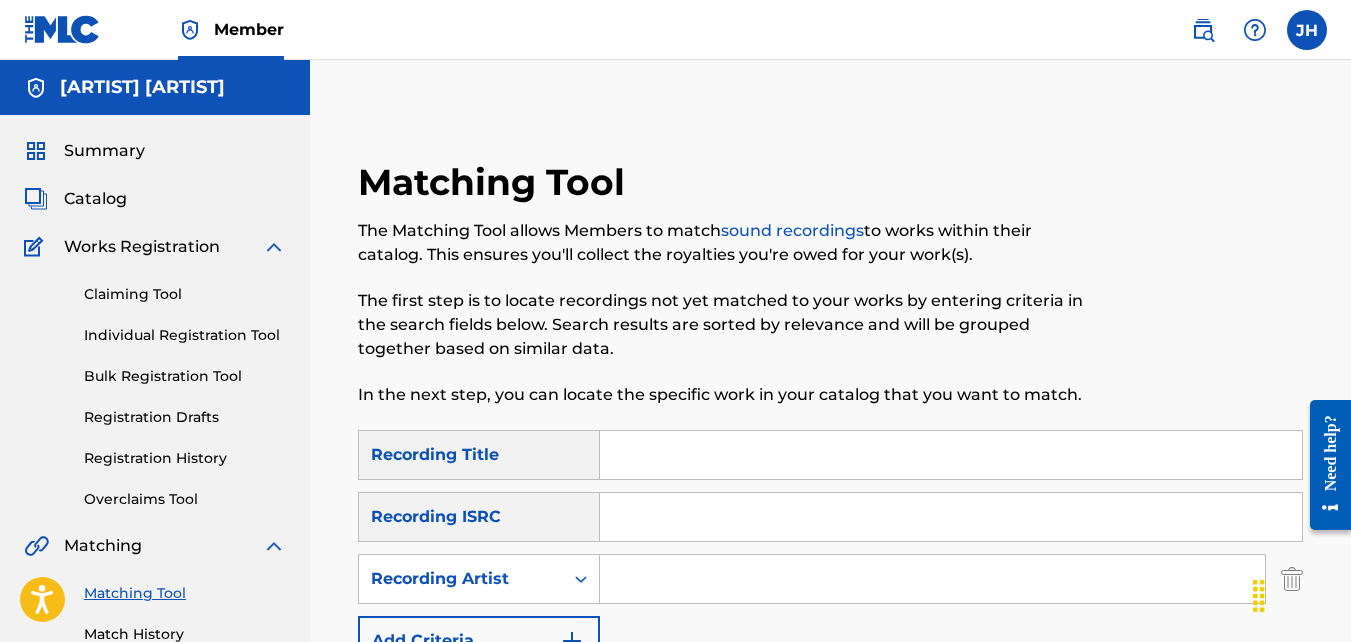 click at bounding box center [932, 579] 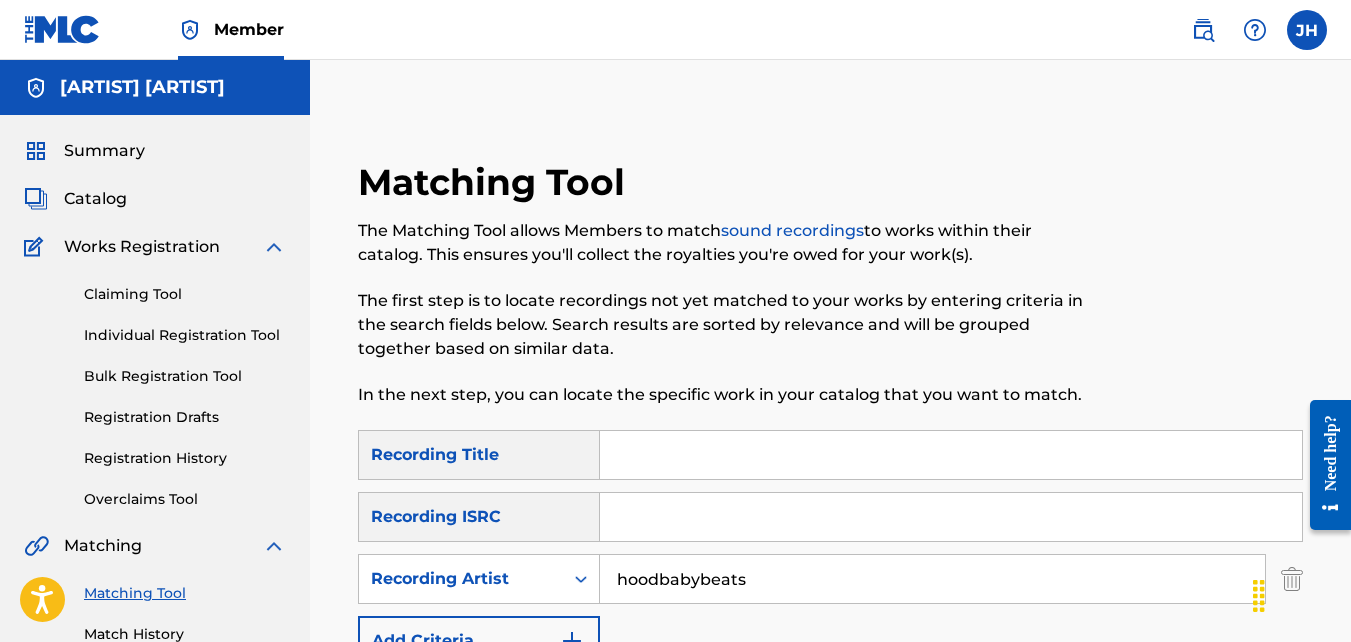 type on "hoodbabybeats" 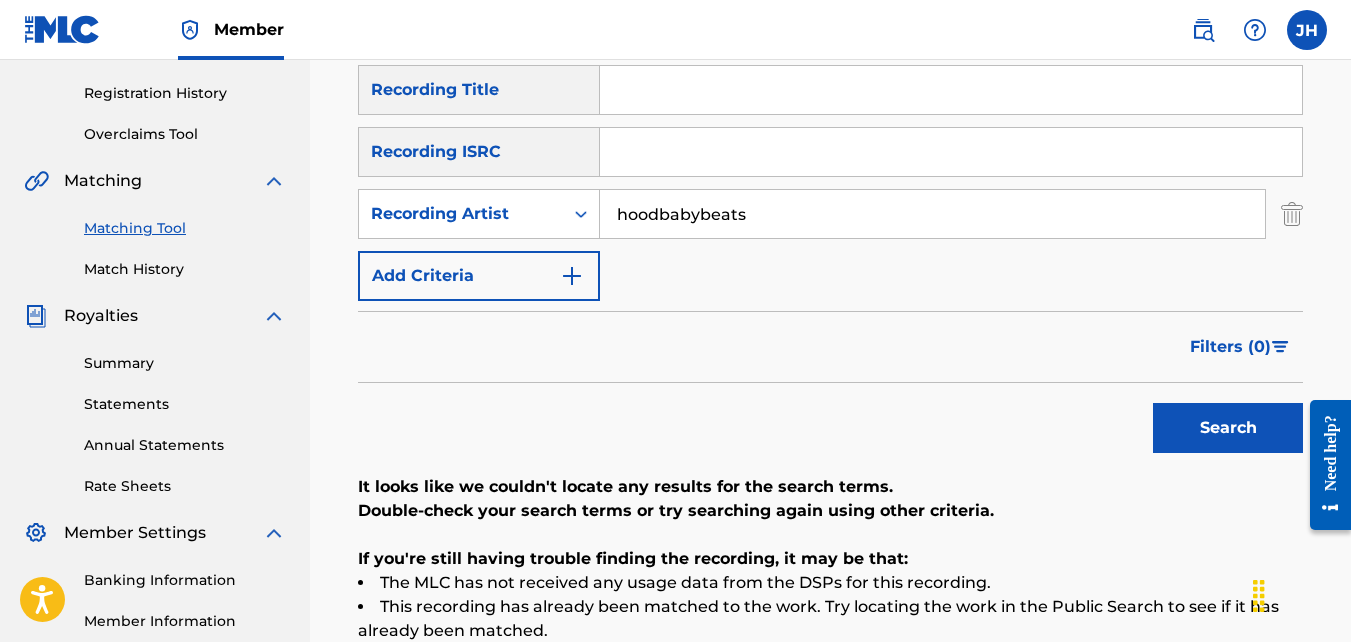 scroll, scrollTop: 379, scrollLeft: 0, axis: vertical 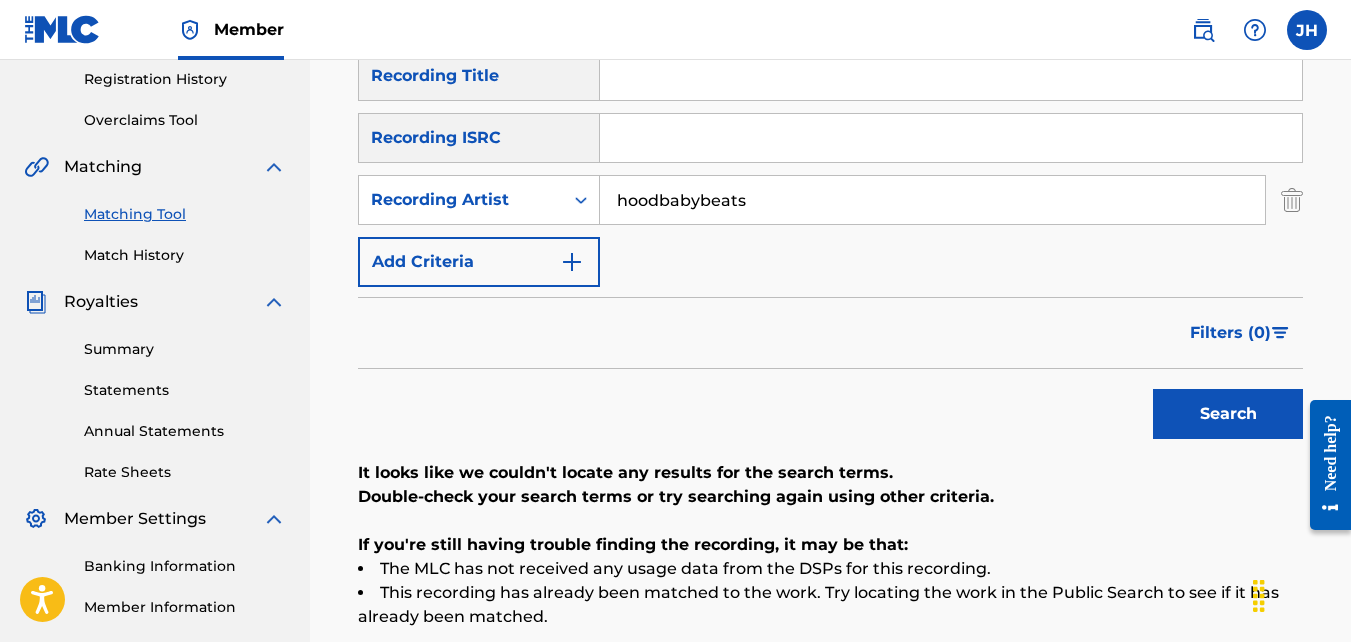 click on "hoodbabybeats" at bounding box center [932, 200] 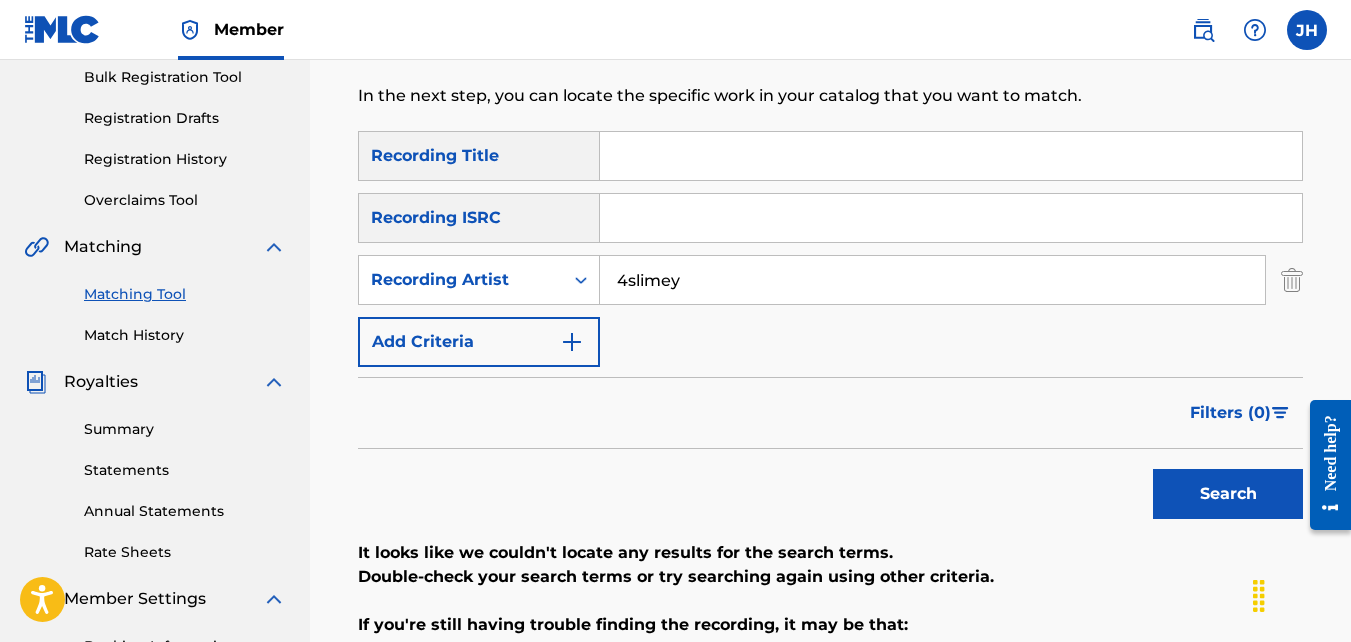 scroll, scrollTop: 302, scrollLeft: 0, axis: vertical 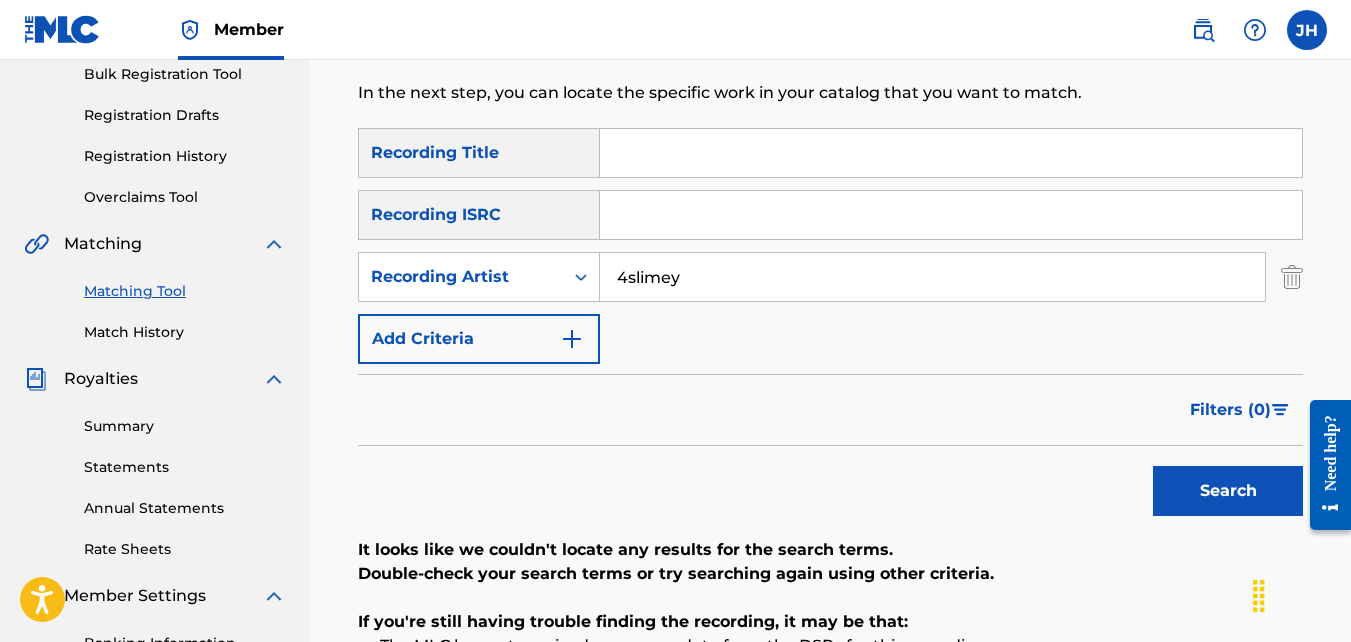type on "4slimey" 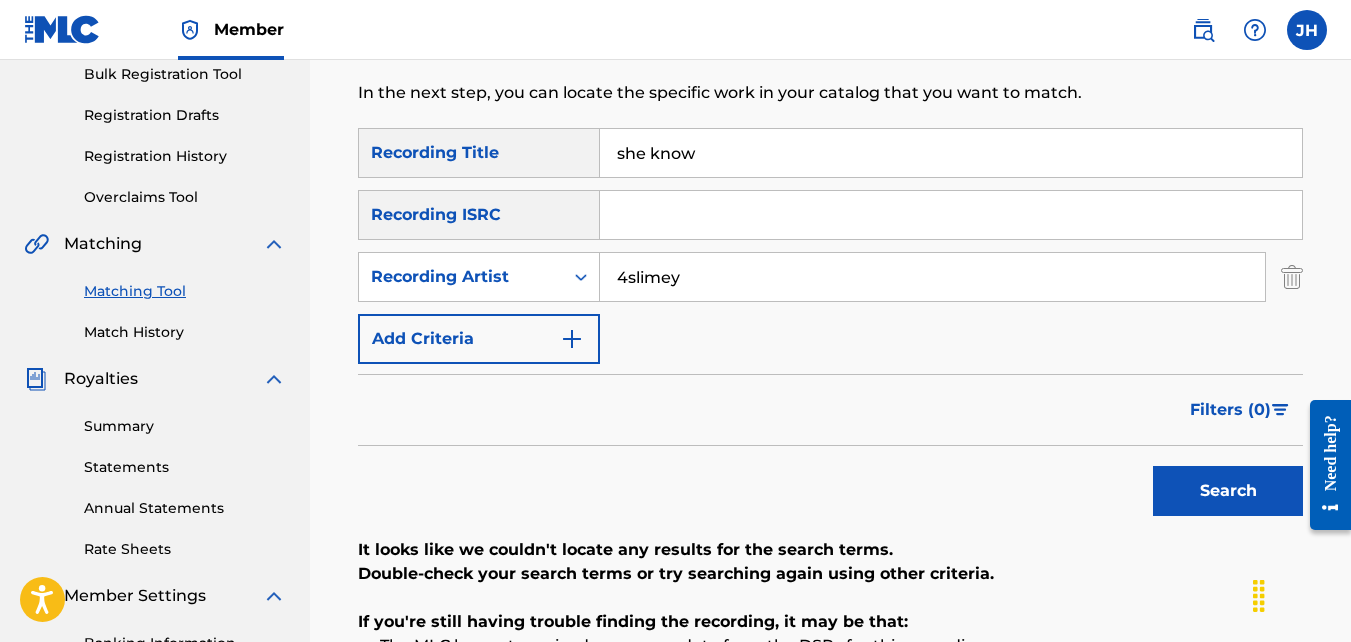 type on "she know" 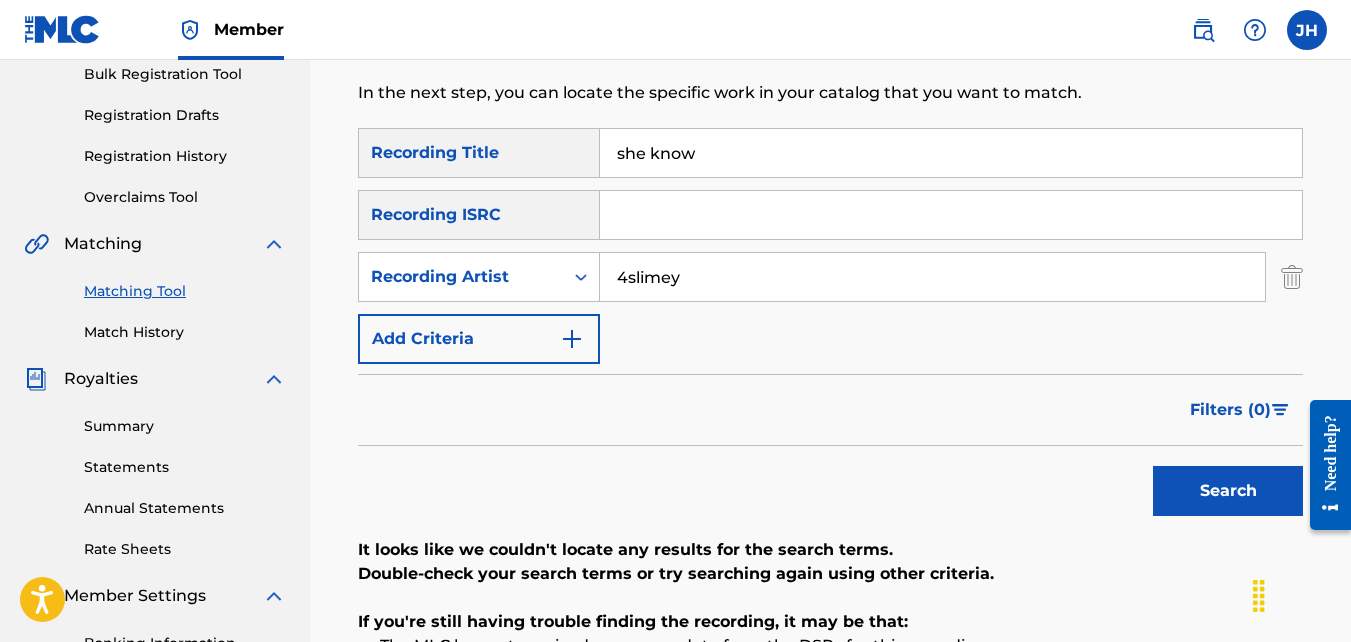 click on "4slimey" at bounding box center [932, 277] 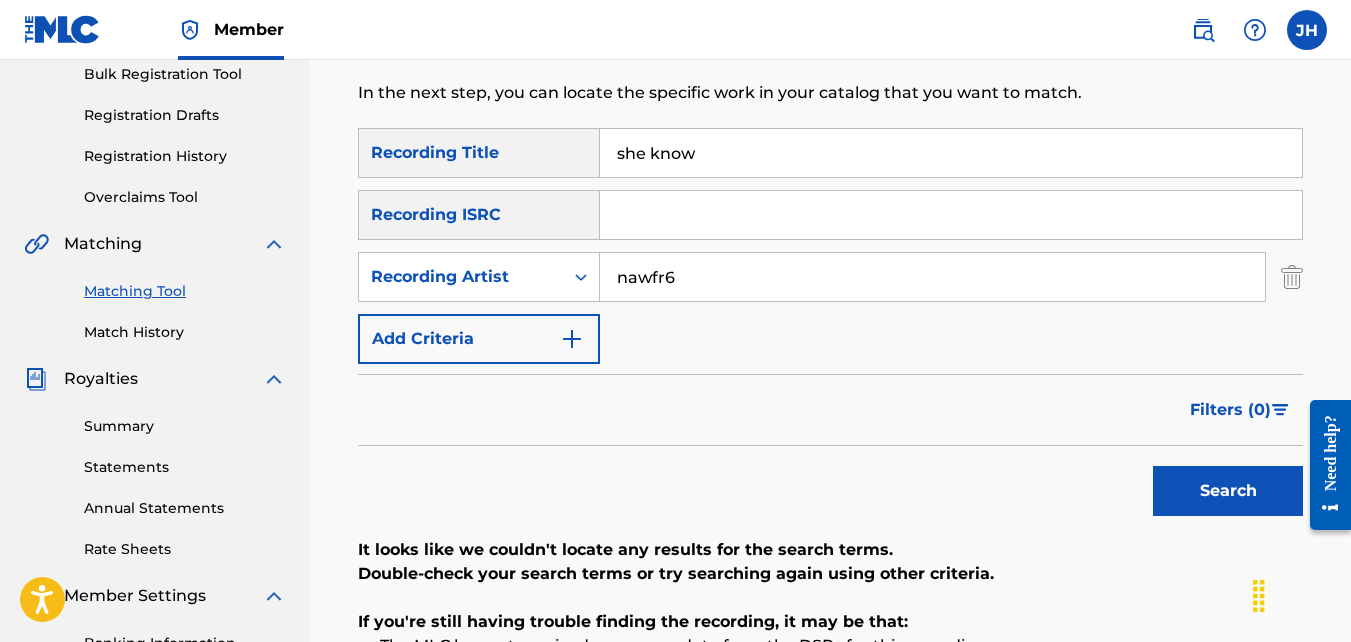 type on "nawfr6" 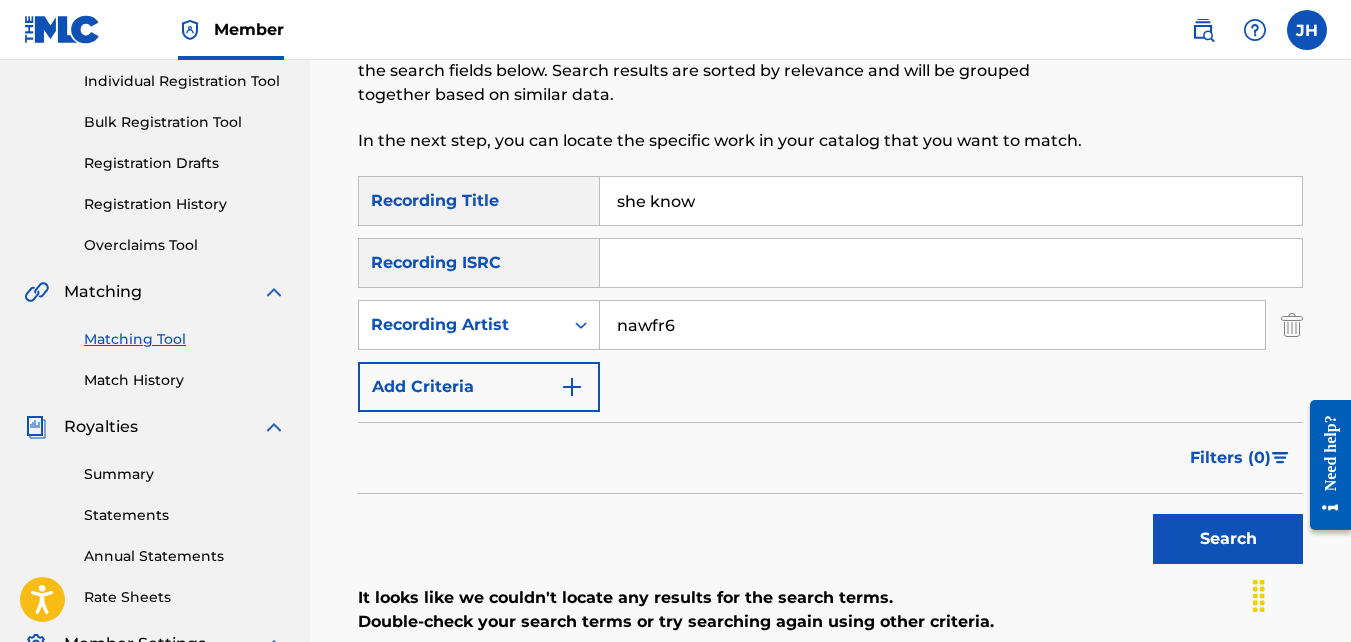scroll, scrollTop: 248, scrollLeft: 0, axis: vertical 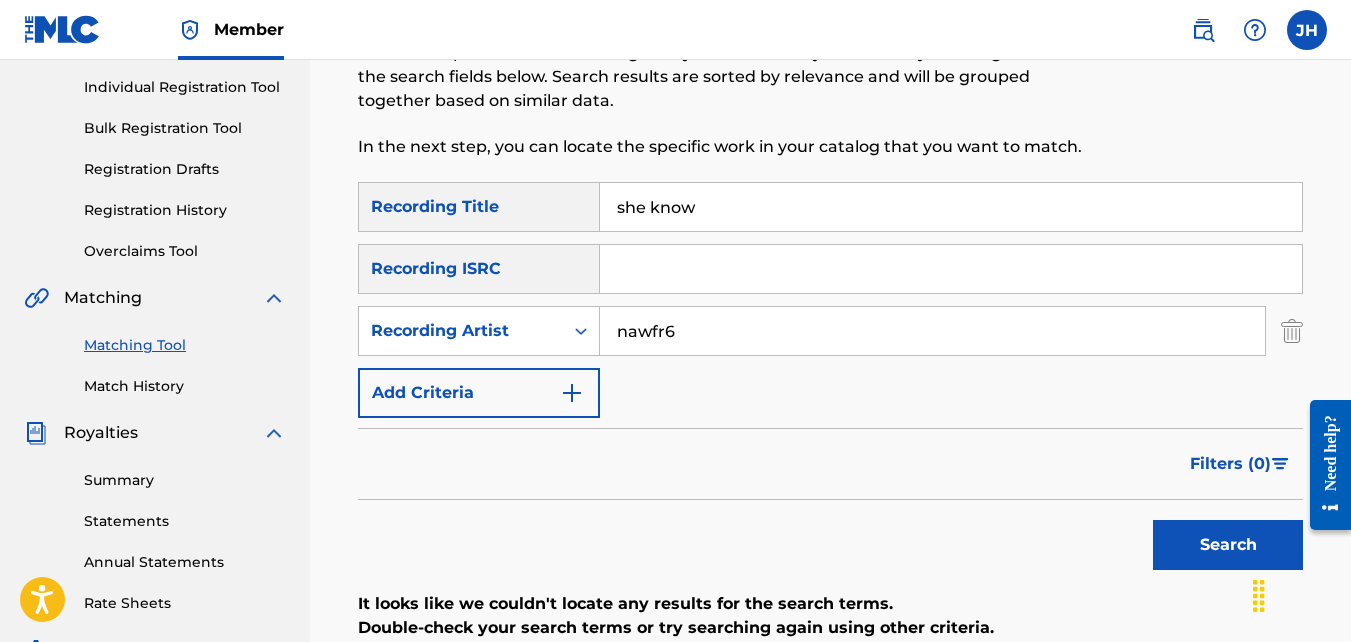 click on "she know" at bounding box center (951, 207) 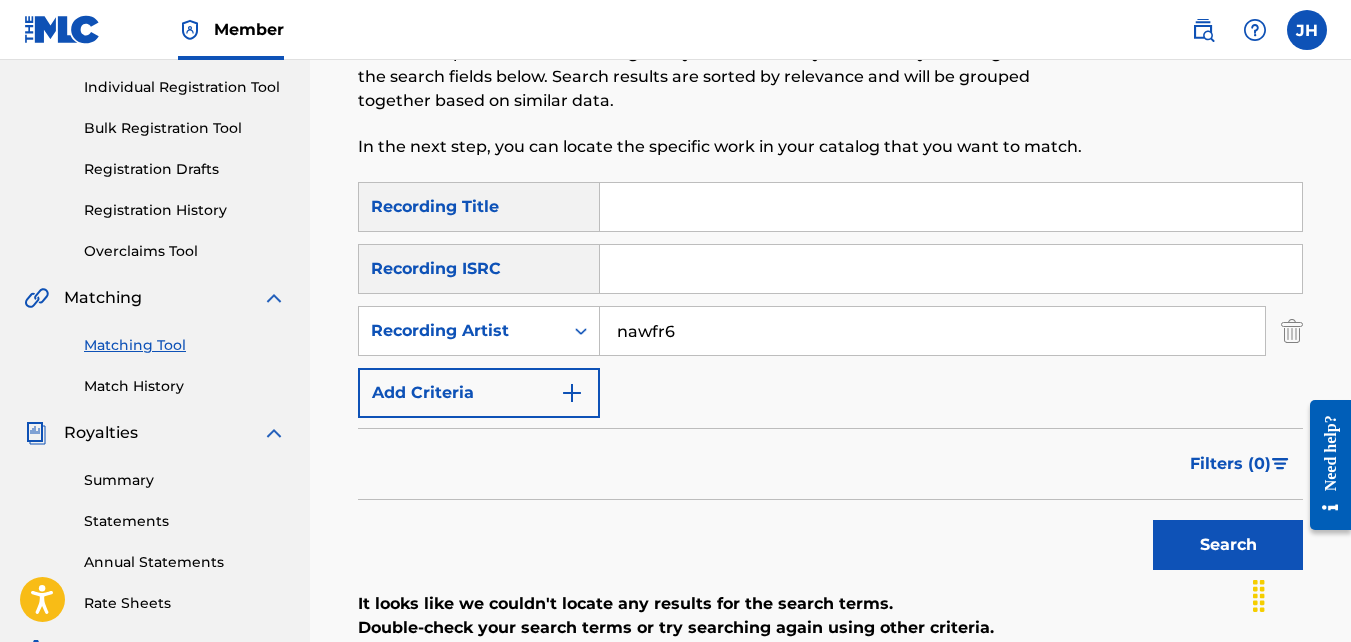 click on "Search" at bounding box center (1228, 545) 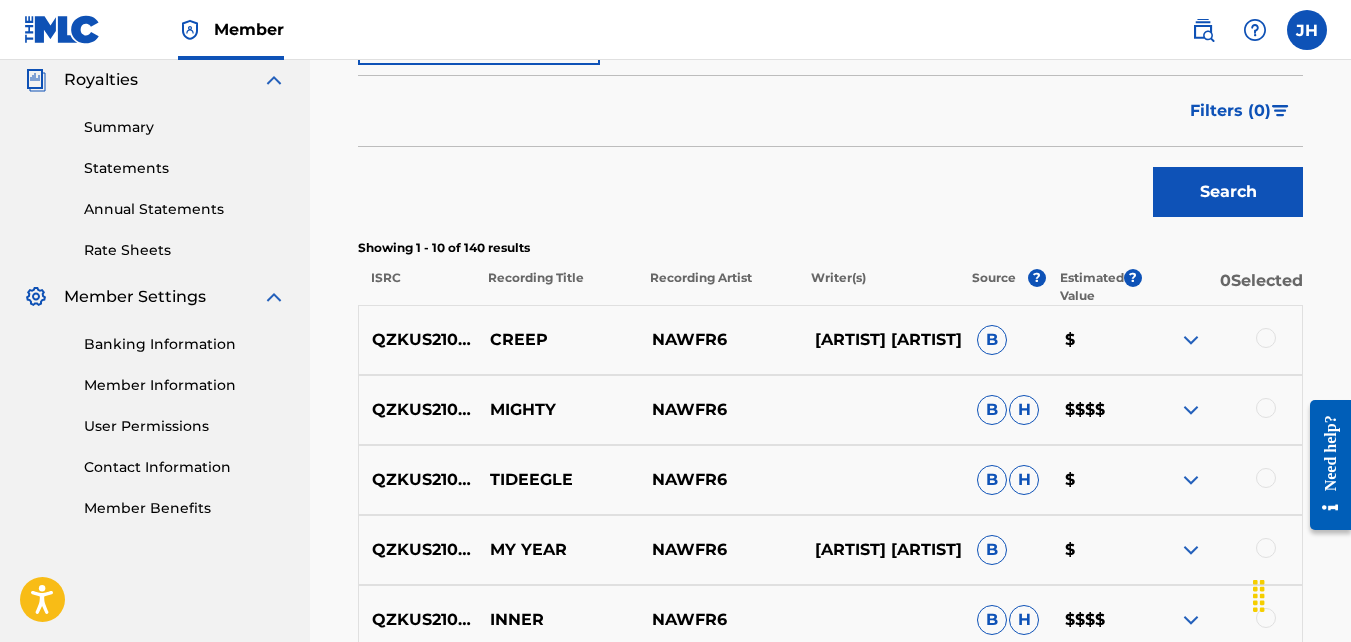 scroll, scrollTop: 602, scrollLeft: 0, axis: vertical 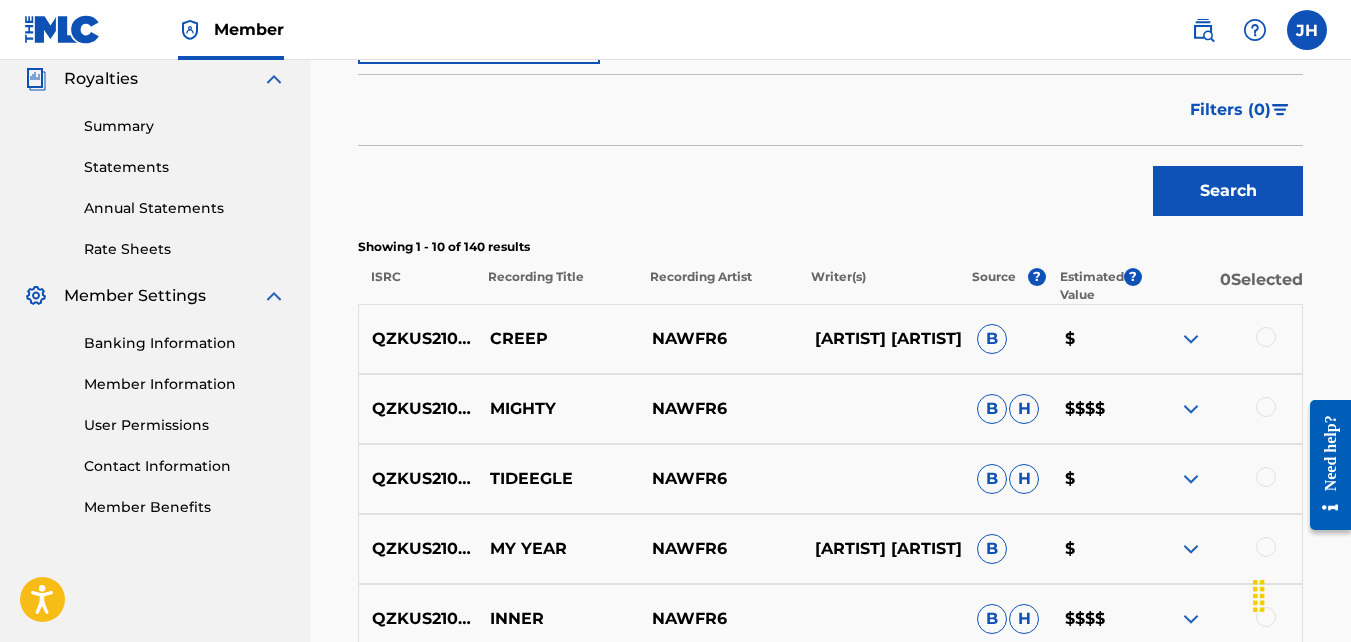 click at bounding box center (1191, 339) 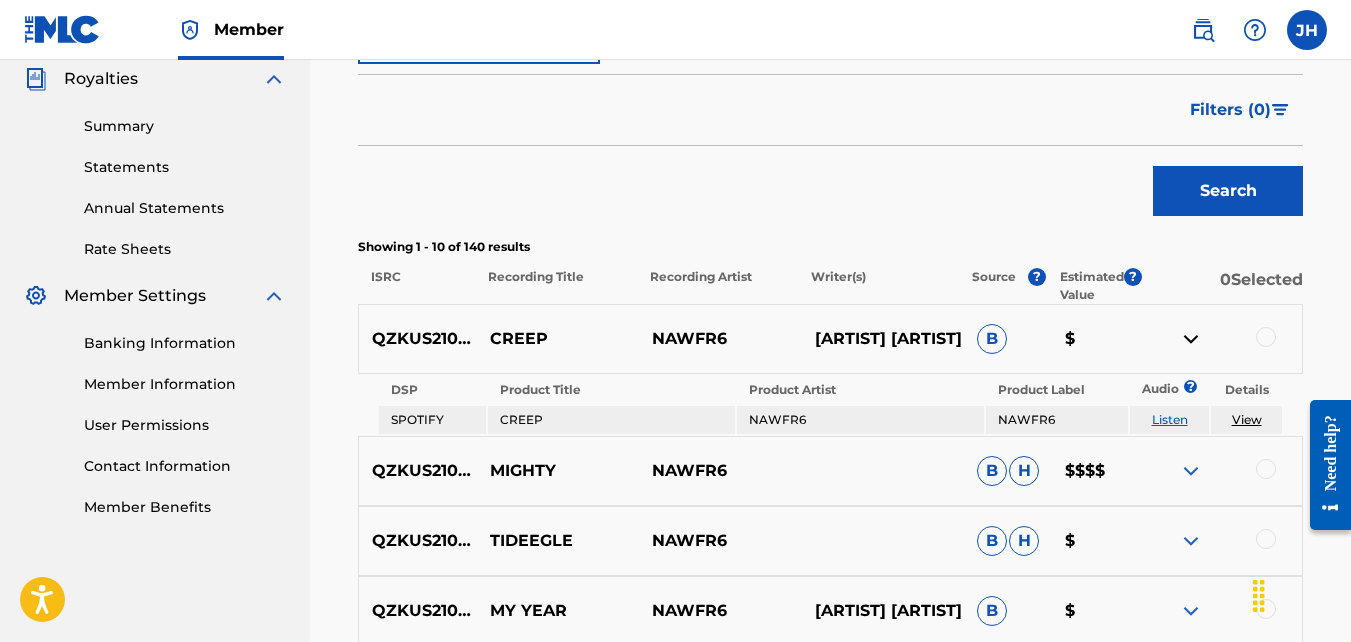 click on "View" at bounding box center [1247, 419] 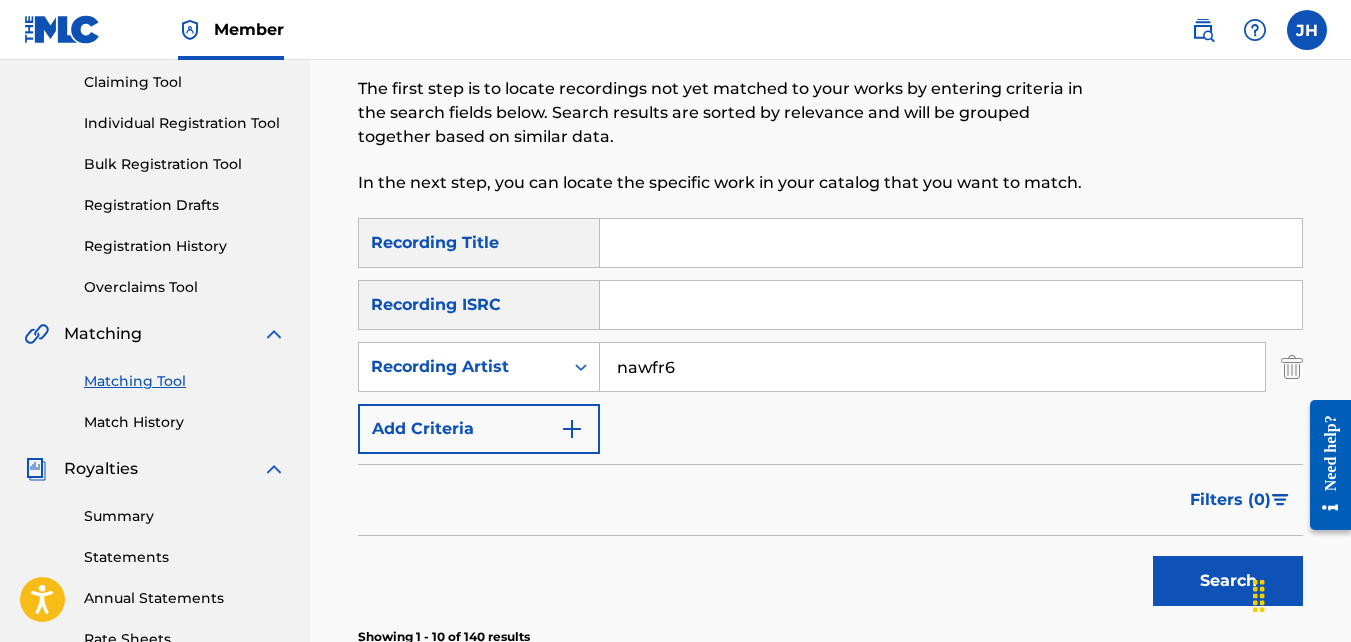 scroll, scrollTop: 211, scrollLeft: 0, axis: vertical 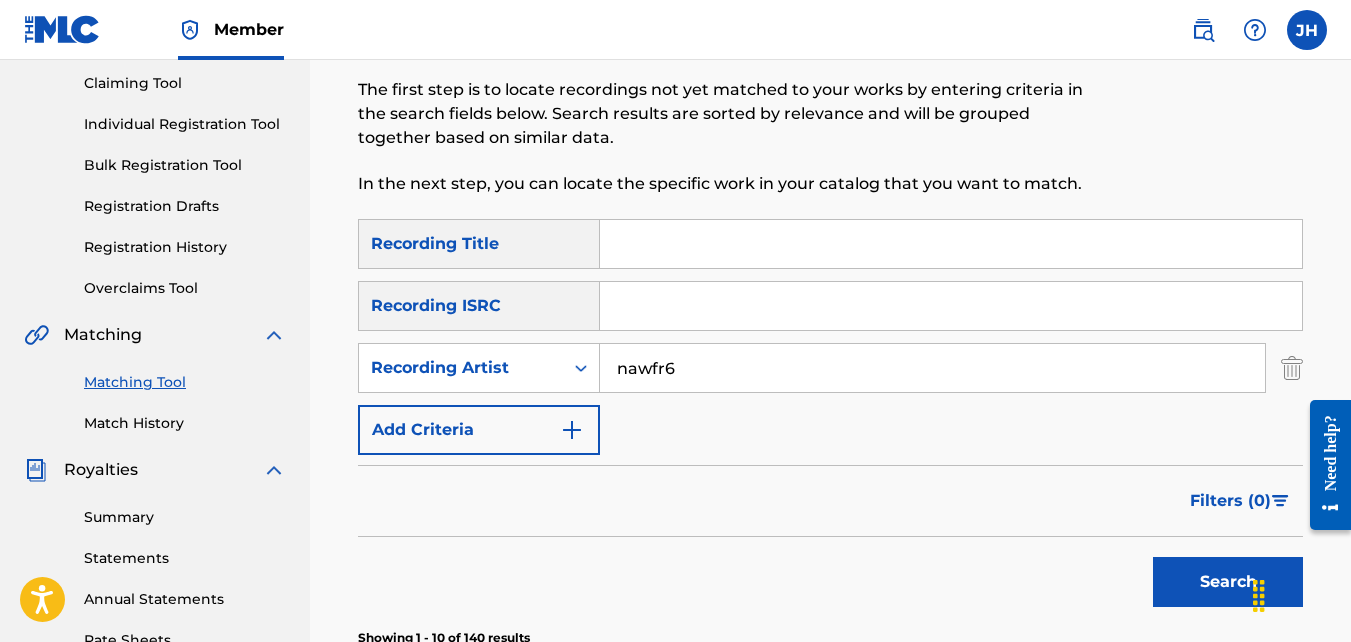click at bounding box center [951, 244] 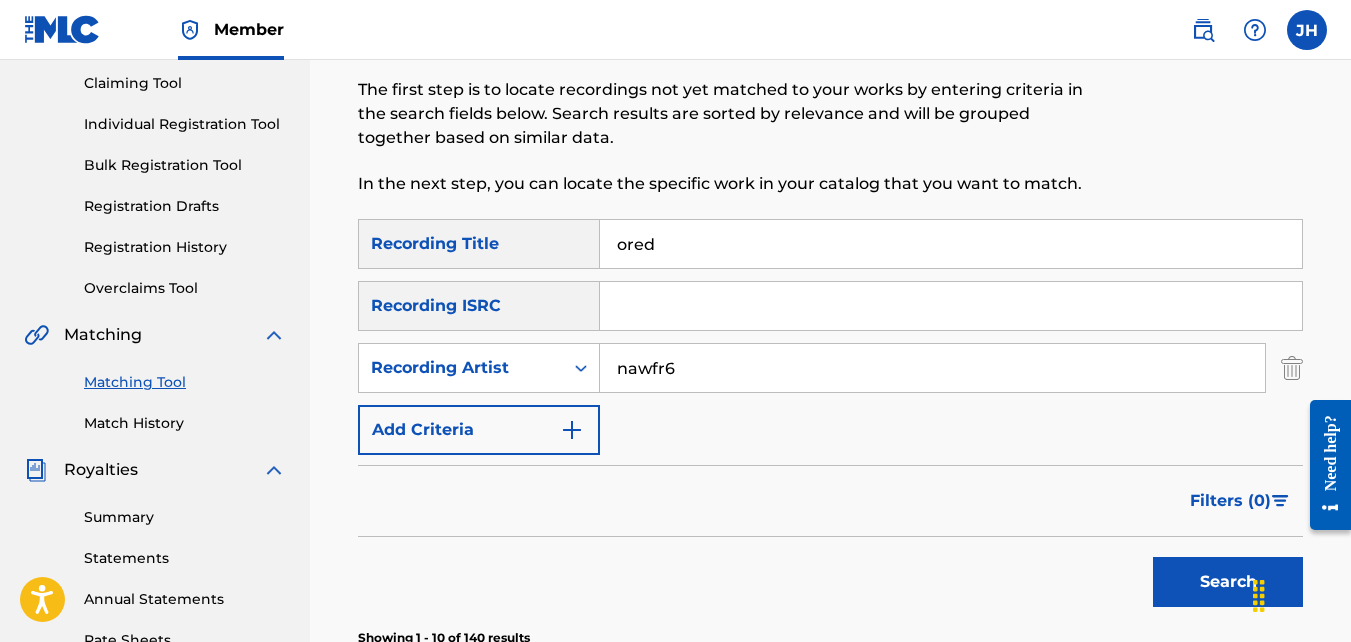 click on "Search" at bounding box center [1228, 582] 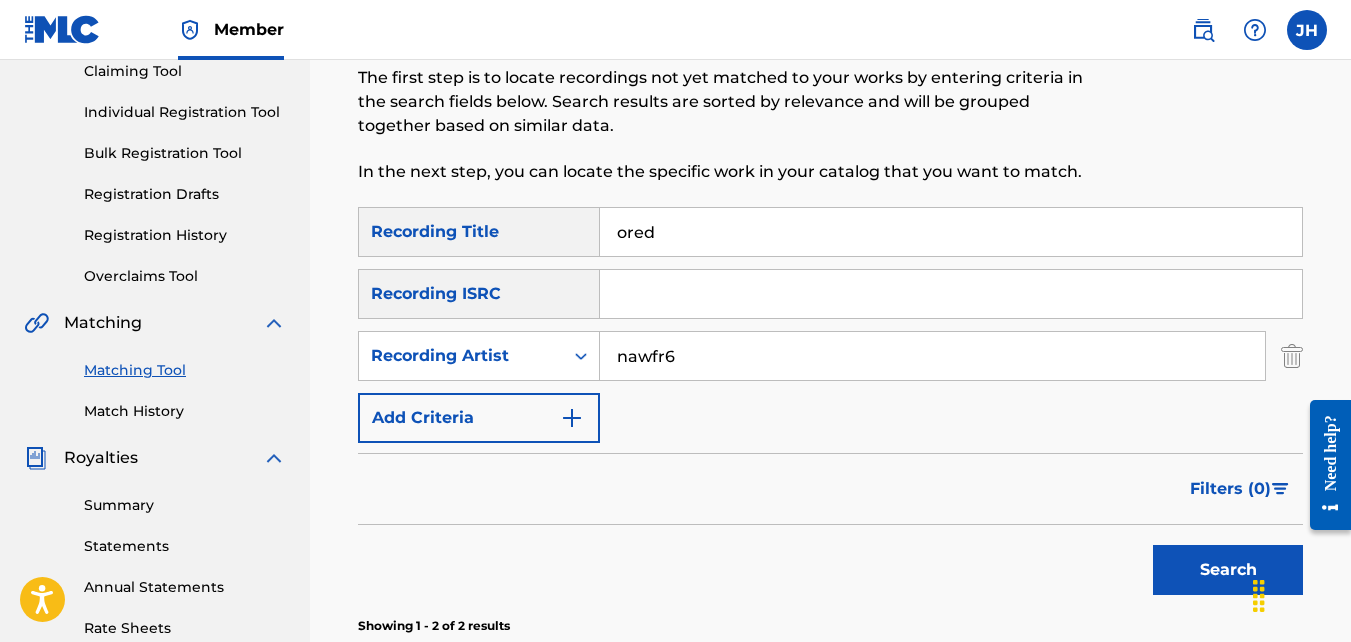 scroll, scrollTop: 222, scrollLeft: 0, axis: vertical 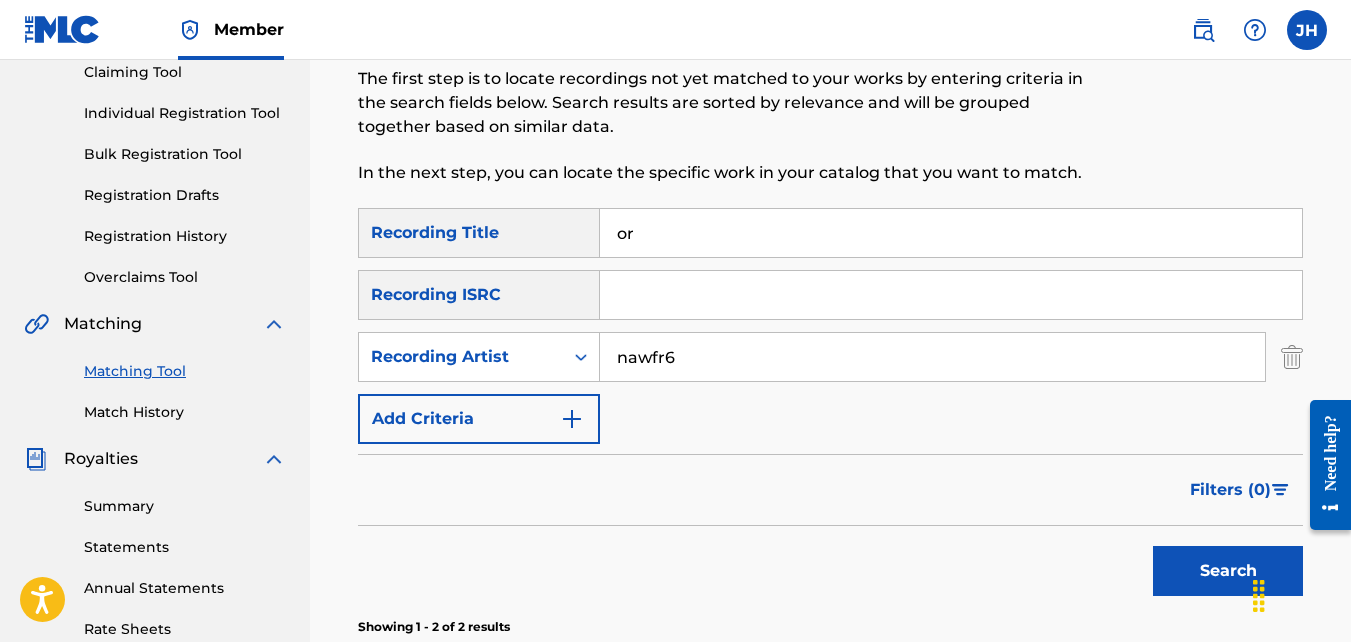 type on "o" 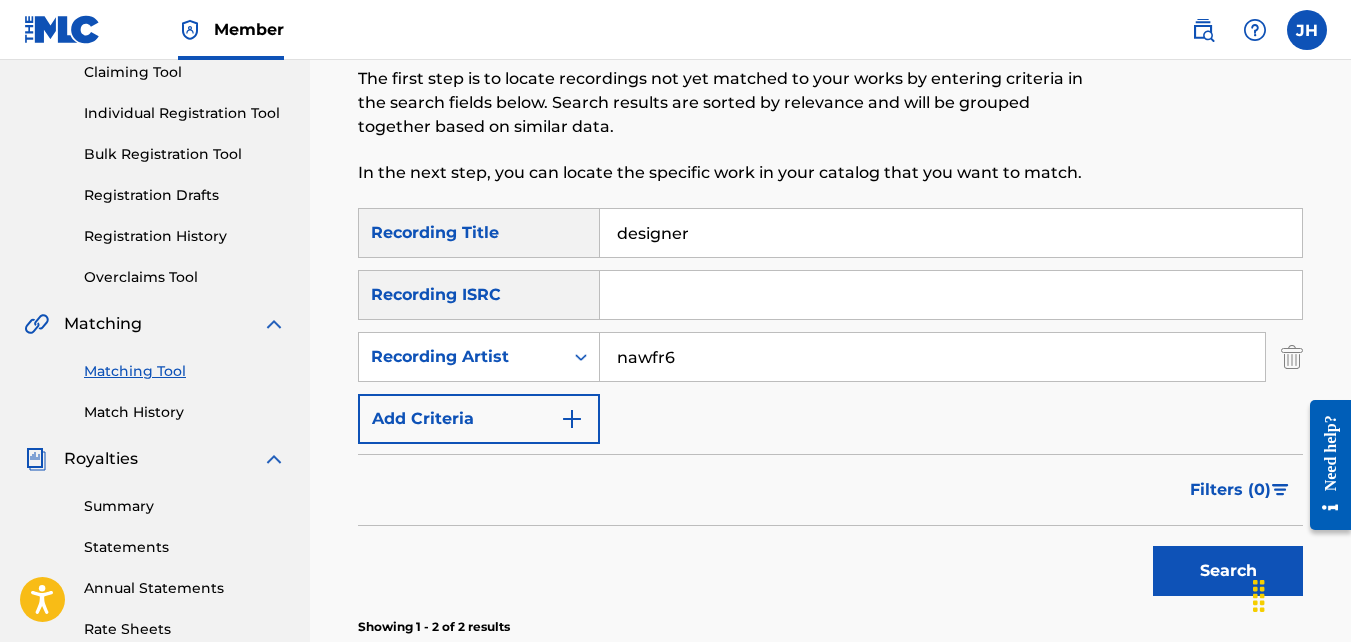 type on "designer" 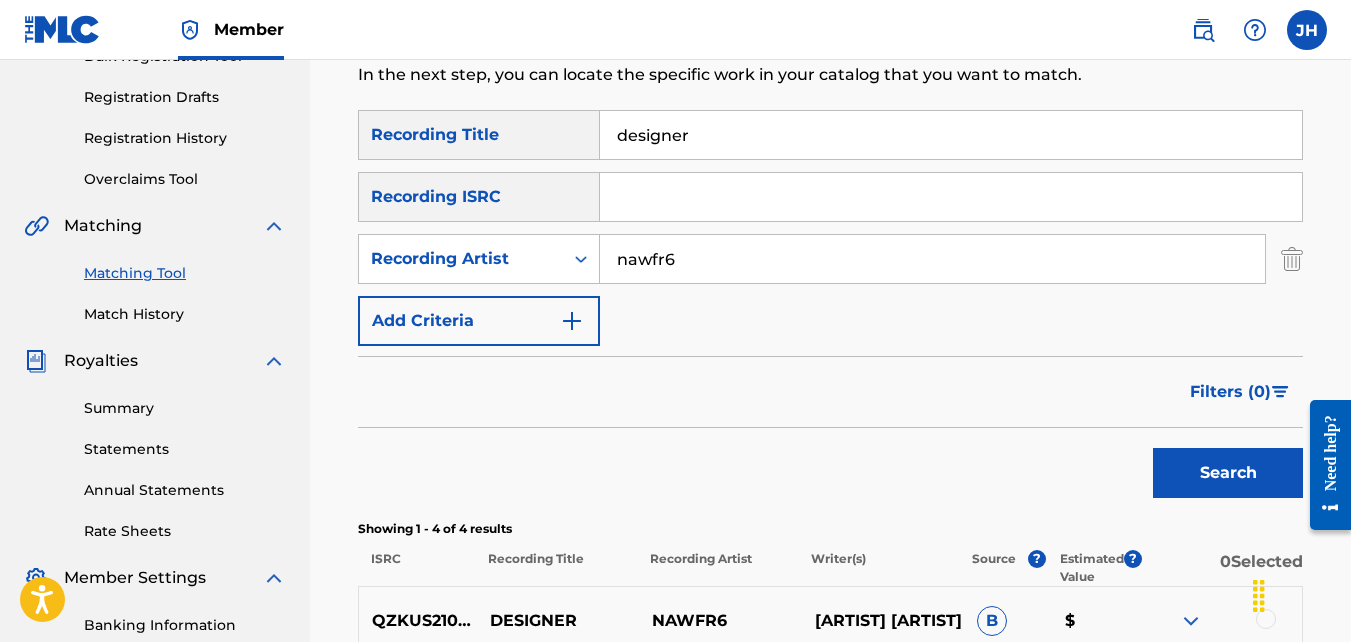 scroll, scrollTop: 319, scrollLeft: 0, axis: vertical 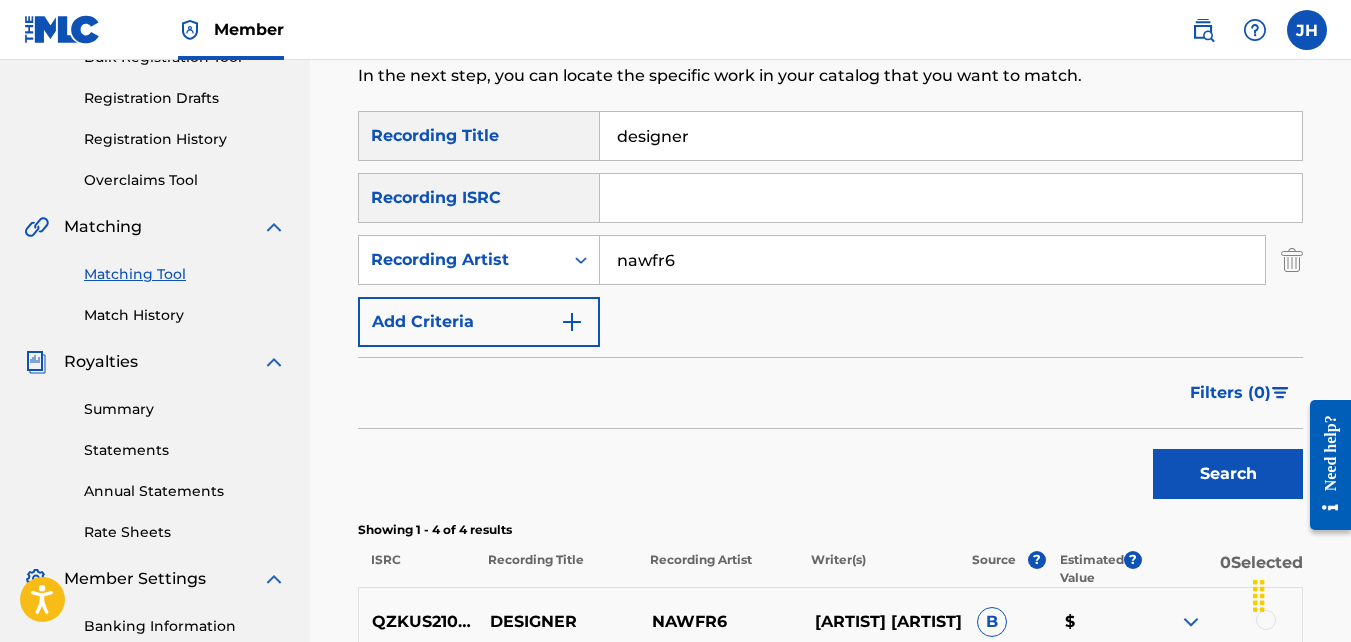 click on "designer" at bounding box center (951, 136) 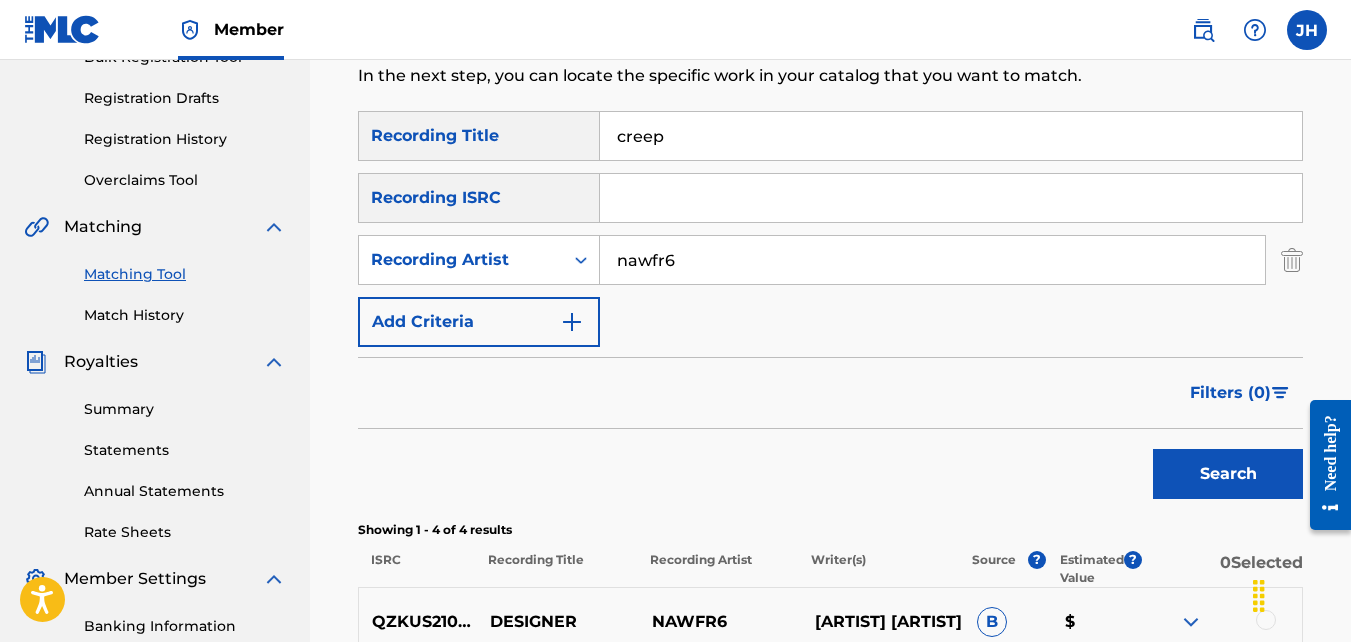 type on "creep" 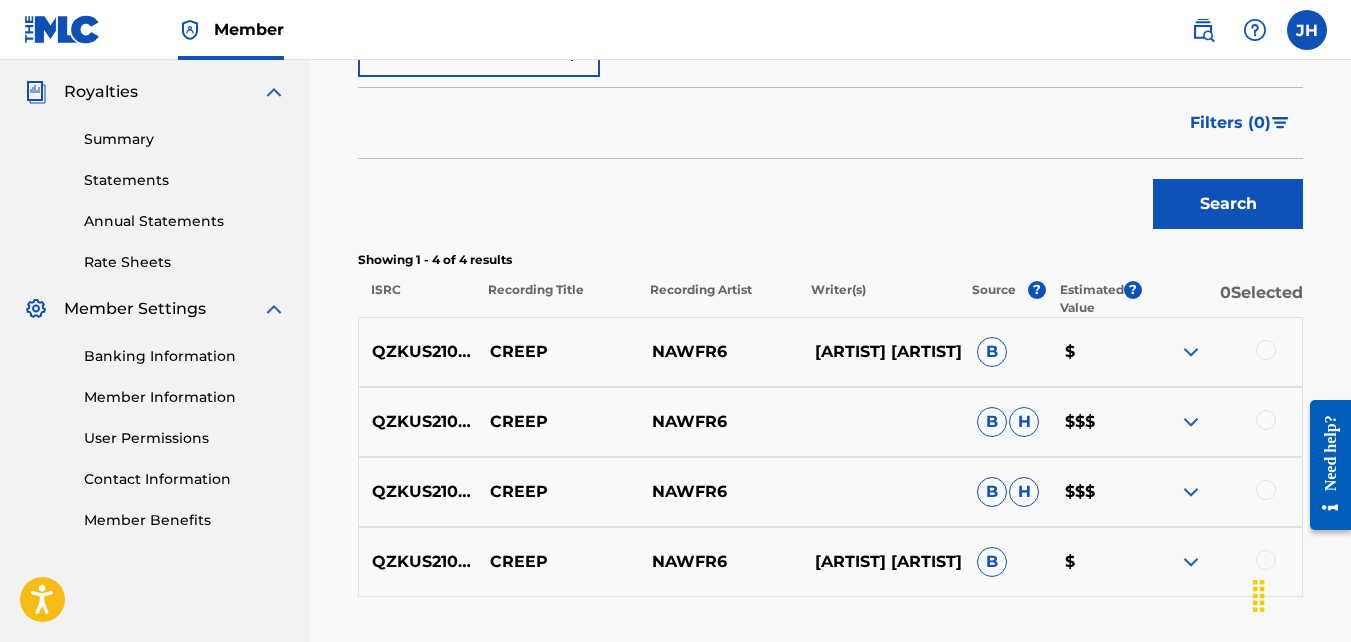 scroll, scrollTop: 591, scrollLeft: 0, axis: vertical 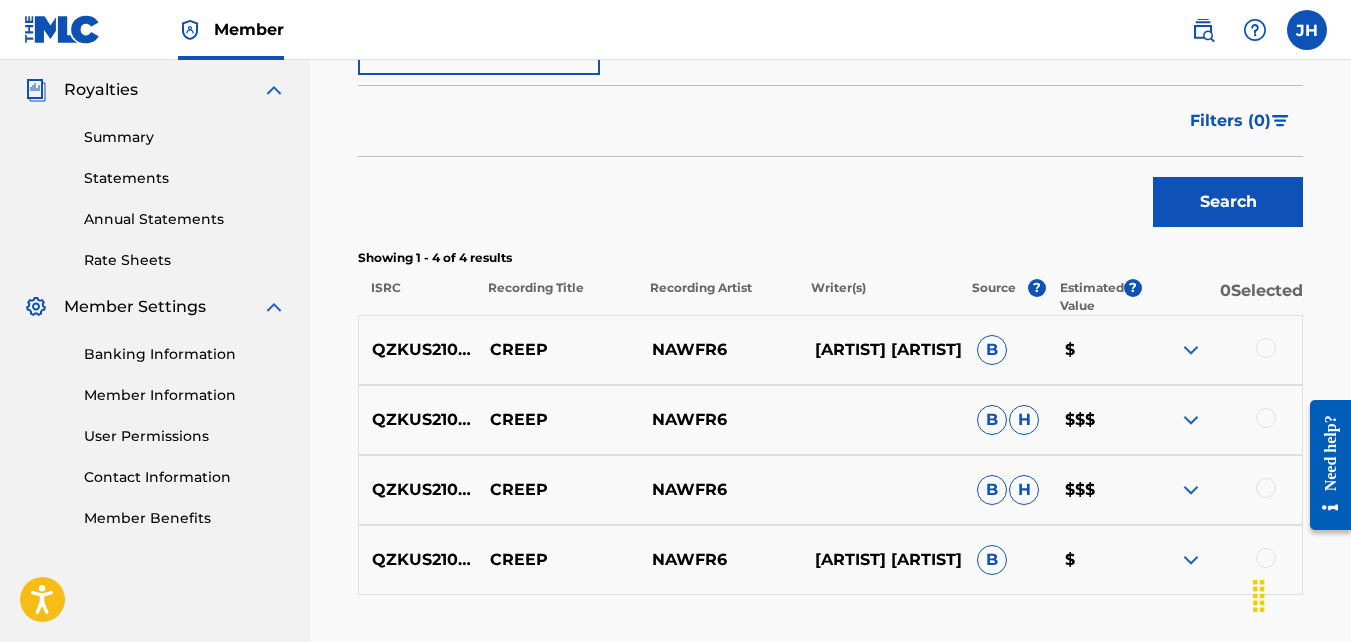 click at bounding box center (1191, 420) 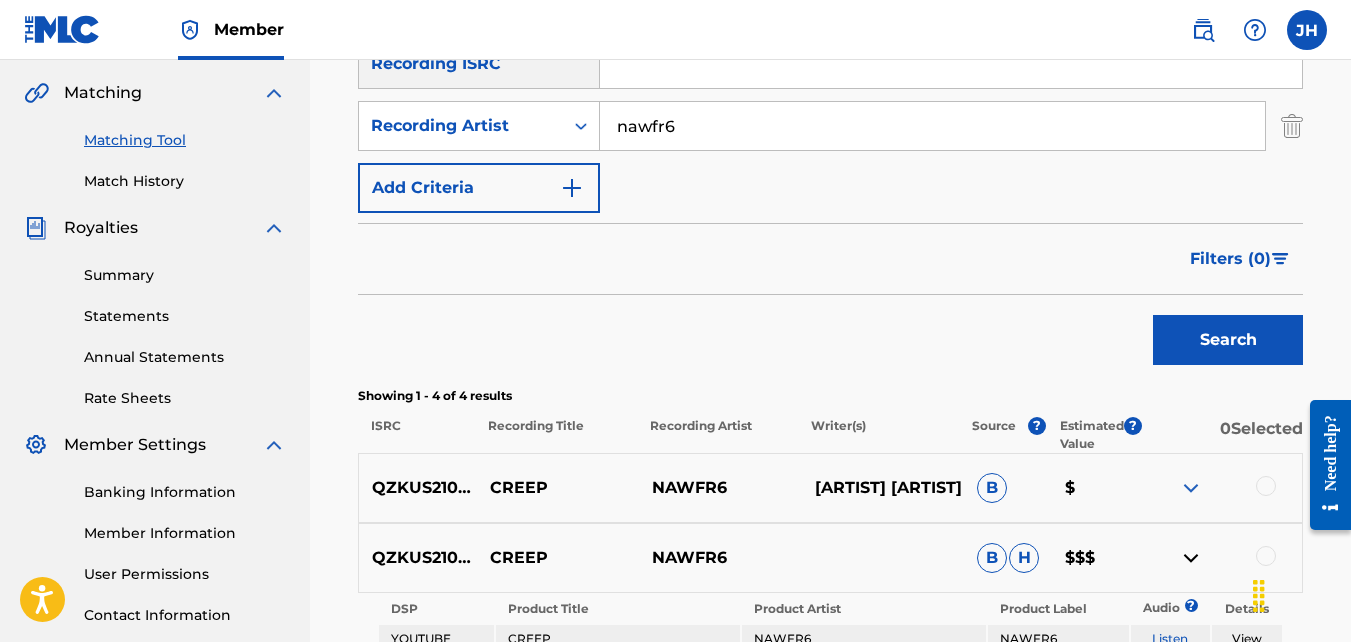 scroll, scrollTop: 329, scrollLeft: 0, axis: vertical 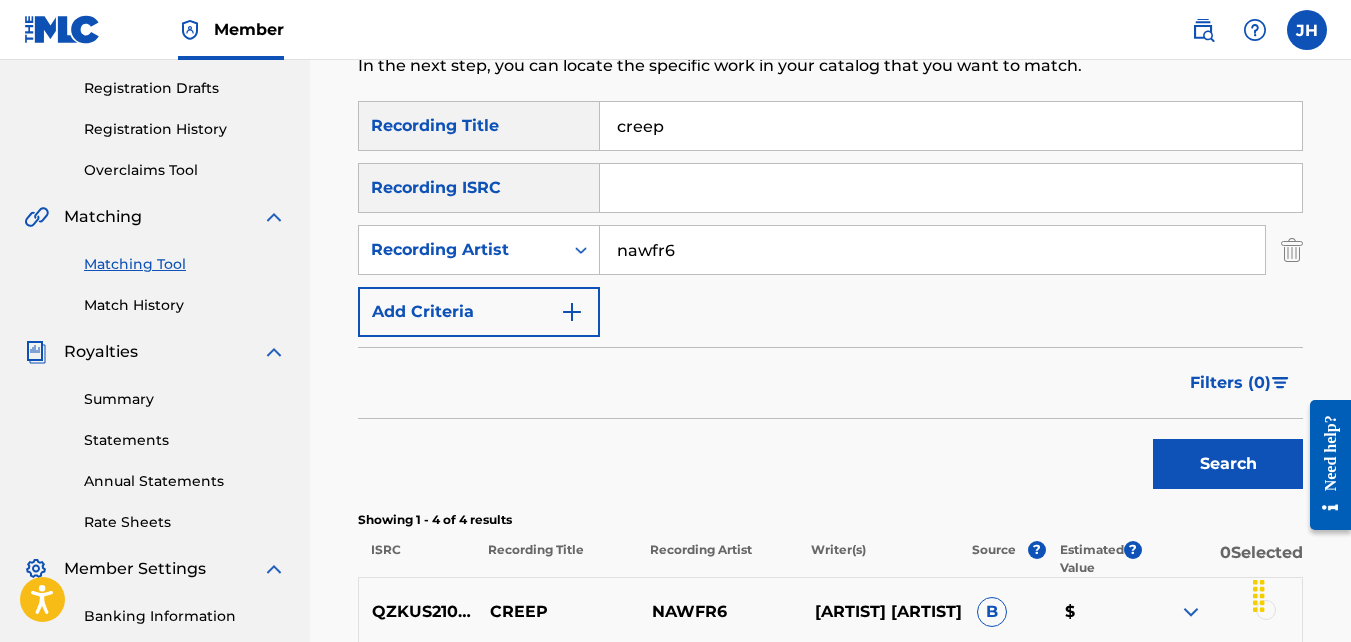 click on "creep" at bounding box center [951, 126] 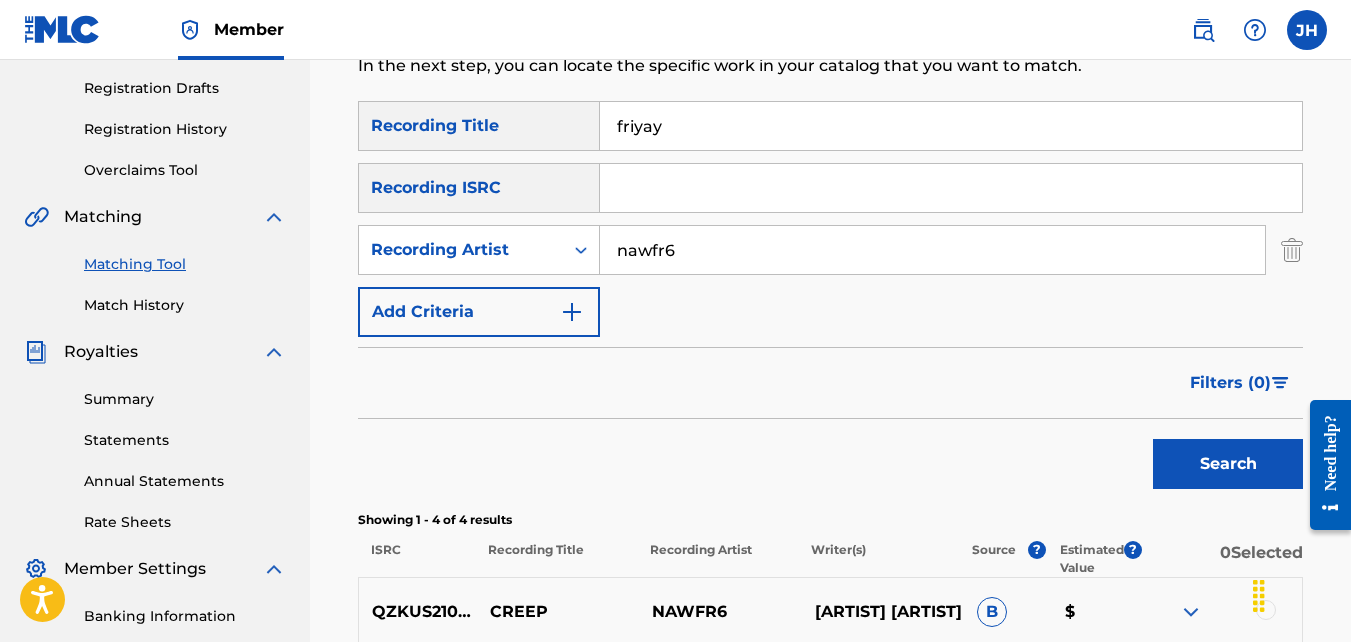 click on "Search" at bounding box center [1228, 464] 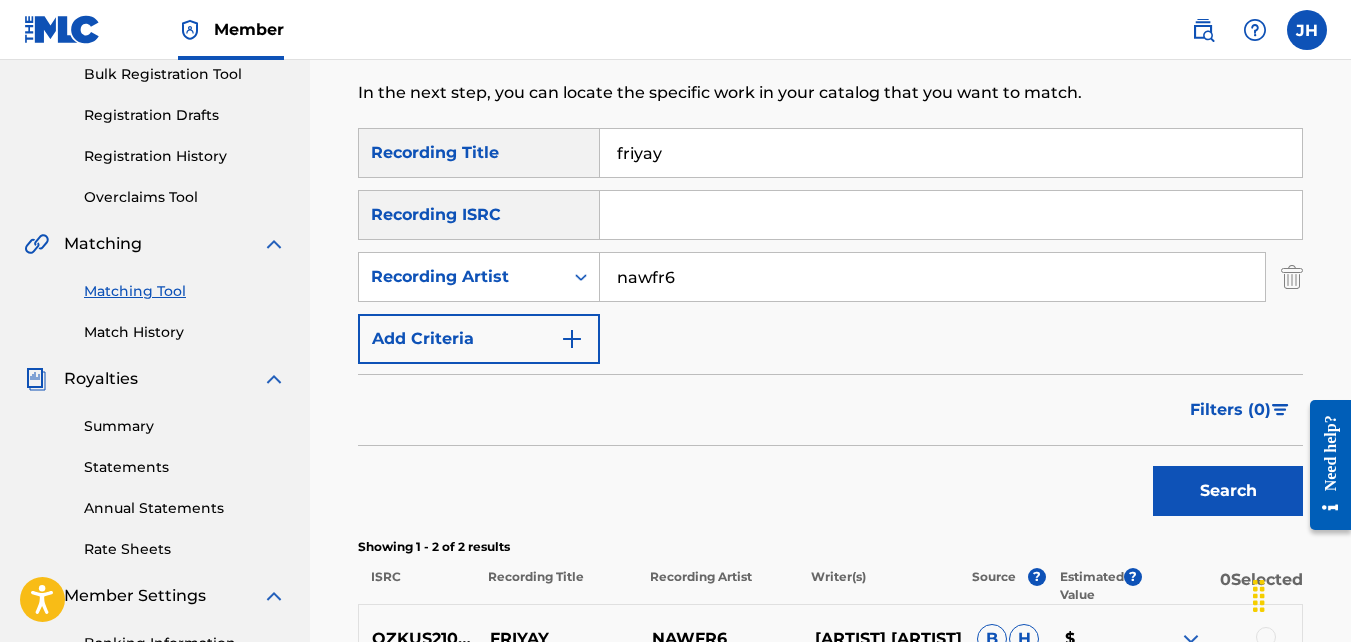 scroll, scrollTop: 296, scrollLeft: 0, axis: vertical 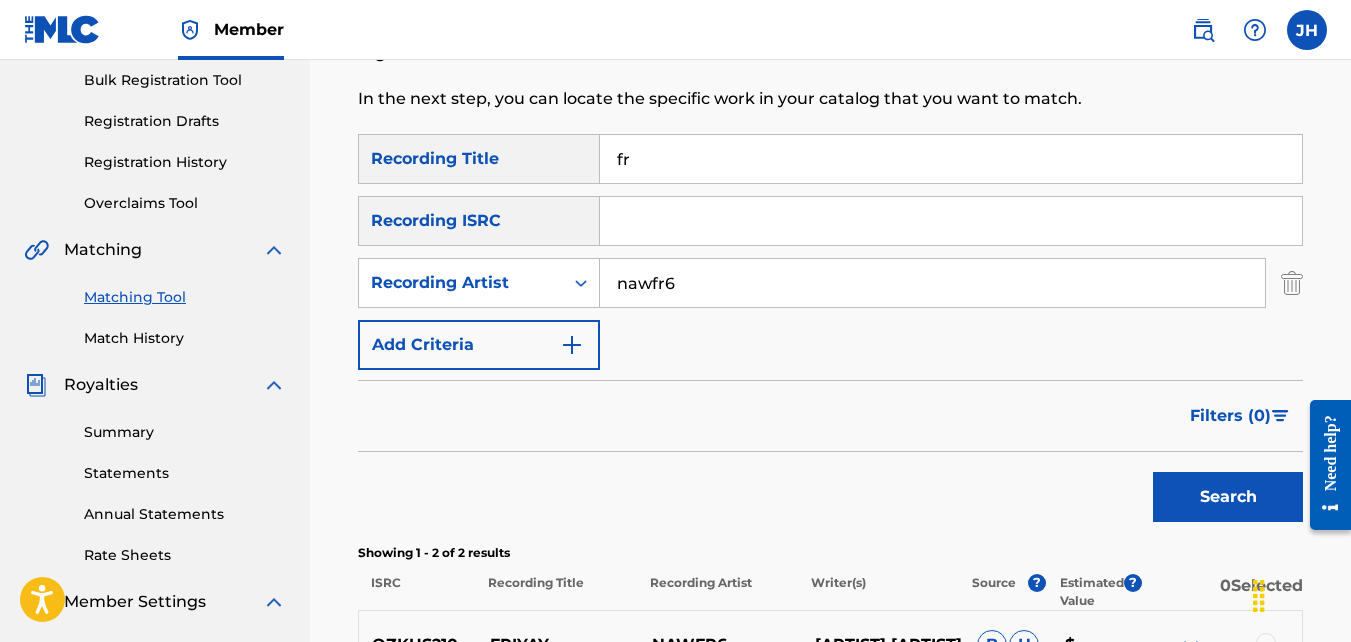 type on "f" 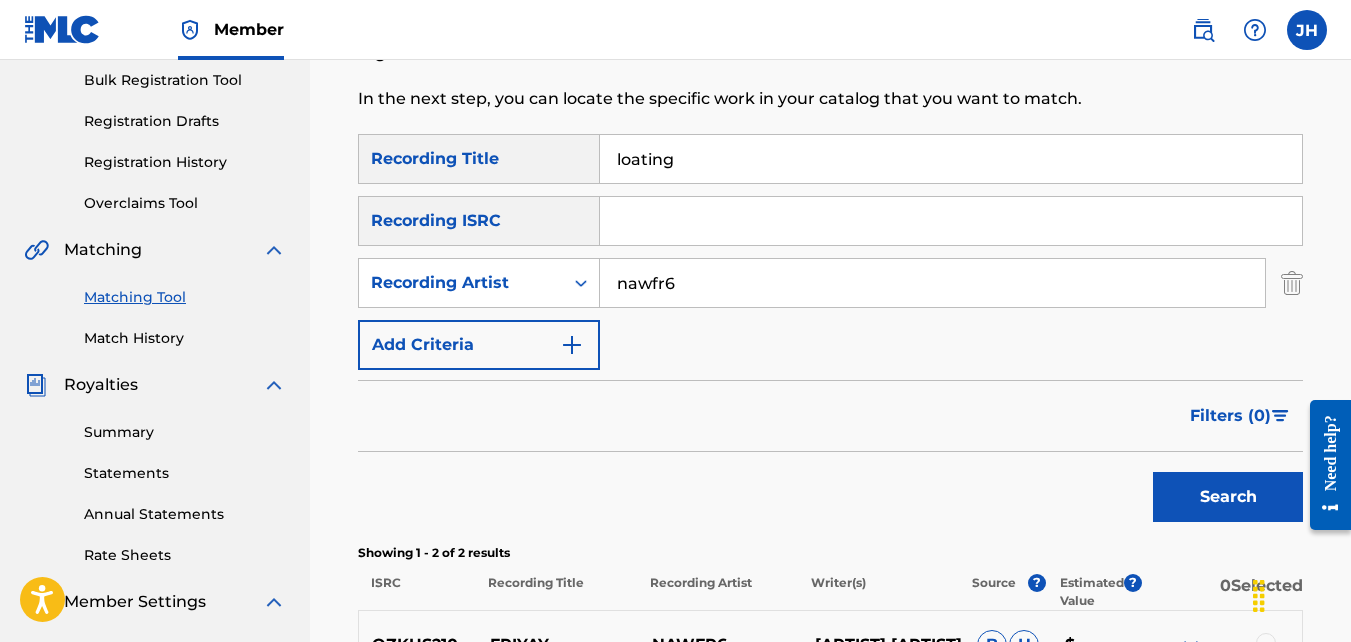 click on "Search" at bounding box center (1228, 497) 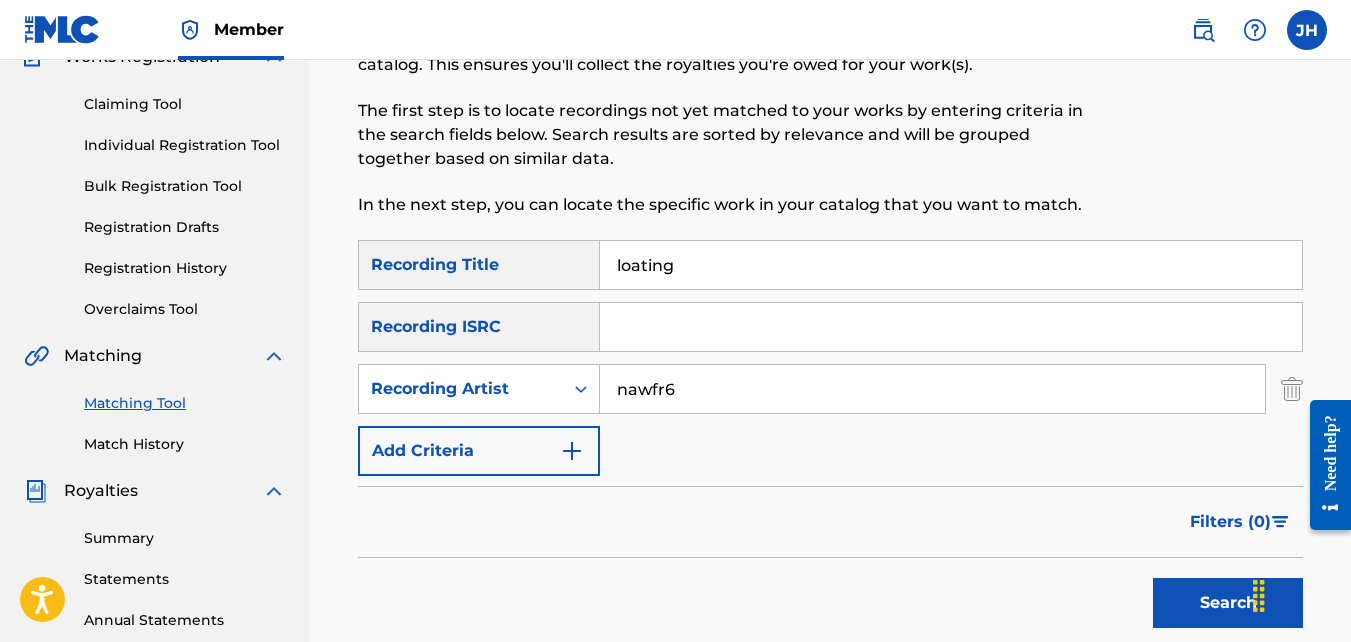 scroll, scrollTop: 189, scrollLeft: 0, axis: vertical 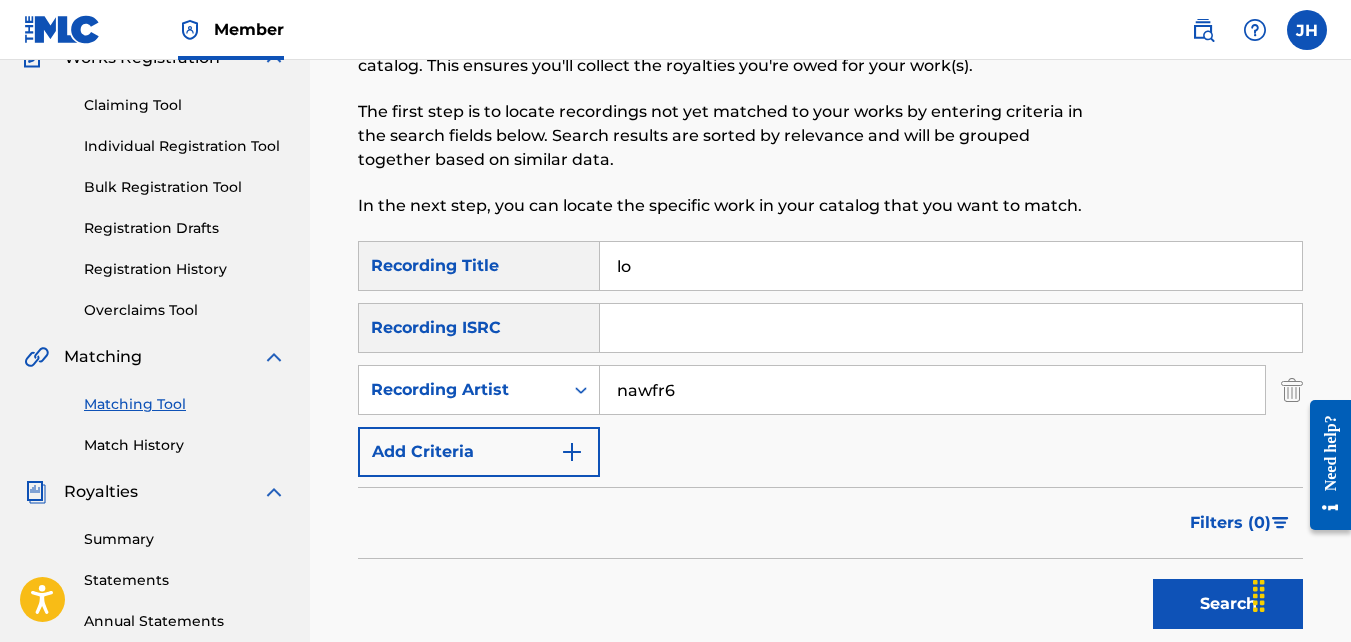 type on "l" 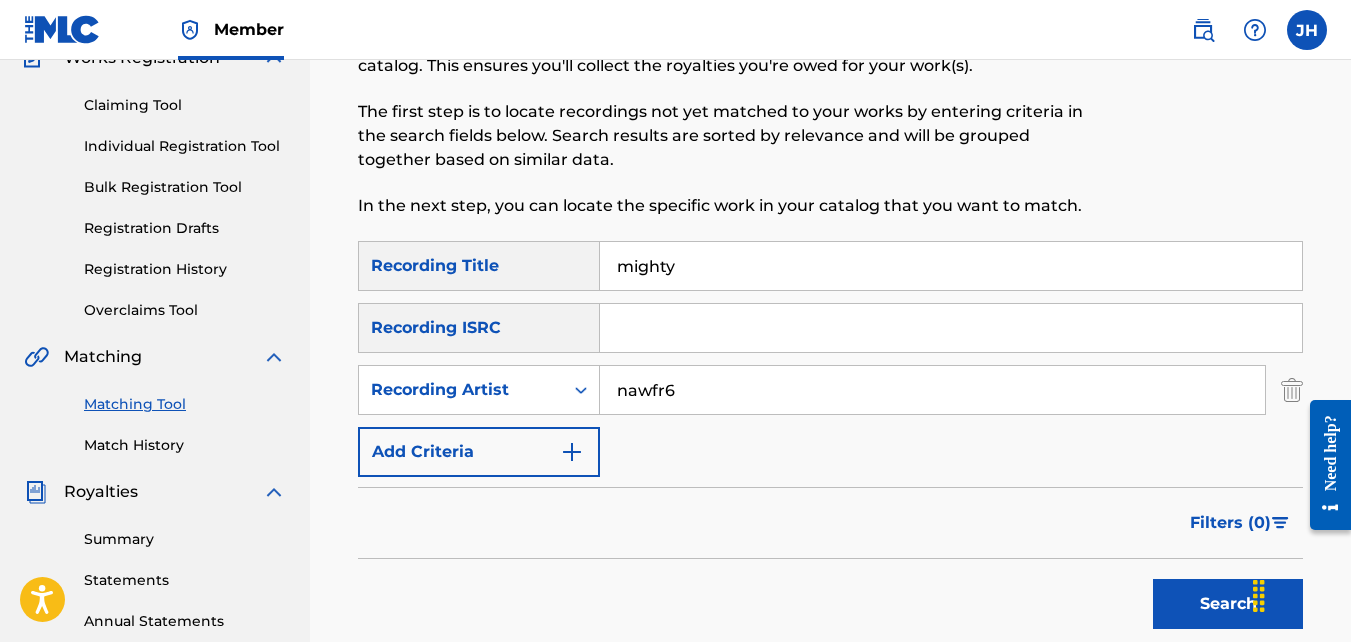 type on "mighty" 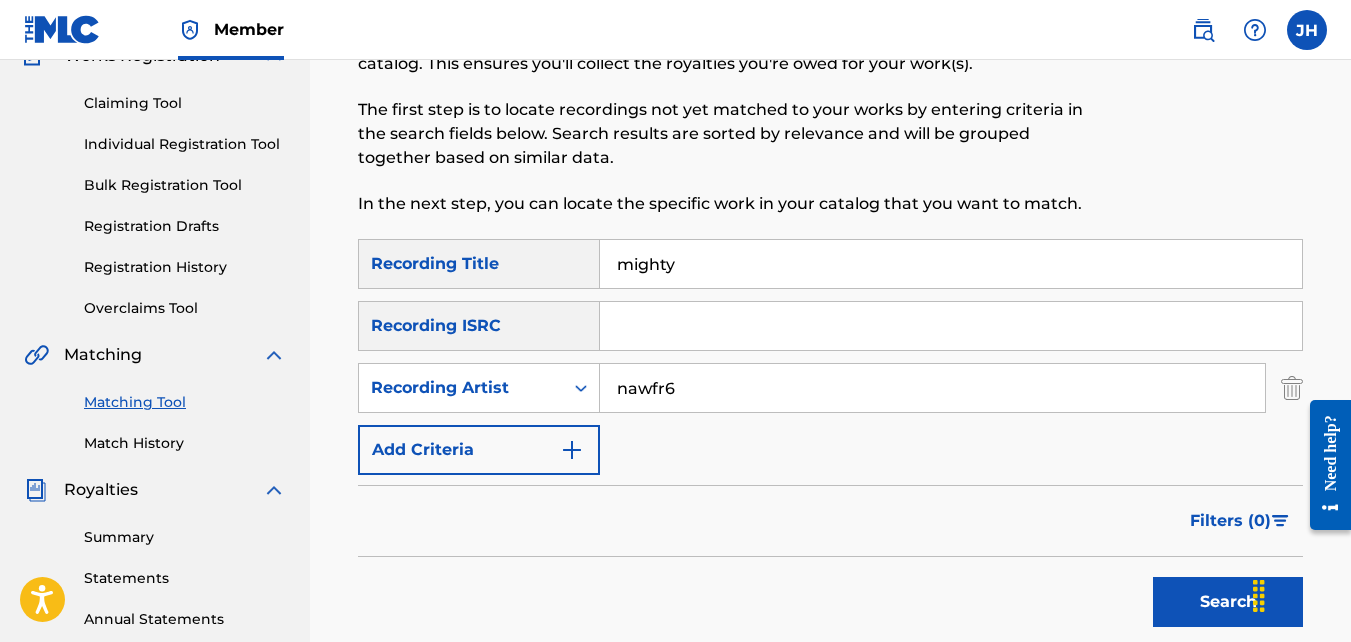 scroll, scrollTop: 190, scrollLeft: 0, axis: vertical 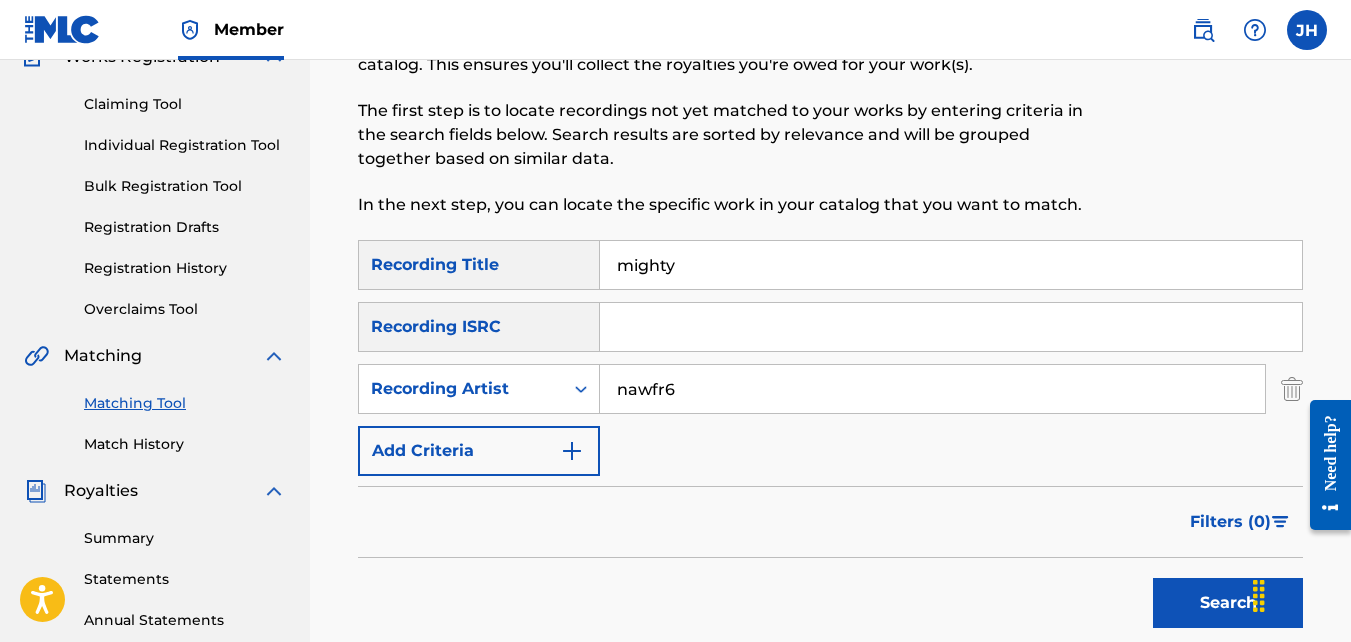 click on "mighty" at bounding box center (951, 265) 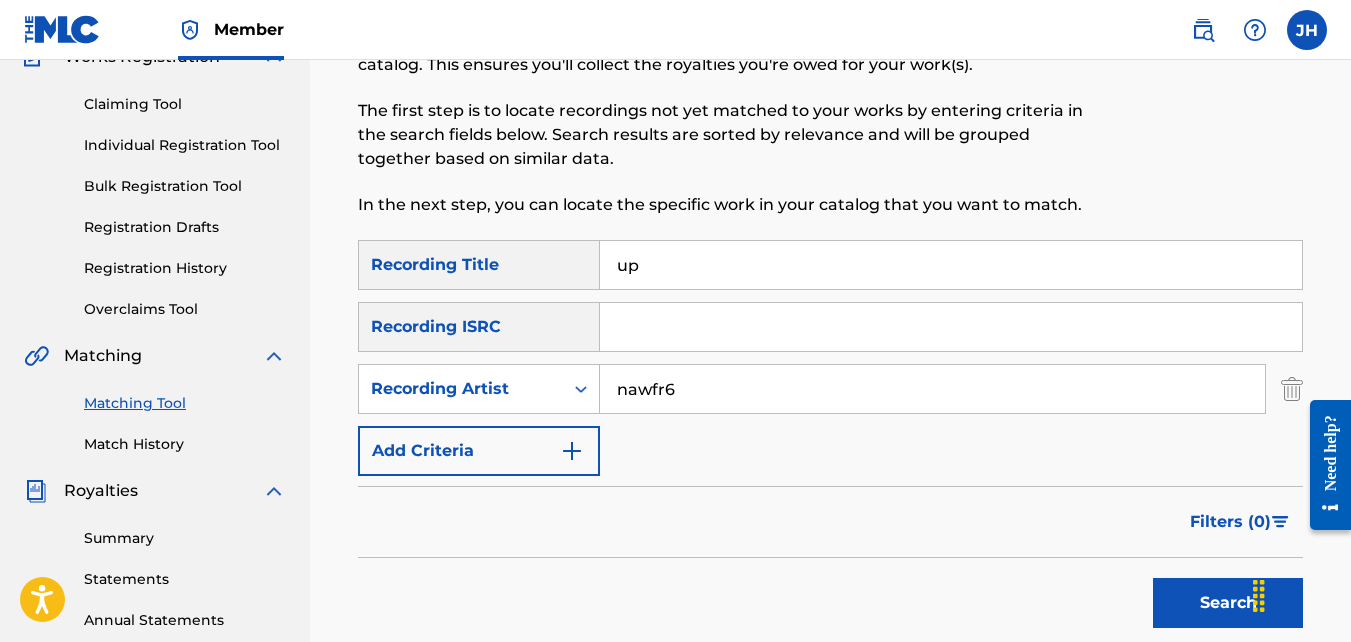 type on "up" 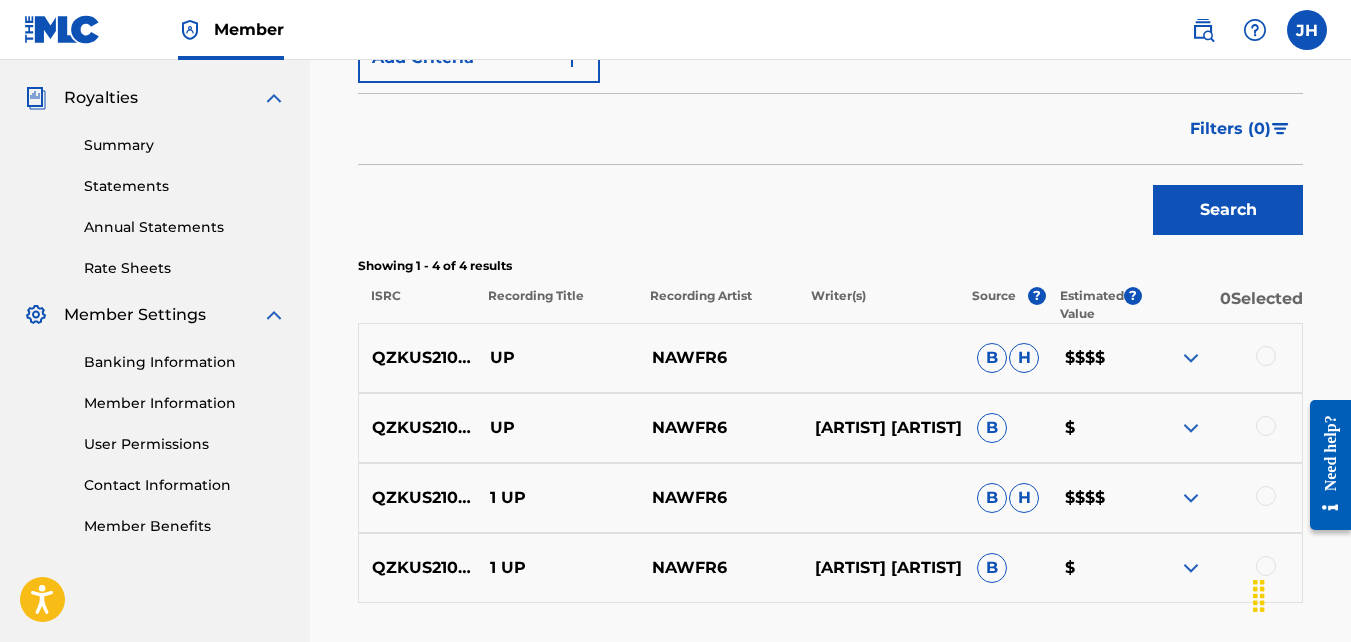 scroll, scrollTop: 587, scrollLeft: 0, axis: vertical 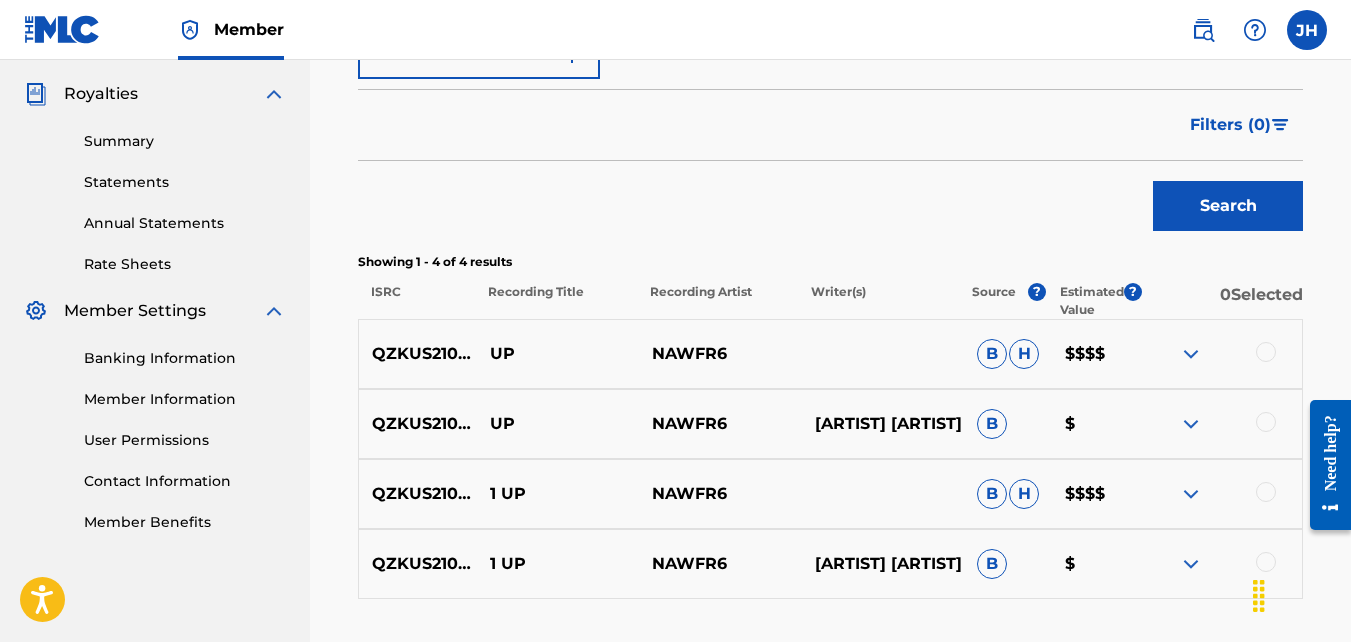 click at bounding box center [1191, 494] 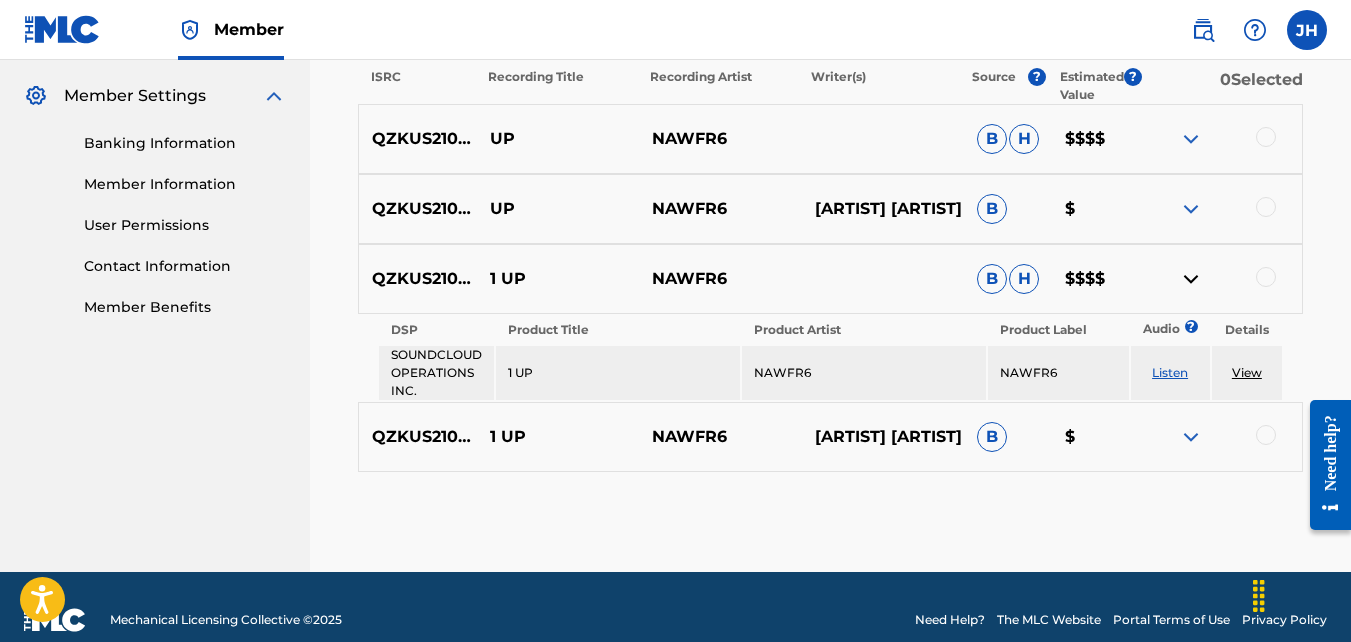 scroll, scrollTop: 803, scrollLeft: 0, axis: vertical 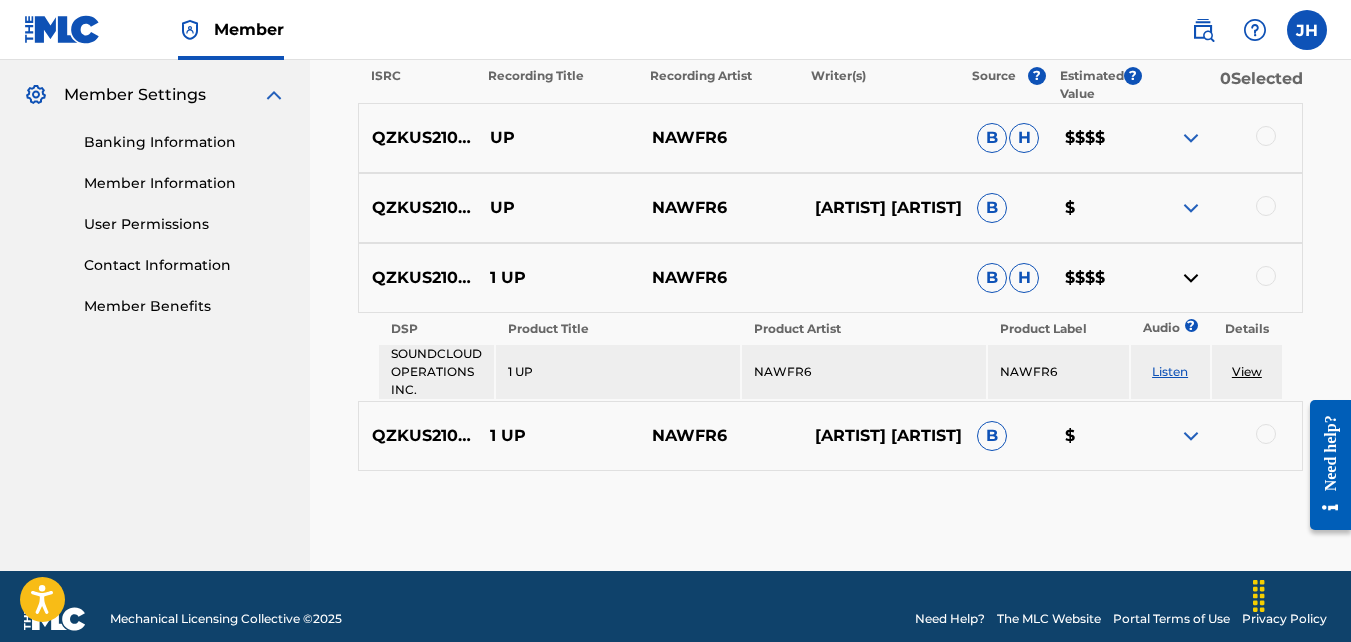 click at bounding box center (1191, 436) 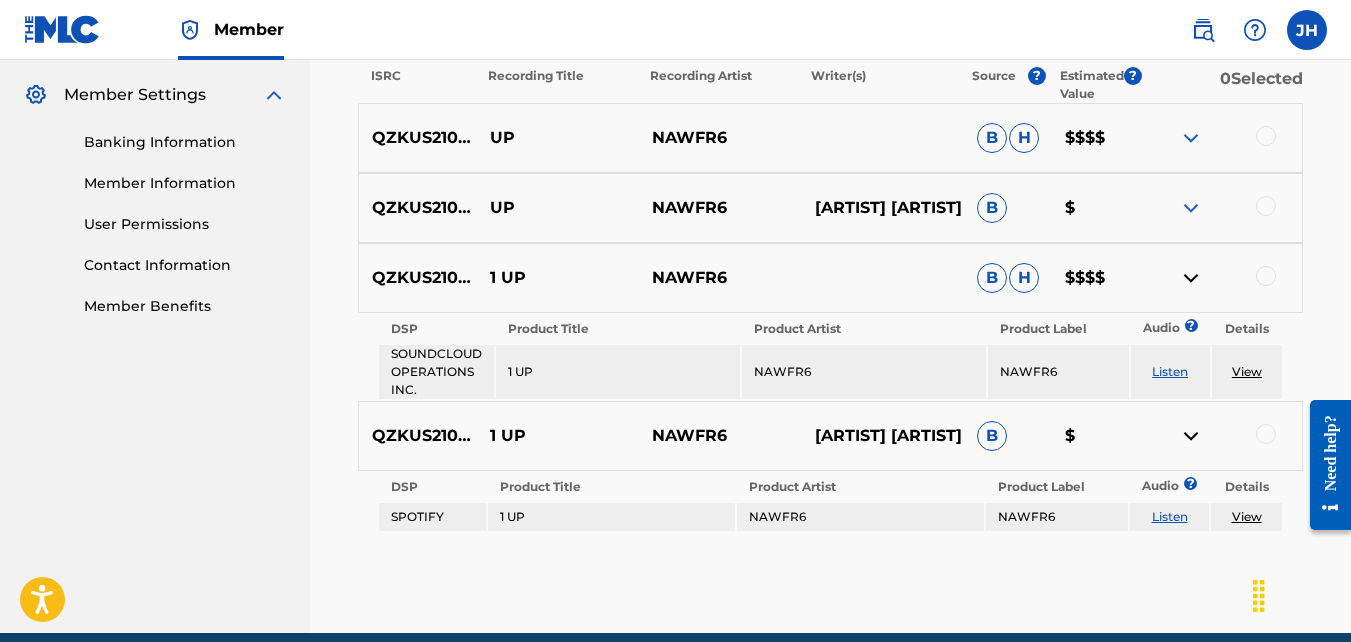 click on "View" at bounding box center (1246, 517) 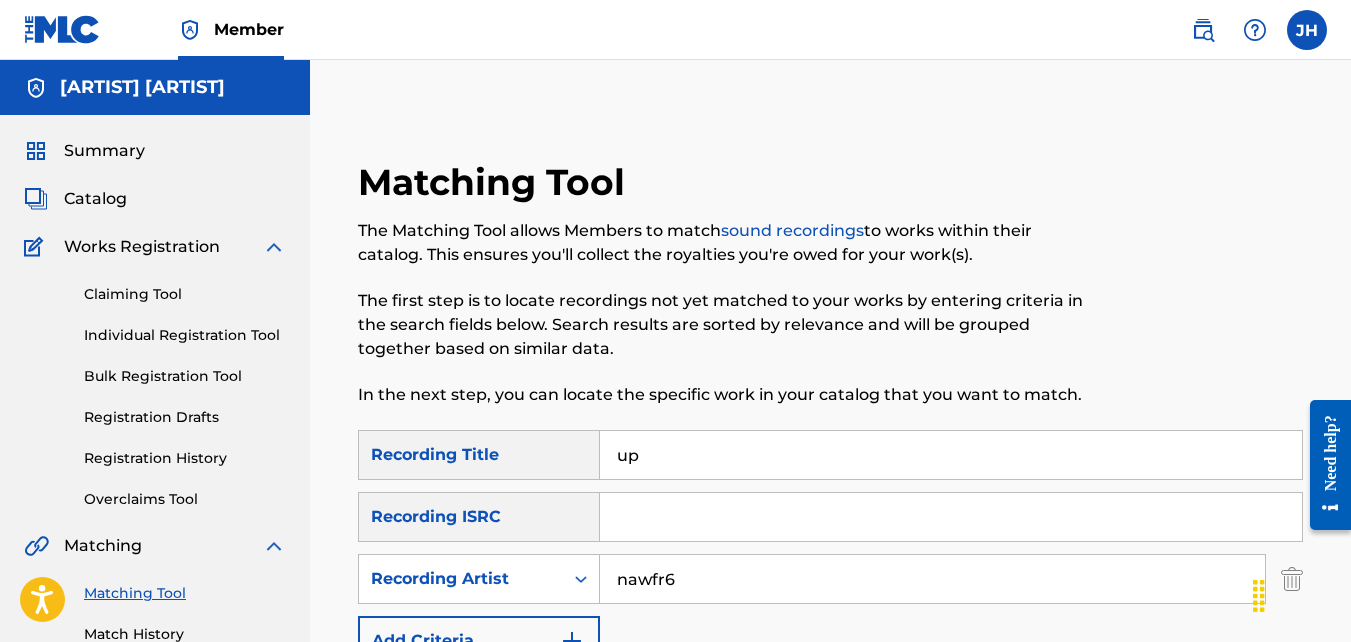 click on "up" at bounding box center [951, 455] 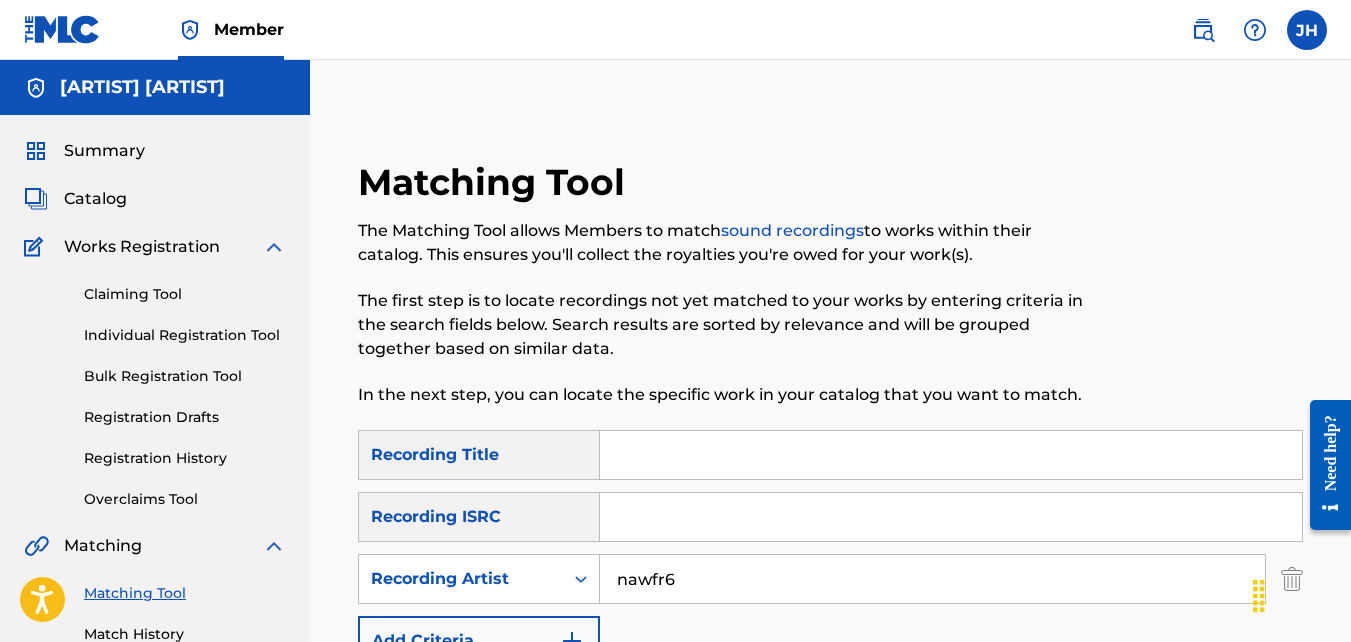 type 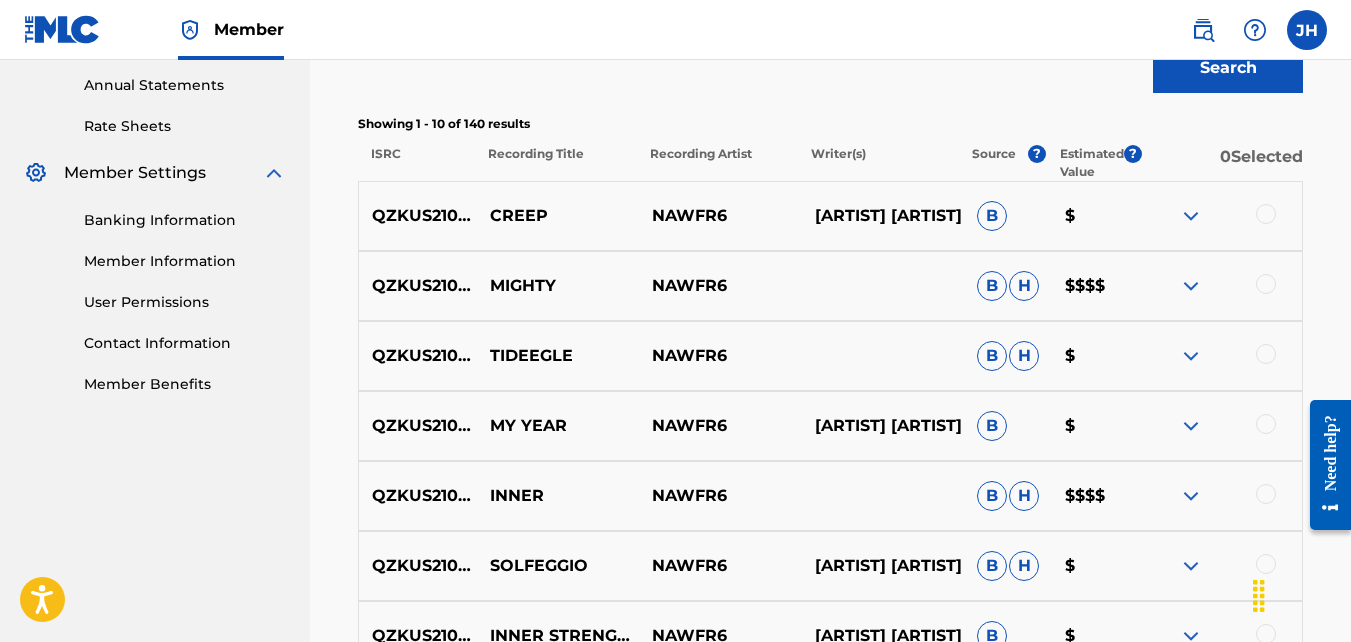 scroll, scrollTop: 727, scrollLeft: 0, axis: vertical 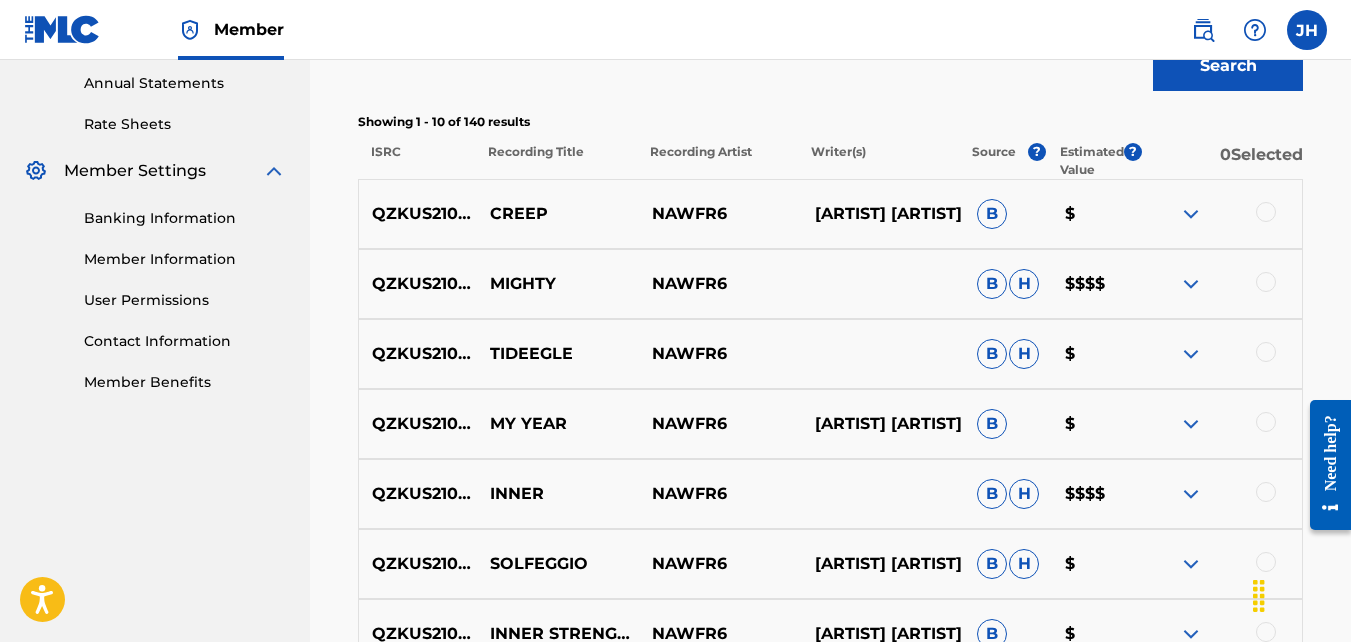 click at bounding box center (1191, 354) 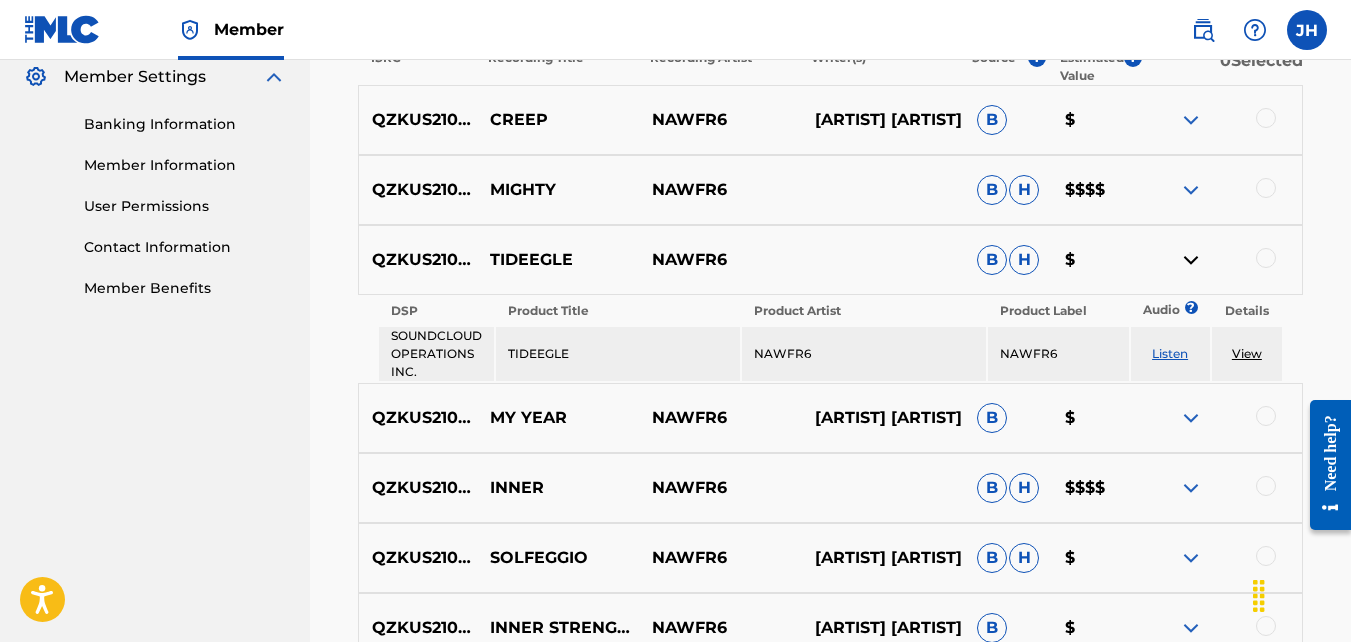 scroll, scrollTop: 825, scrollLeft: 0, axis: vertical 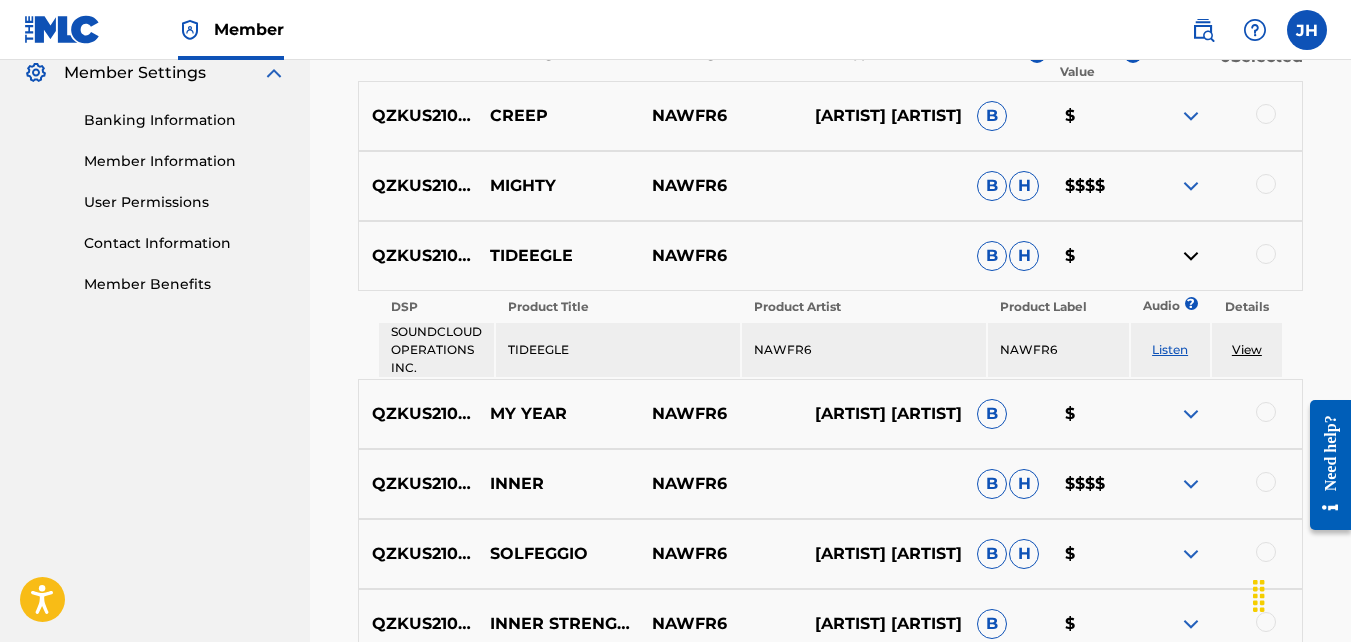 click at bounding box center [1191, 414] 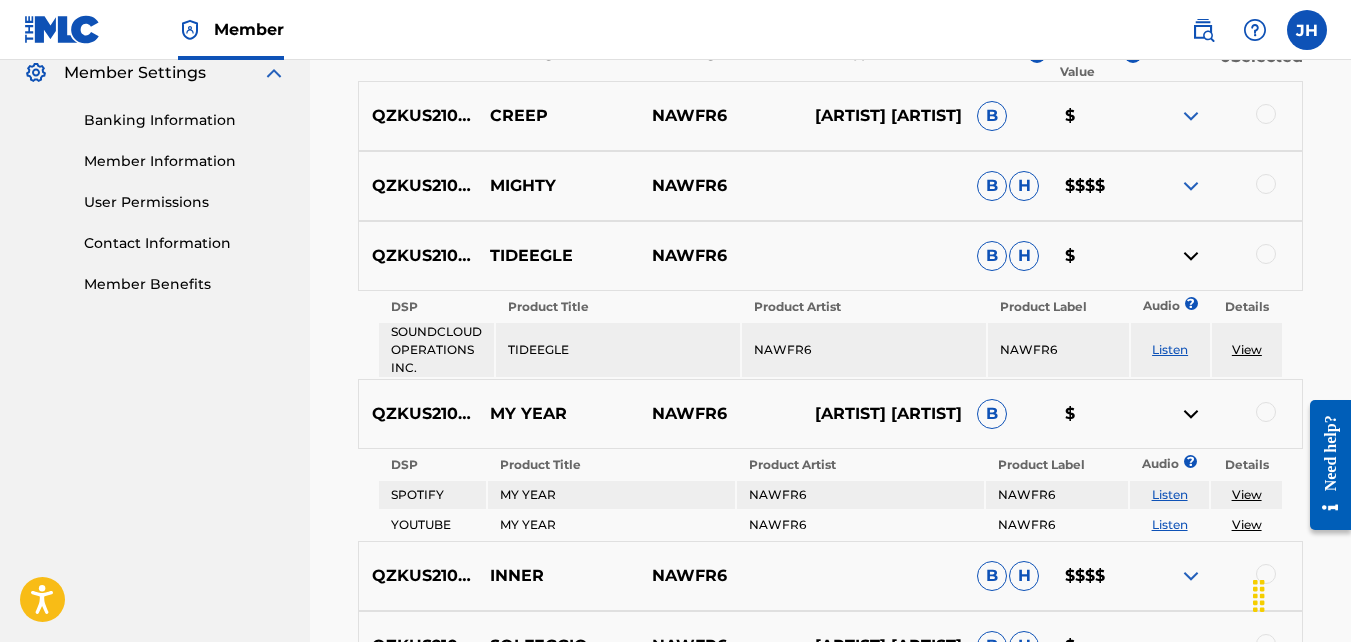 click on "View" at bounding box center (1247, 494) 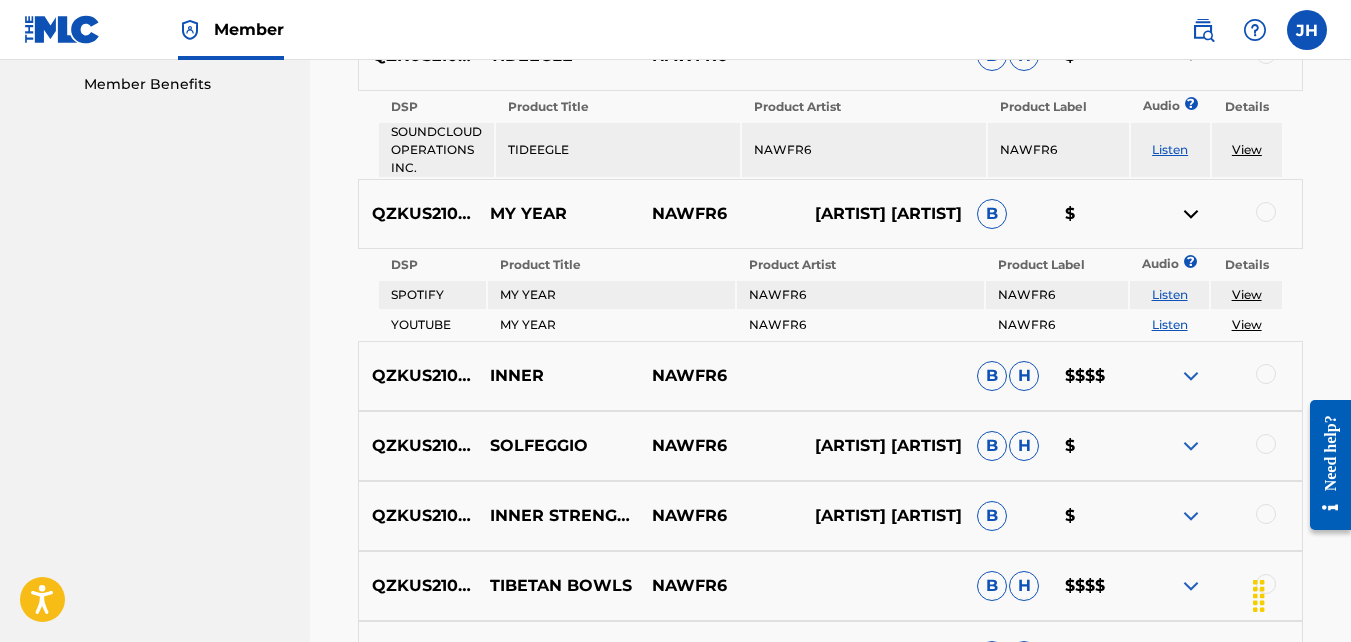 scroll, scrollTop: 1032, scrollLeft: 0, axis: vertical 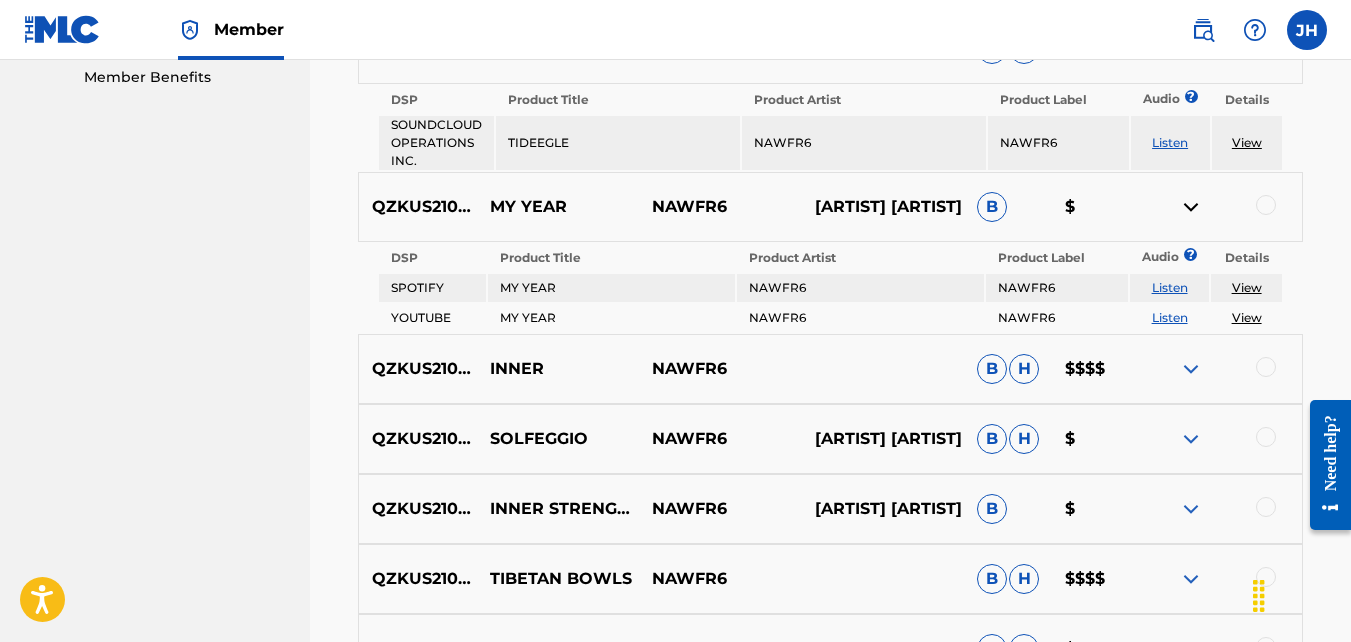 click at bounding box center [1191, 369] 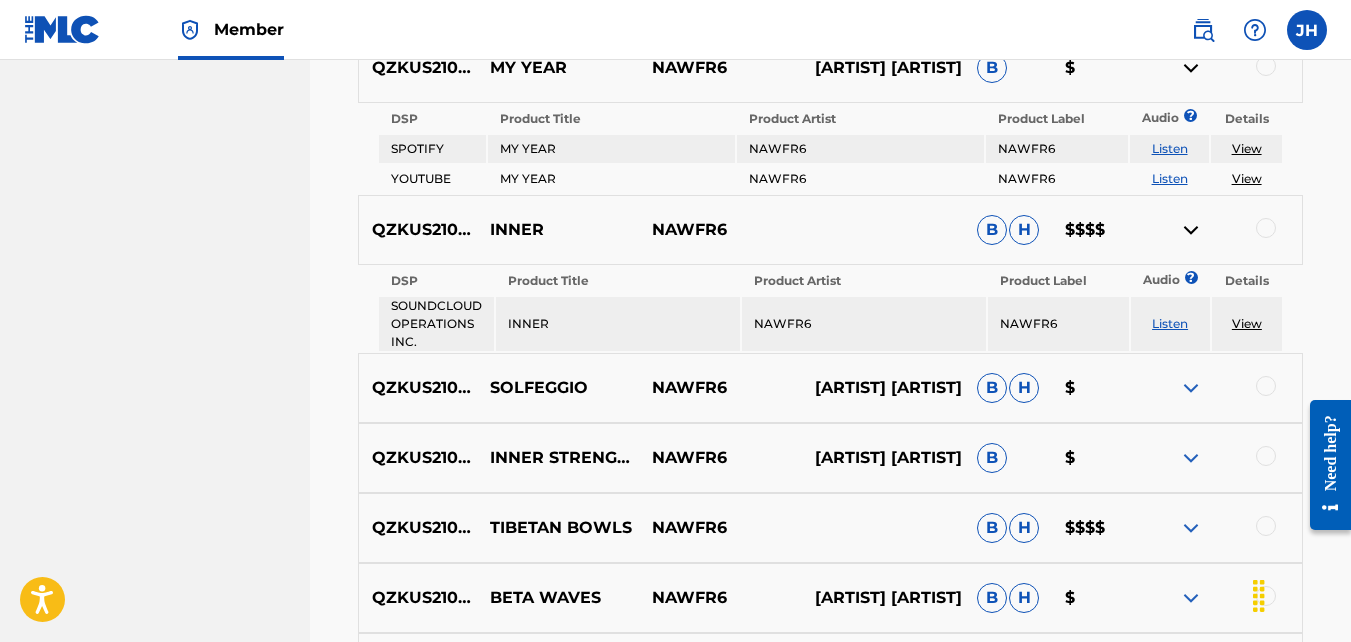 scroll, scrollTop: 1172, scrollLeft: 0, axis: vertical 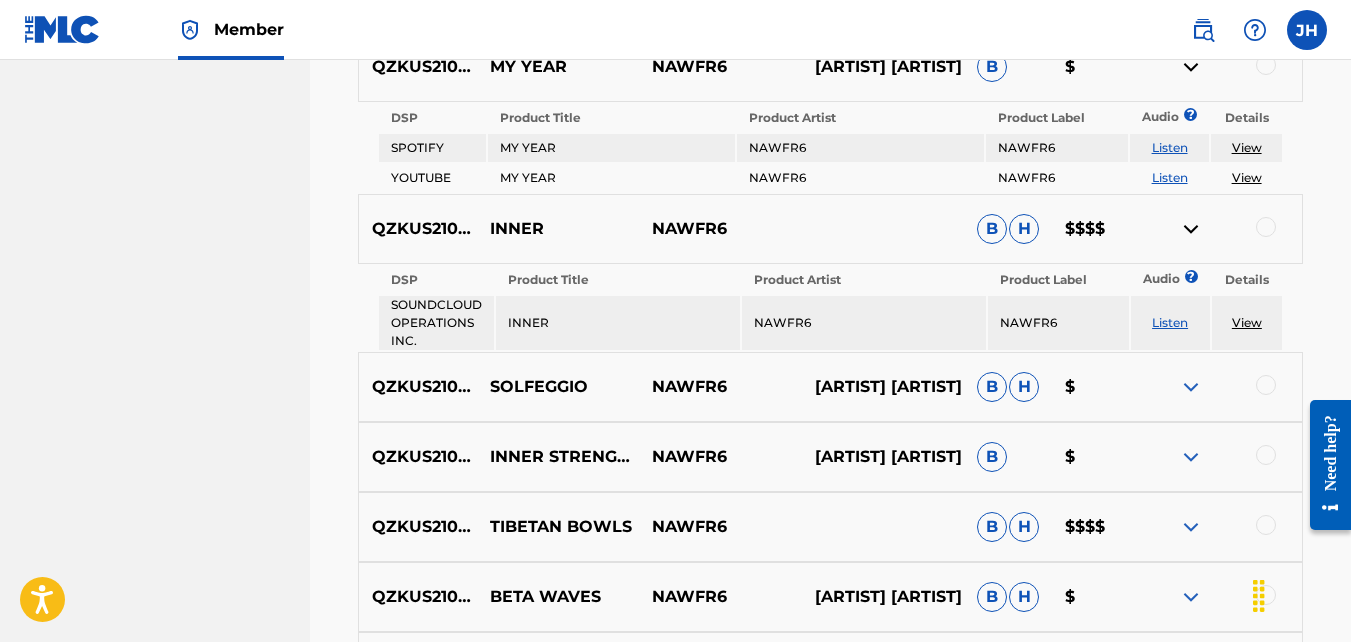 click at bounding box center [1191, 387] 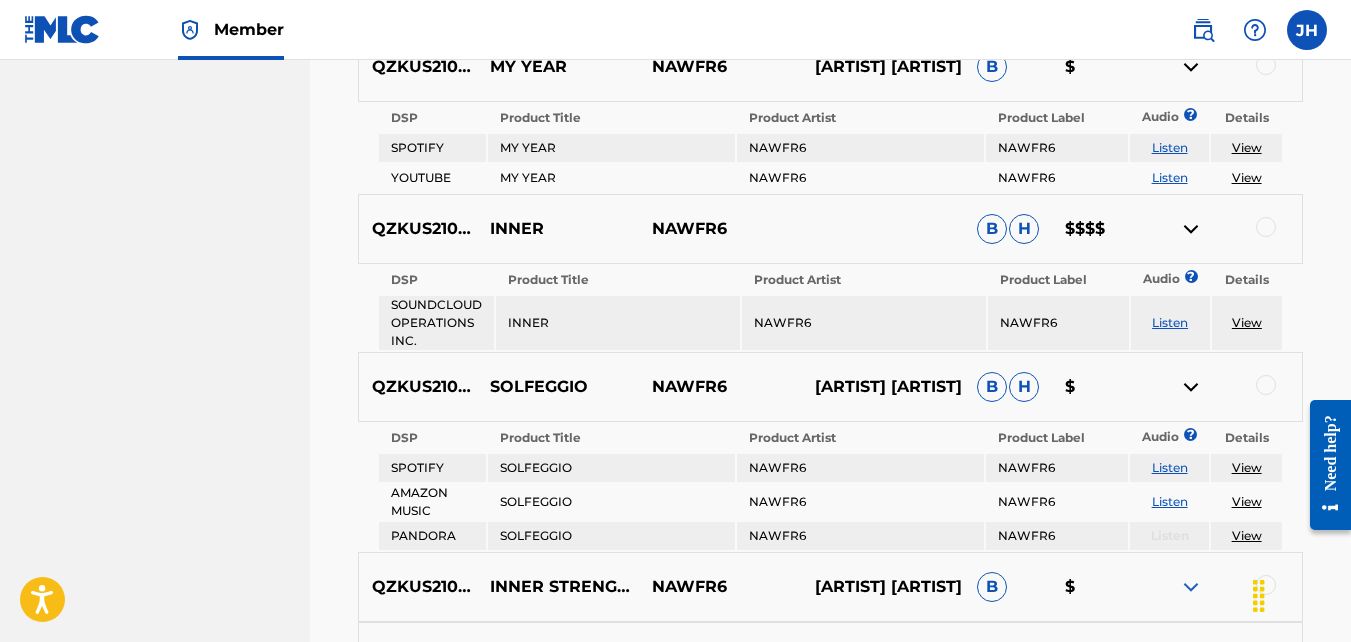 click on "View" at bounding box center (1247, 467) 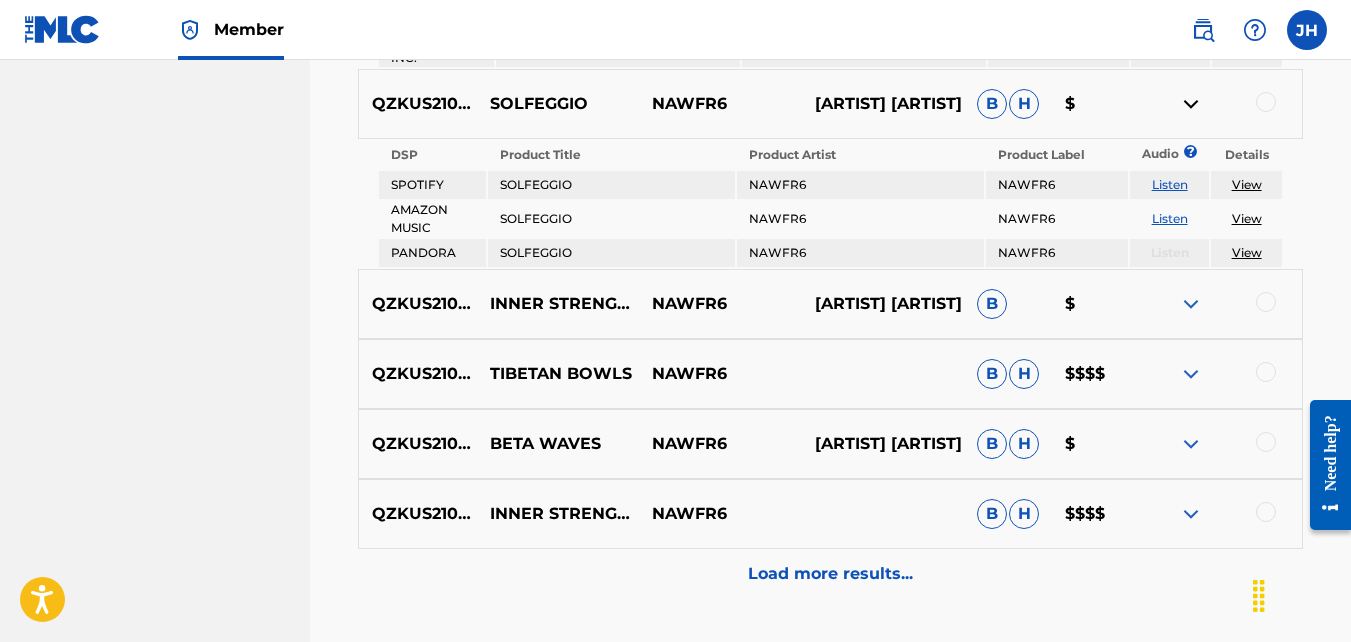 scroll, scrollTop: 1467, scrollLeft: 0, axis: vertical 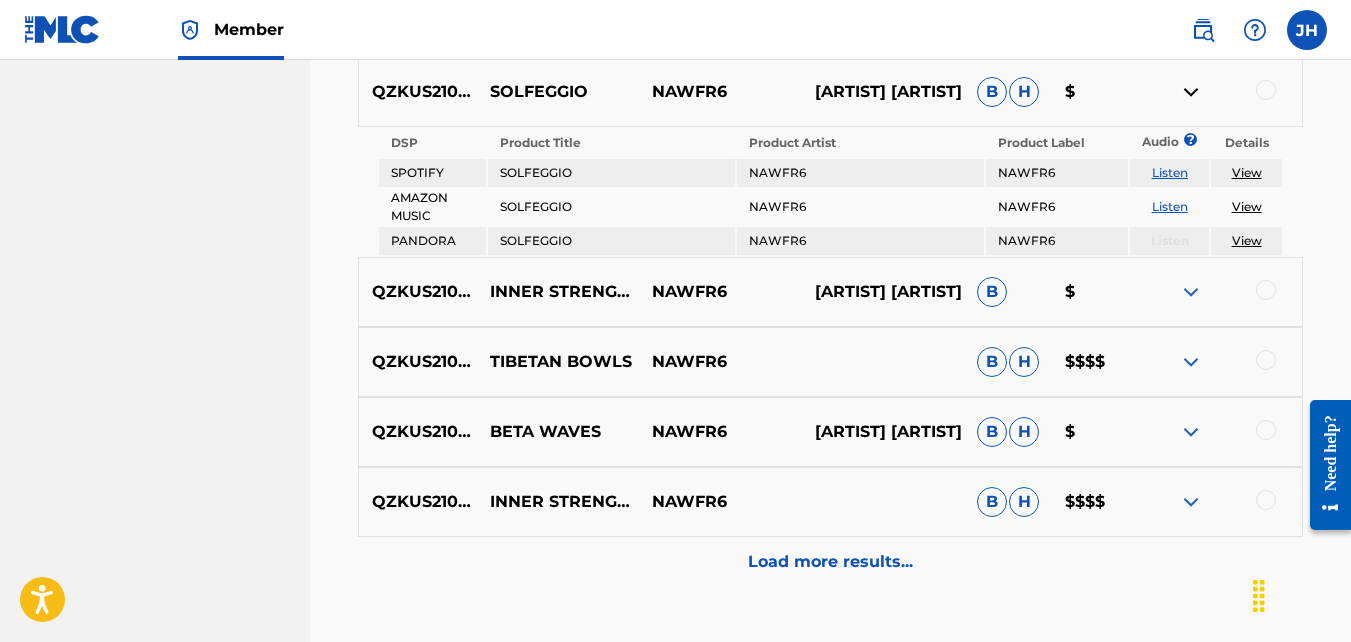 click at bounding box center (1191, 292) 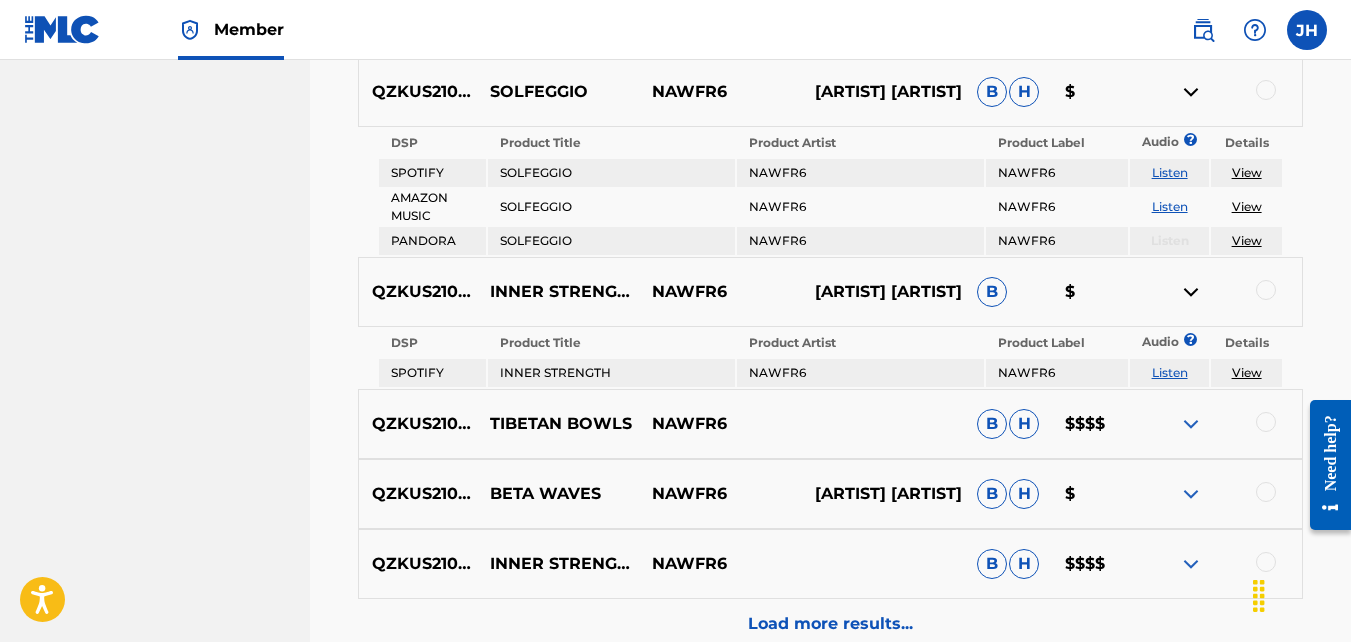 click on "View" at bounding box center (1247, 372) 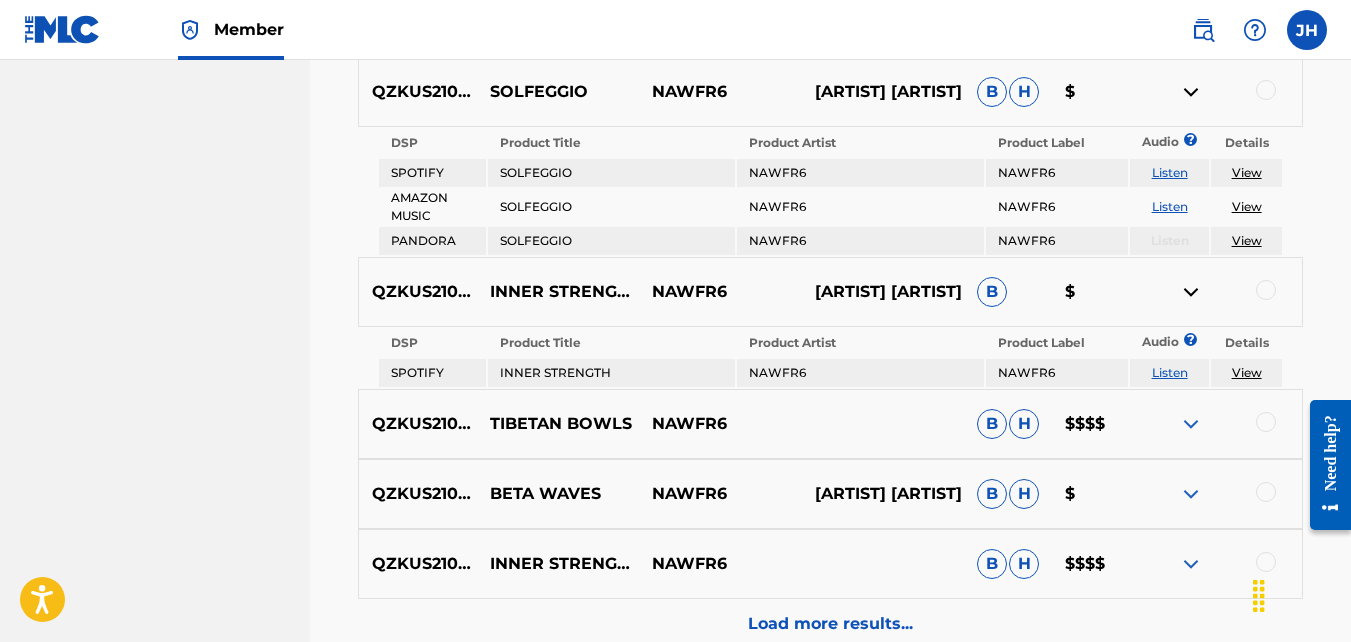 click at bounding box center (1191, 494) 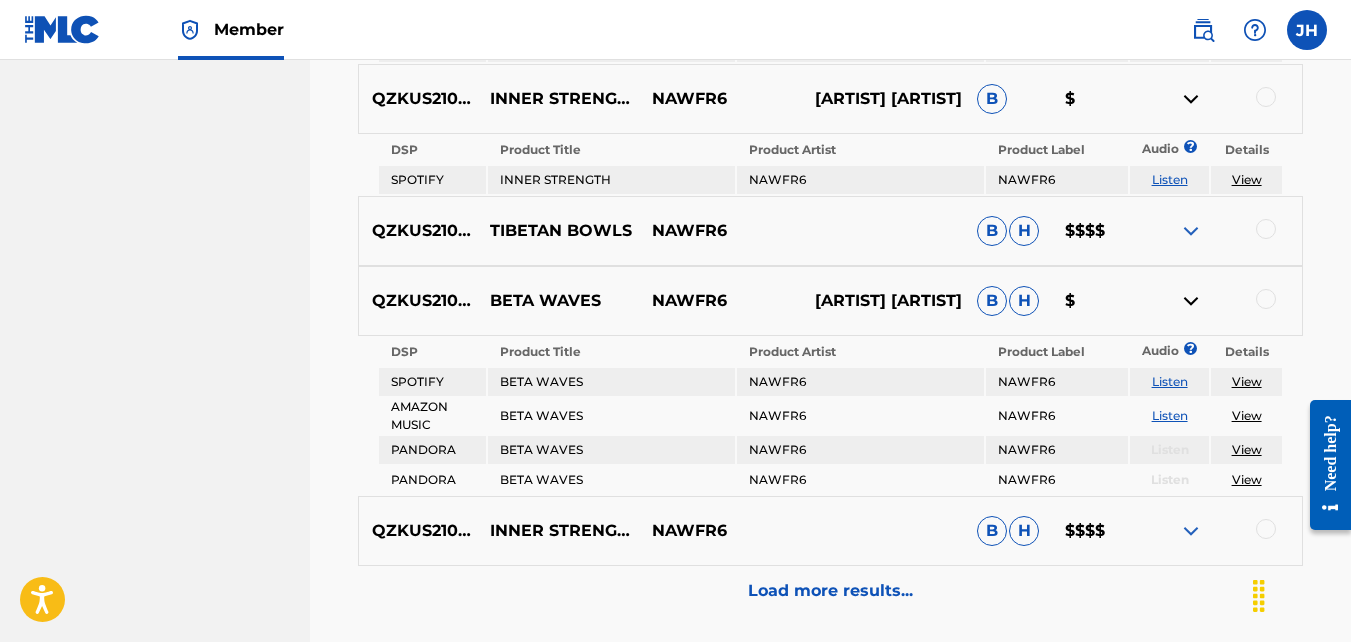 scroll, scrollTop: 1672, scrollLeft: 0, axis: vertical 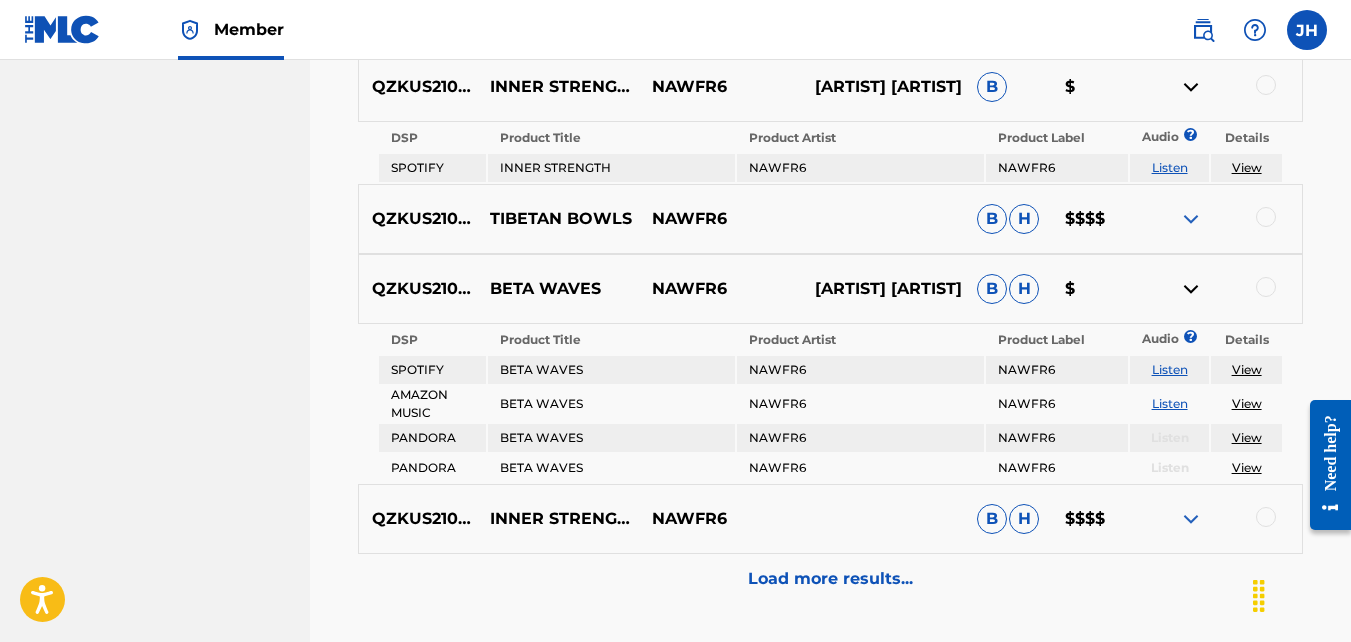 click on "View" at bounding box center (1247, 369) 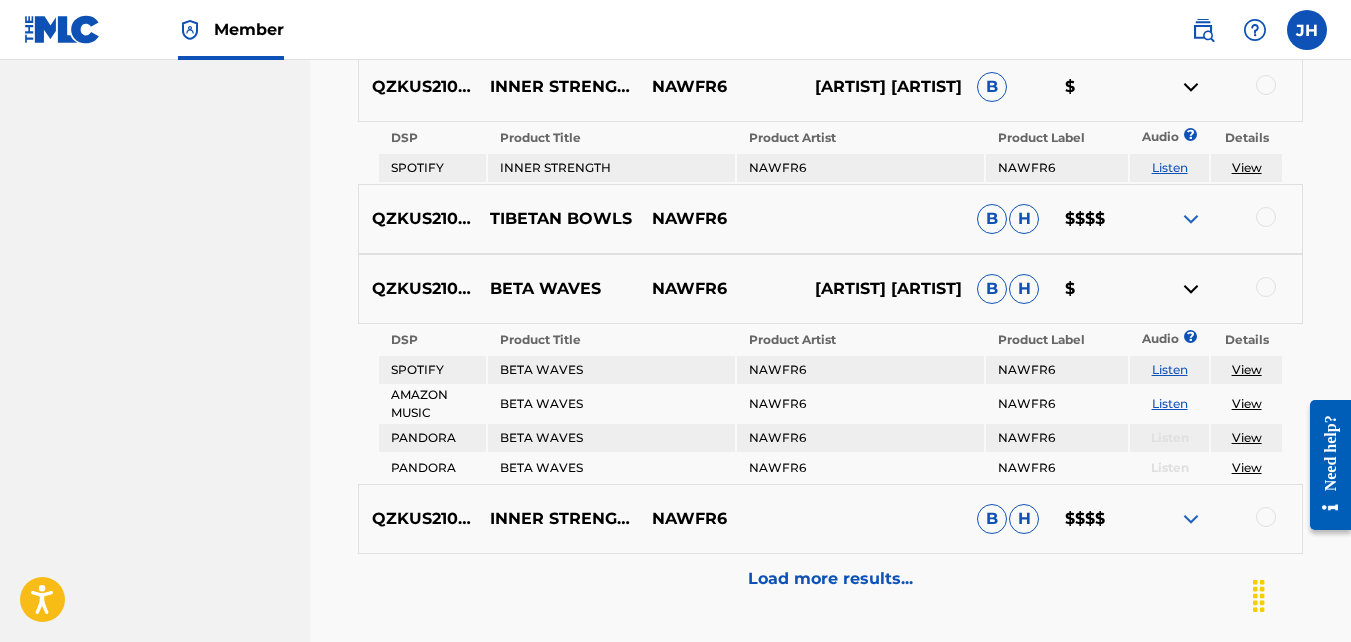 click on "Load more results..." at bounding box center [830, 579] 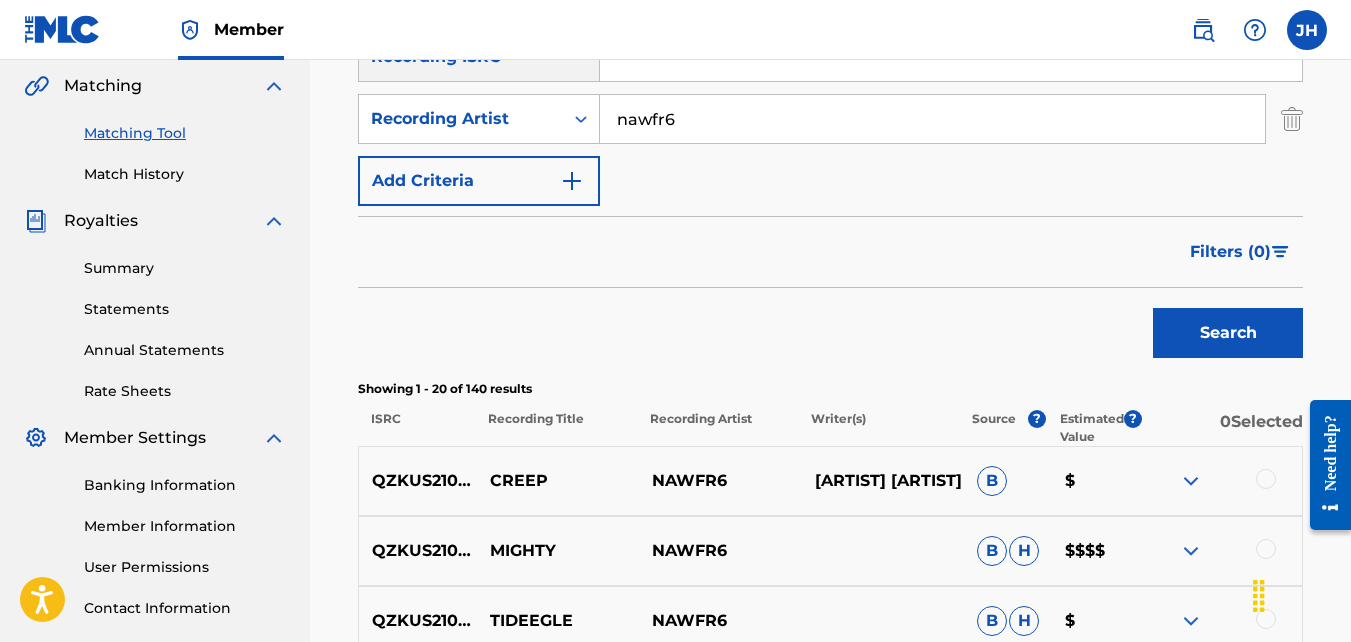 scroll, scrollTop: 0, scrollLeft: 0, axis: both 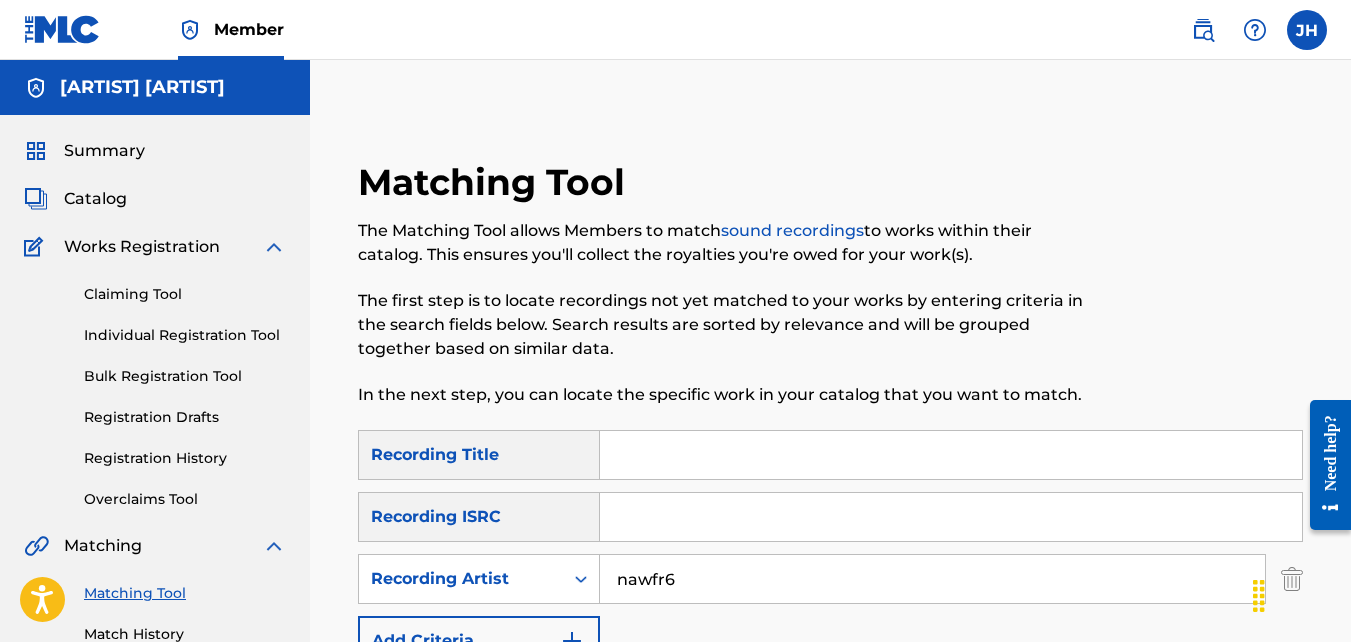 click on "nawfr6" at bounding box center [932, 579] 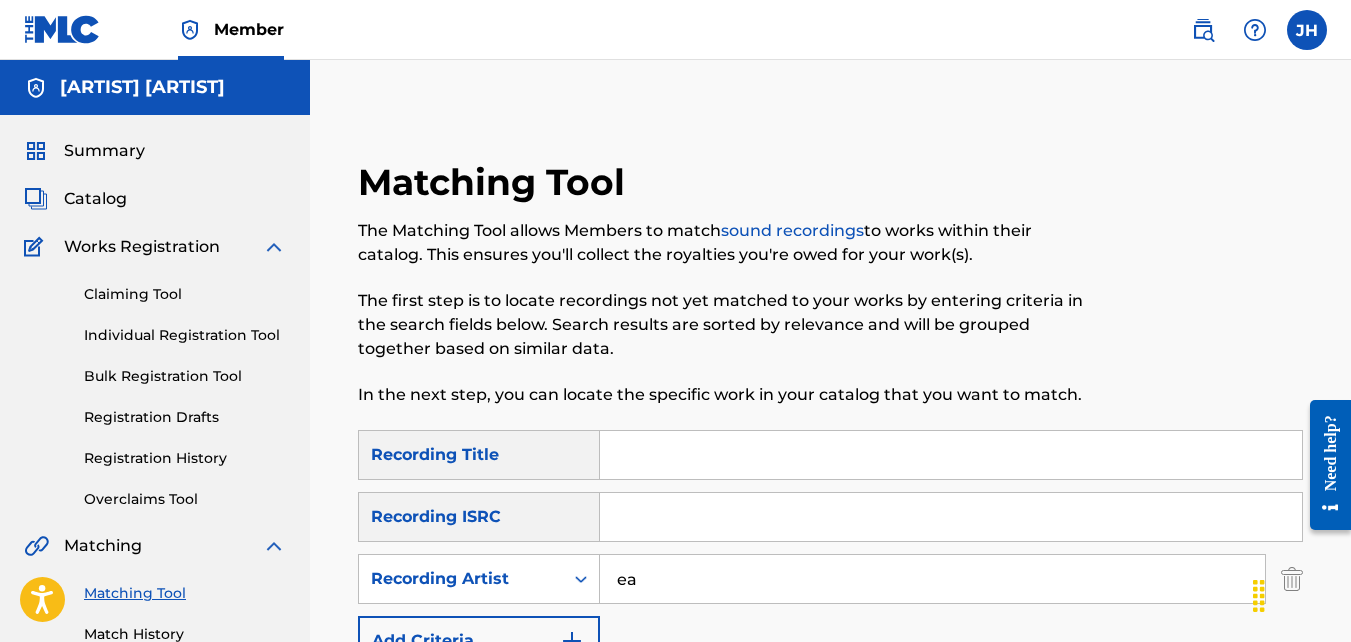 type on "ea youngin" 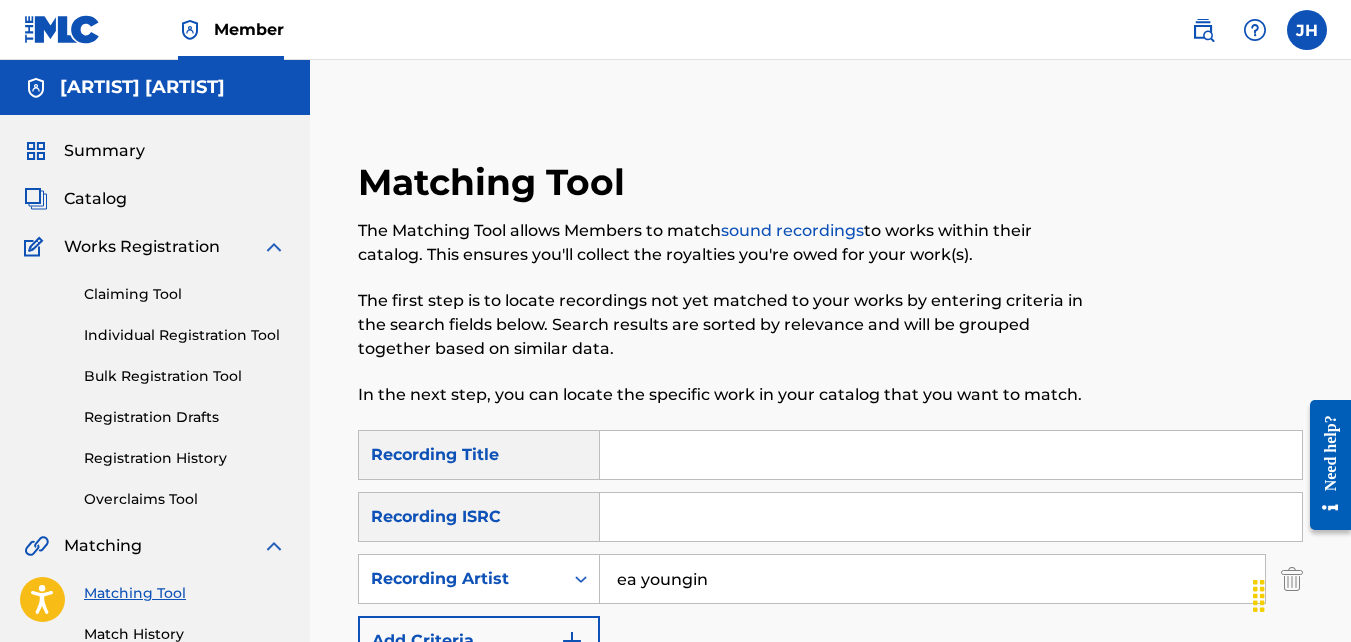 click at bounding box center [951, 455] 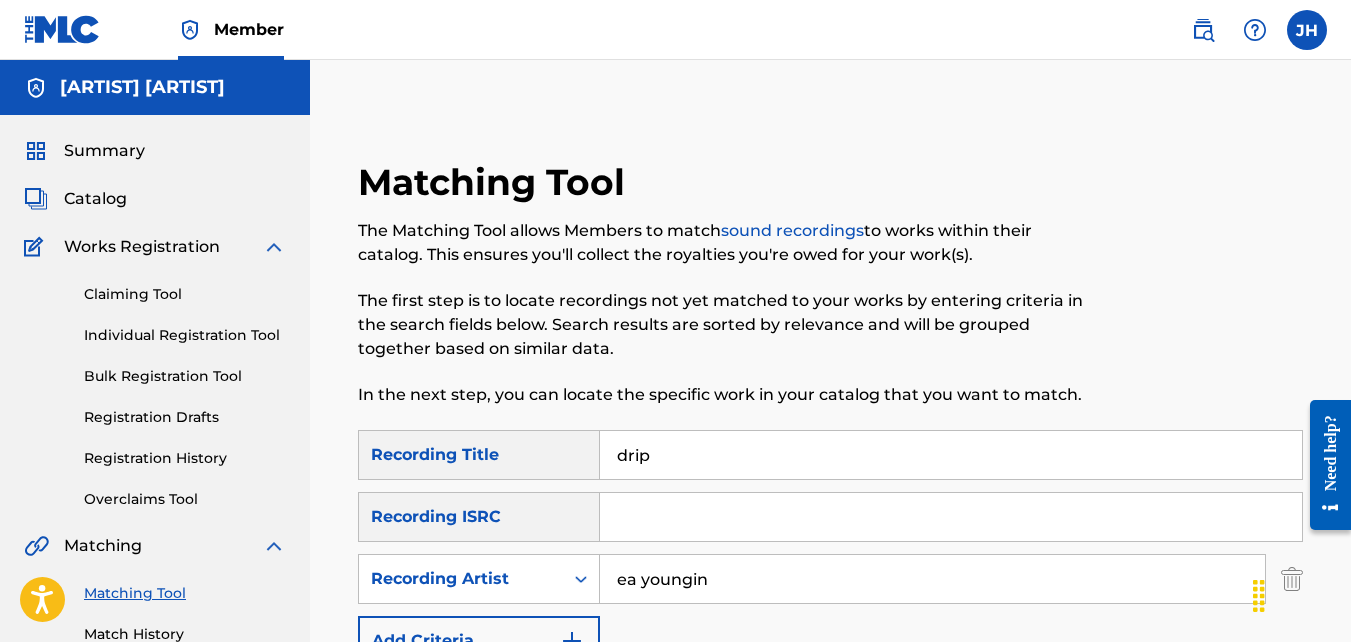 type on "drip" 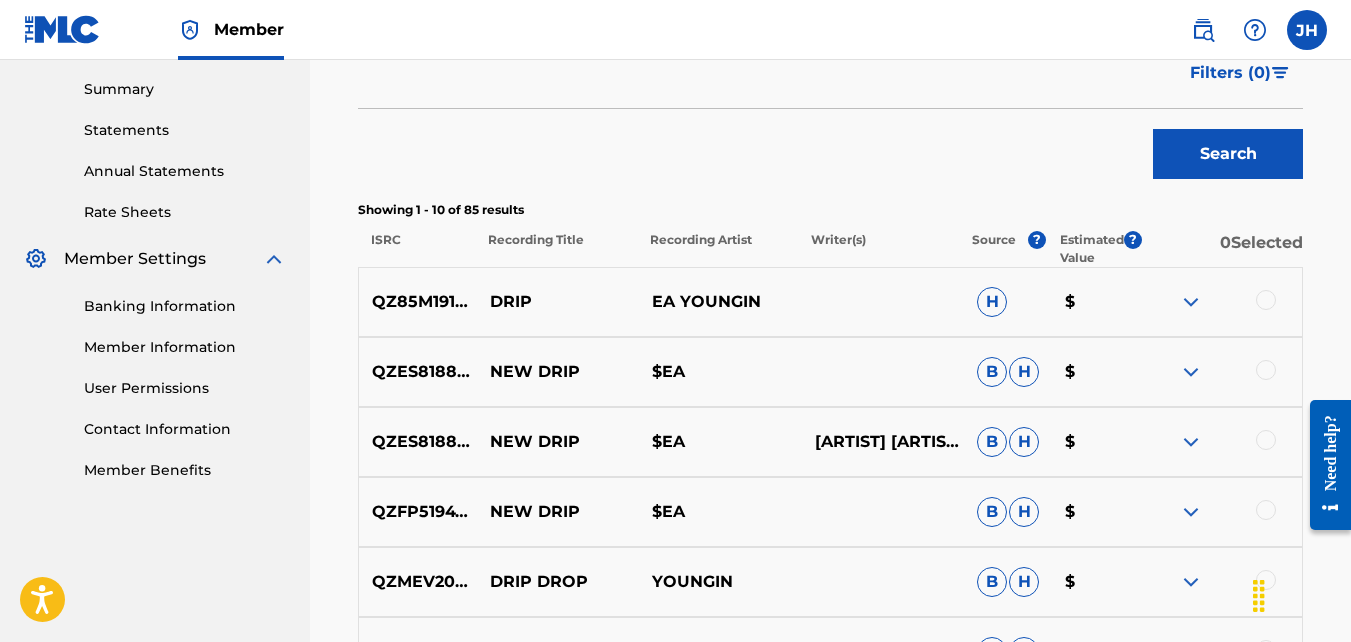 scroll, scrollTop: 620, scrollLeft: 0, axis: vertical 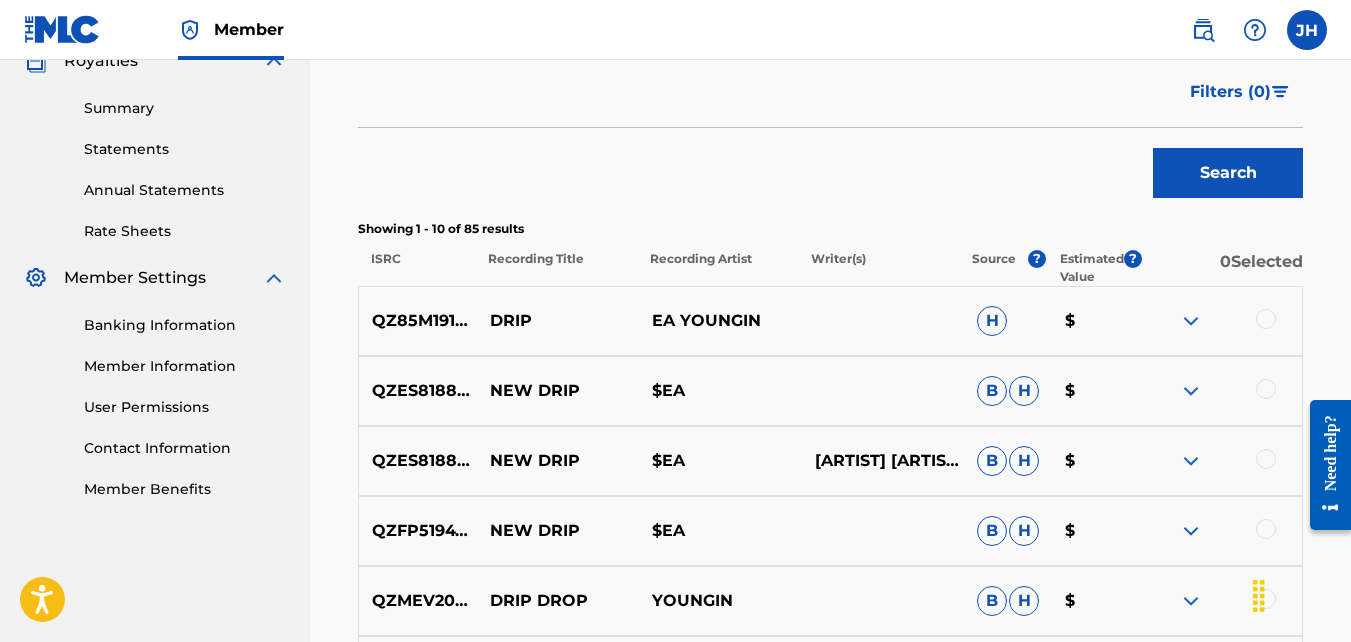 click at bounding box center (1191, 321) 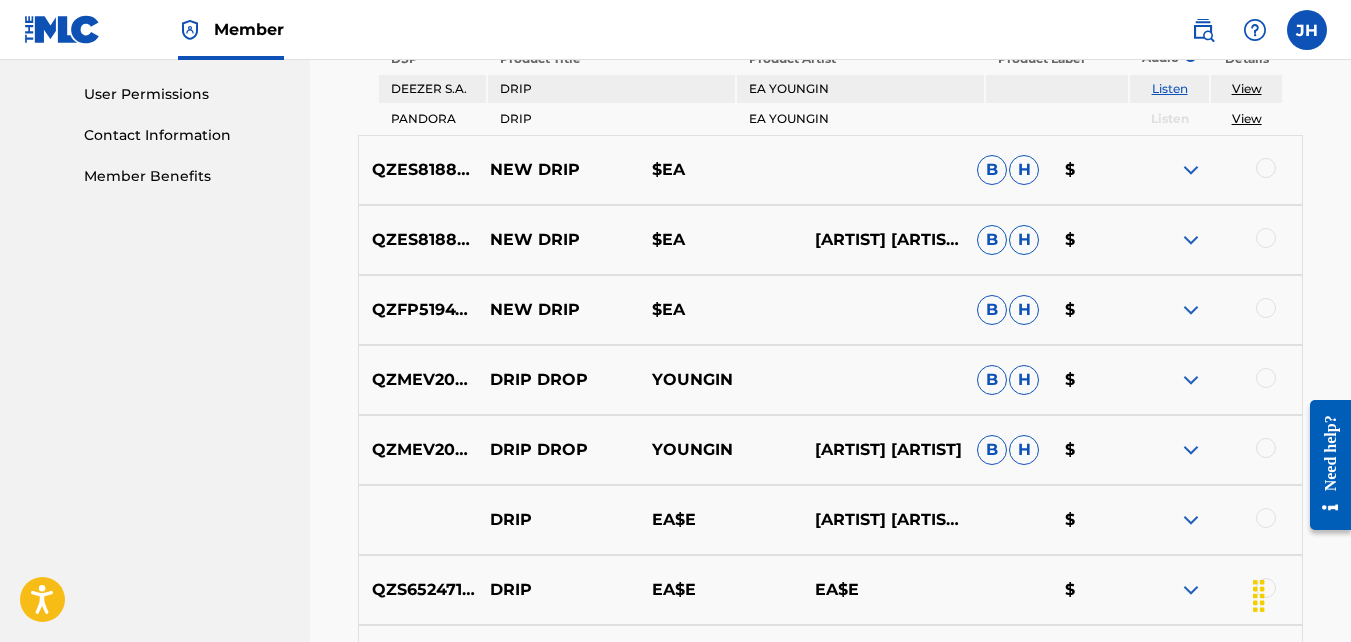 scroll, scrollTop: 943, scrollLeft: 0, axis: vertical 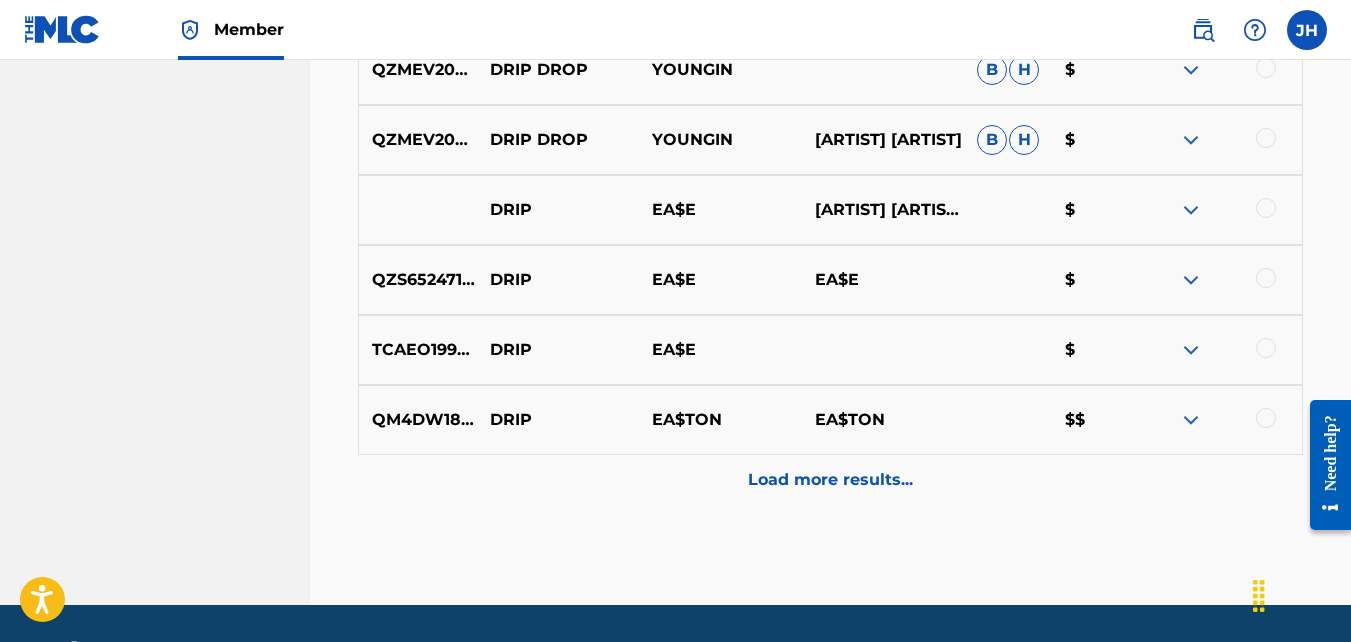 click on "Load more results..." at bounding box center [830, 480] 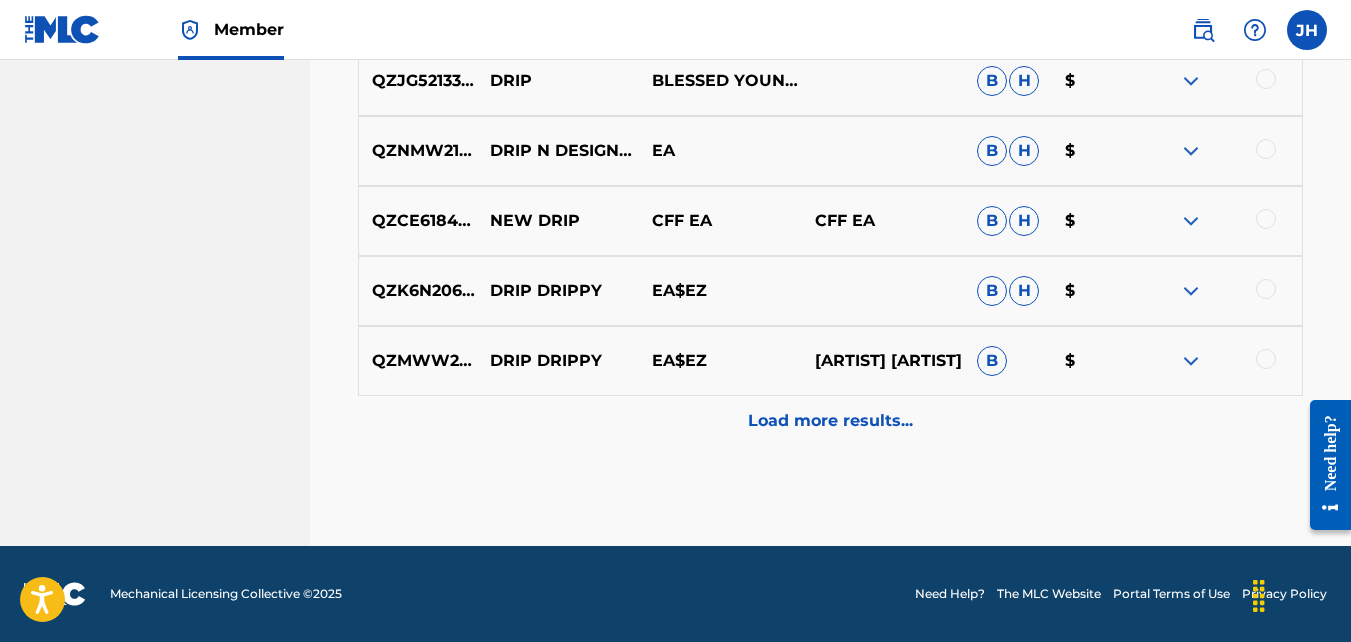 click on "Load more results..." at bounding box center [830, 421] 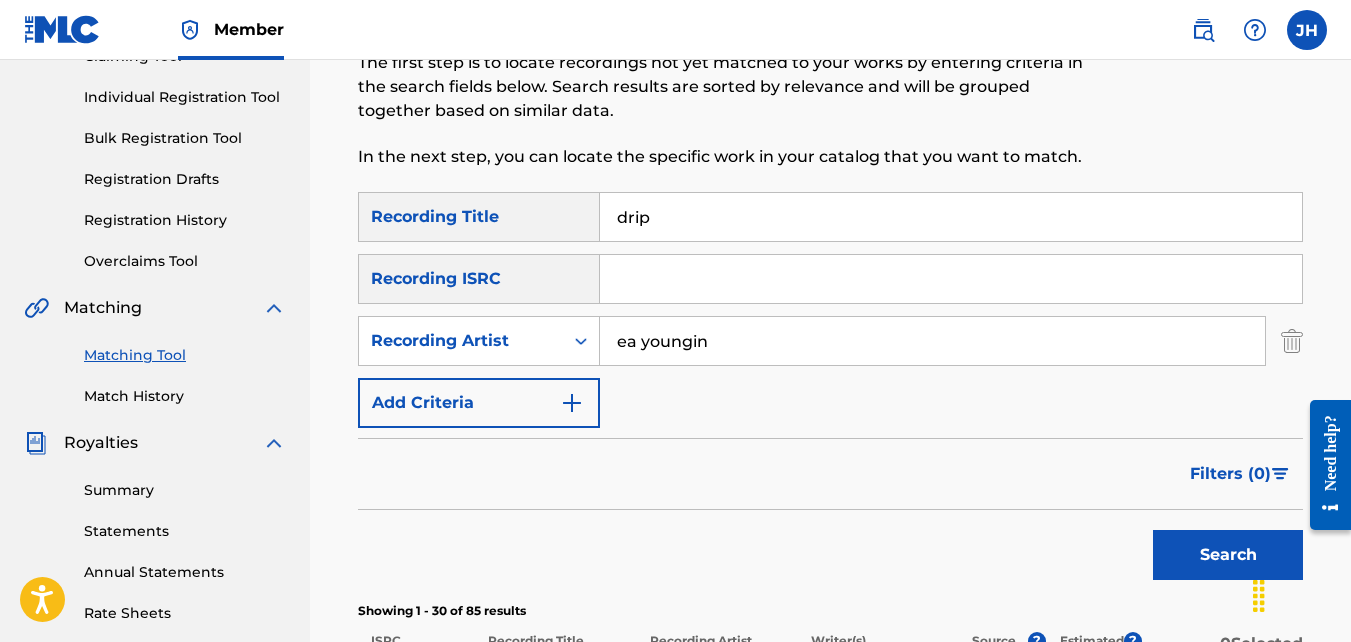 scroll, scrollTop: 0, scrollLeft: 0, axis: both 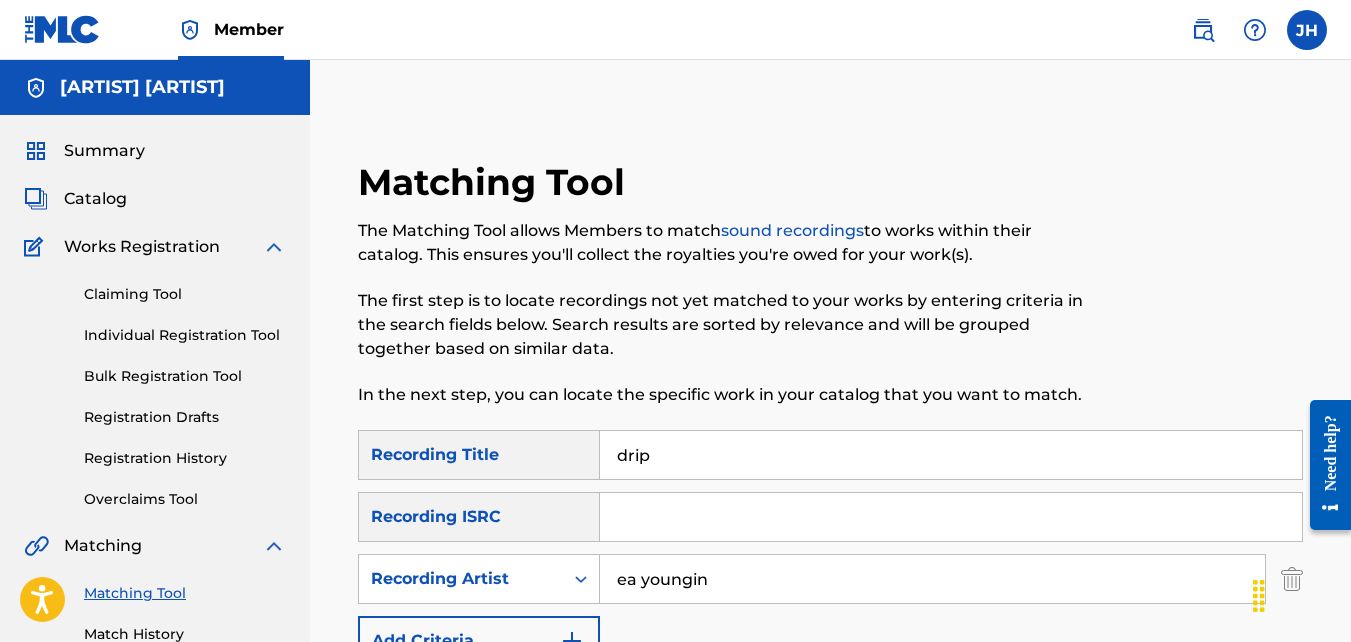click on "ea youngin" at bounding box center [932, 579] 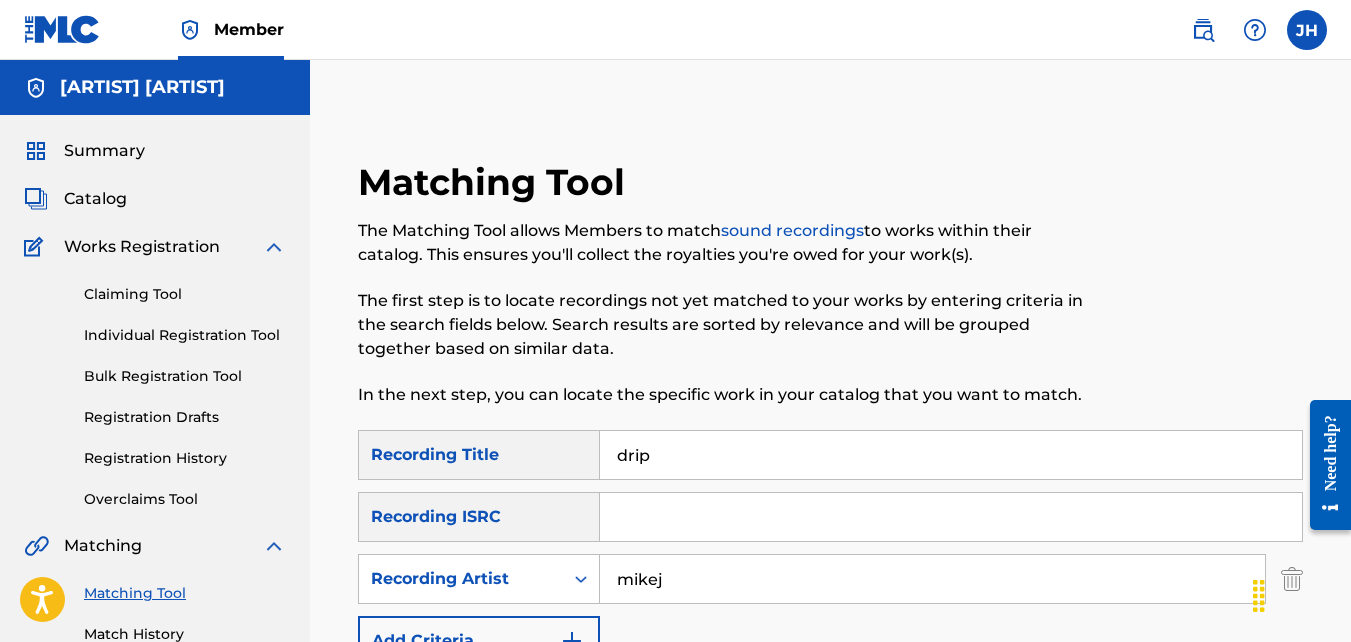 type on "mikej" 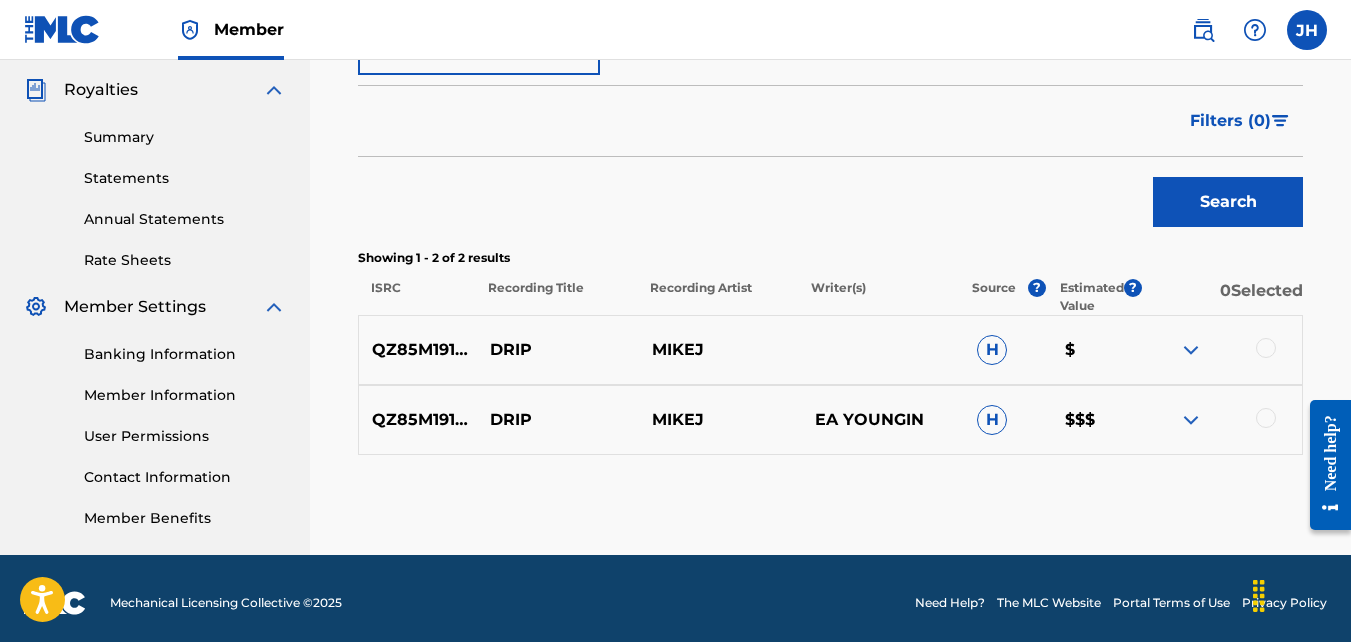 scroll, scrollTop: 592, scrollLeft: 0, axis: vertical 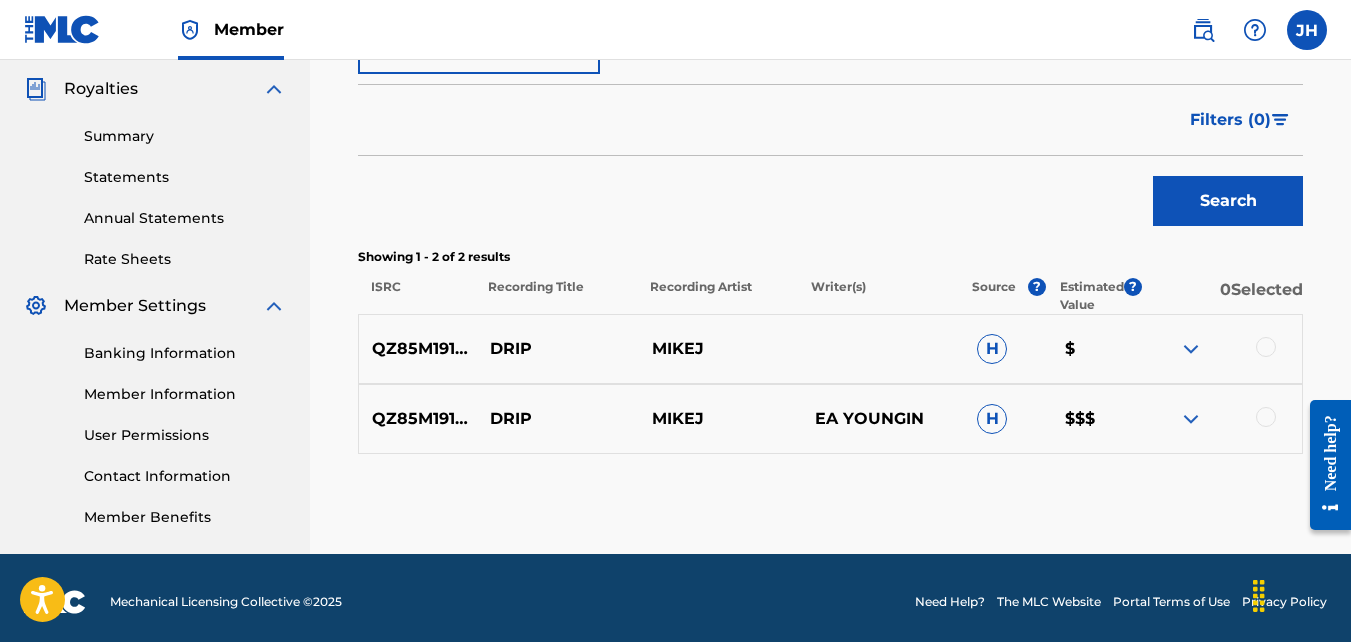click at bounding box center [1191, 419] 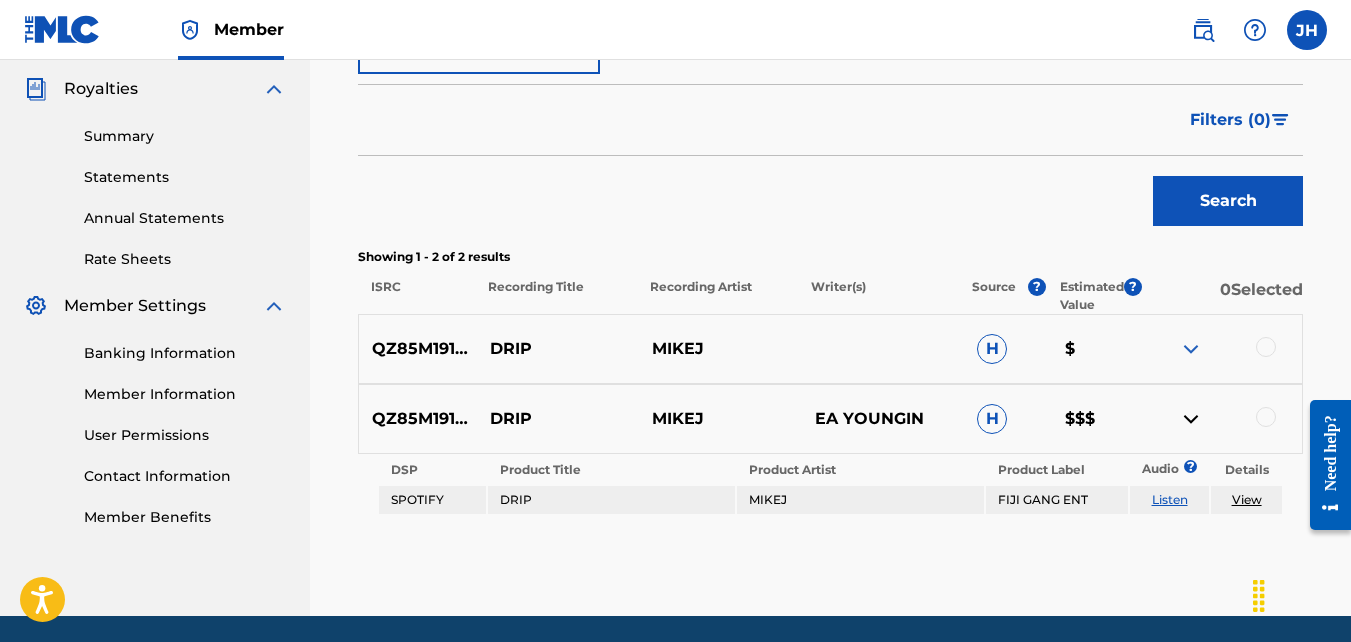 click on "View" at bounding box center [1247, 499] 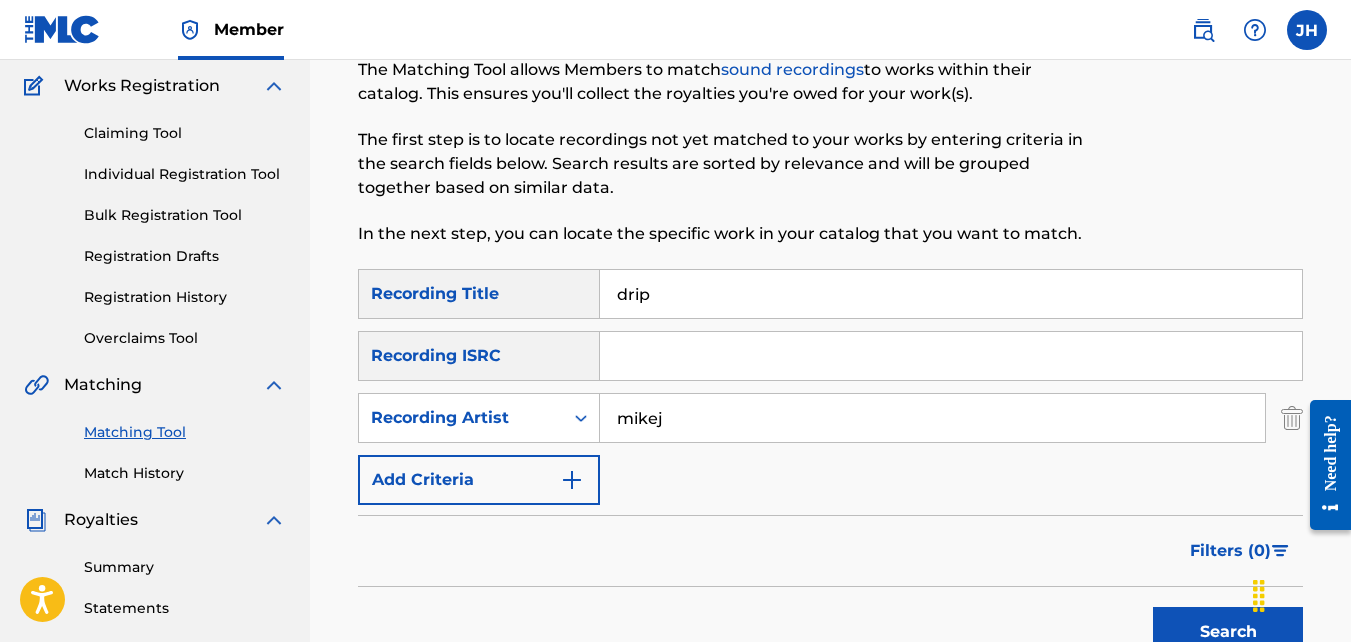 scroll, scrollTop: 220, scrollLeft: 0, axis: vertical 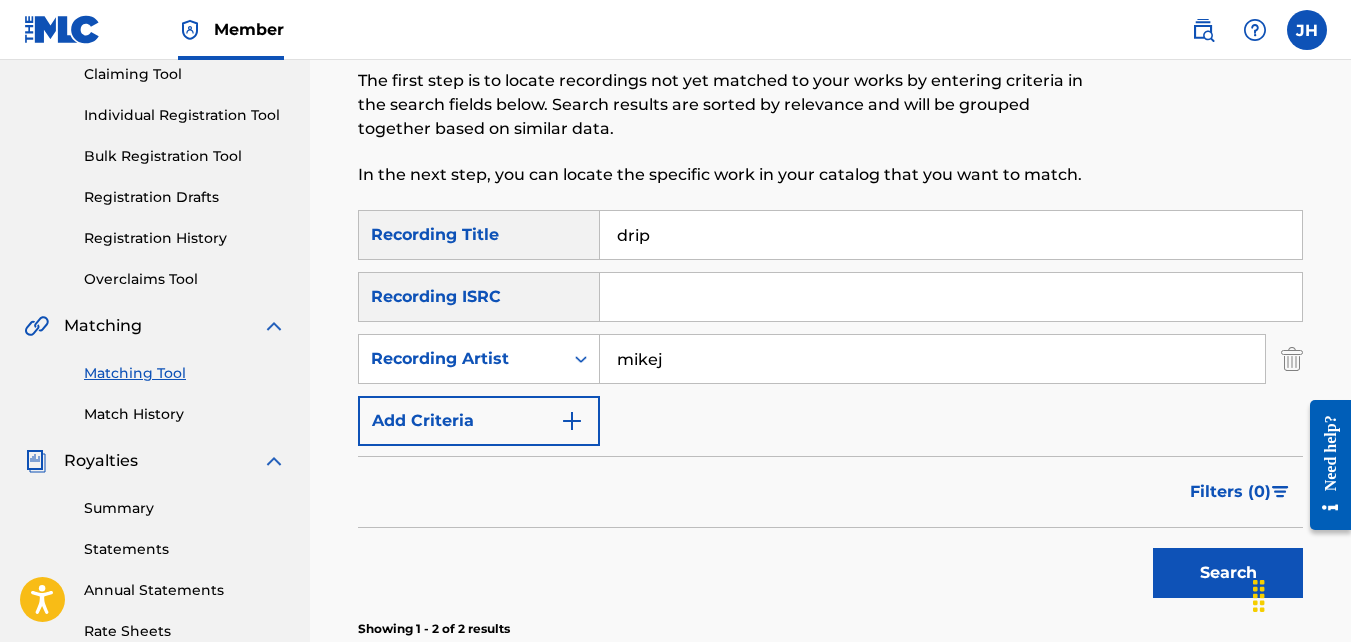 click on "drip" at bounding box center [951, 235] 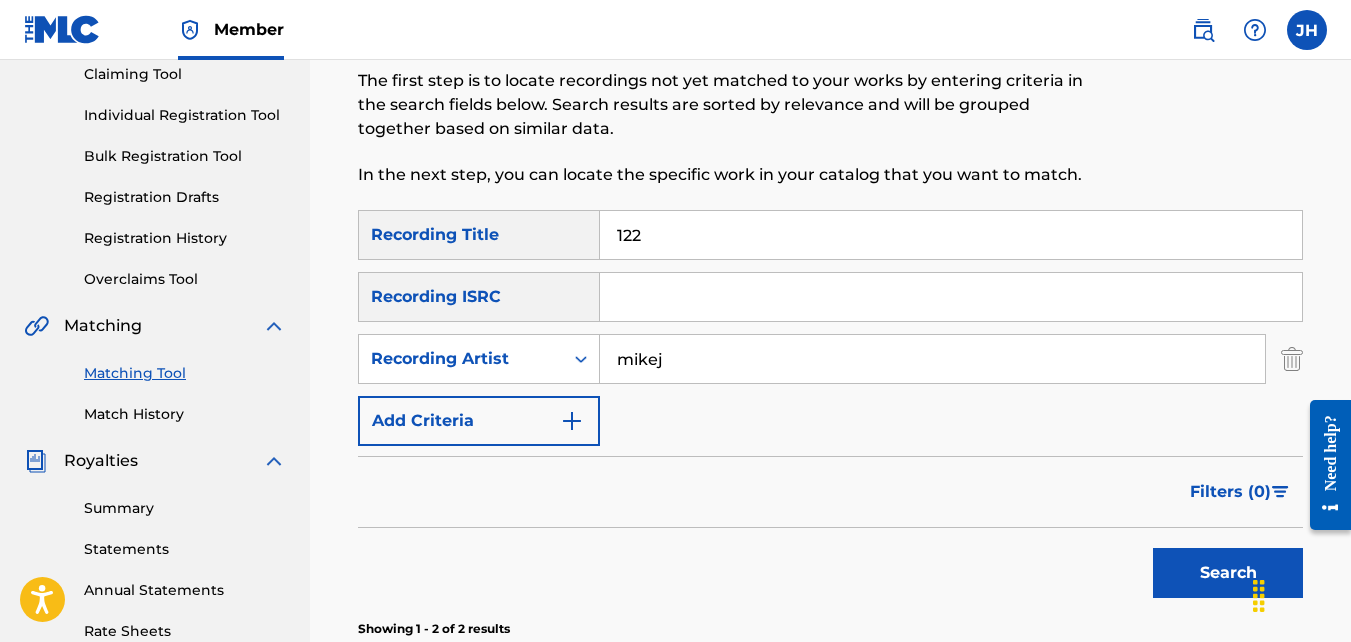 type on "122" 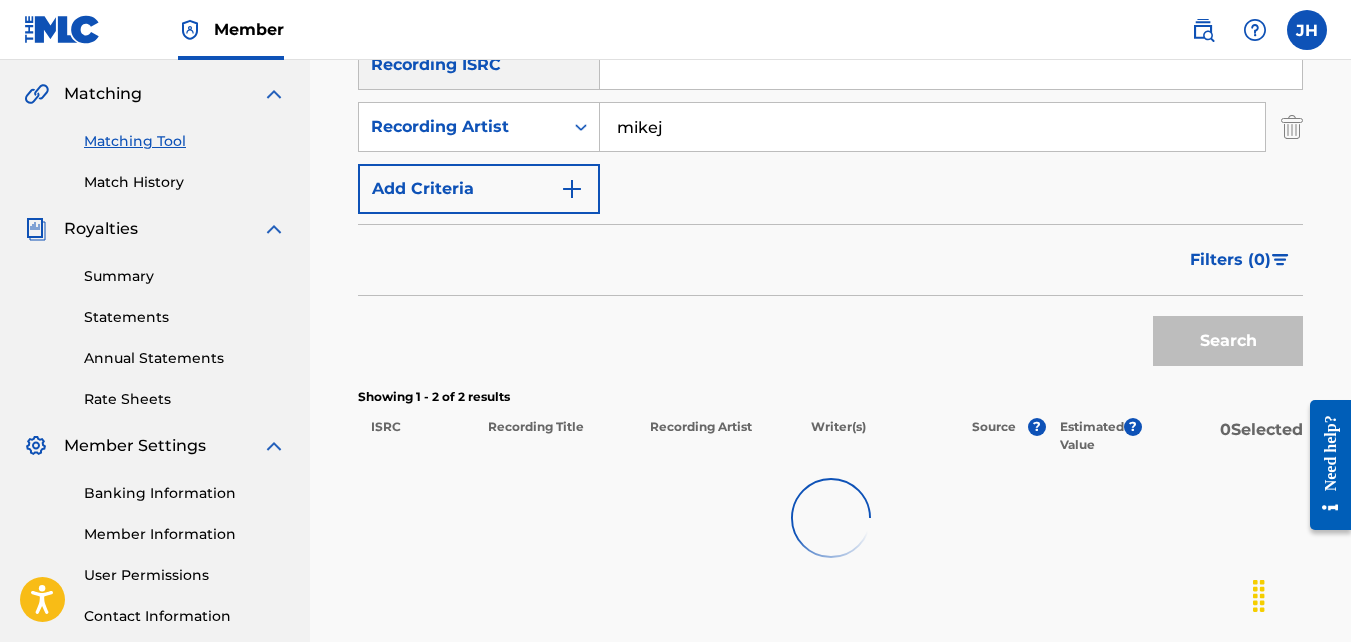 scroll, scrollTop: 455, scrollLeft: 0, axis: vertical 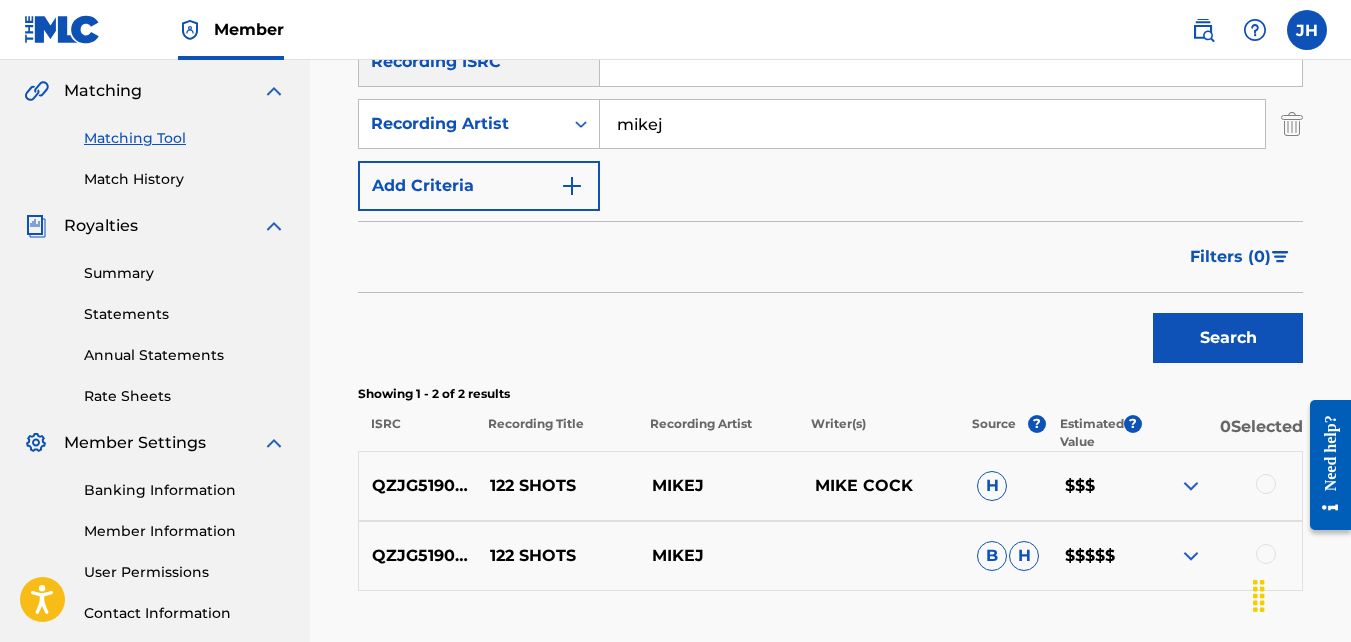 click at bounding box center [1191, 556] 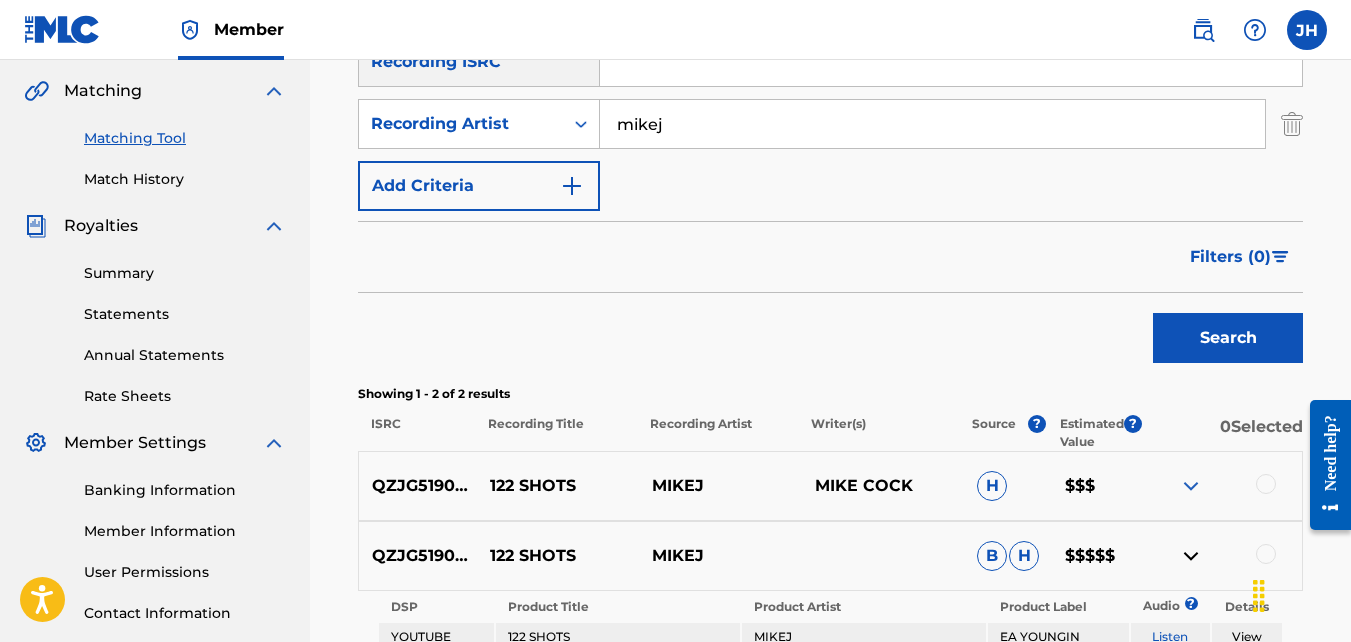 click at bounding box center (1191, 486) 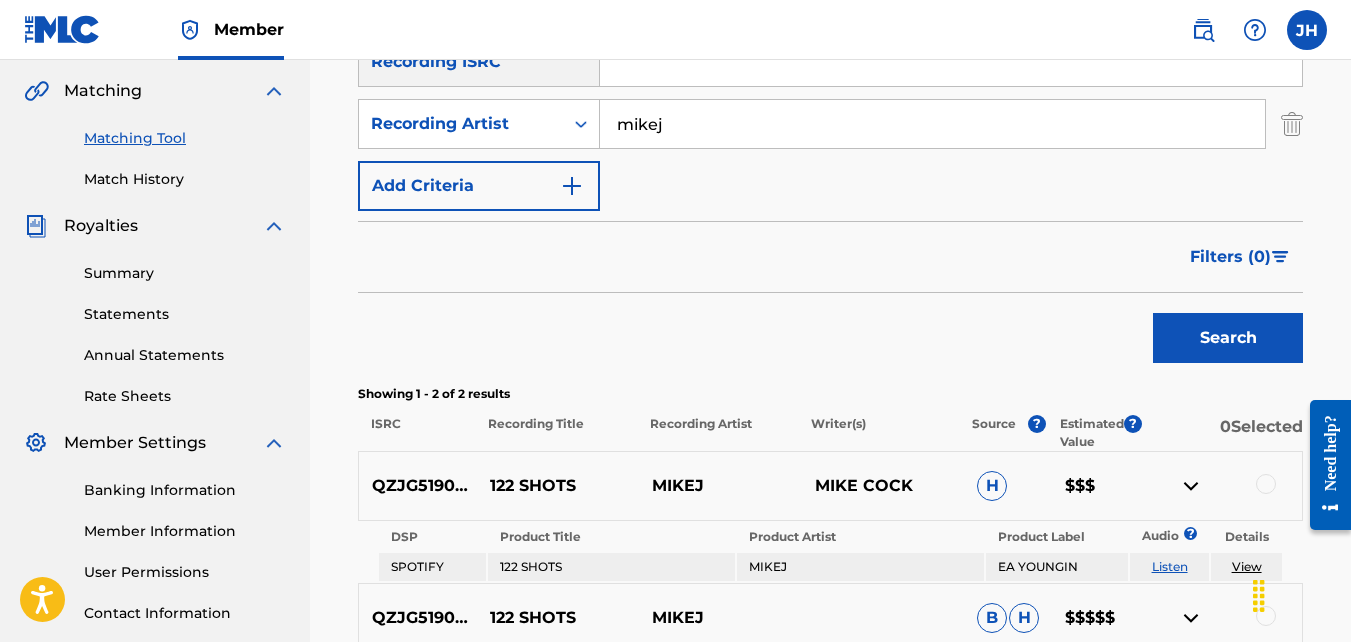 scroll, scrollTop: 515, scrollLeft: 0, axis: vertical 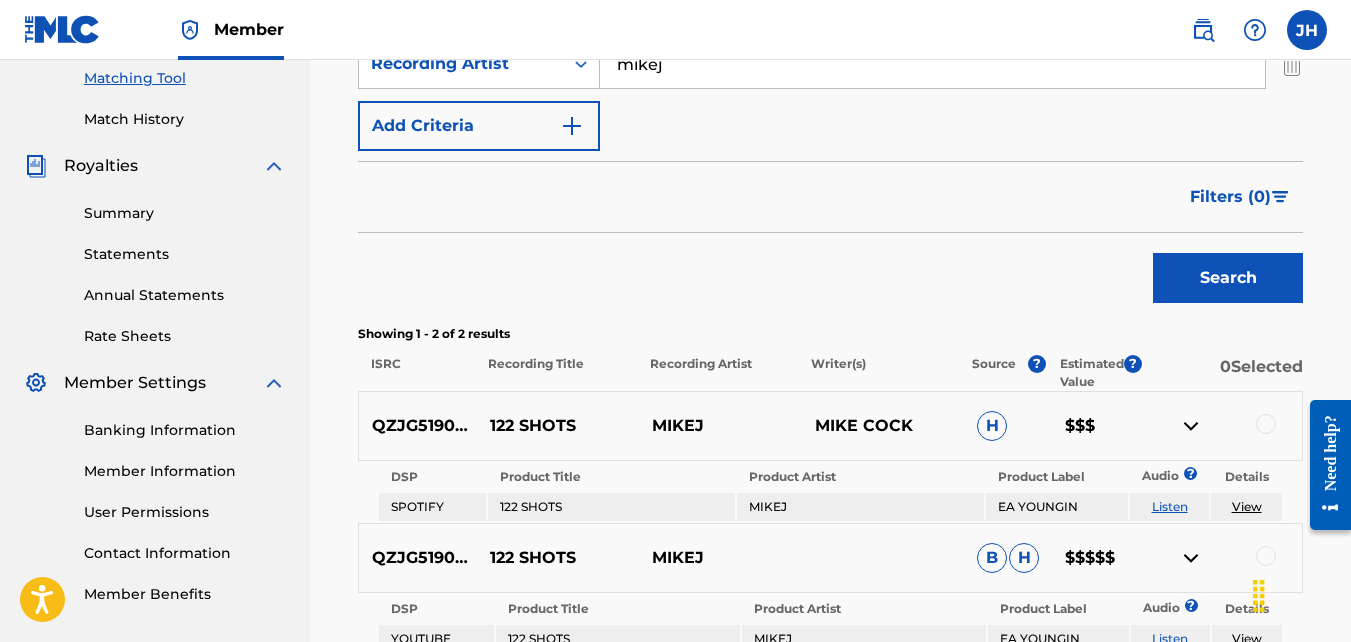 click on "View" at bounding box center [1247, 506] 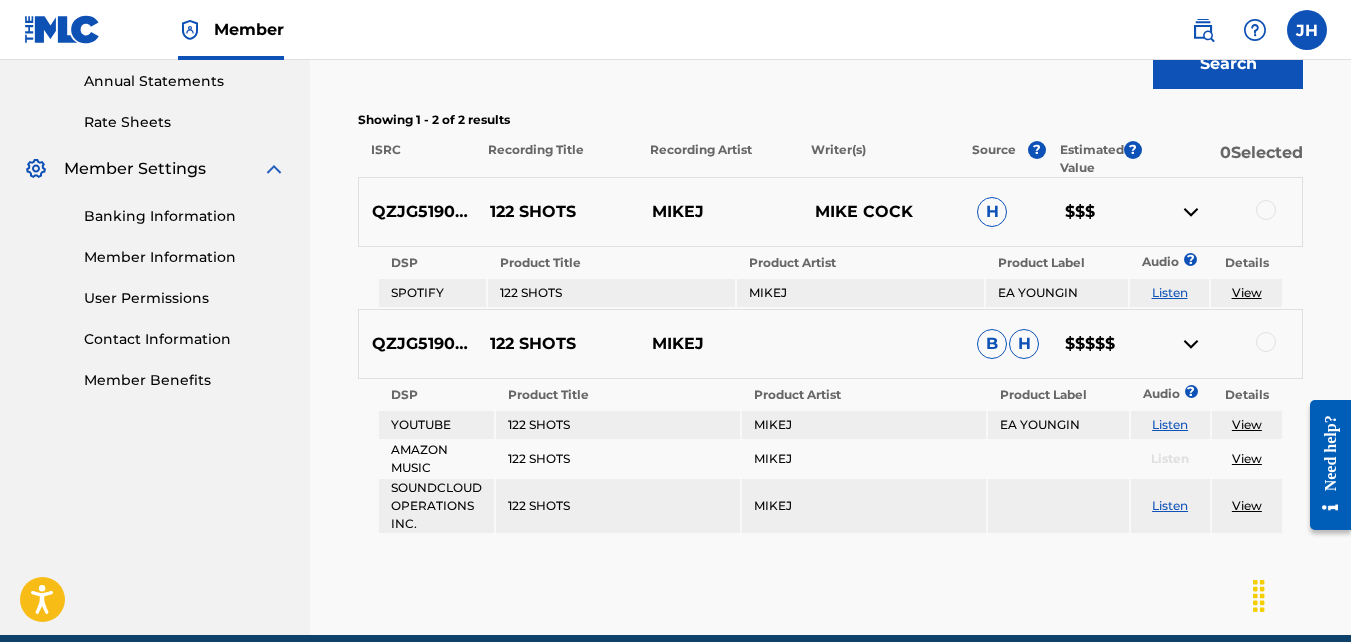 scroll, scrollTop: 730, scrollLeft: 0, axis: vertical 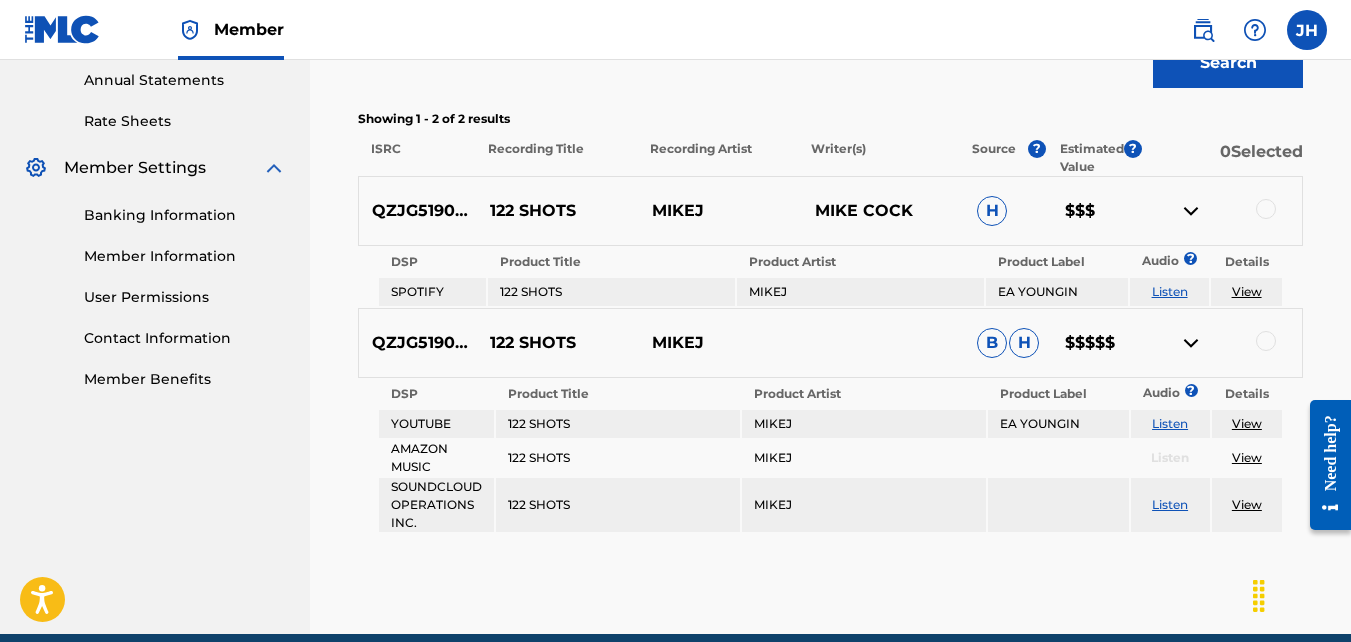 click on "View" at bounding box center (1247, 291) 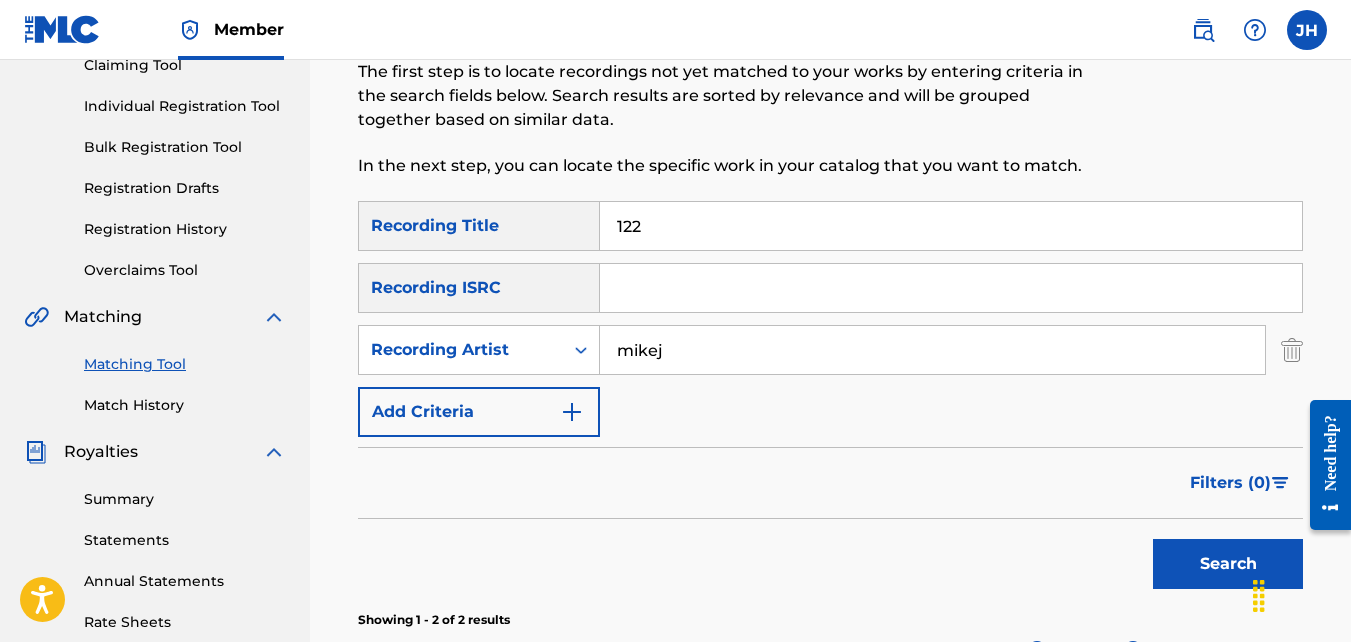 scroll, scrollTop: 239, scrollLeft: 0, axis: vertical 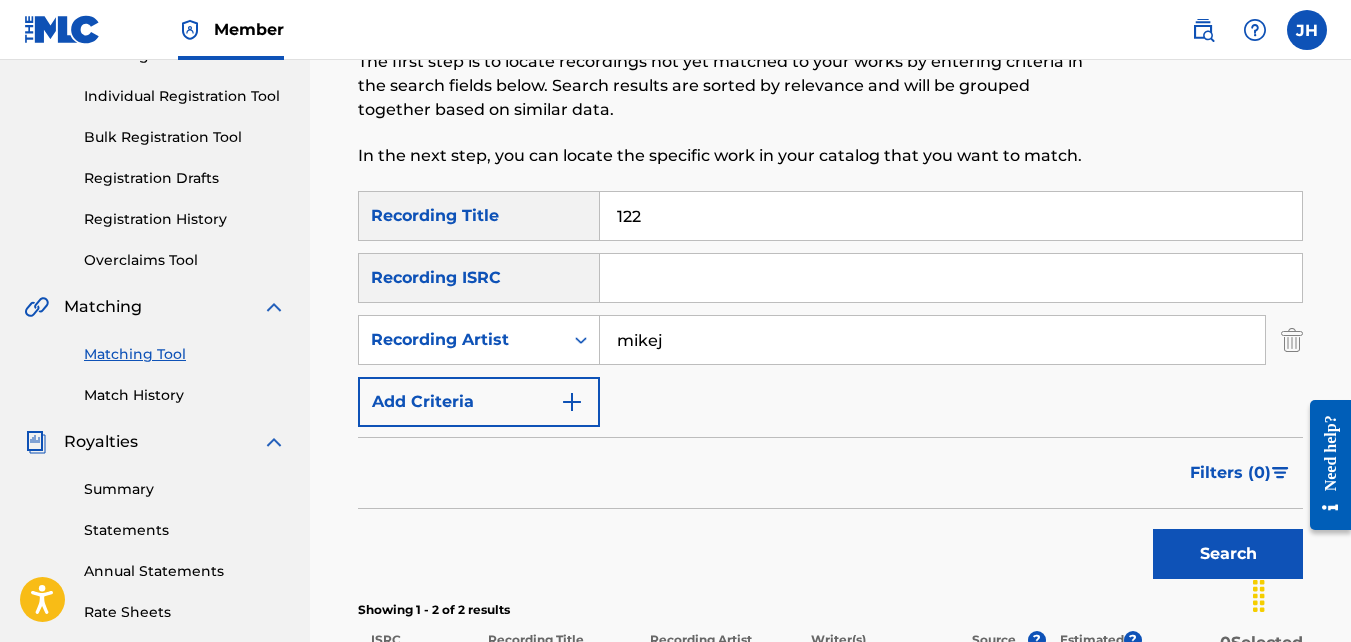 click on "122" at bounding box center [951, 216] 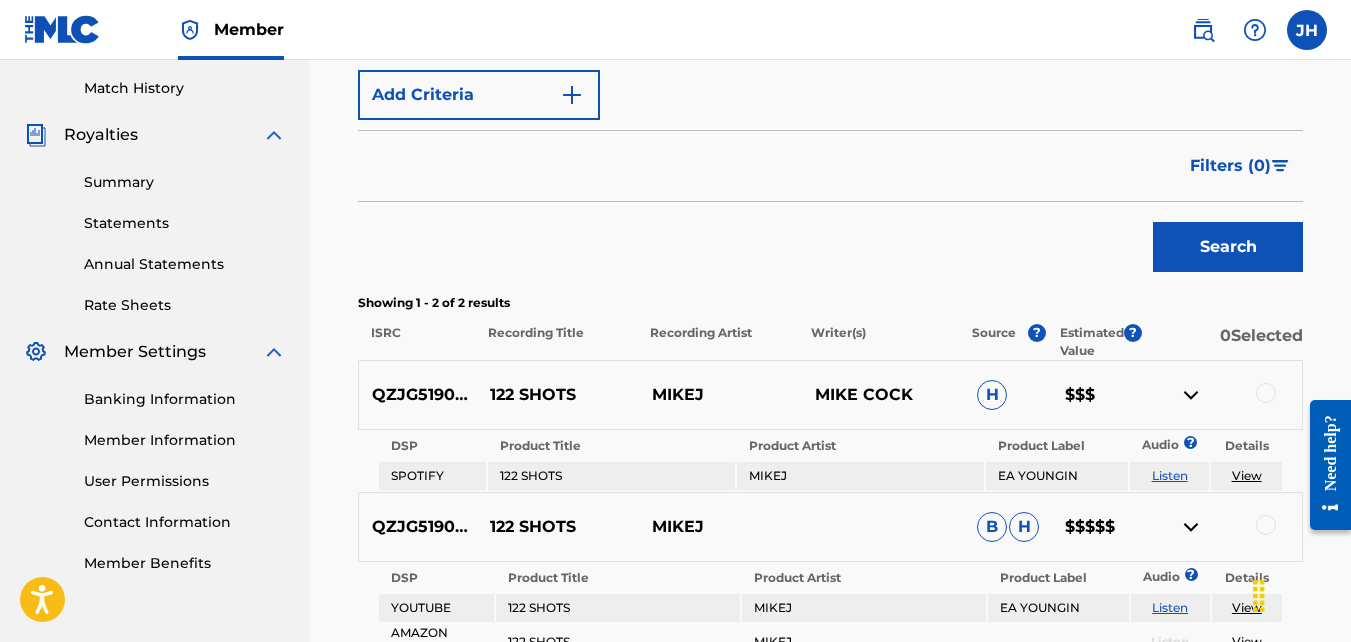 scroll, scrollTop: 446, scrollLeft: 0, axis: vertical 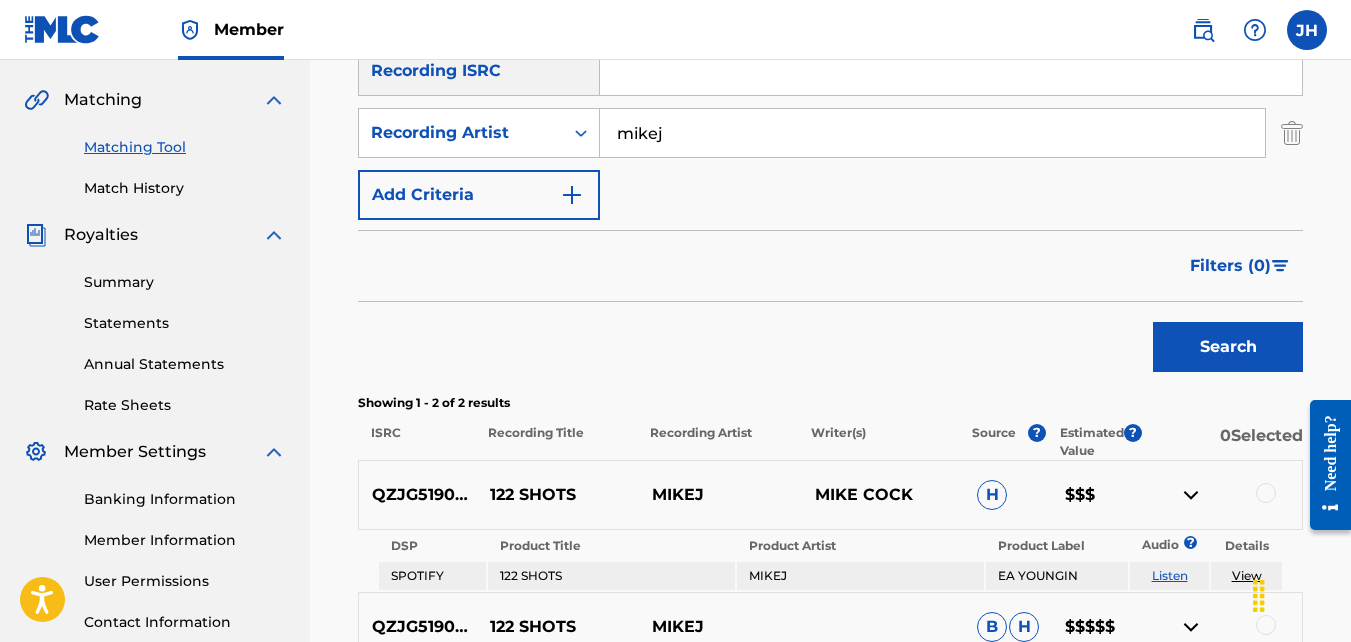 type on "air" 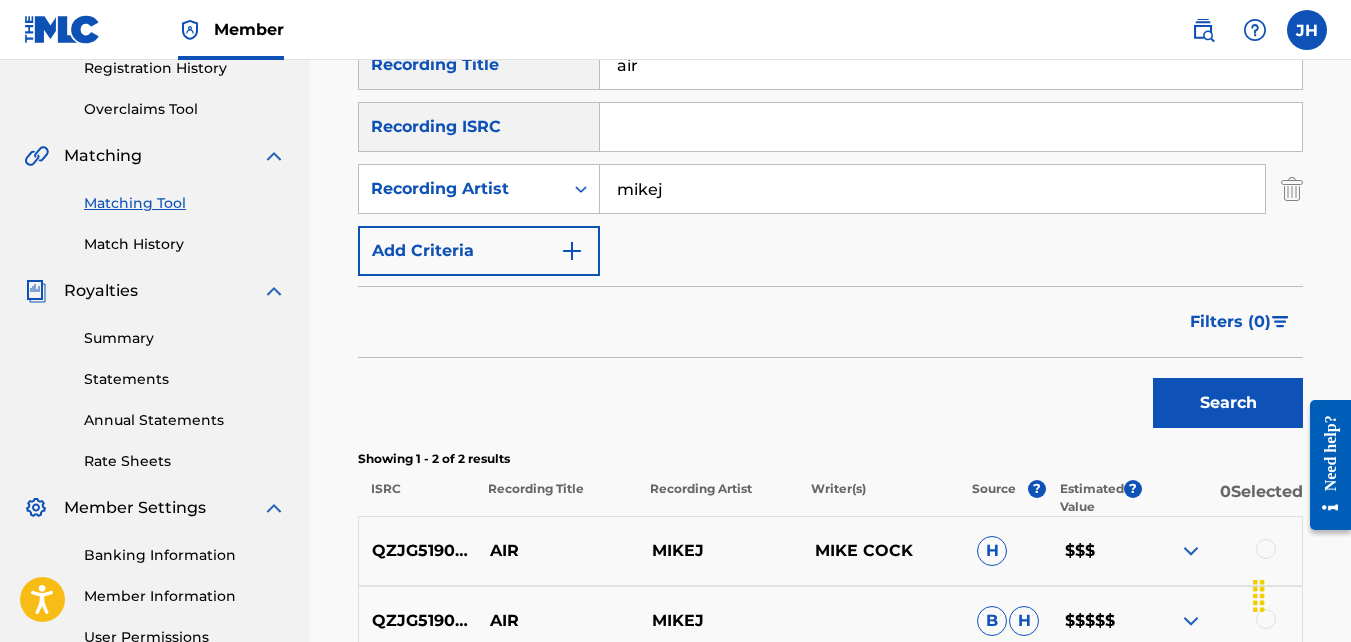 scroll, scrollTop: 600, scrollLeft: 0, axis: vertical 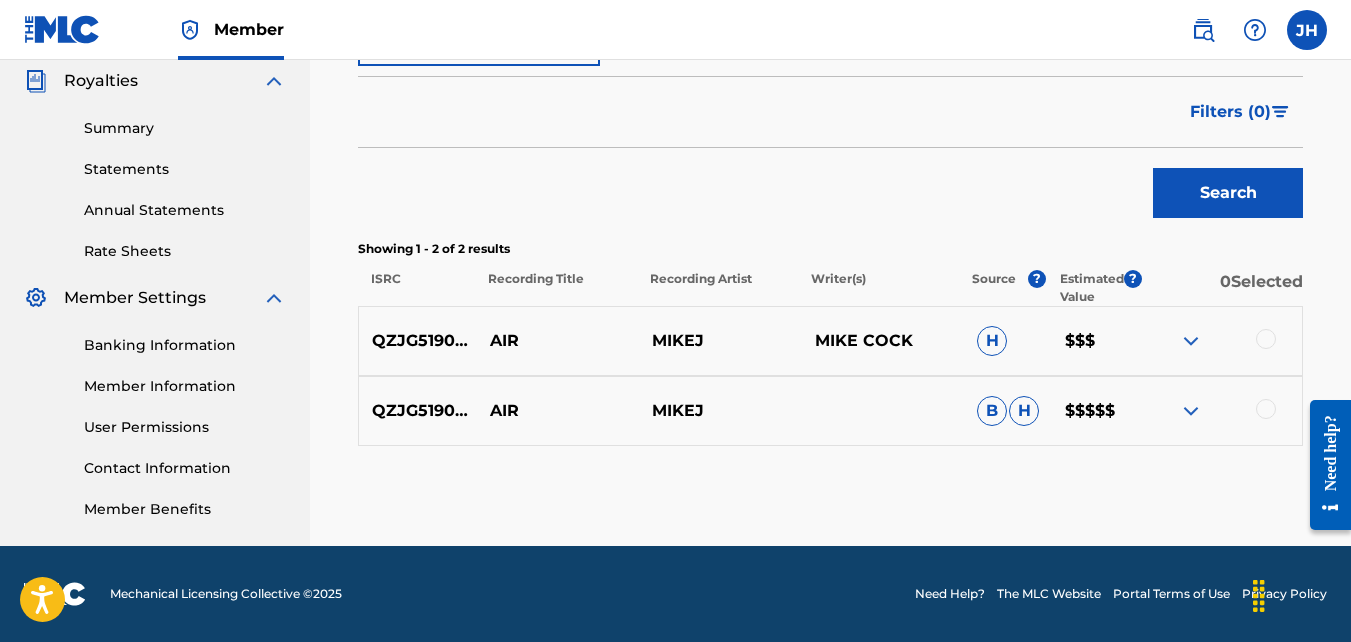 click at bounding box center [1221, 341] 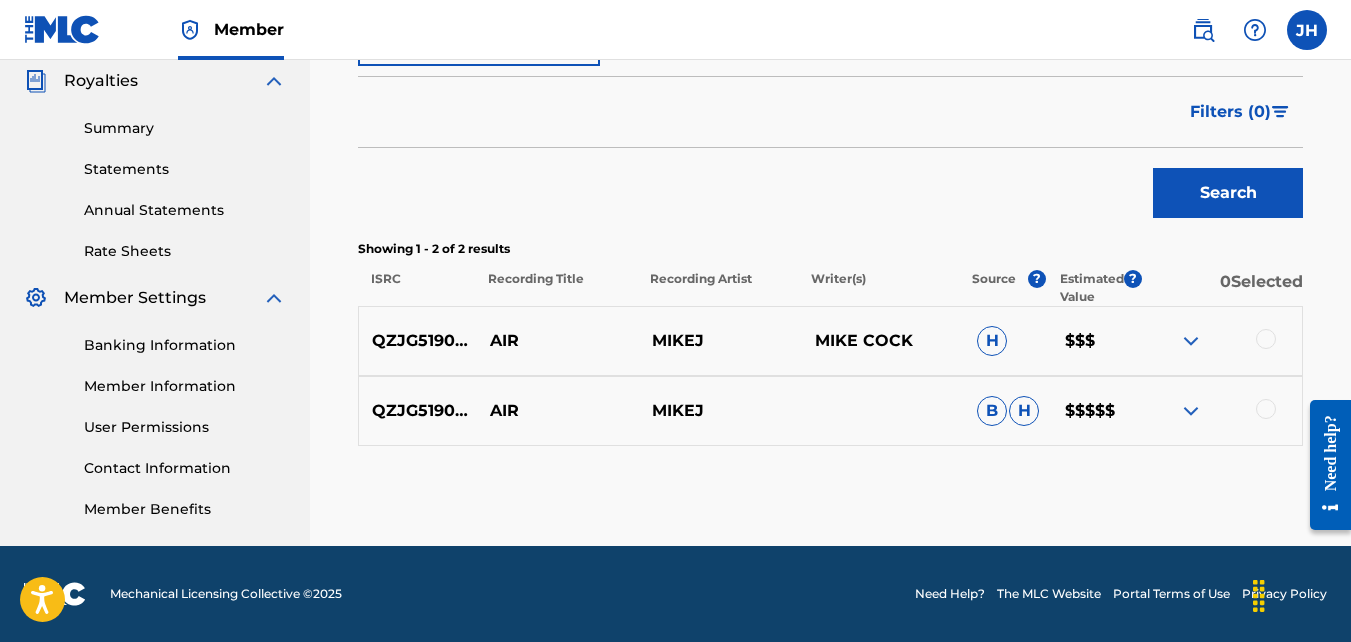 click at bounding box center (1191, 341) 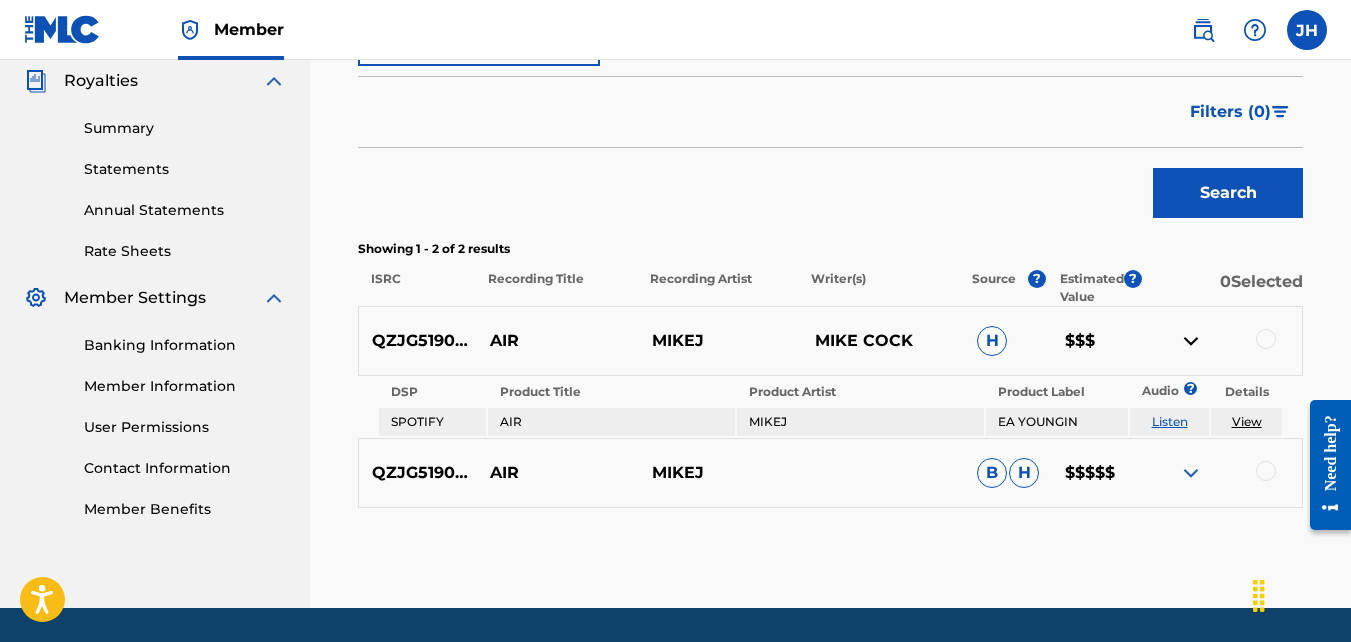 click at bounding box center [1191, 473] 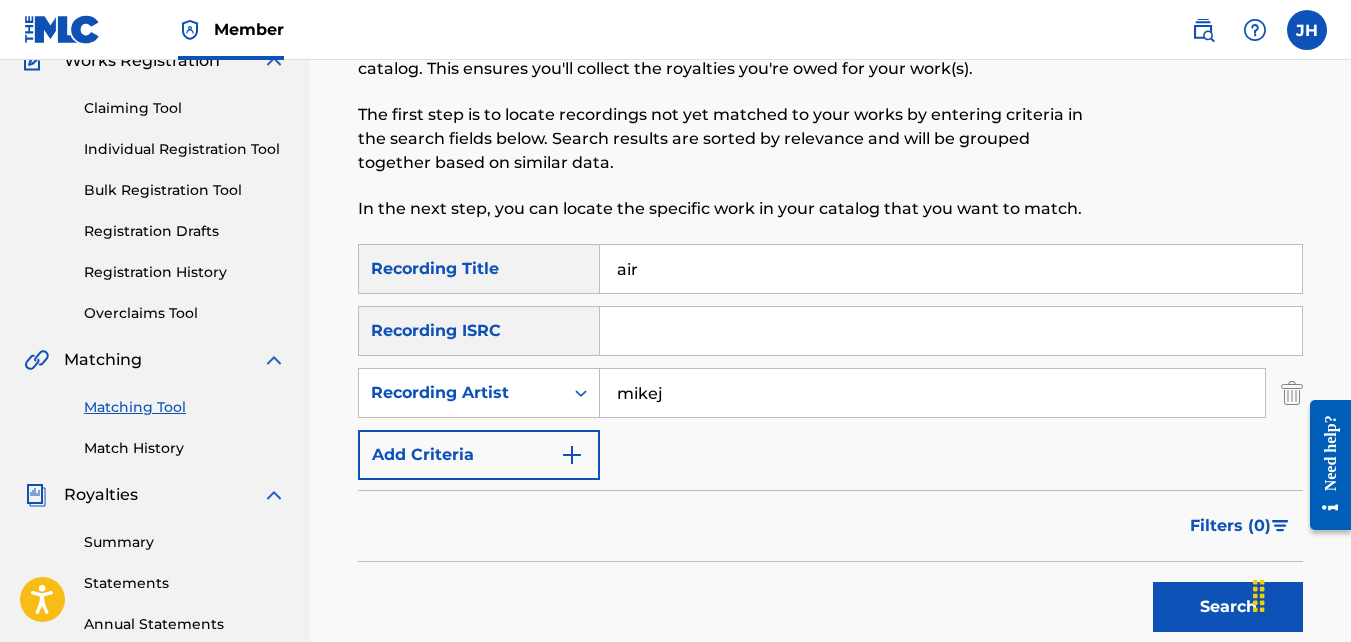 scroll, scrollTop: 0, scrollLeft: 0, axis: both 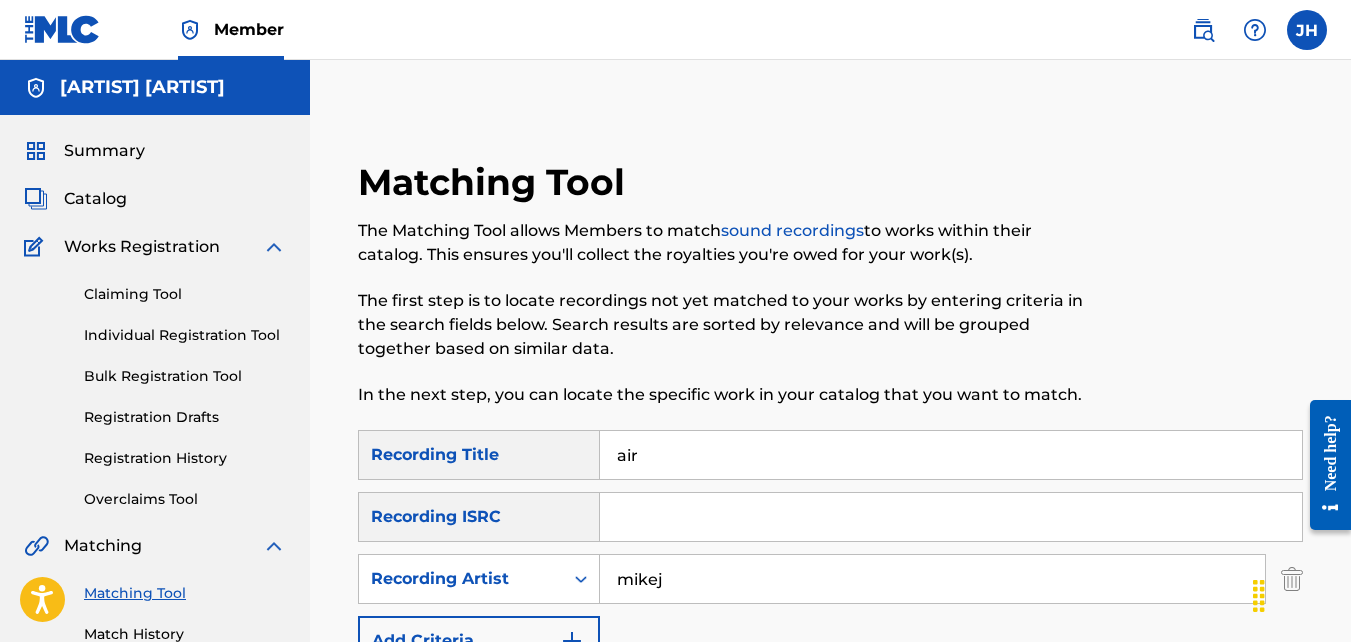 click on "air" at bounding box center [951, 455] 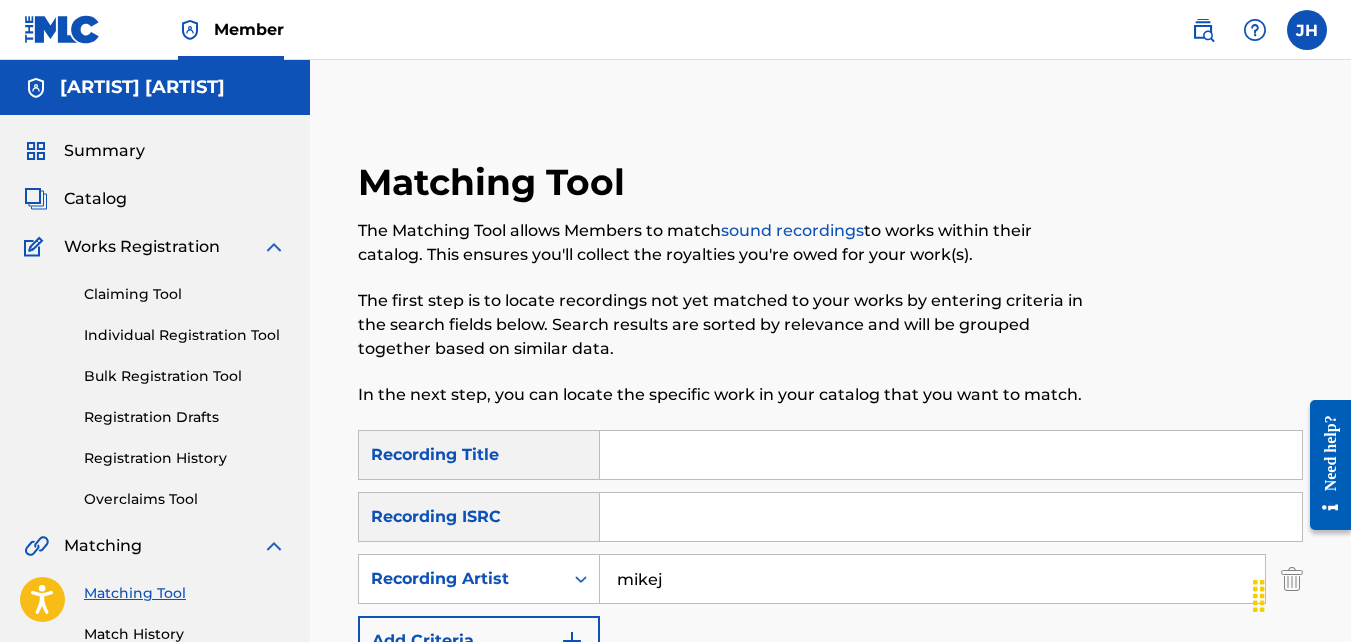 type 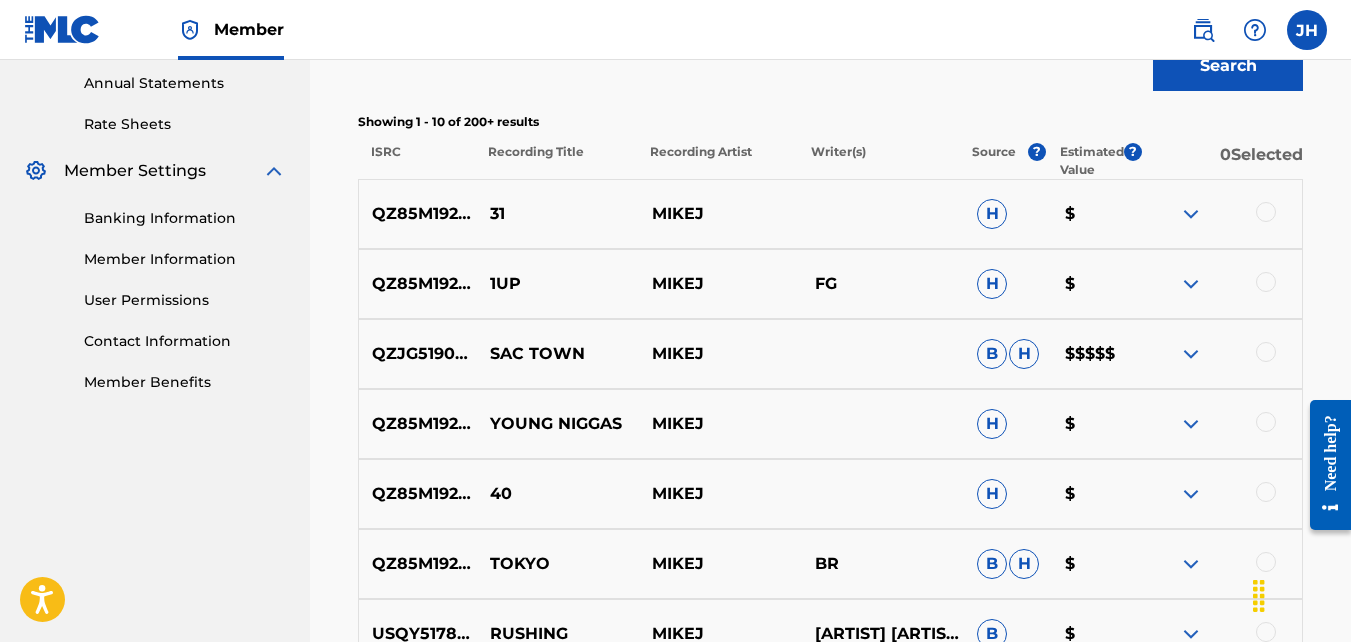 scroll, scrollTop: 728, scrollLeft: 0, axis: vertical 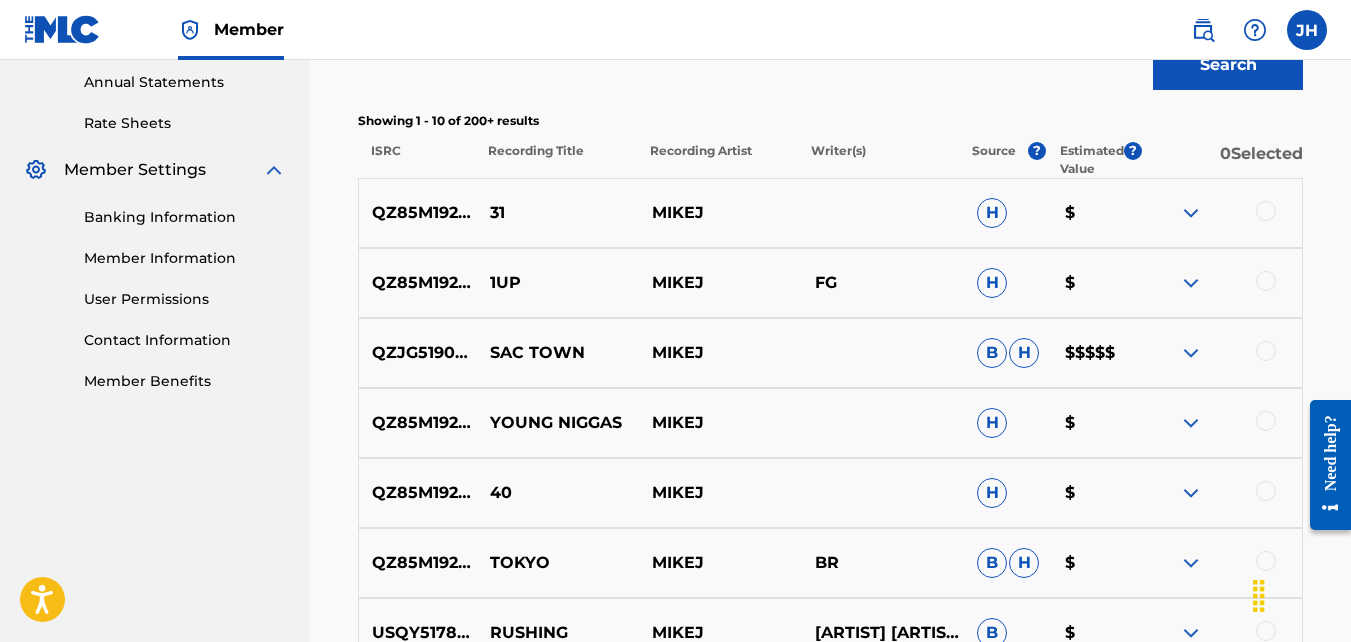 click at bounding box center (1191, 353) 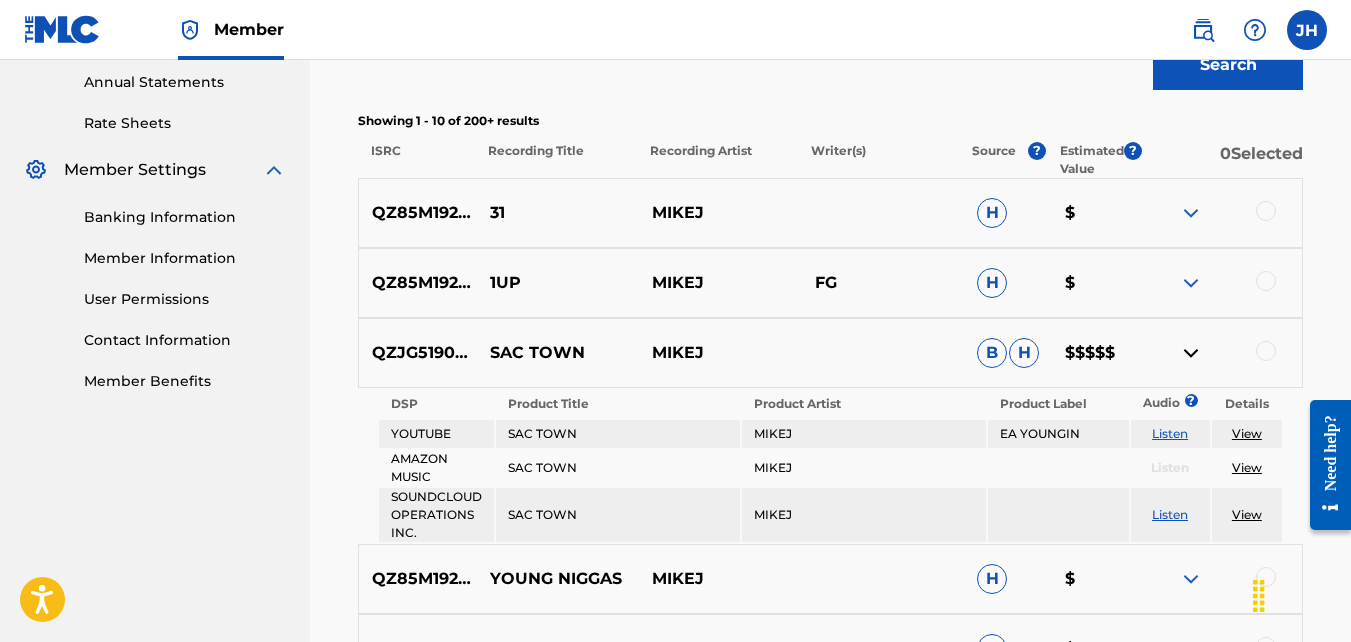 click at bounding box center [1191, 353] 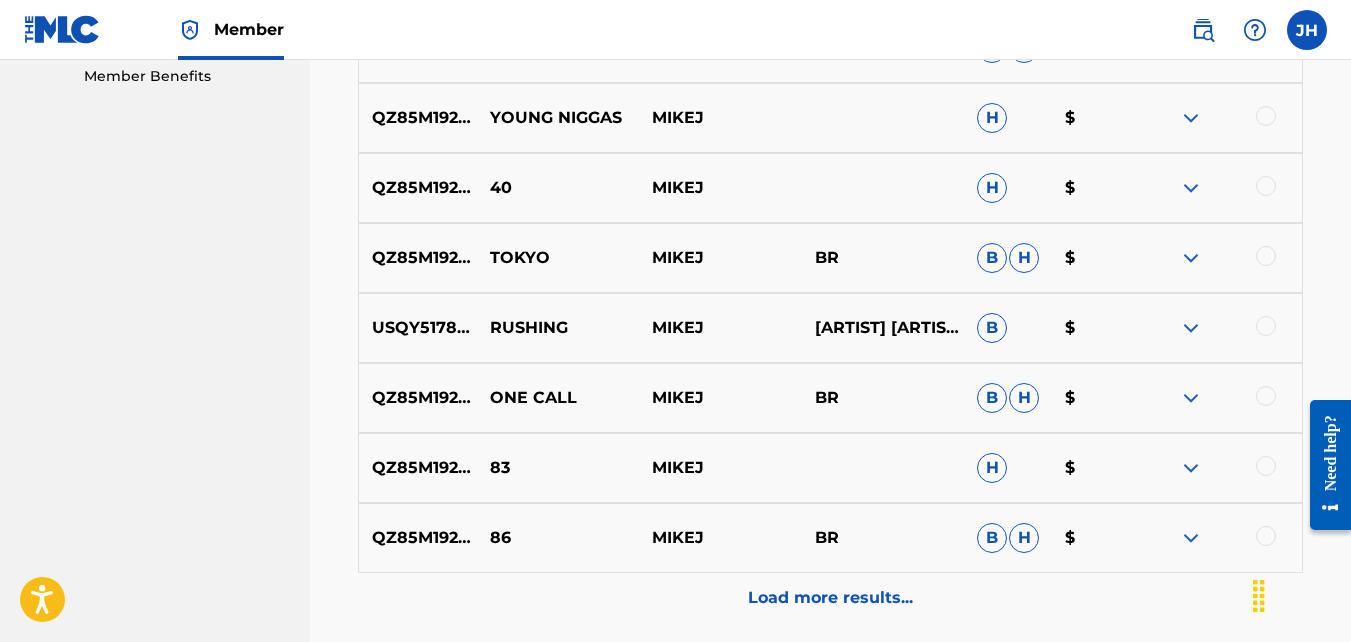 scroll, scrollTop: 1034, scrollLeft: 0, axis: vertical 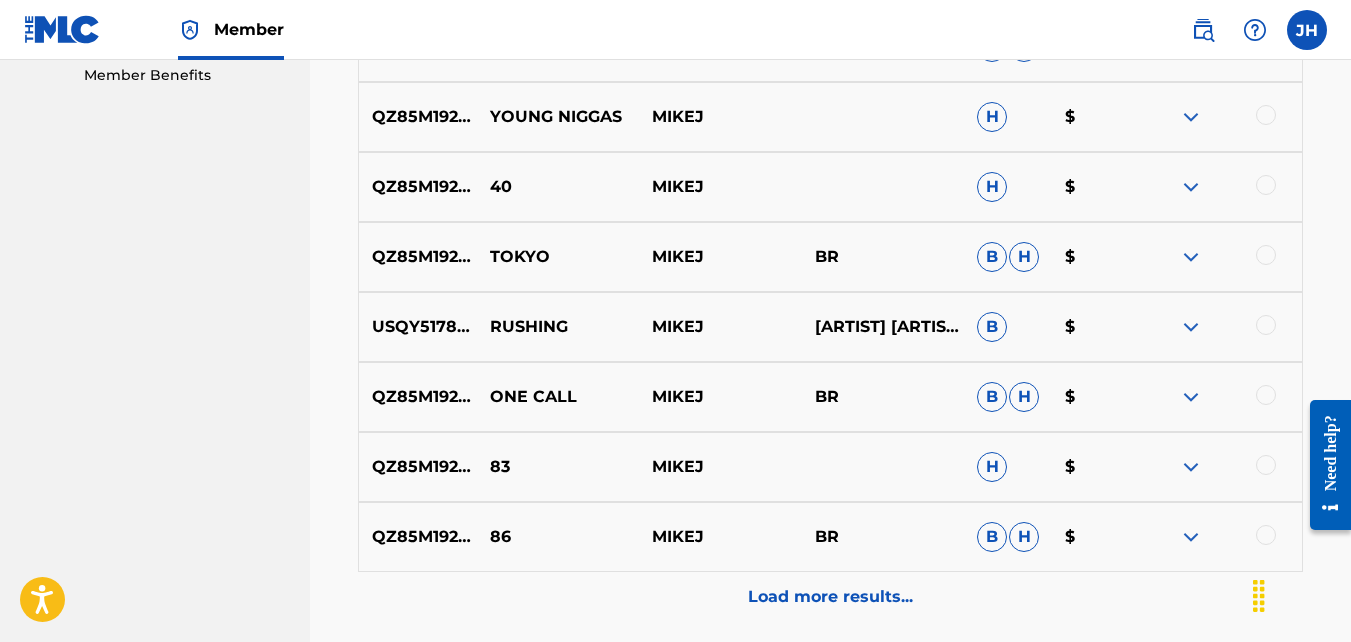 click on "Load more results..." at bounding box center [830, 597] 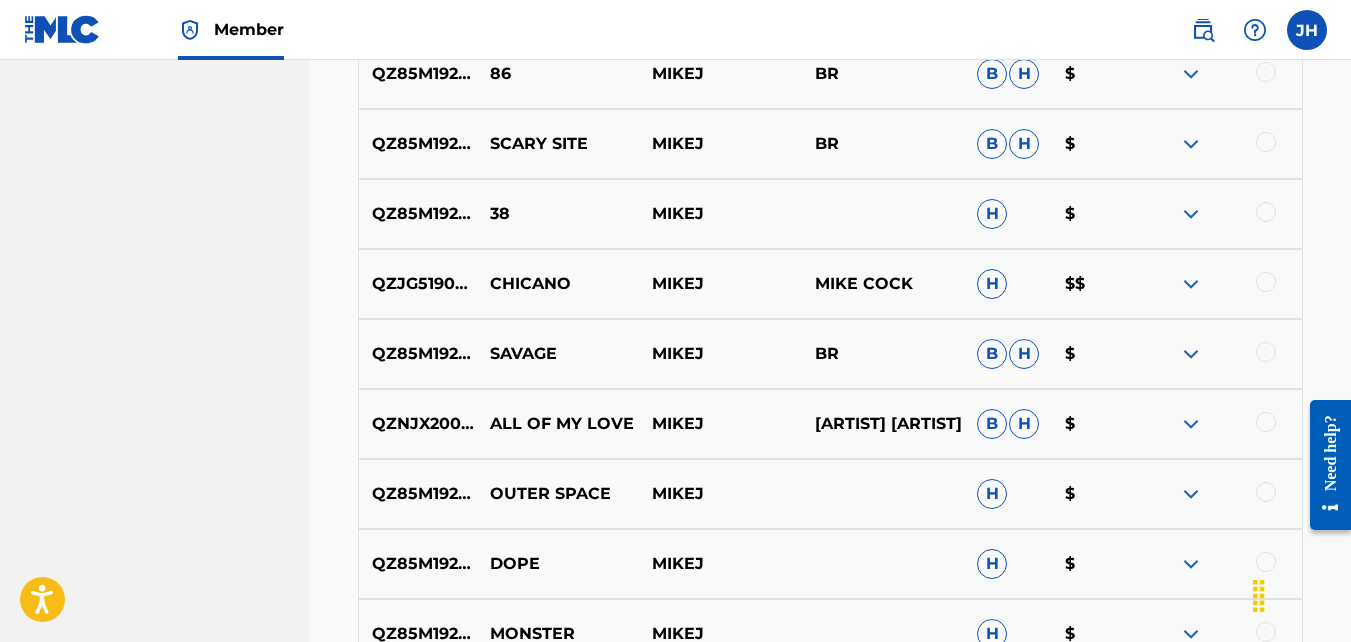 scroll, scrollTop: 1560, scrollLeft: 0, axis: vertical 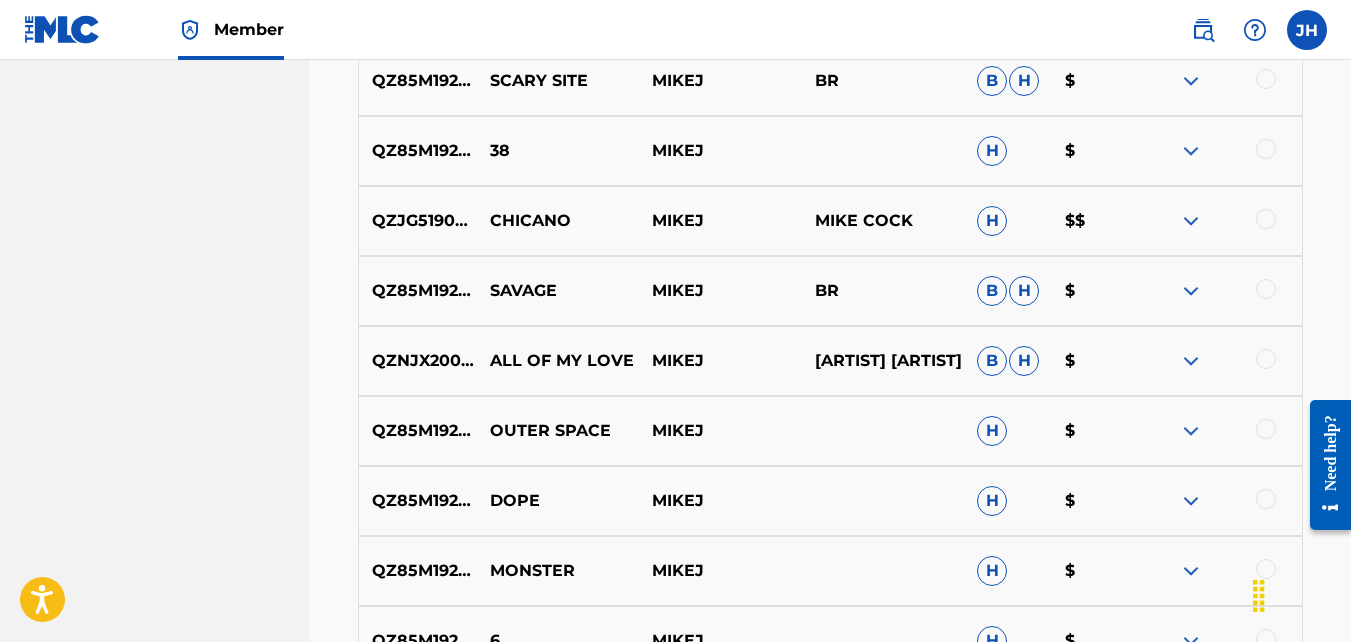 click at bounding box center [1191, 221] 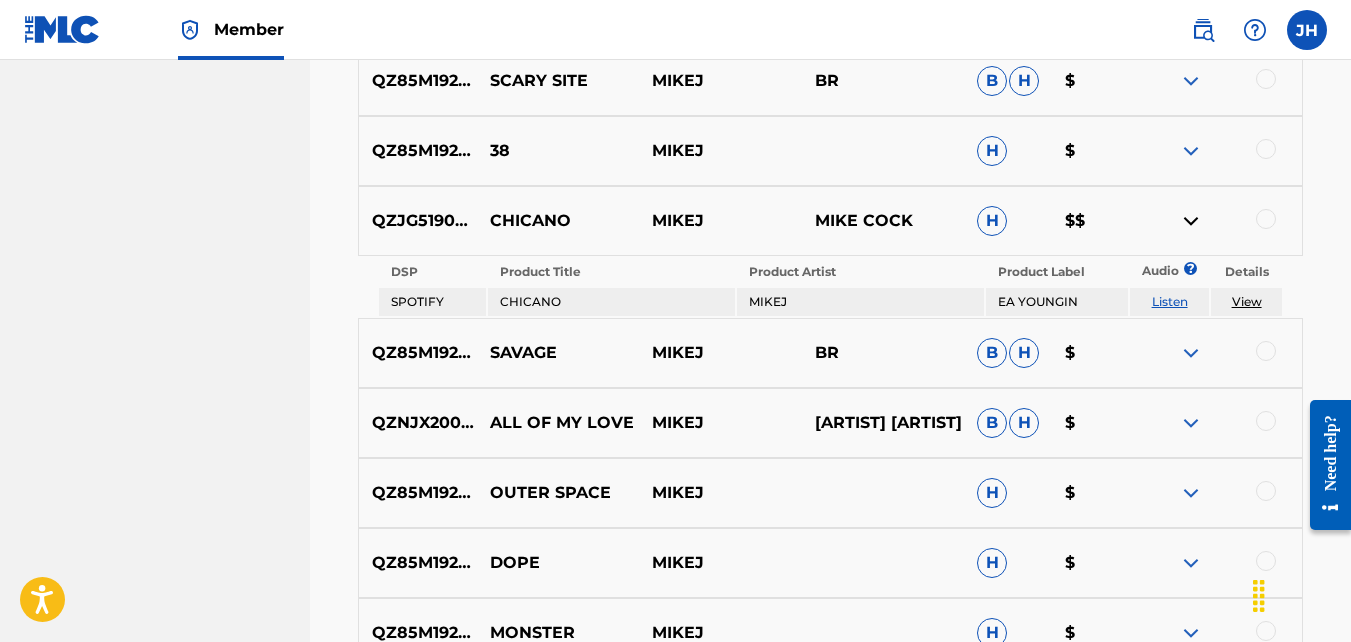 click at bounding box center [1191, 221] 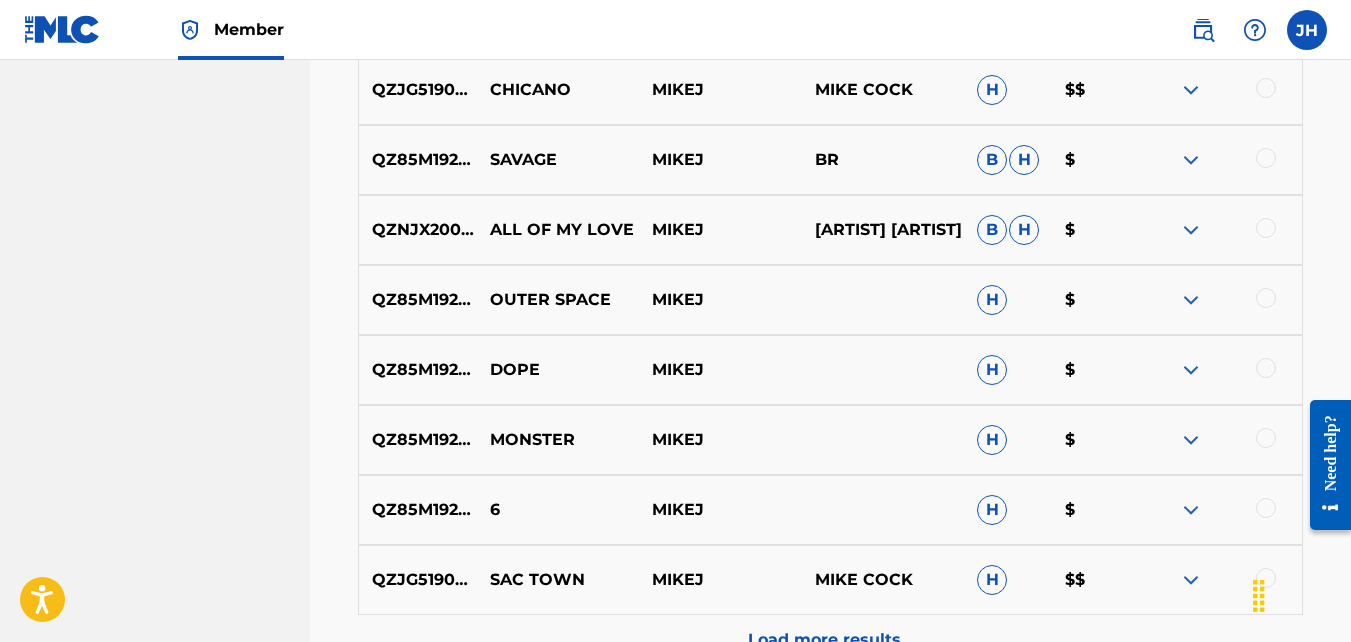 scroll, scrollTop: 1689, scrollLeft: 0, axis: vertical 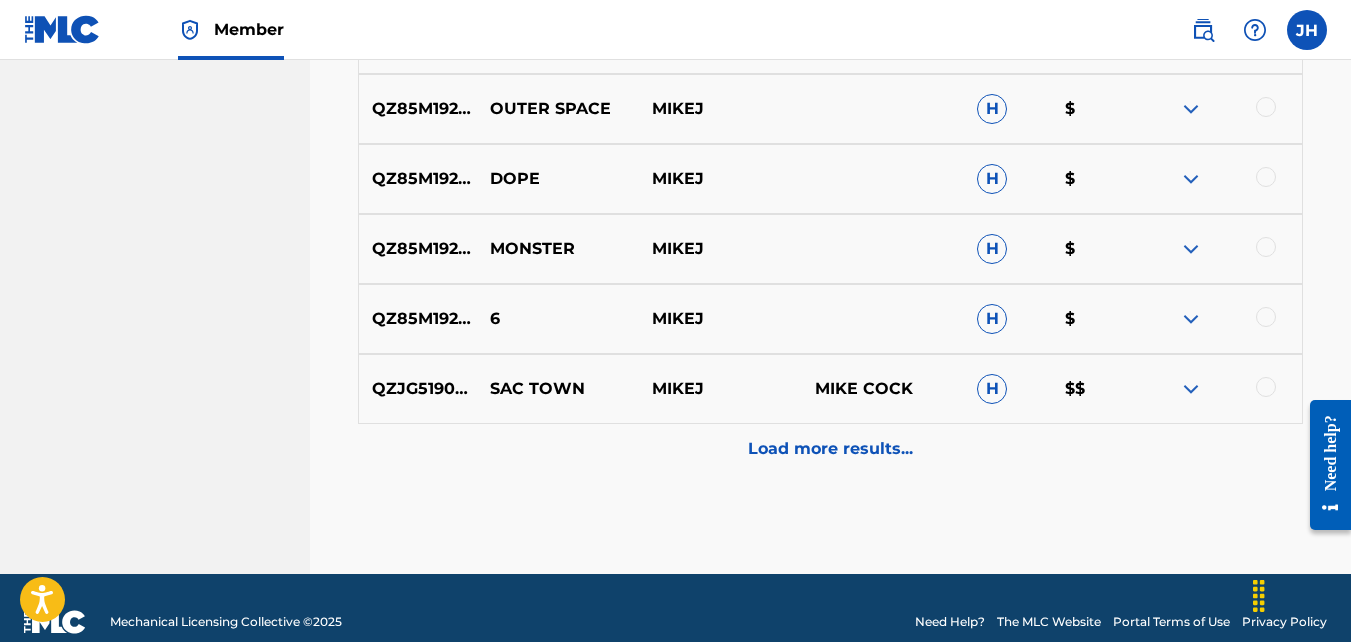 click on "Load more results..." at bounding box center (830, 449) 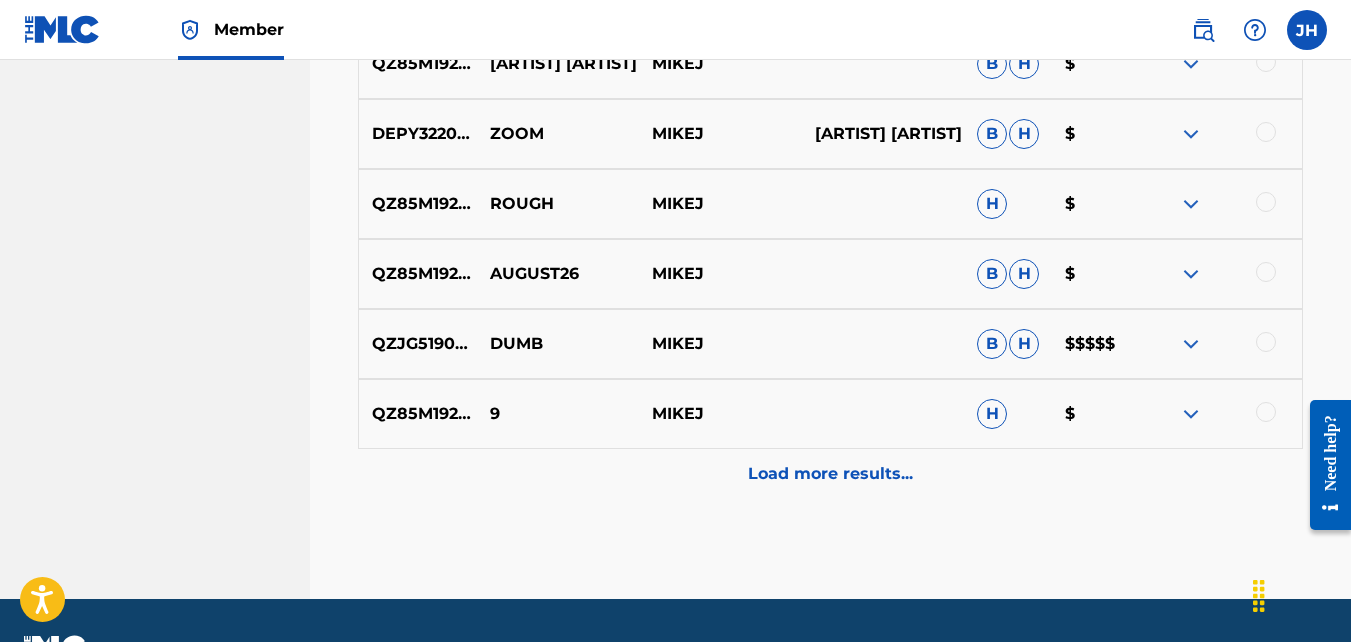 click on "Load more results..." at bounding box center (830, 474) 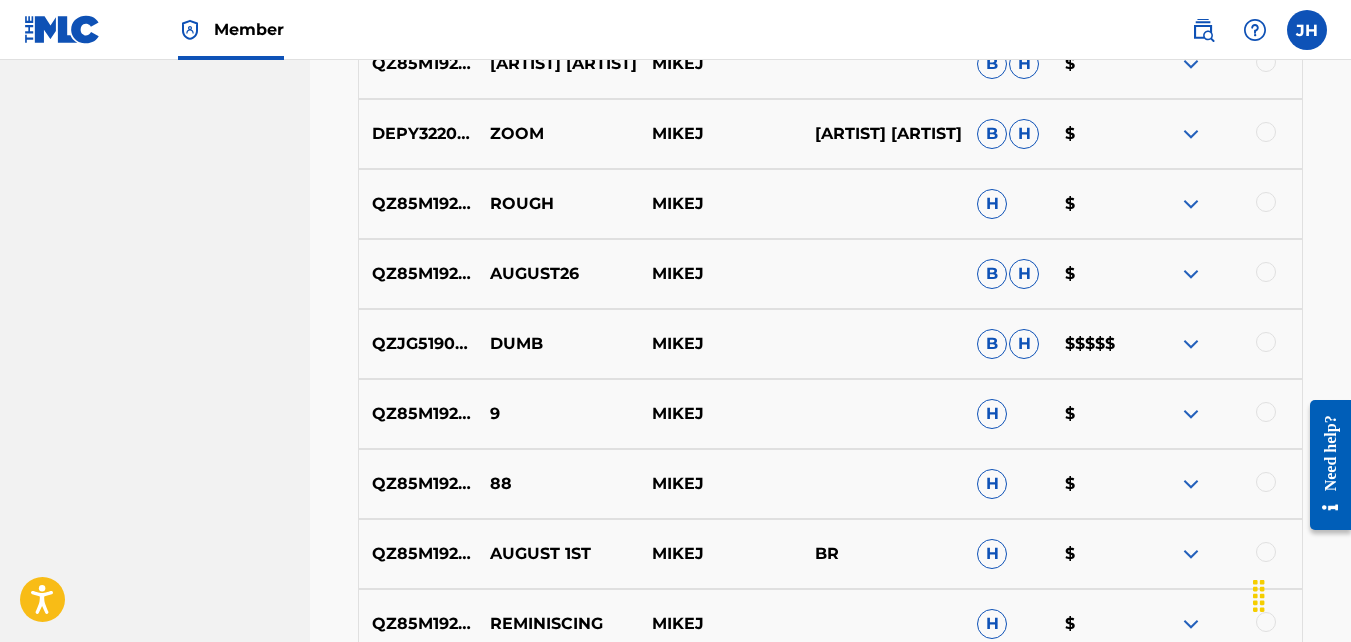 scroll, scrollTop: 3310, scrollLeft: 0, axis: vertical 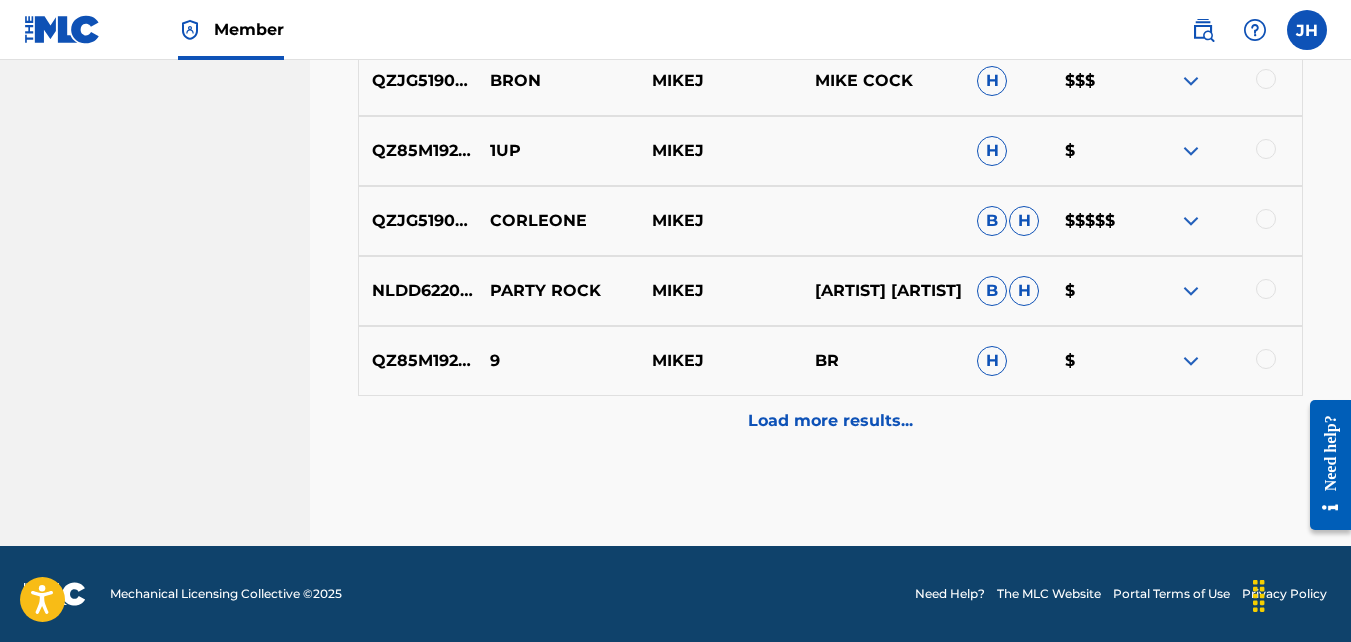 click on "Load more results..." at bounding box center (830, 421) 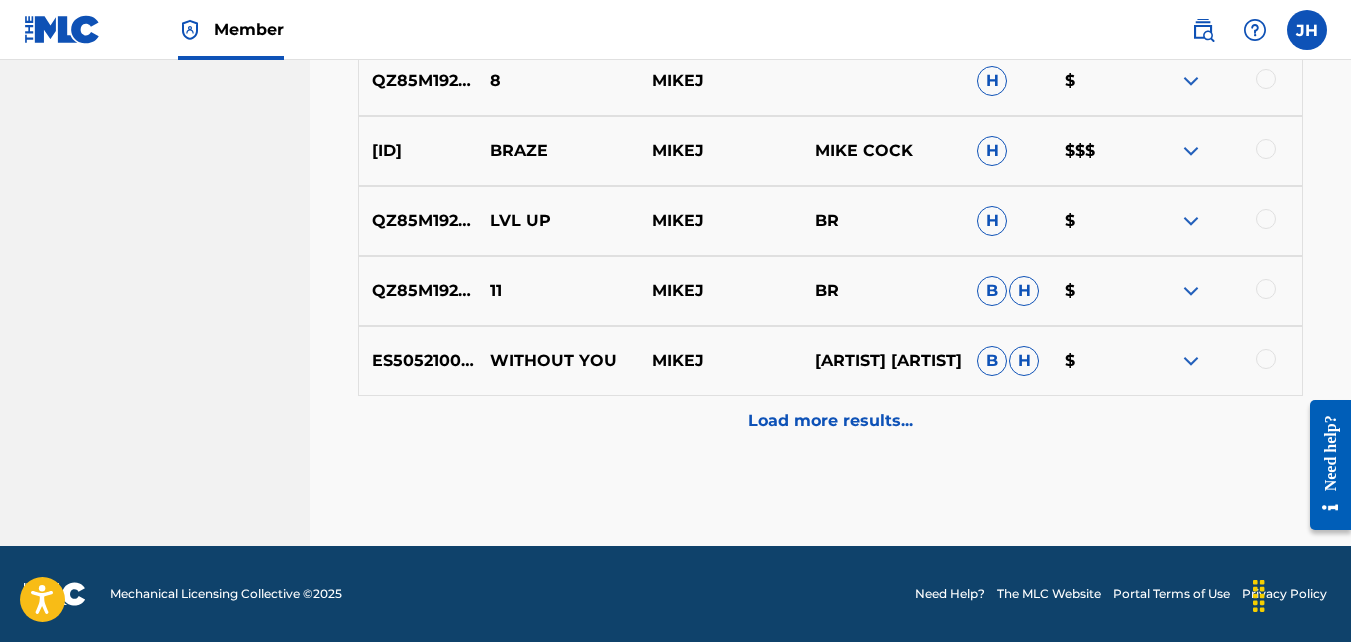 click on "Load more results..." at bounding box center (830, 421) 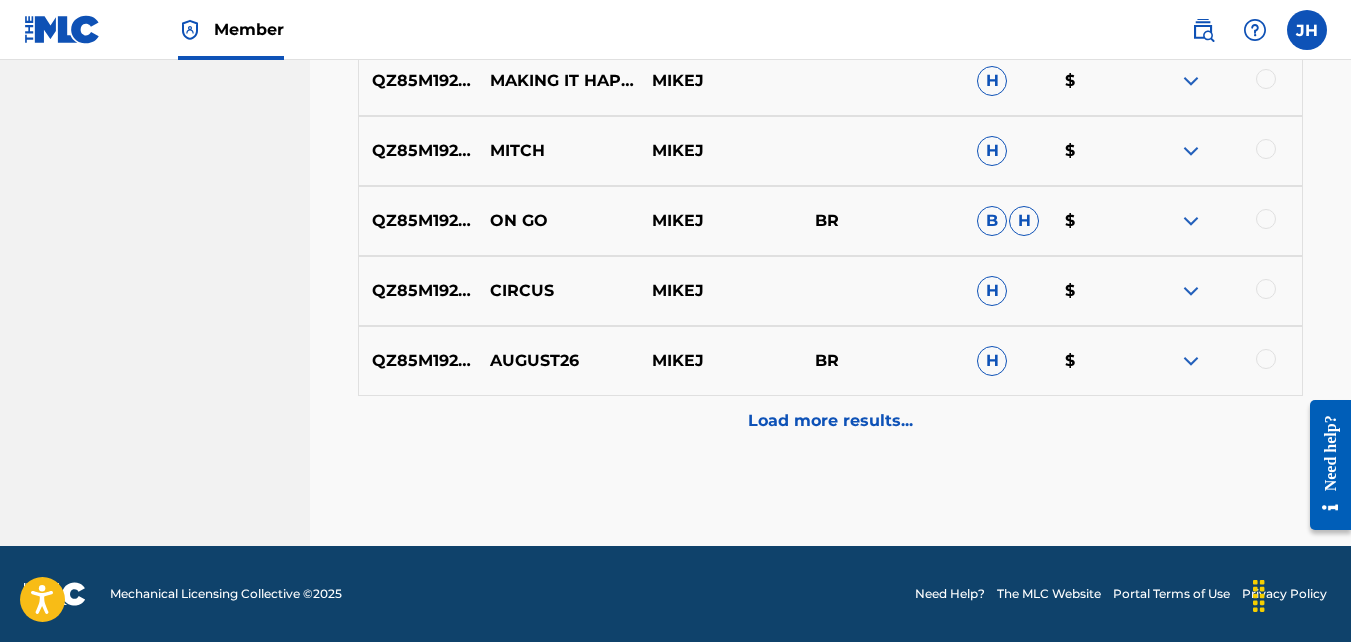 click on "Load more results..." at bounding box center [830, 421] 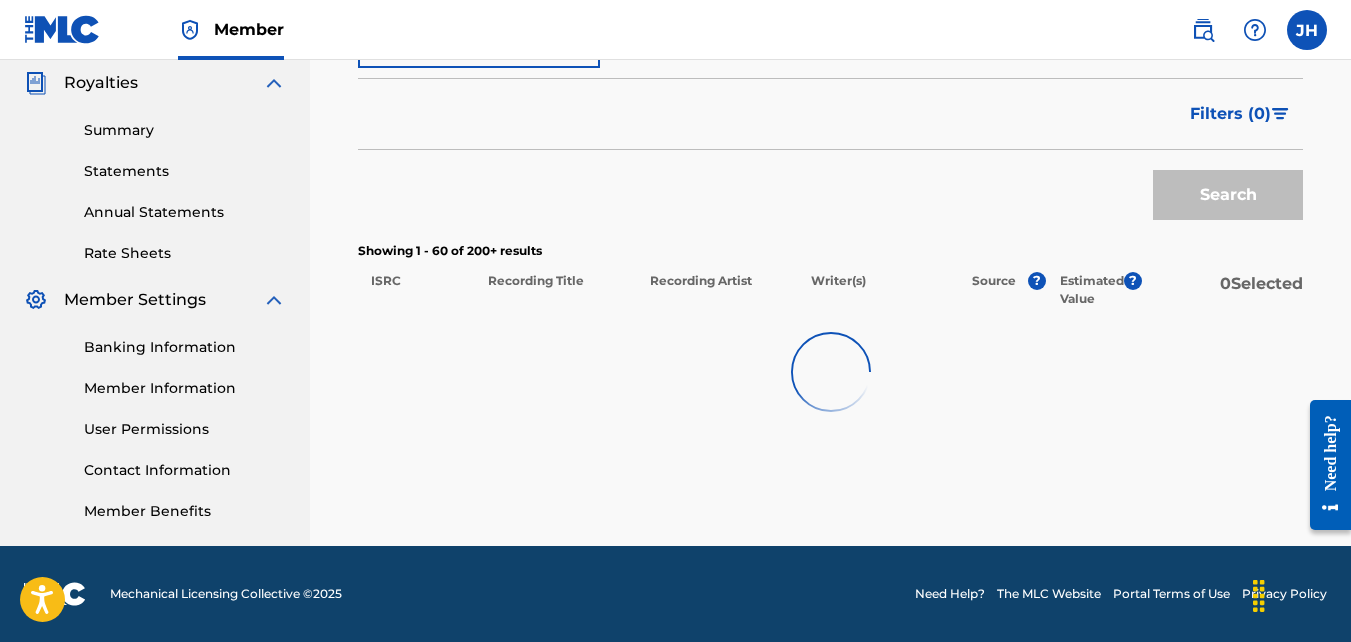 scroll, scrollTop: 598, scrollLeft: 0, axis: vertical 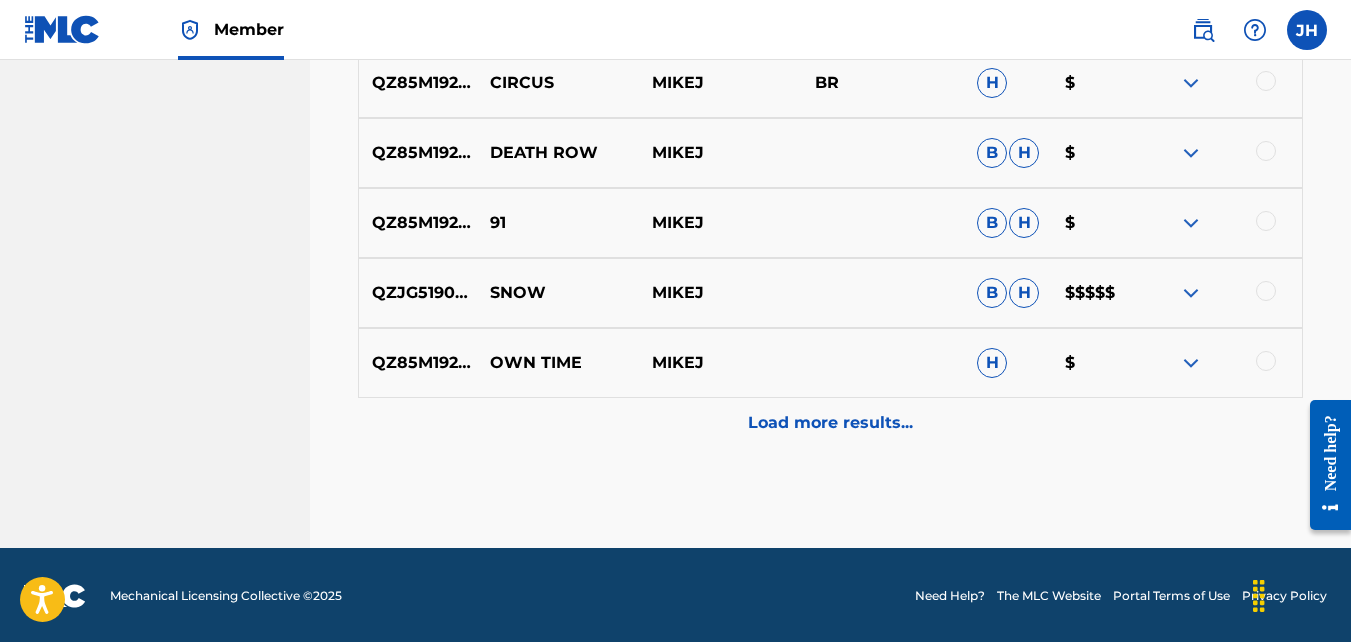 click on "Load more results..." at bounding box center (830, 423) 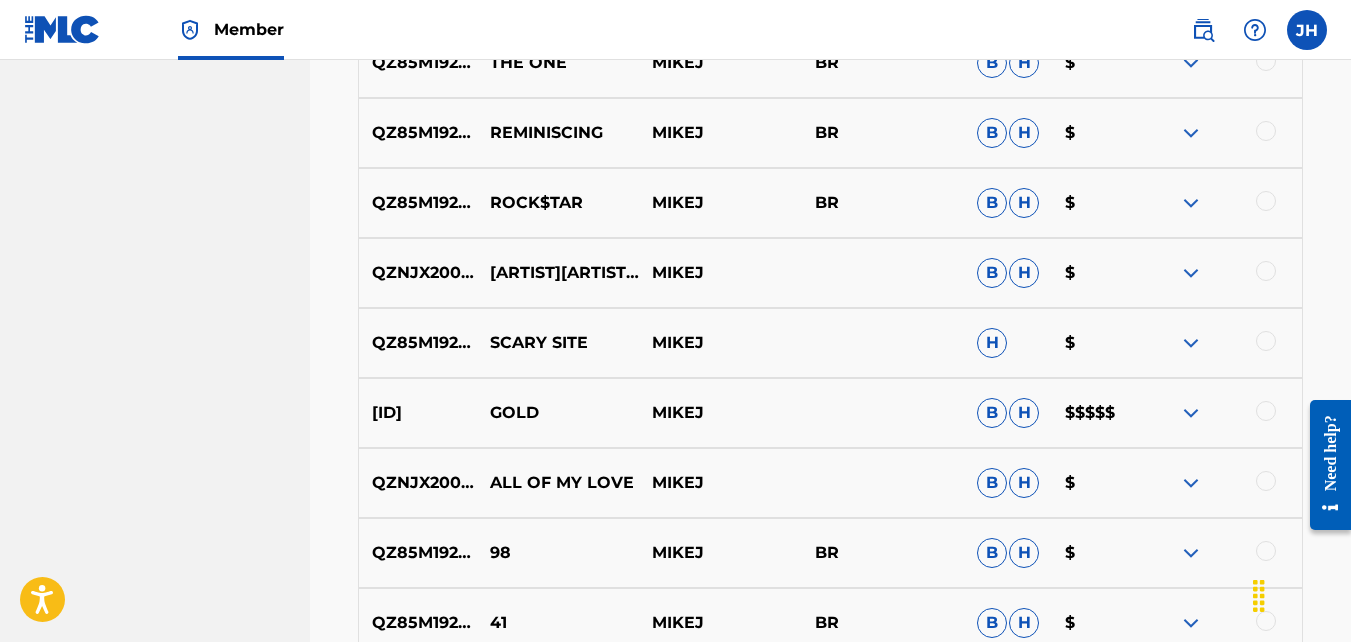 scroll, scrollTop: 6110, scrollLeft: 0, axis: vertical 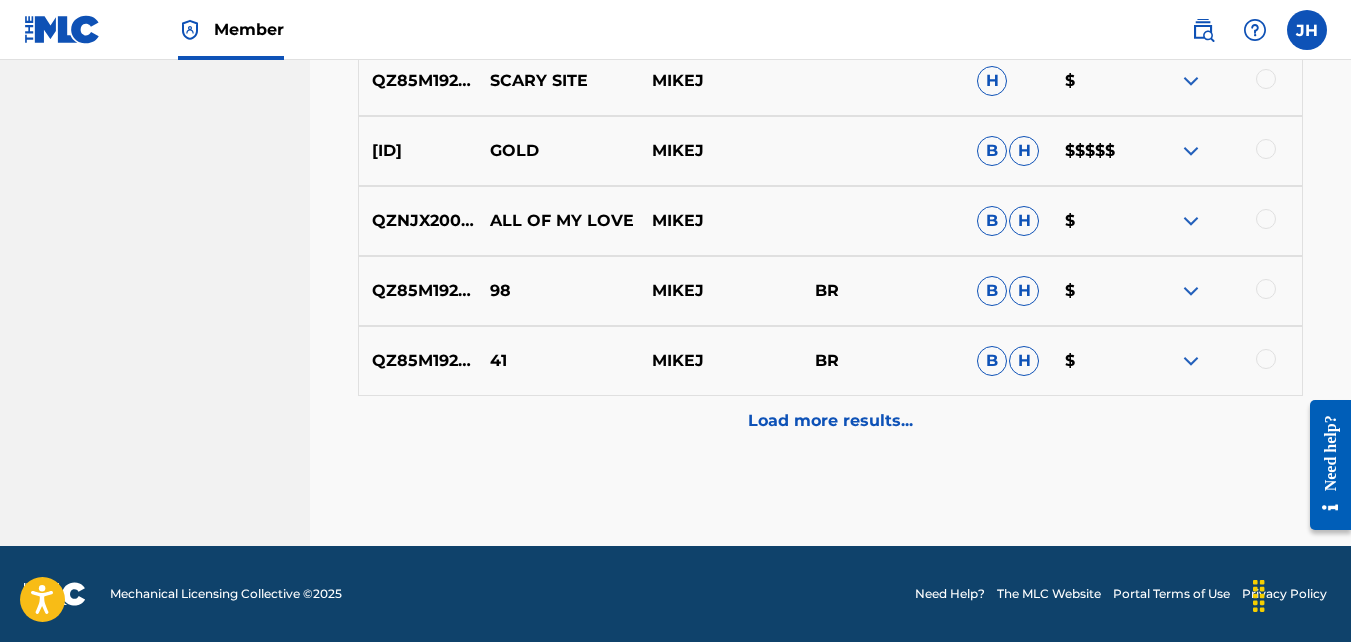 click on "Load more results..." at bounding box center (830, 421) 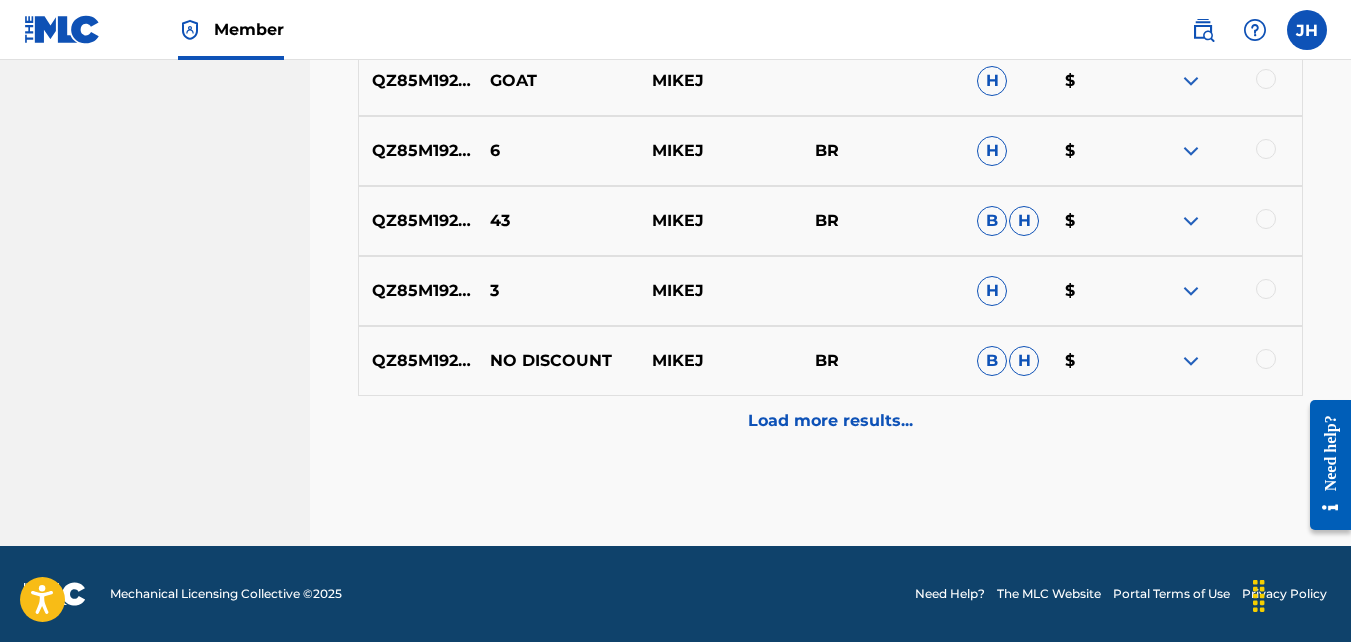click on "Load more results..." at bounding box center [830, 421] 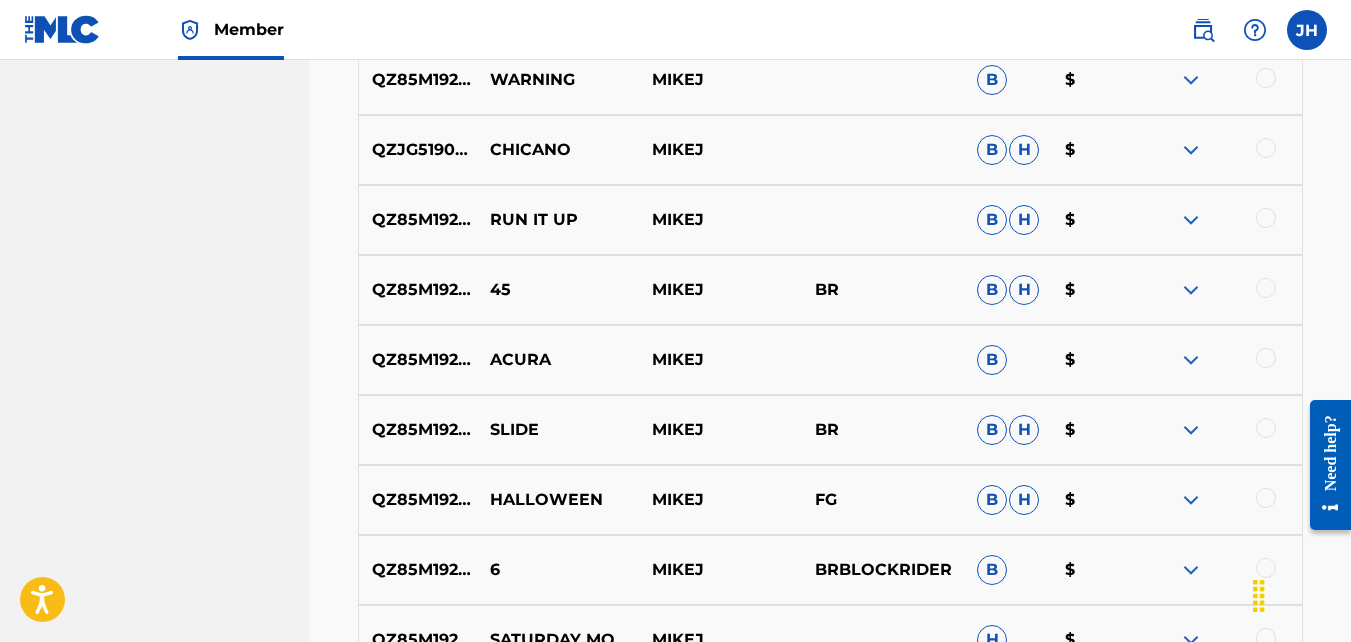 scroll, scrollTop: 7168, scrollLeft: 0, axis: vertical 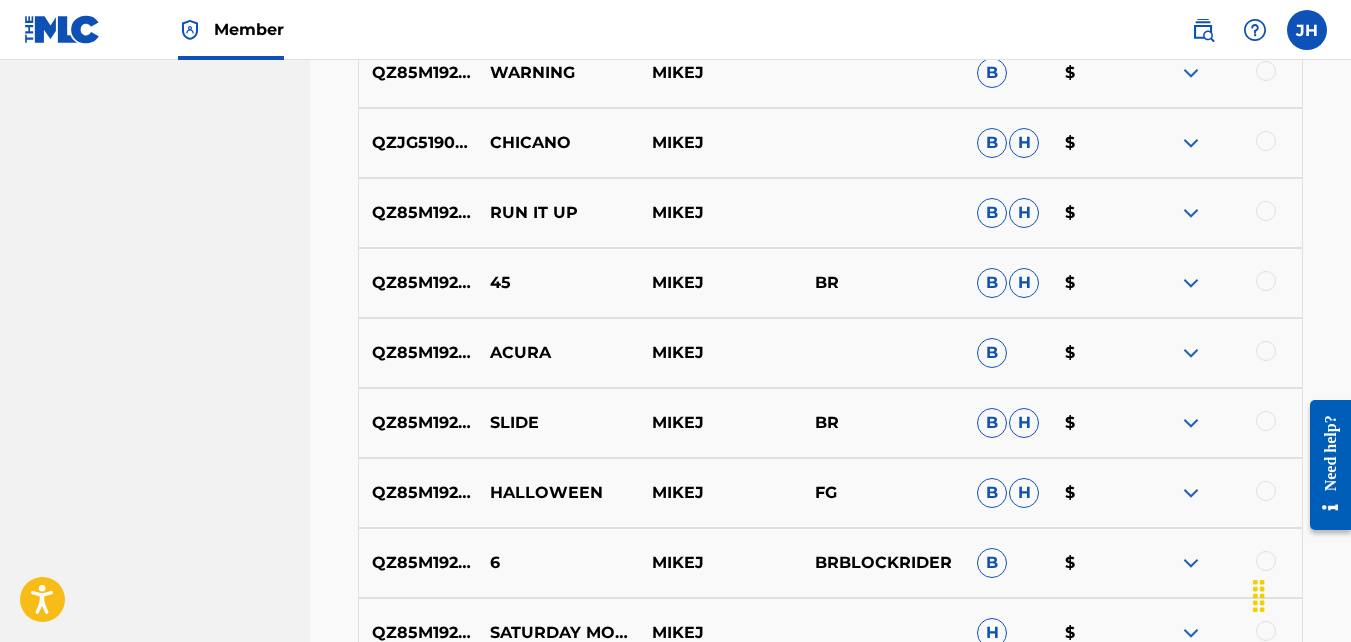 click at bounding box center (1191, 353) 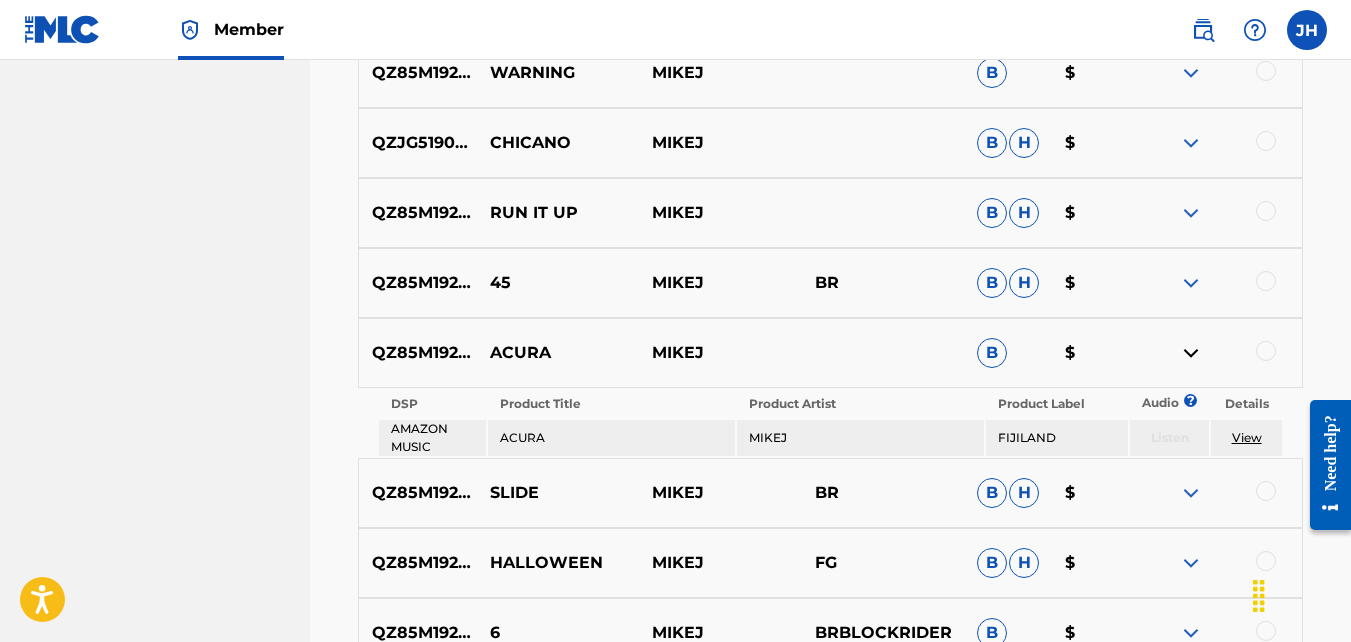 click at bounding box center (1191, 353) 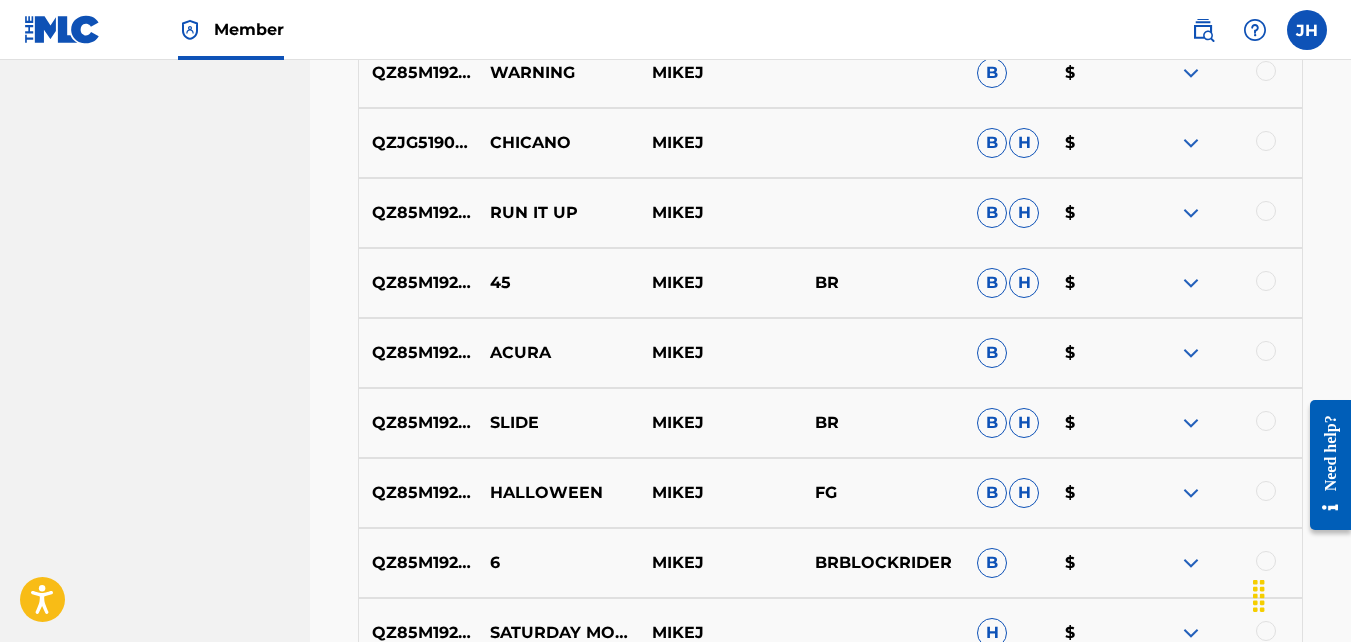 scroll, scrollTop: 7510, scrollLeft: 0, axis: vertical 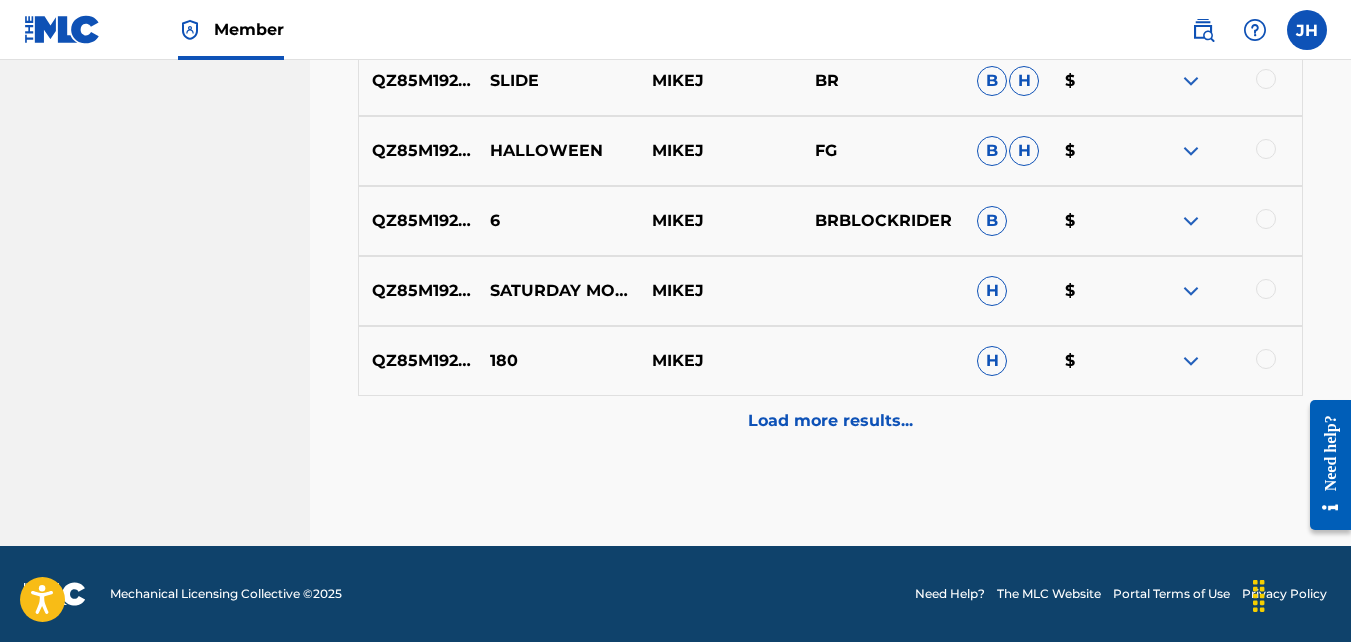 click at bounding box center [1221, 361] 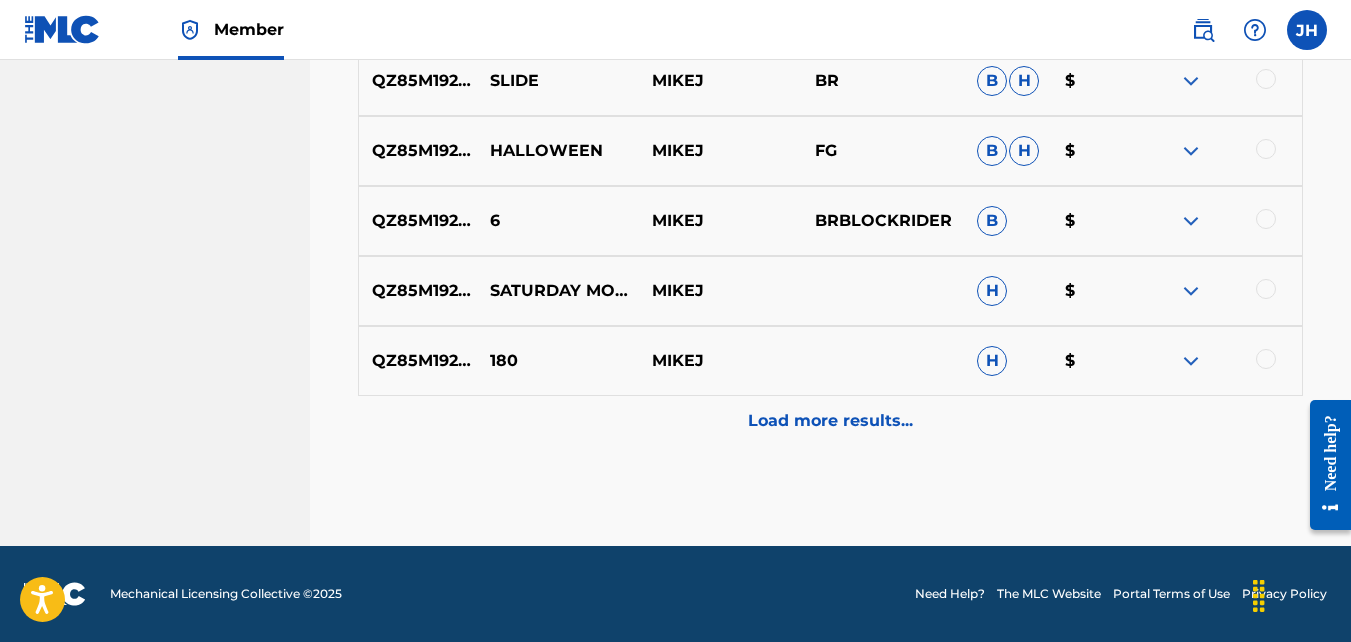 click at bounding box center (1191, 361) 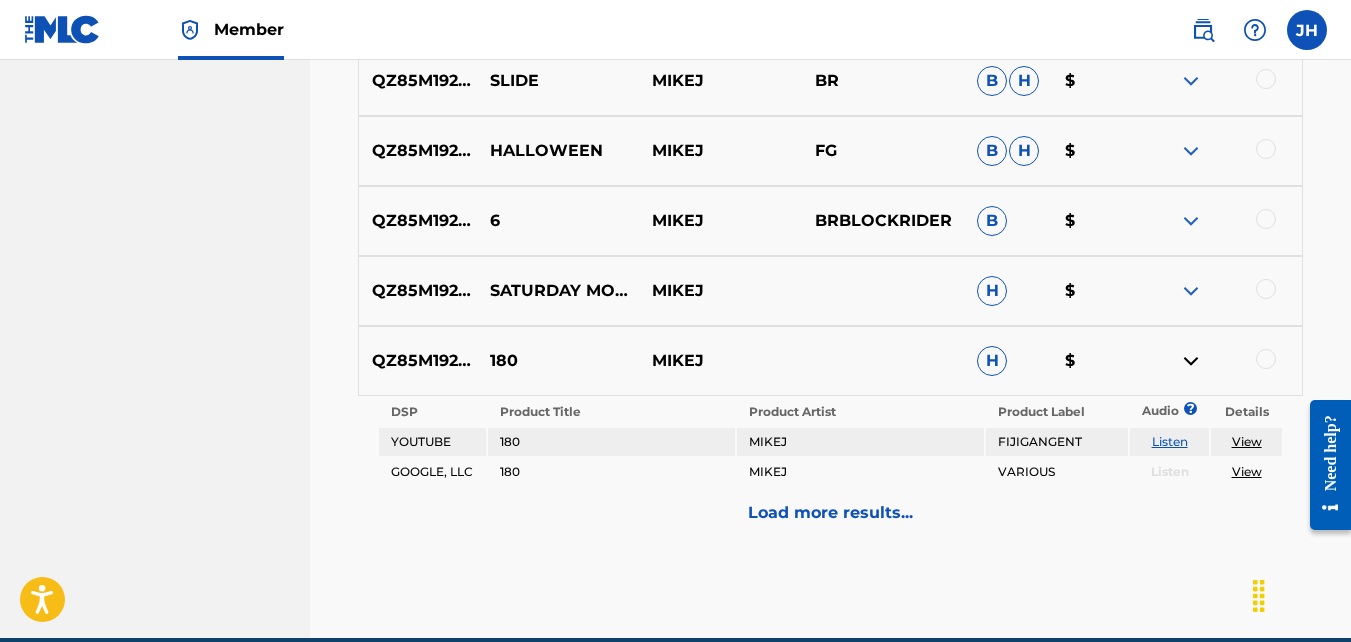 click at bounding box center (1191, 361) 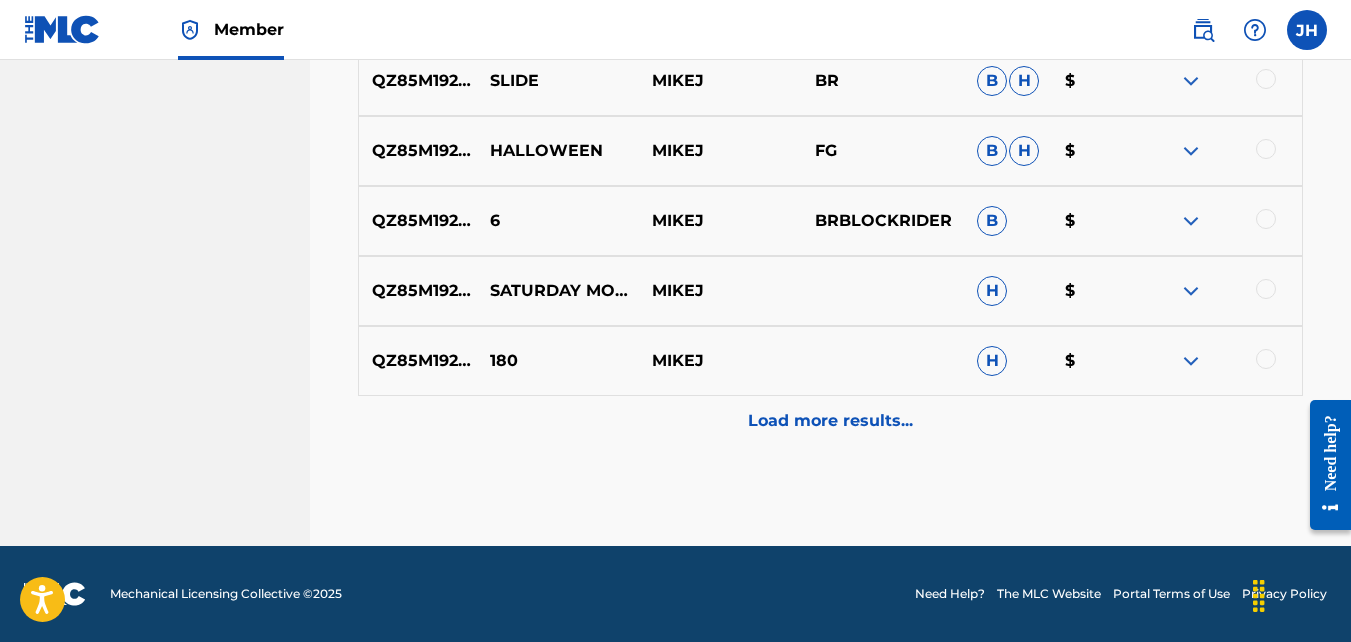 click at bounding box center [1191, 361] 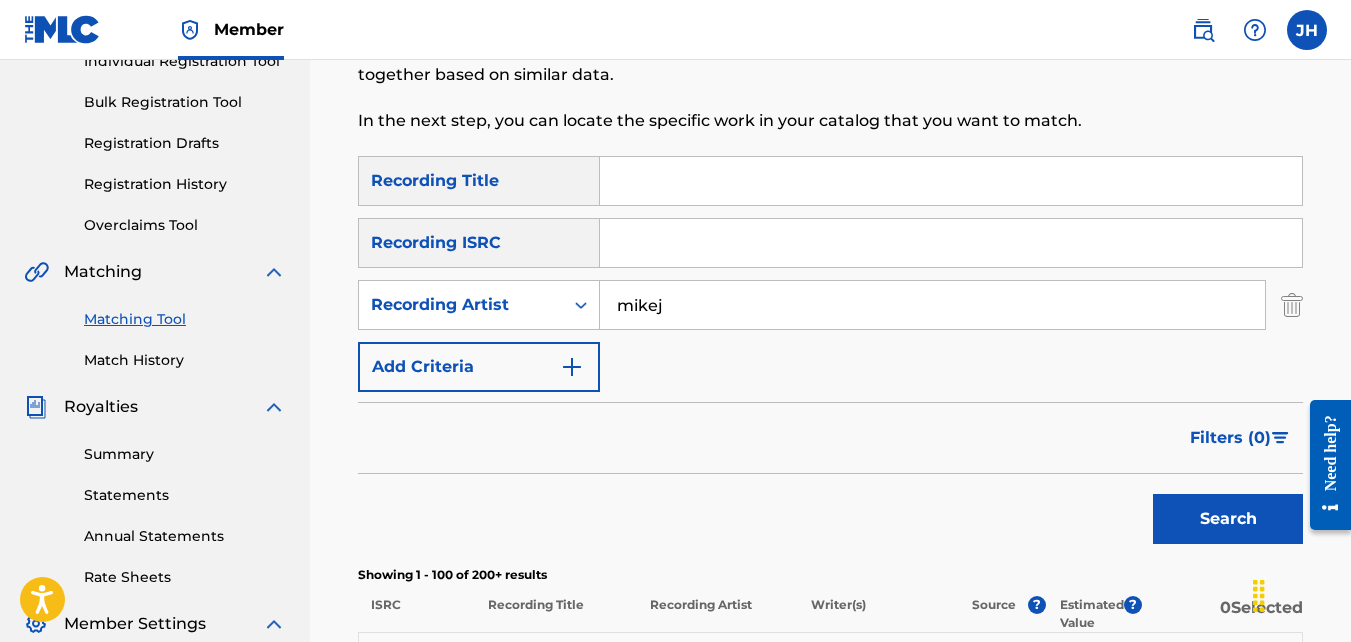 scroll, scrollTop: 273, scrollLeft: 0, axis: vertical 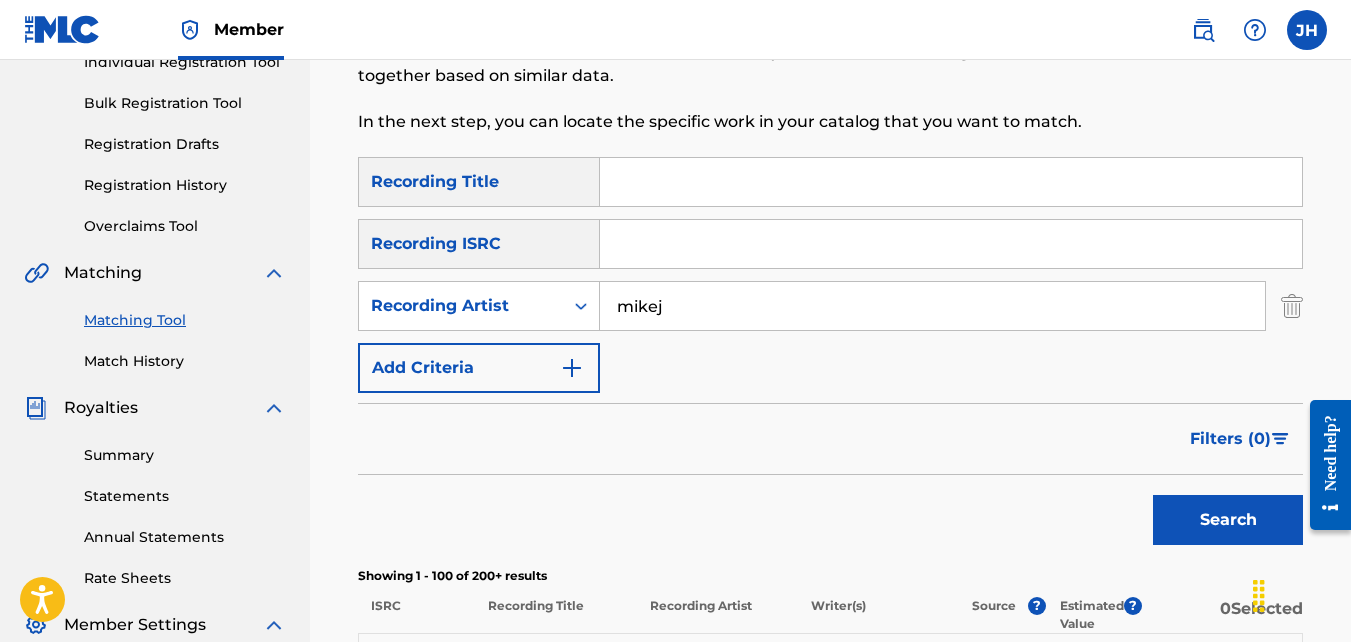 click on "mikej" at bounding box center [932, 306] 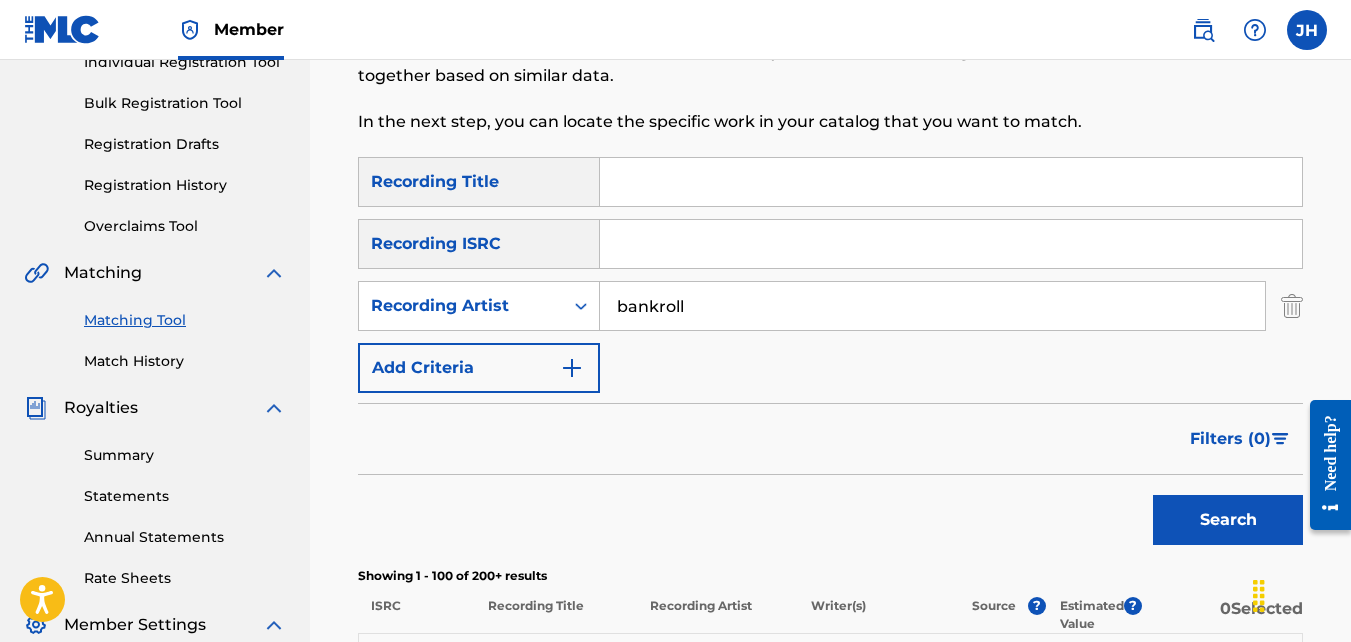 type on "bankroll" 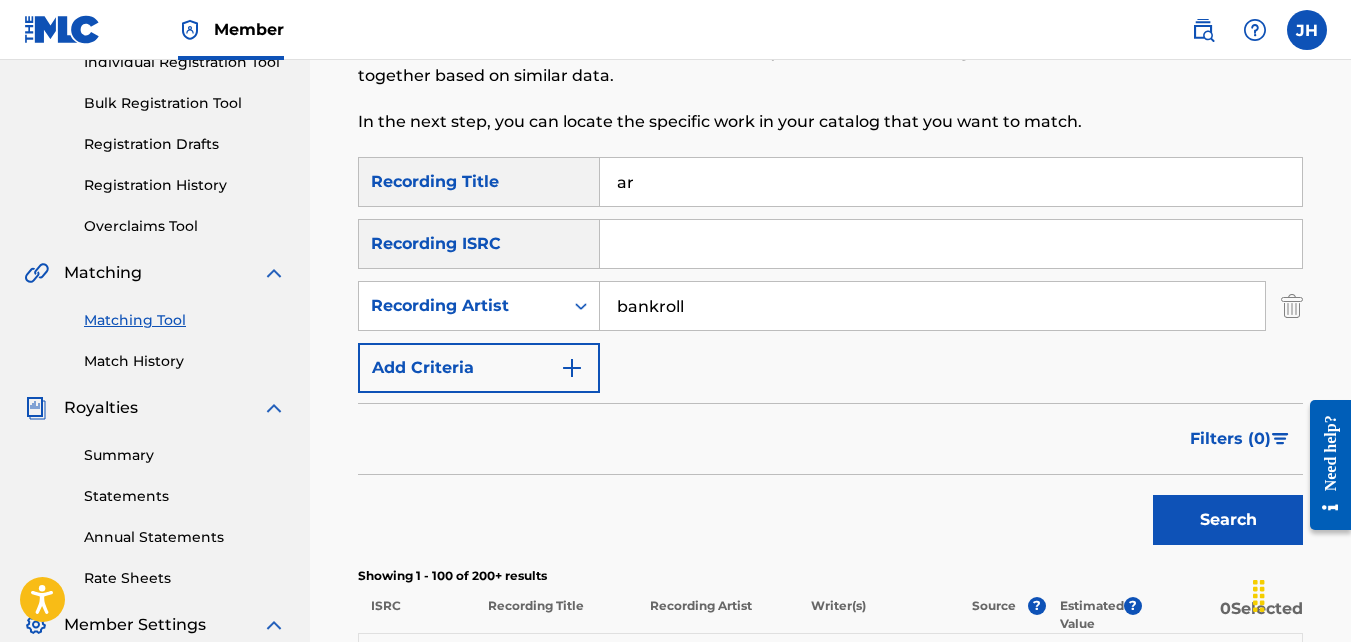 type on "ar" 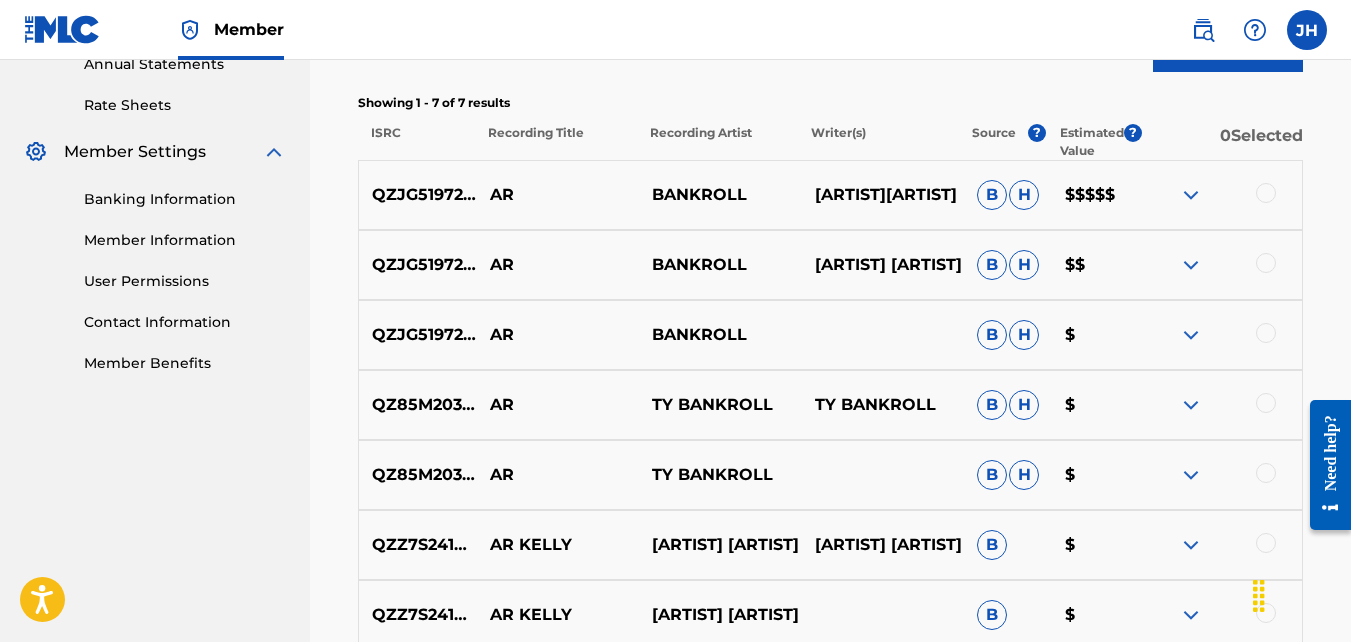scroll, scrollTop: 747, scrollLeft: 0, axis: vertical 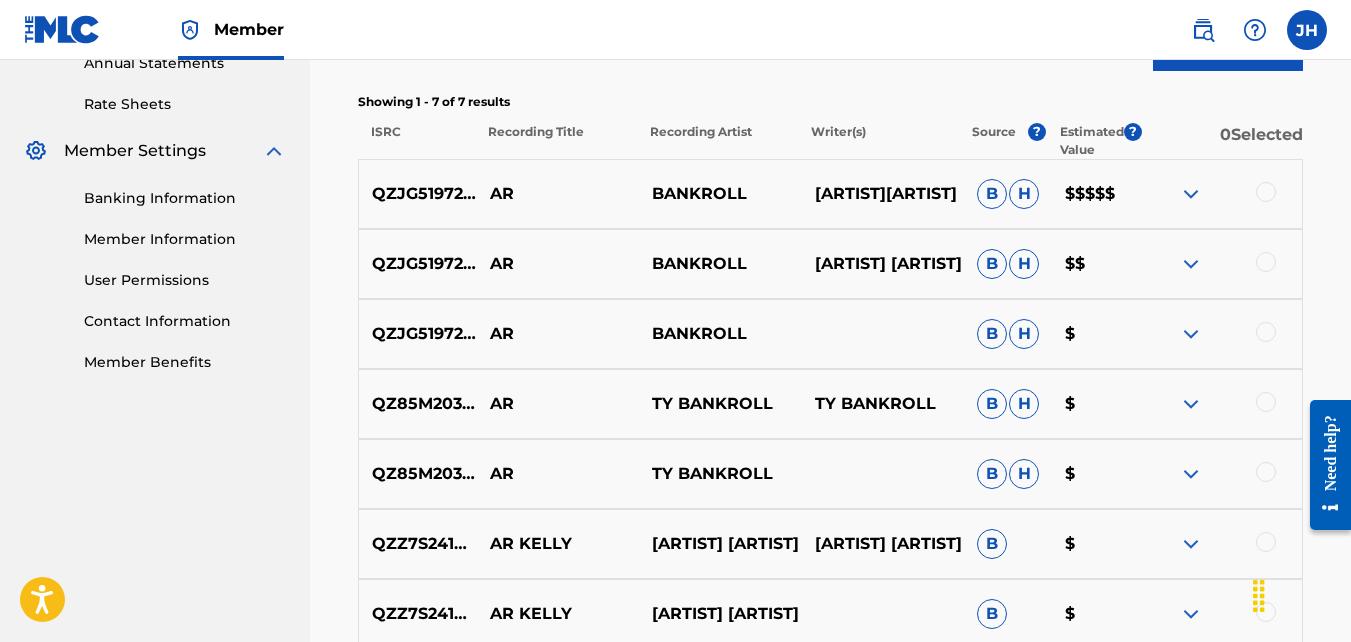 click on "QZJG51972497 AR BANKROLL BANKROLLMIKE JONES B H $$$$$" at bounding box center [830, 194] 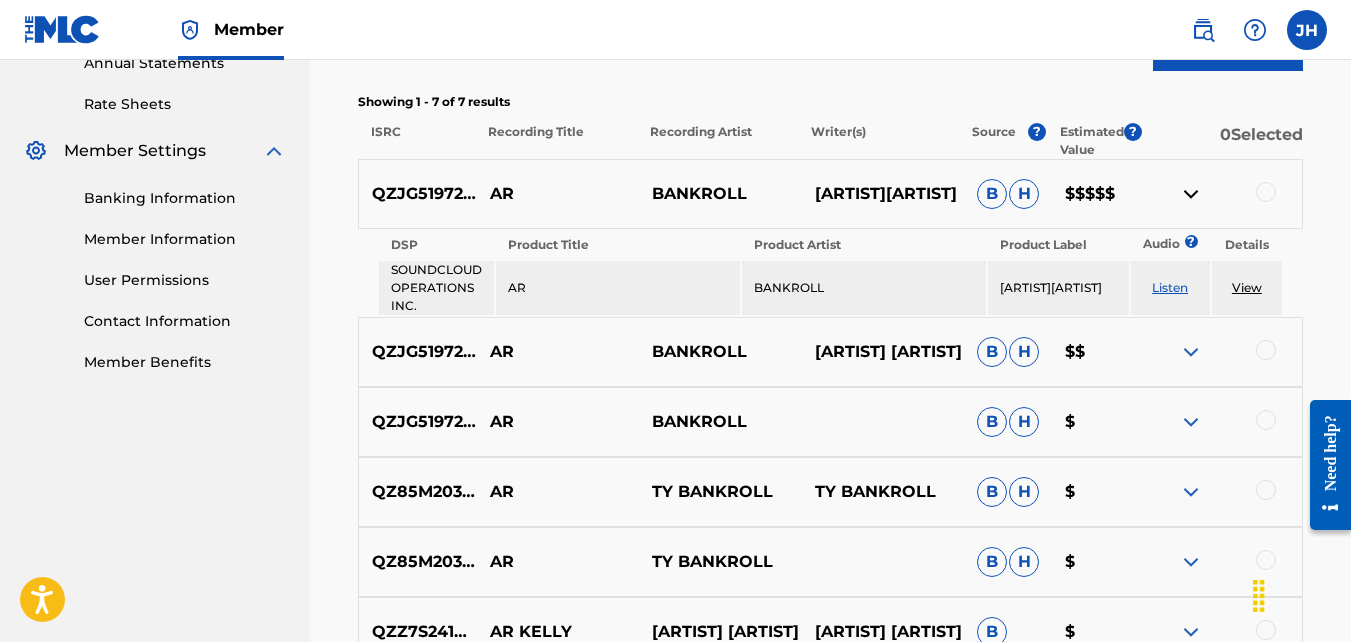 click at bounding box center [1191, 352] 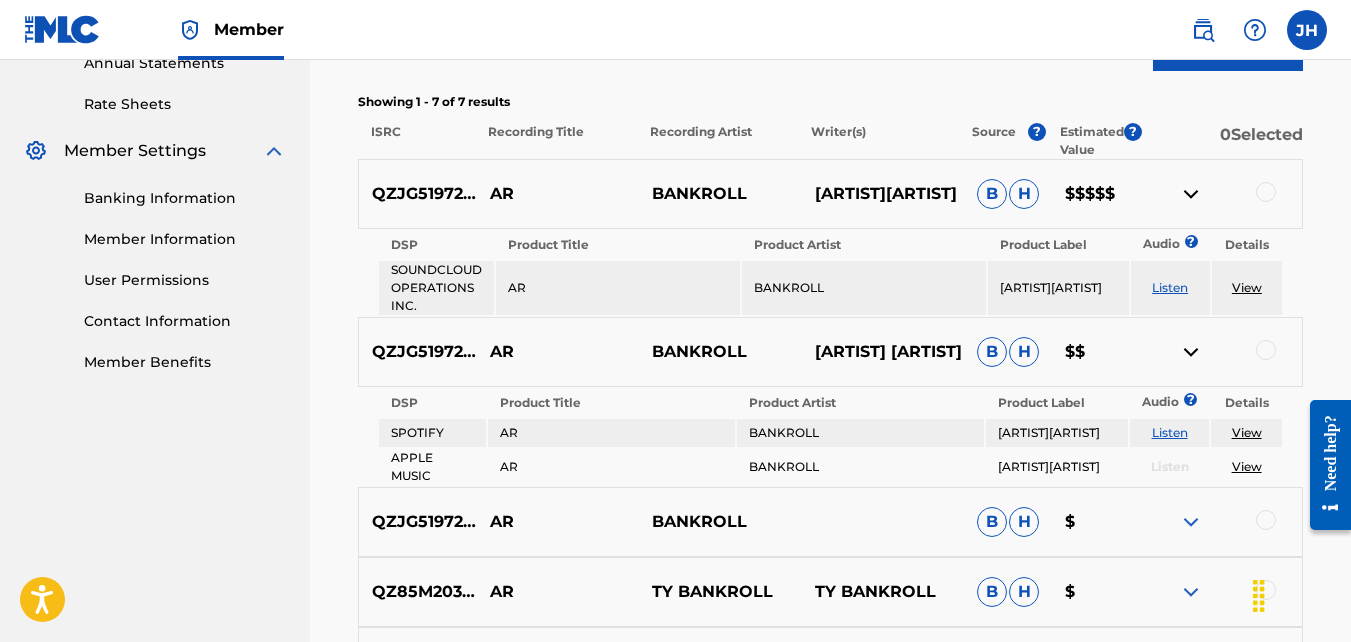 click at bounding box center (1191, 522) 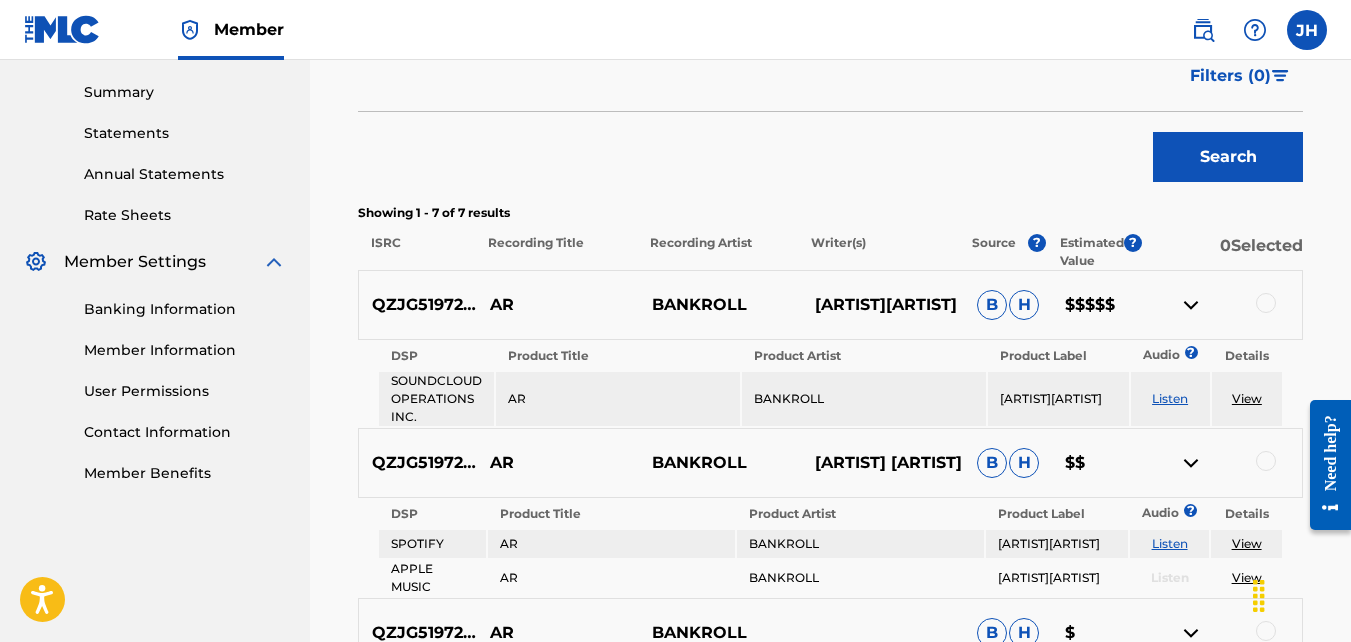 scroll, scrollTop: 595, scrollLeft: 0, axis: vertical 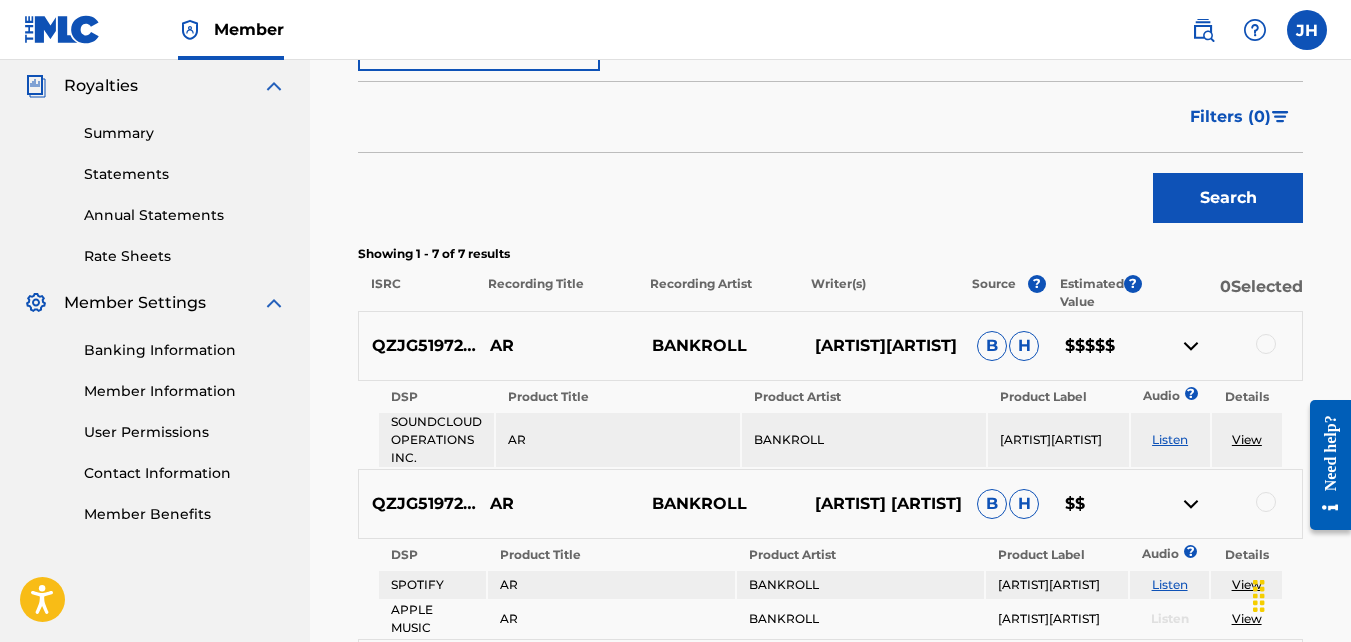 click at bounding box center [1191, 346] 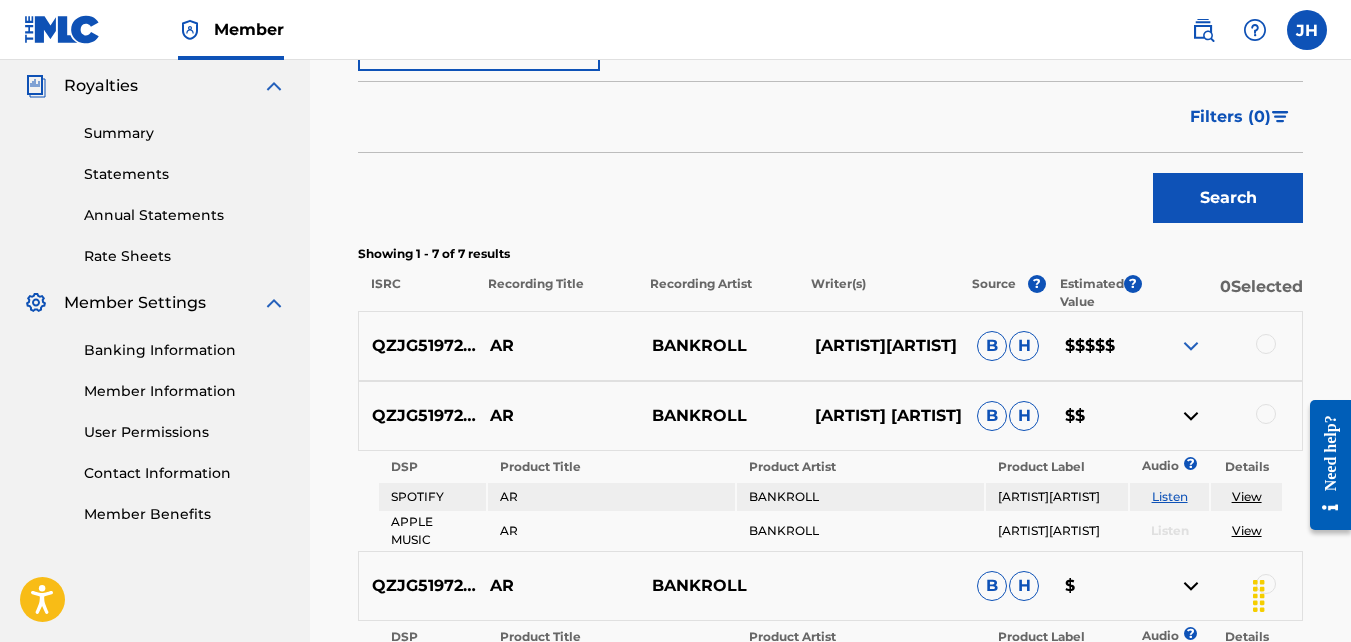 click at bounding box center [1191, 346] 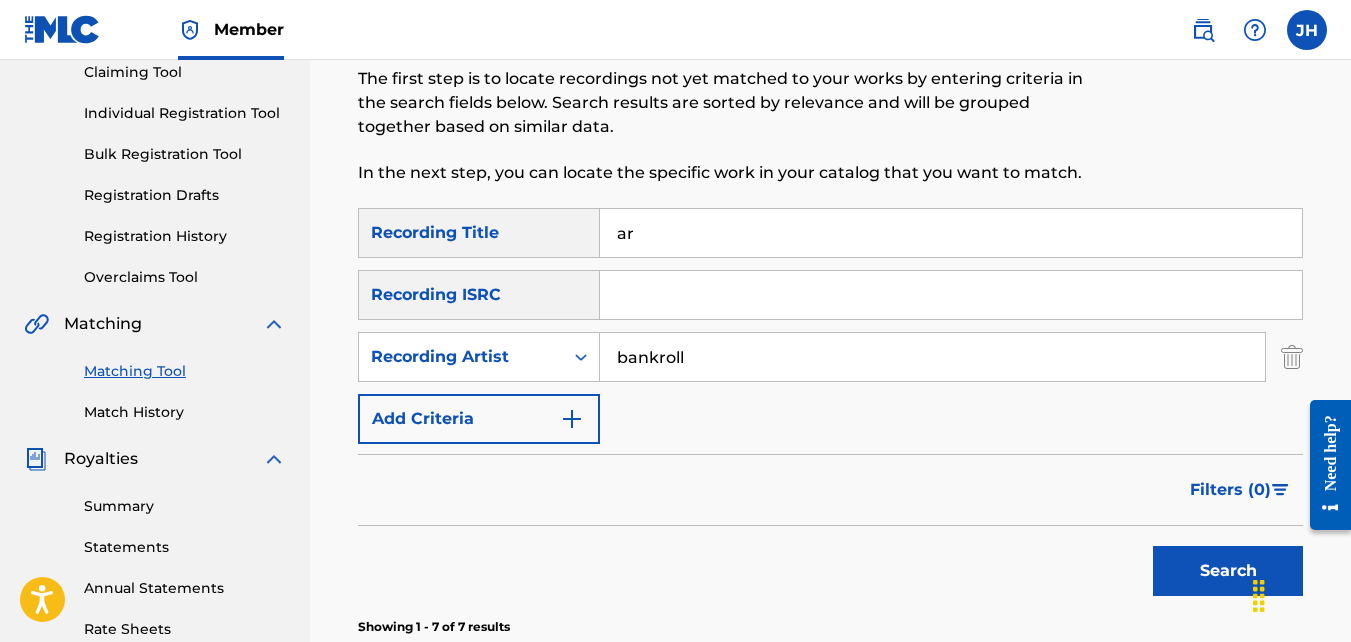 scroll, scrollTop: 216, scrollLeft: 0, axis: vertical 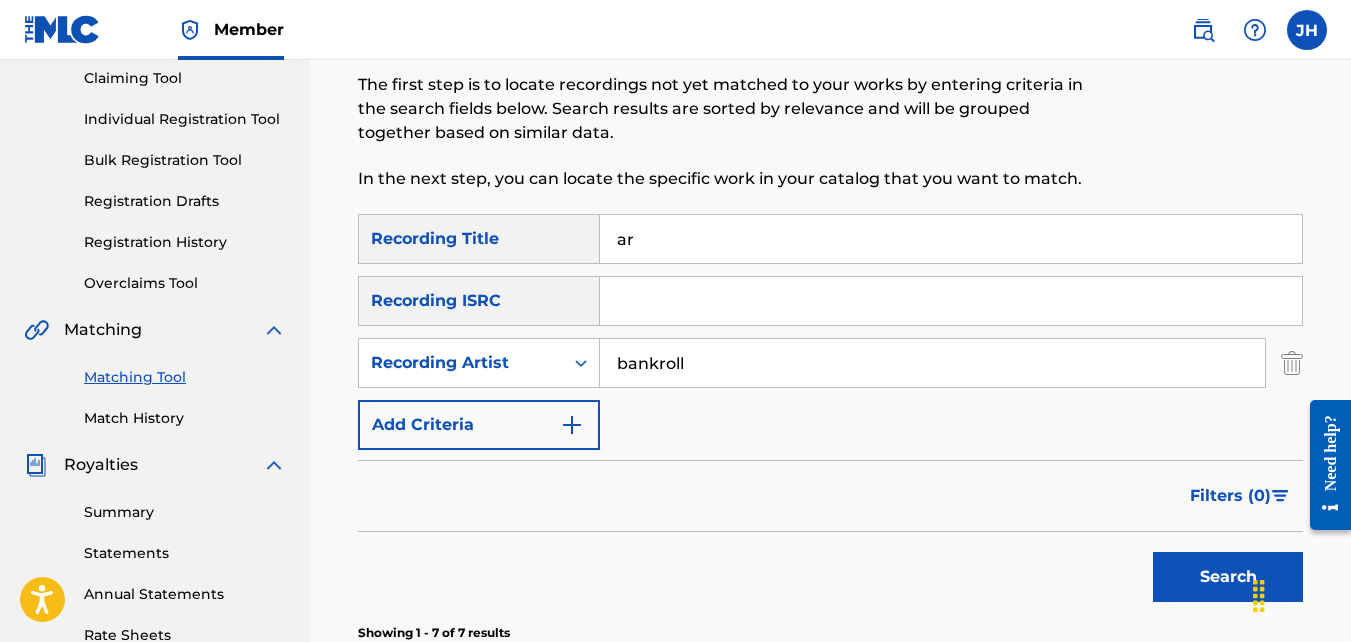 click on "ar" at bounding box center [951, 239] 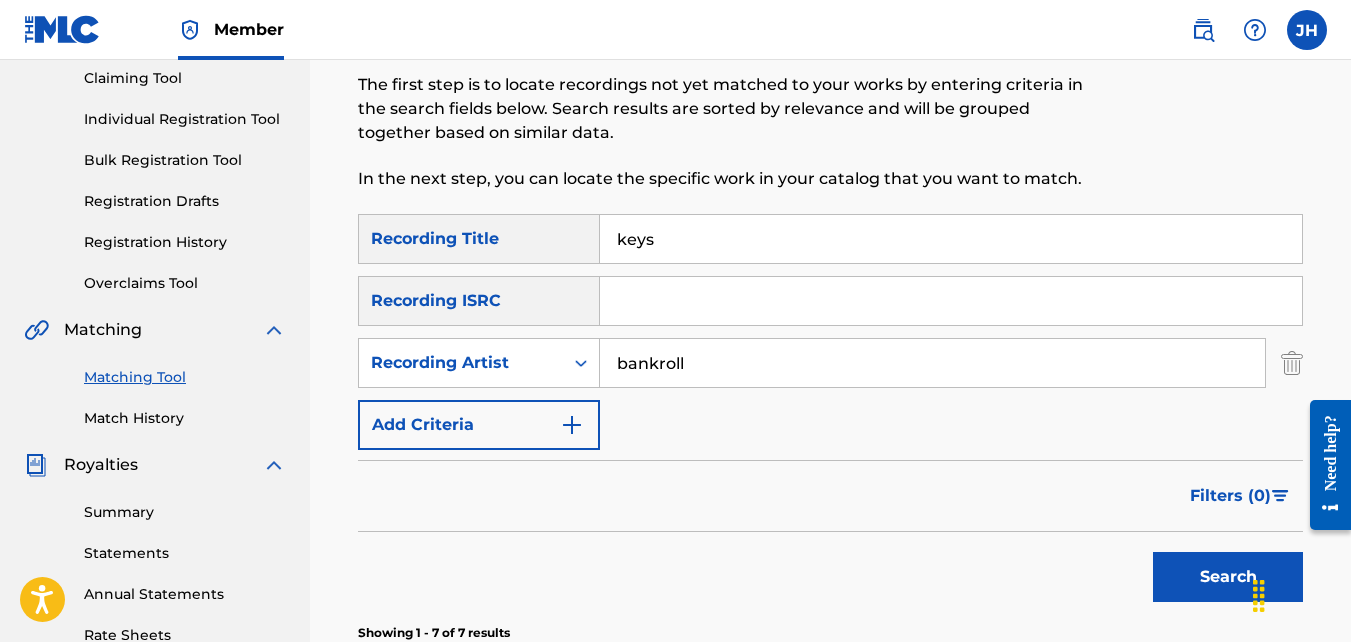 type on "keys" 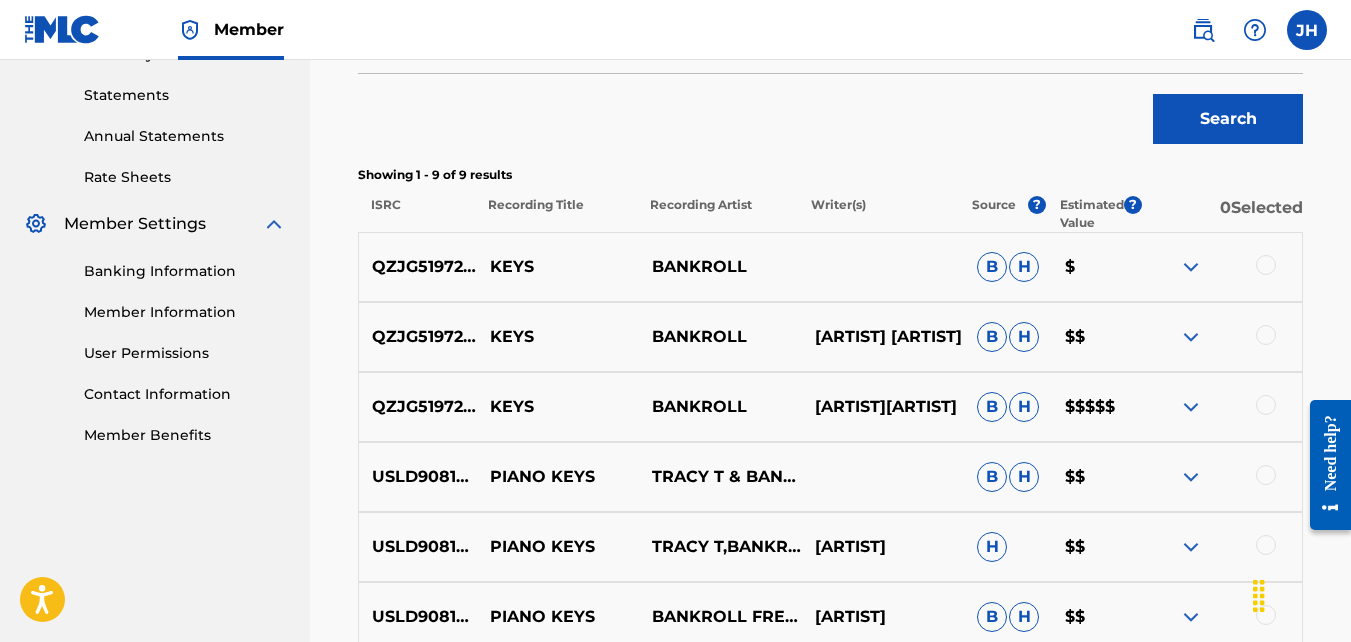 scroll, scrollTop: 677, scrollLeft: 0, axis: vertical 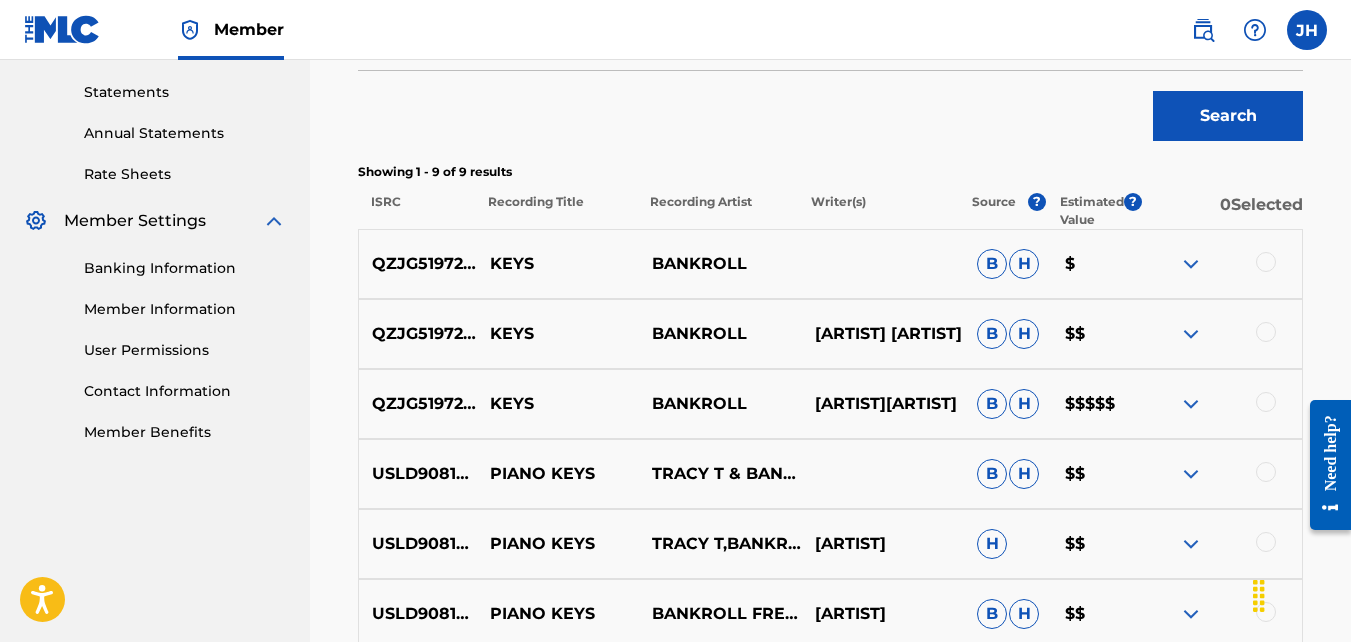 click at bounding box center (1191, 404) 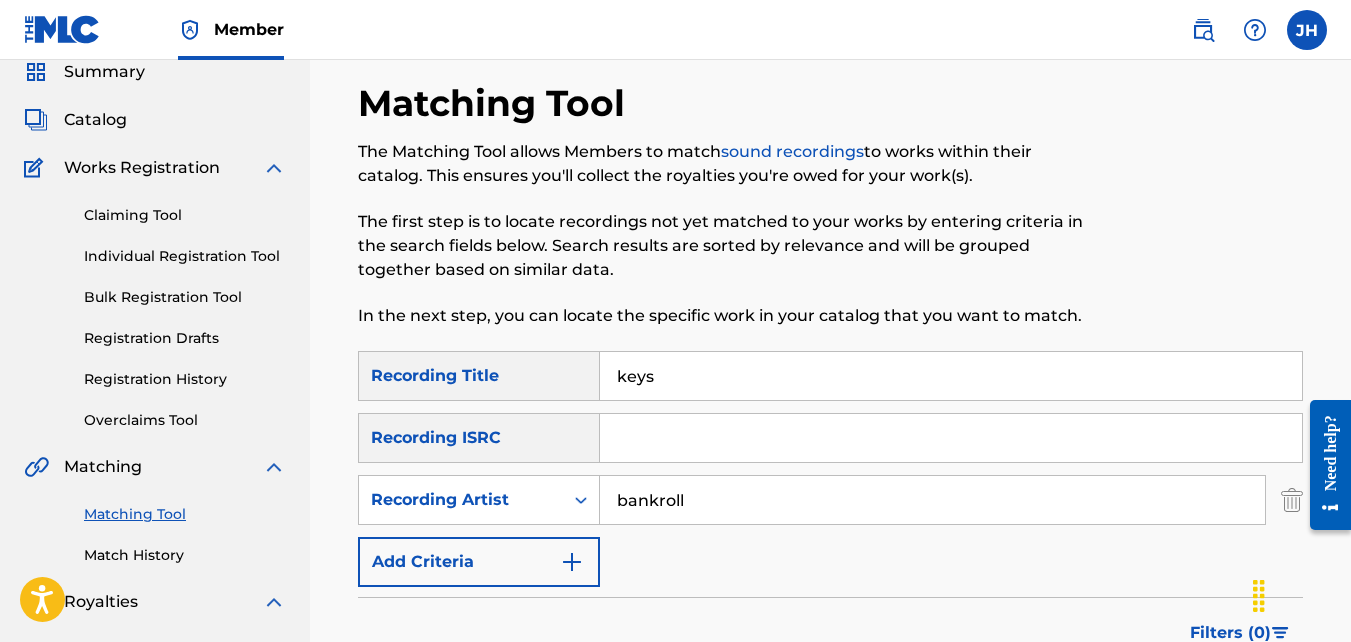 scroll, scrollTop: 2, scrollLeft: 0, axis: vertical 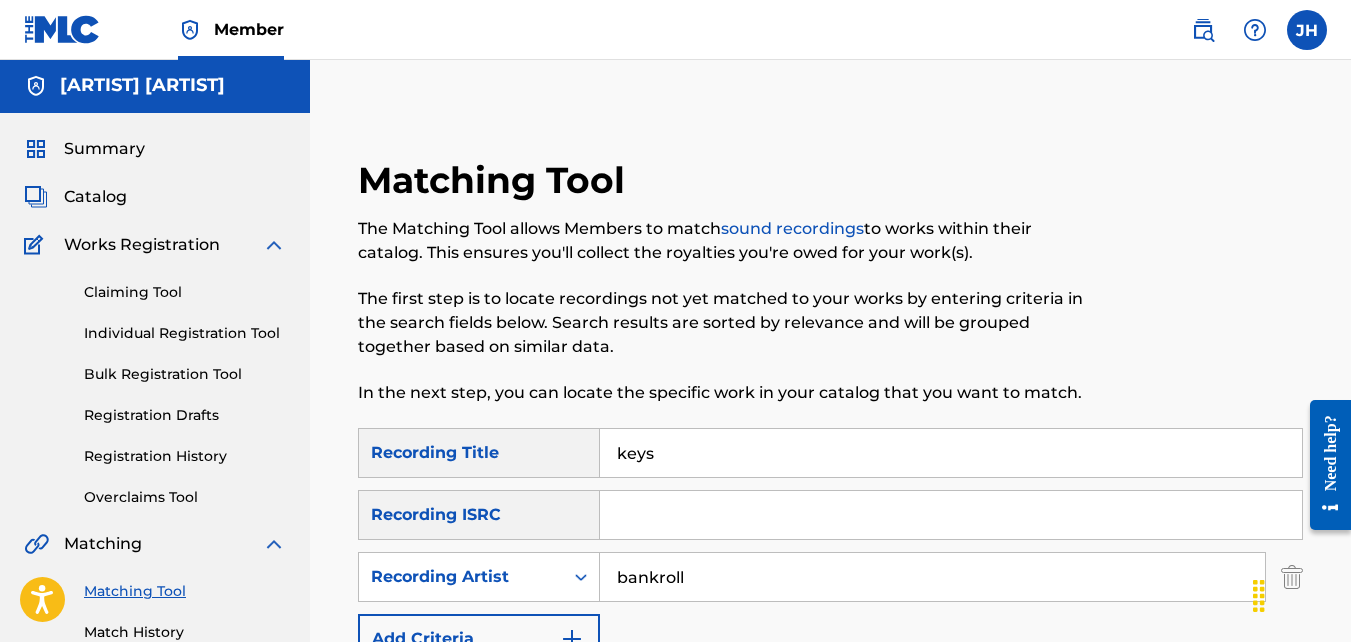 click on "keys" at bounding box center (951, 453) 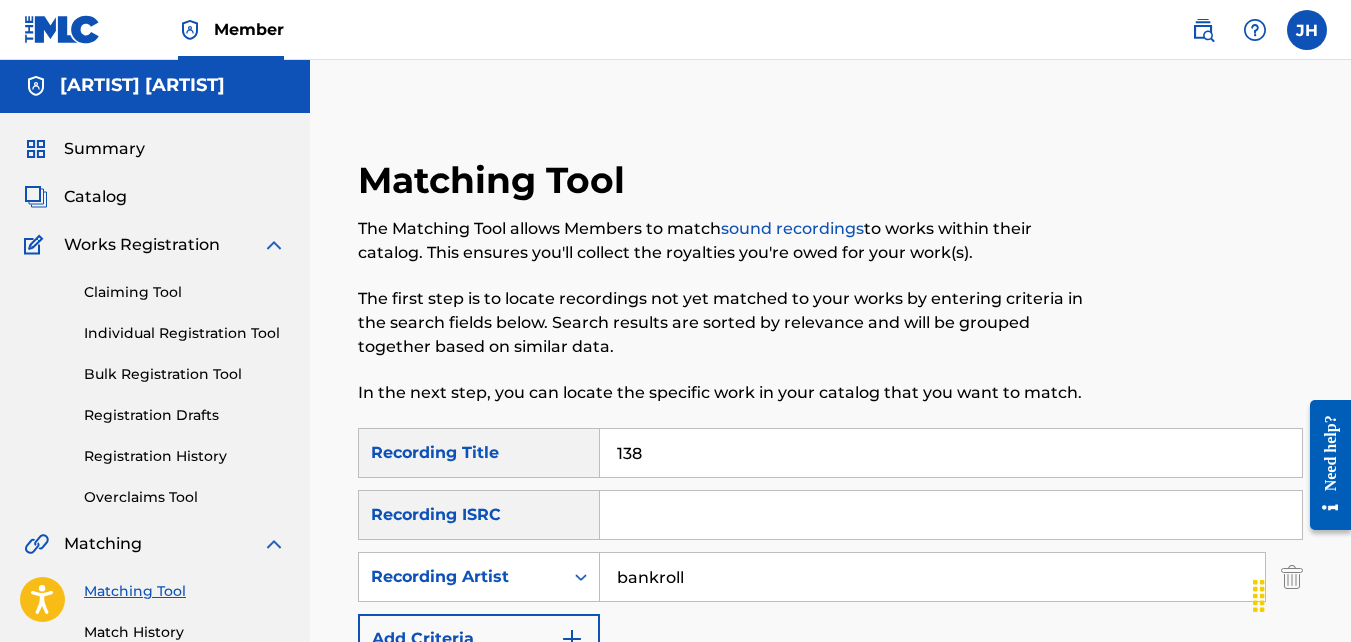 type on "138" 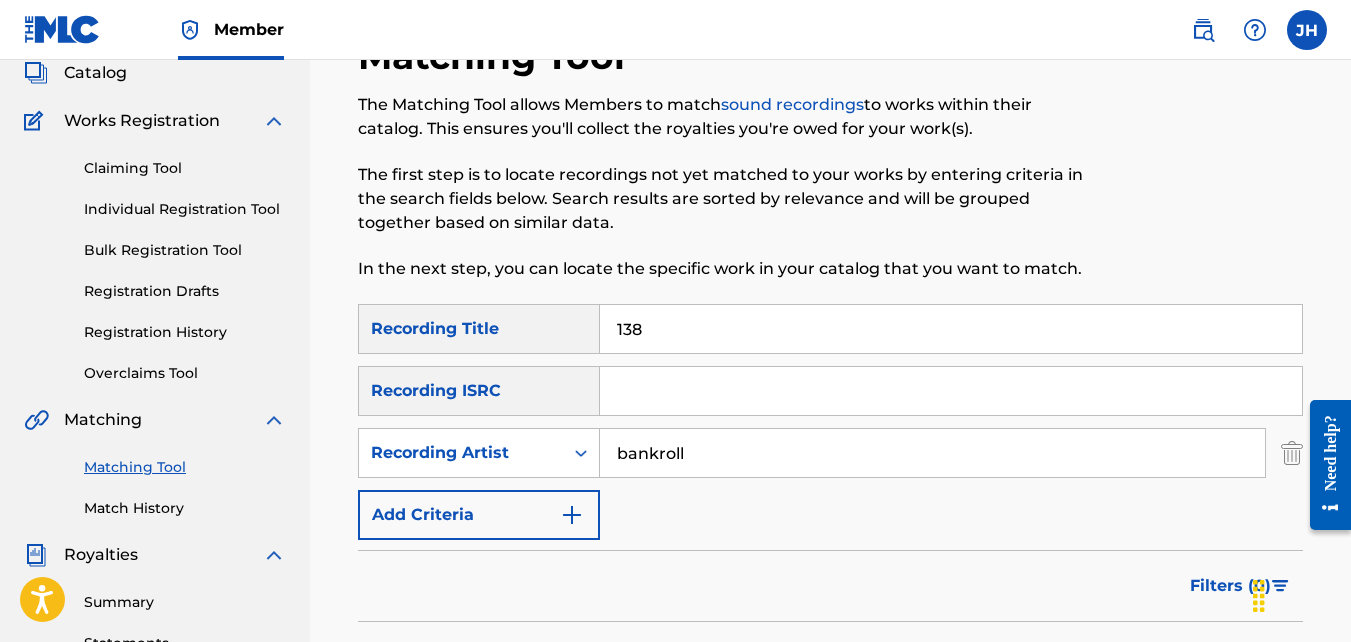 scroll, scrollTop: 83, scrollLeft: 0, axis: vertical 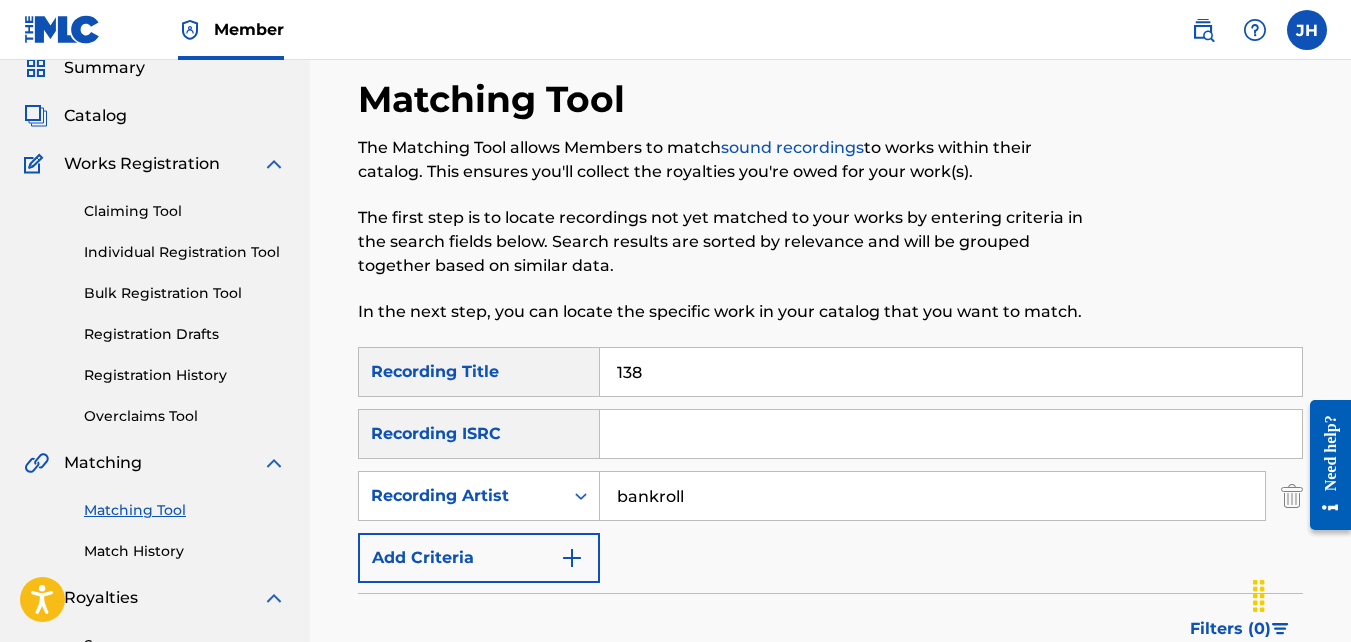 click on "138" at bounding box center (951, 372) 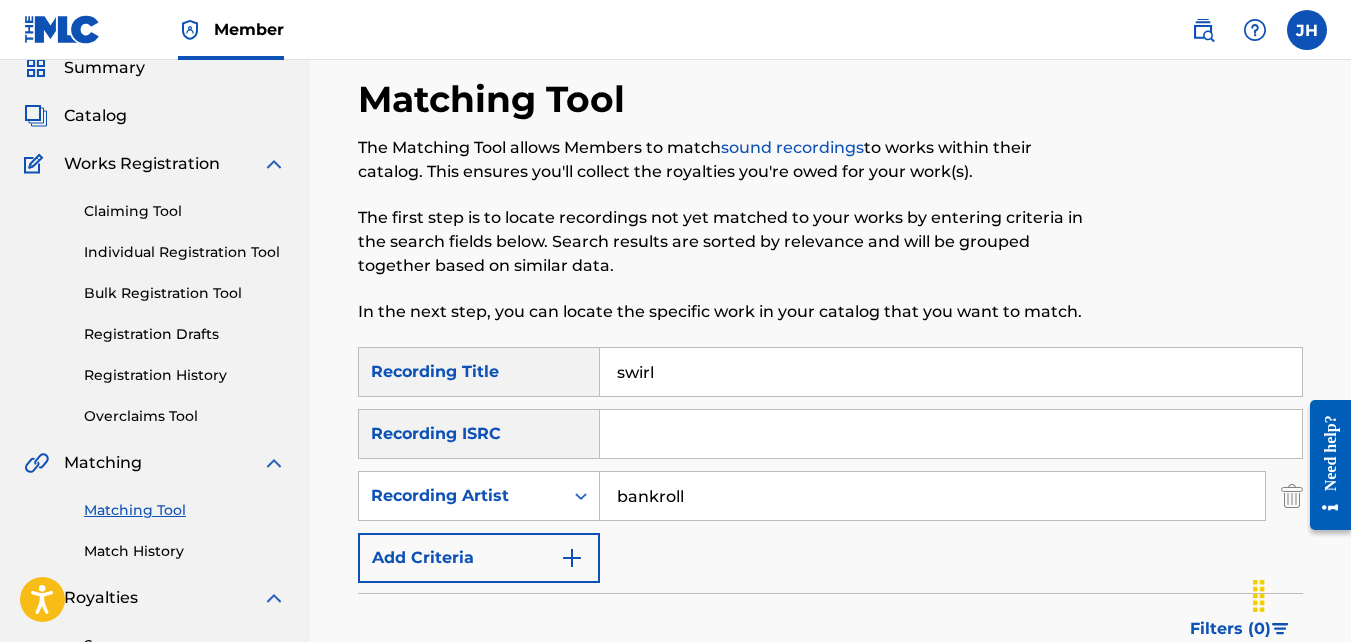 type on "swirl" 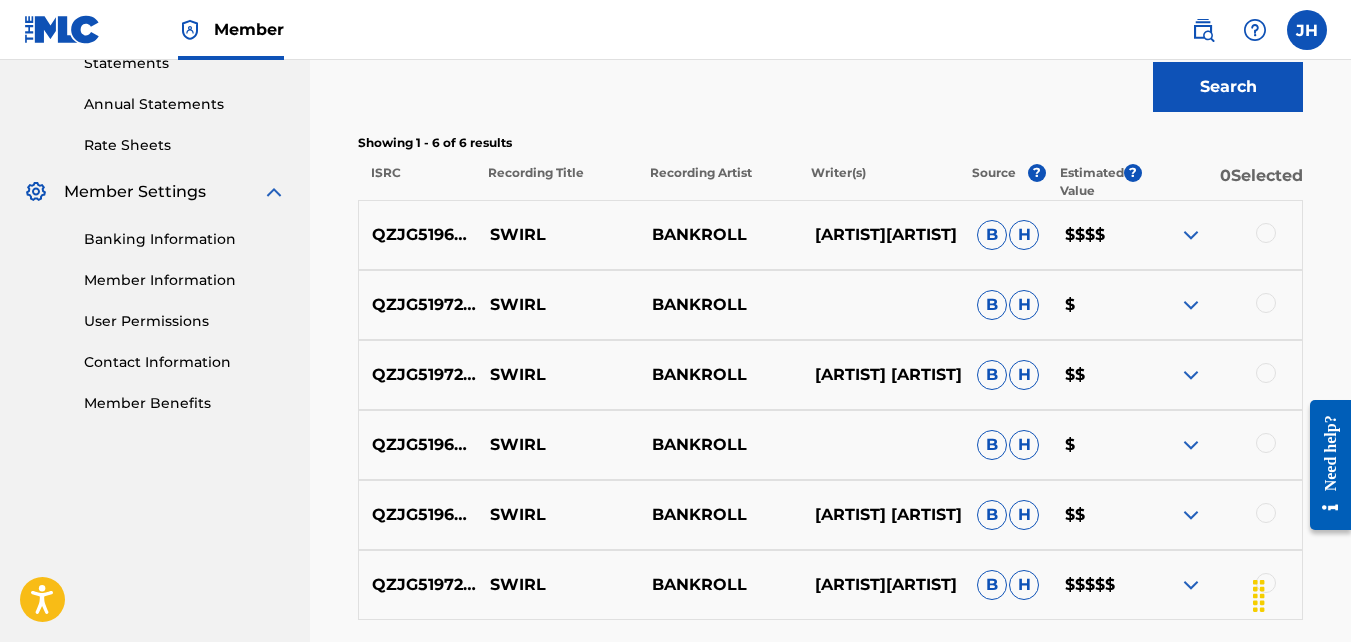 scroll, scrollTop: 715, scrollLeft: 0, axis: vertical 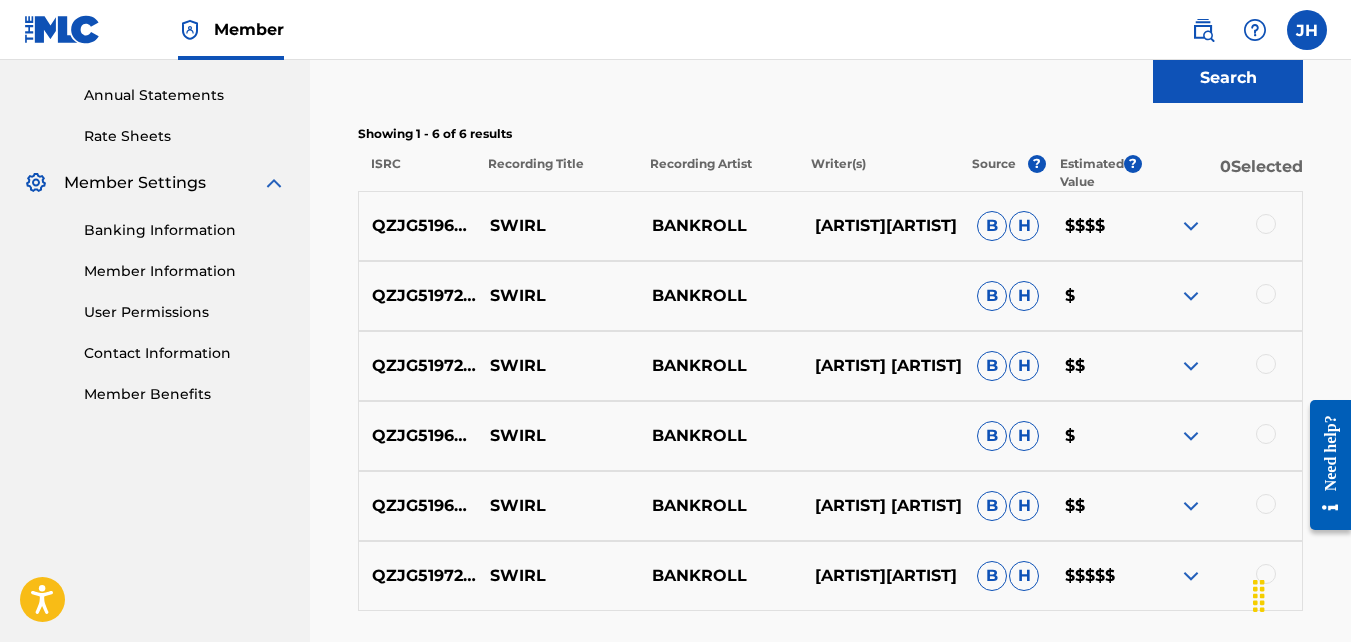 click at bounding box center (1191, 436) 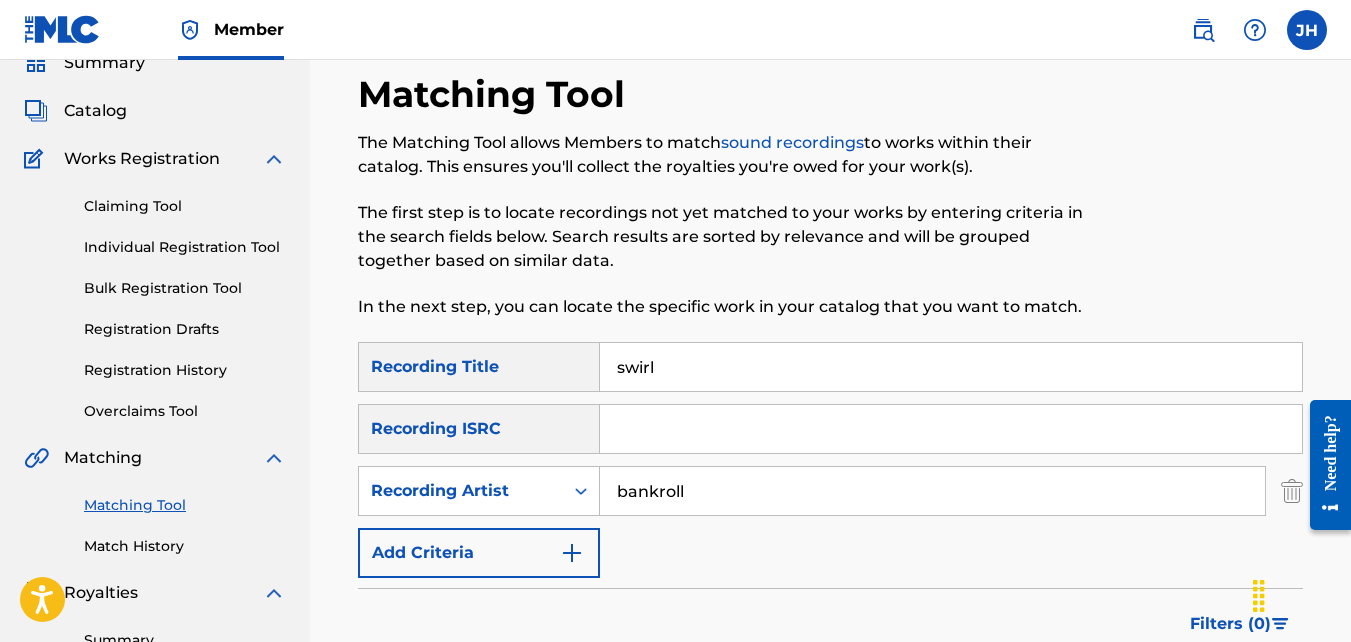 scroll, scrollTop: 33, scrollLeft: 0, axis: vertical 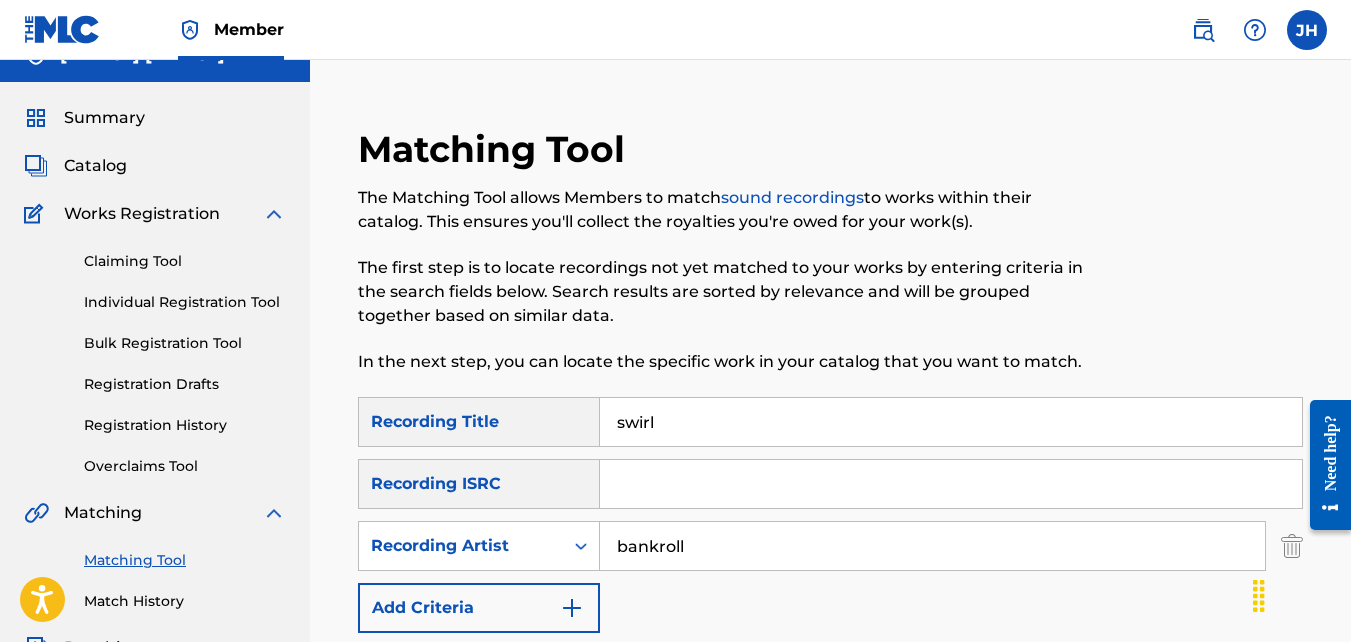 click on "swirl" at bounding box center [951, 422] 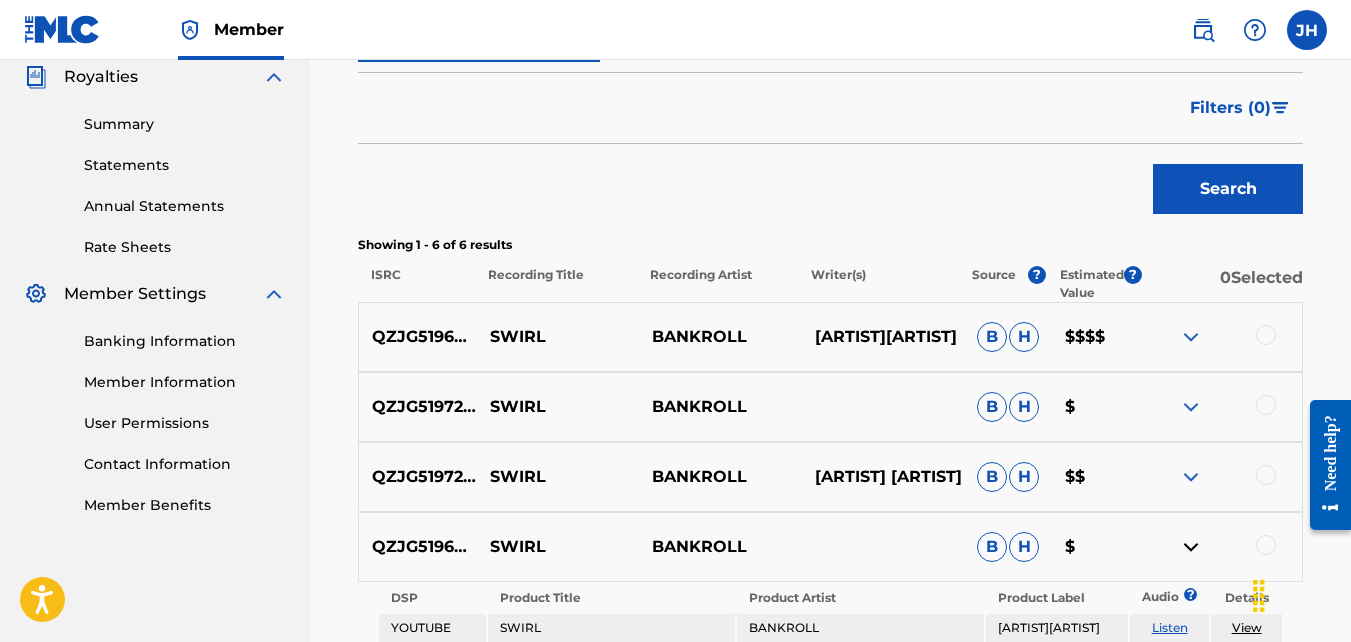 scroll, scrollTop: 607, scrollLeft: 0, axis: vertical 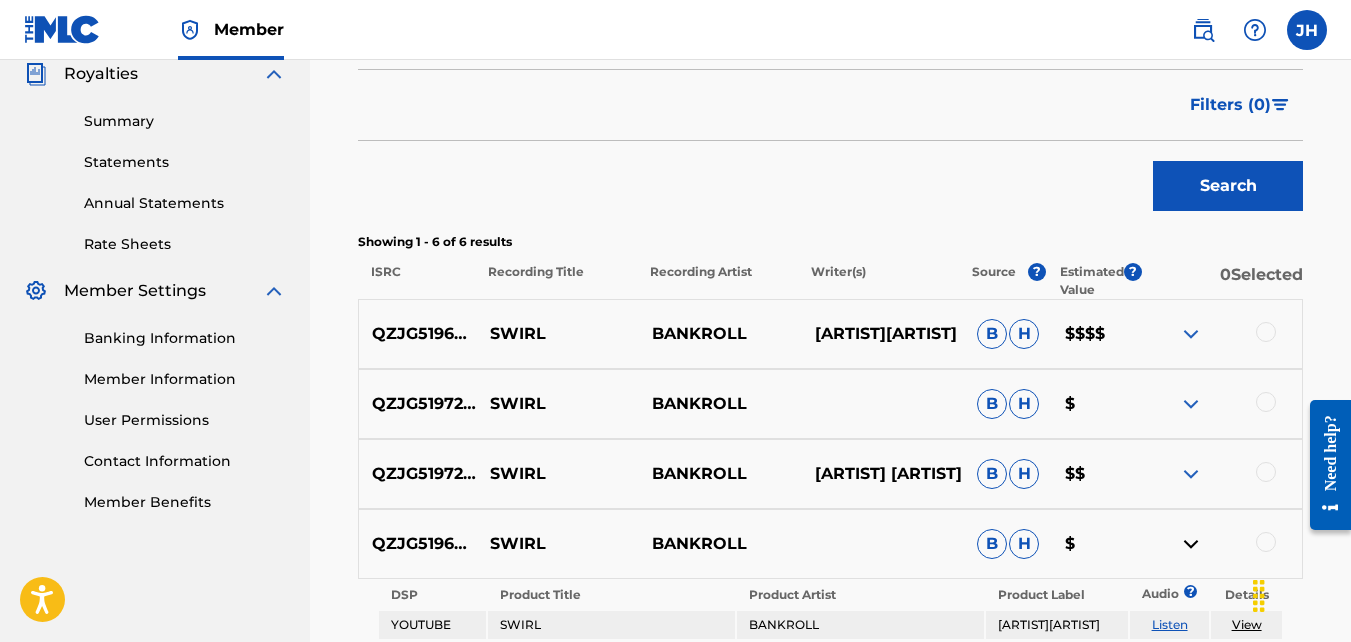 click at bounding box center [1191, 474] 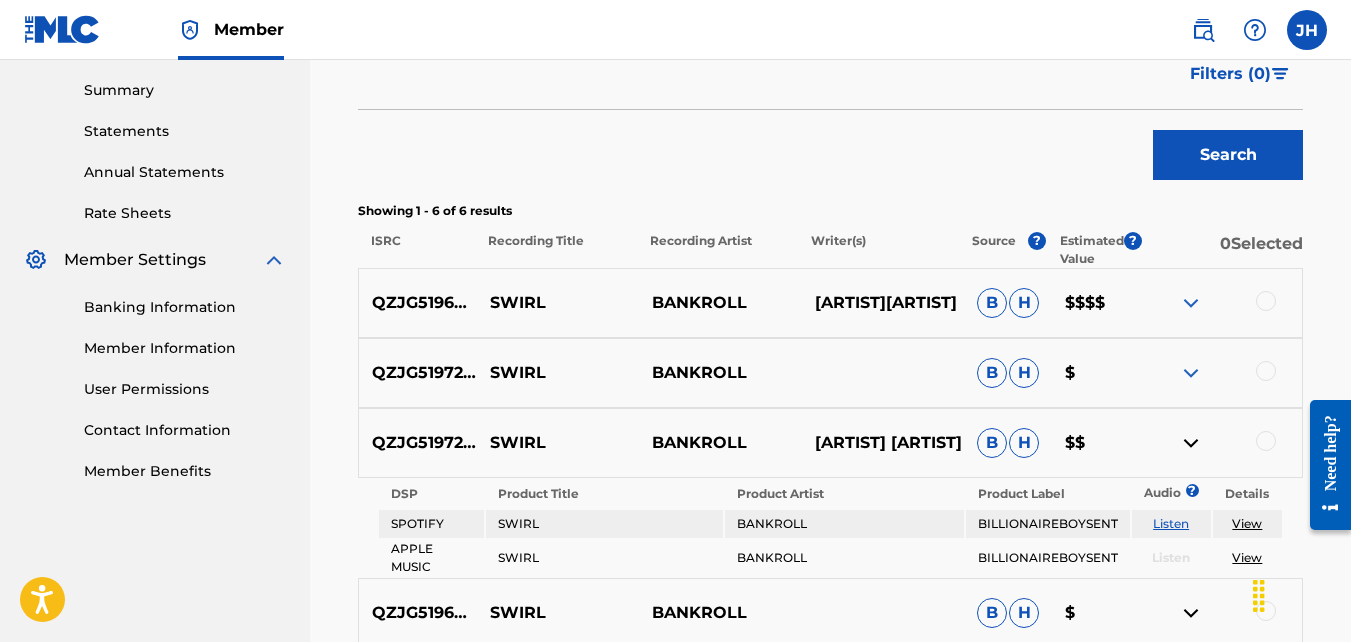 scroll, scrollTop: 640, scrollLeft: 0, axis: vertical 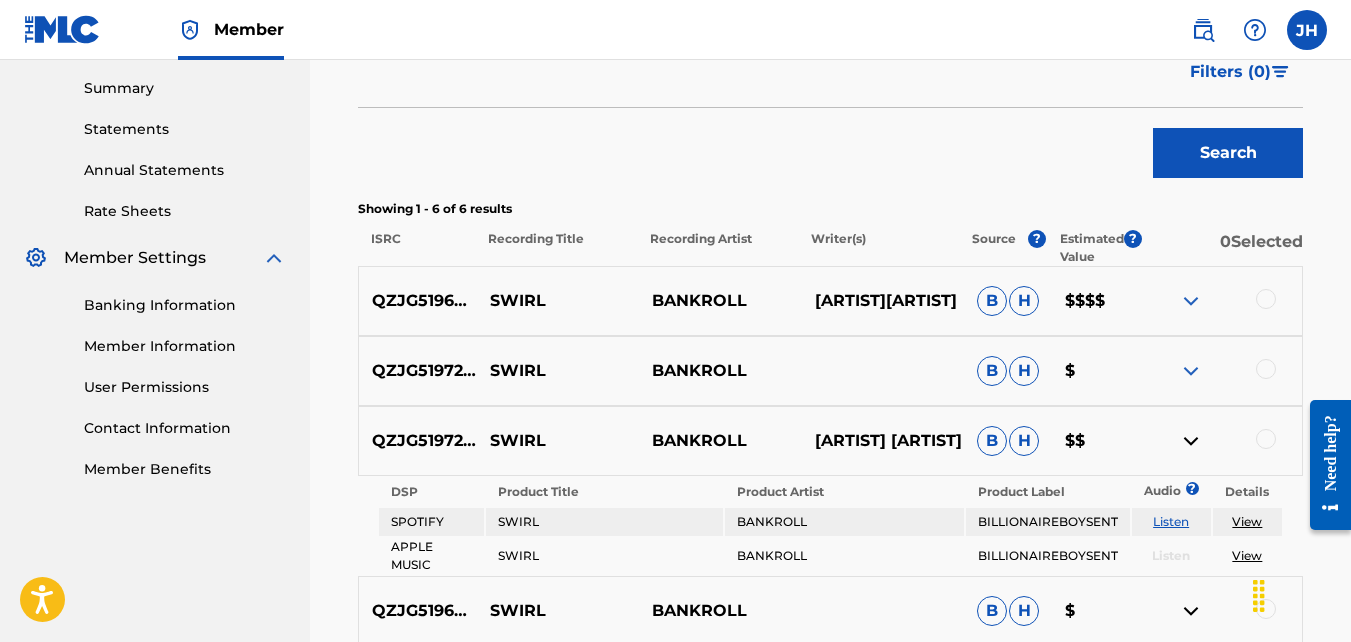 click at bounding box center (1191, 371) 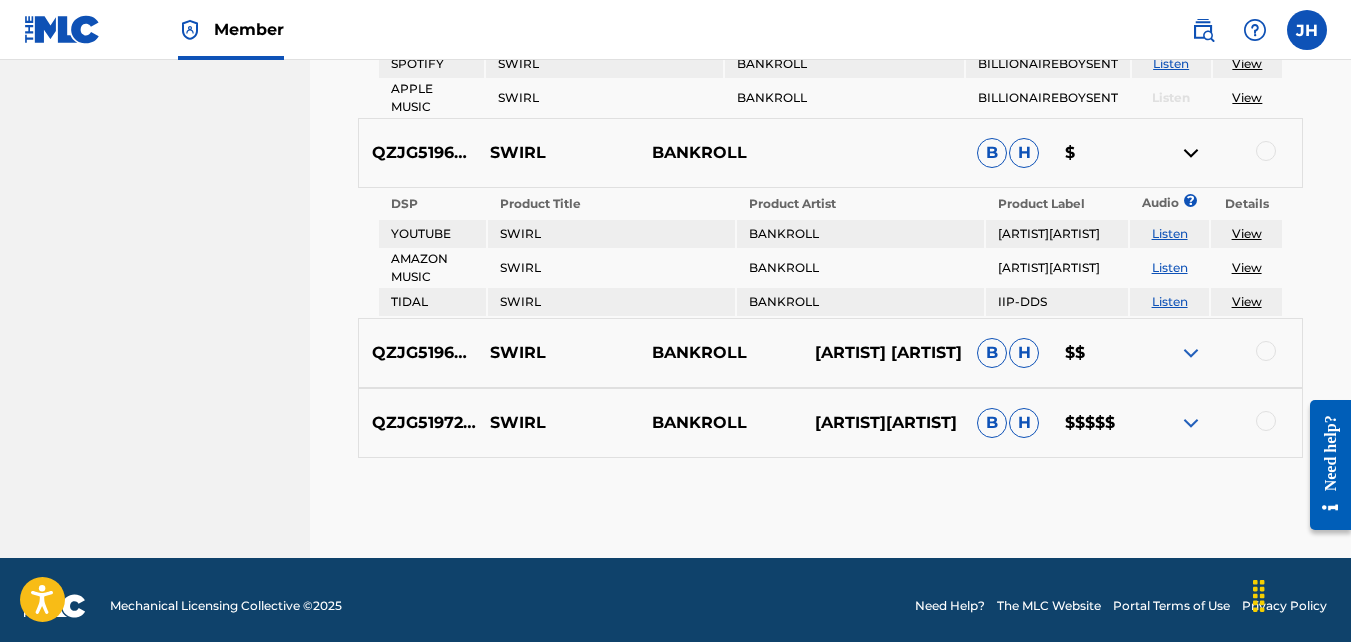 scroll, scrollTop: 1240, scrollLeft: 0, axis: vertical 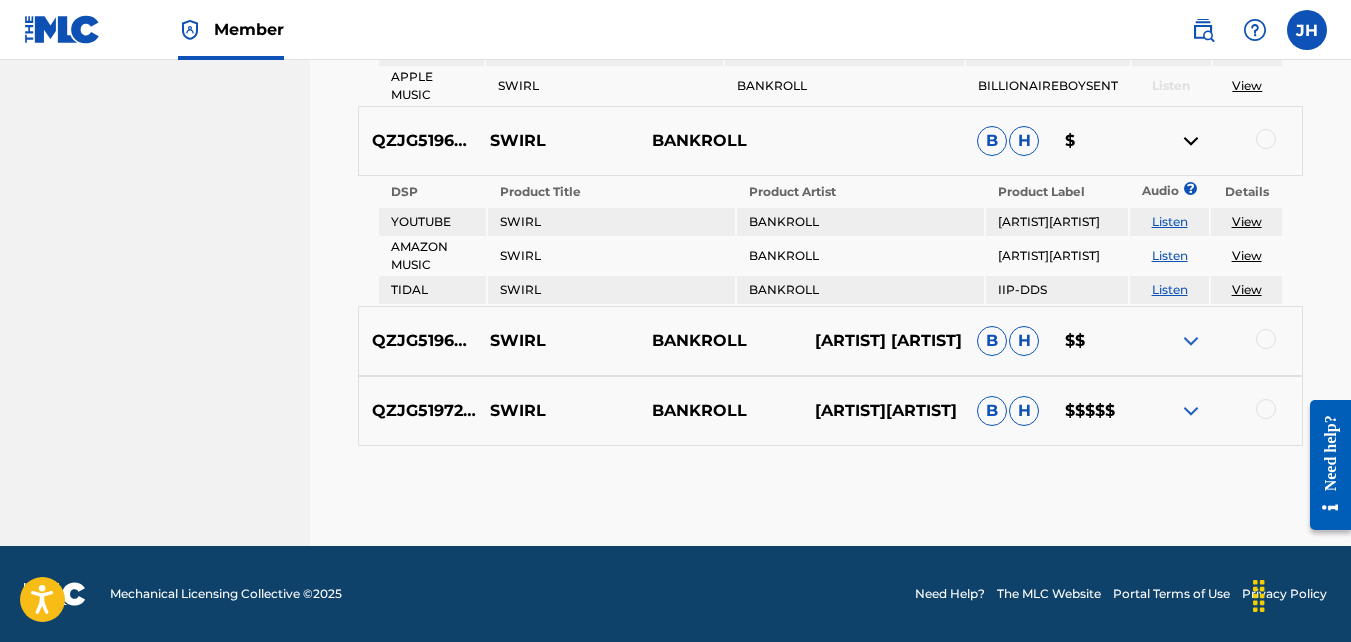 click at bounding box center [1191, 411] 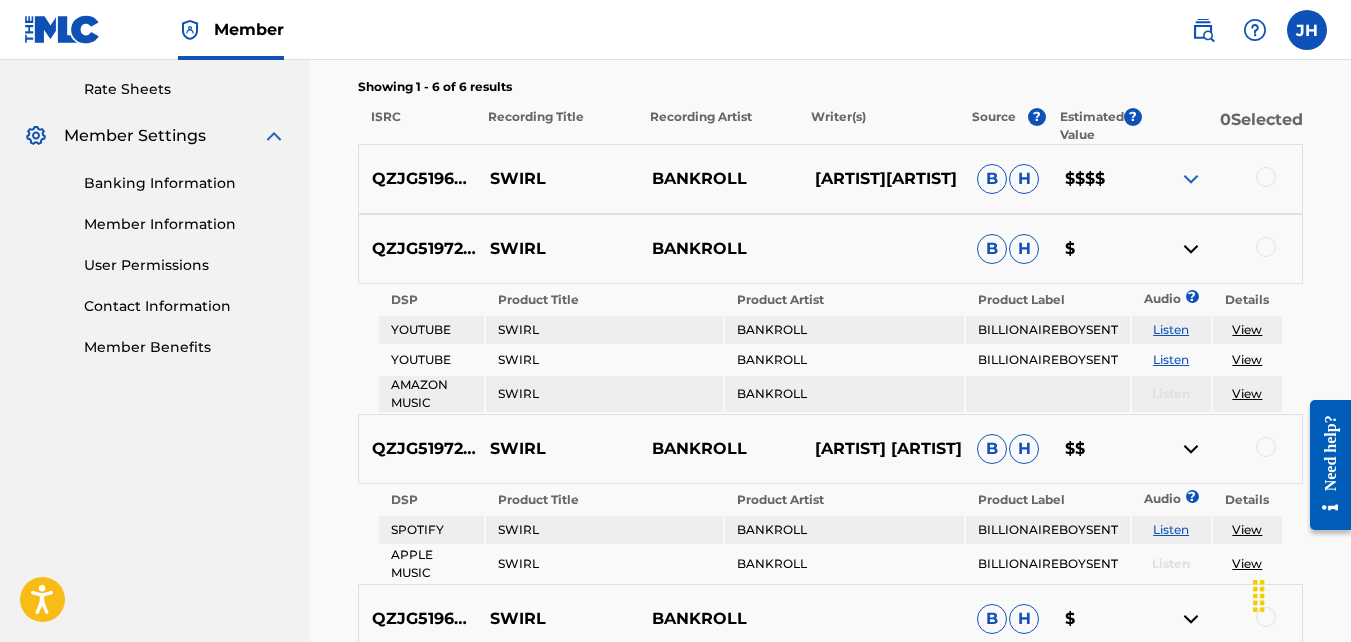 scroll, scrollTop: 763, scrollLeft: 0, axis: vertical 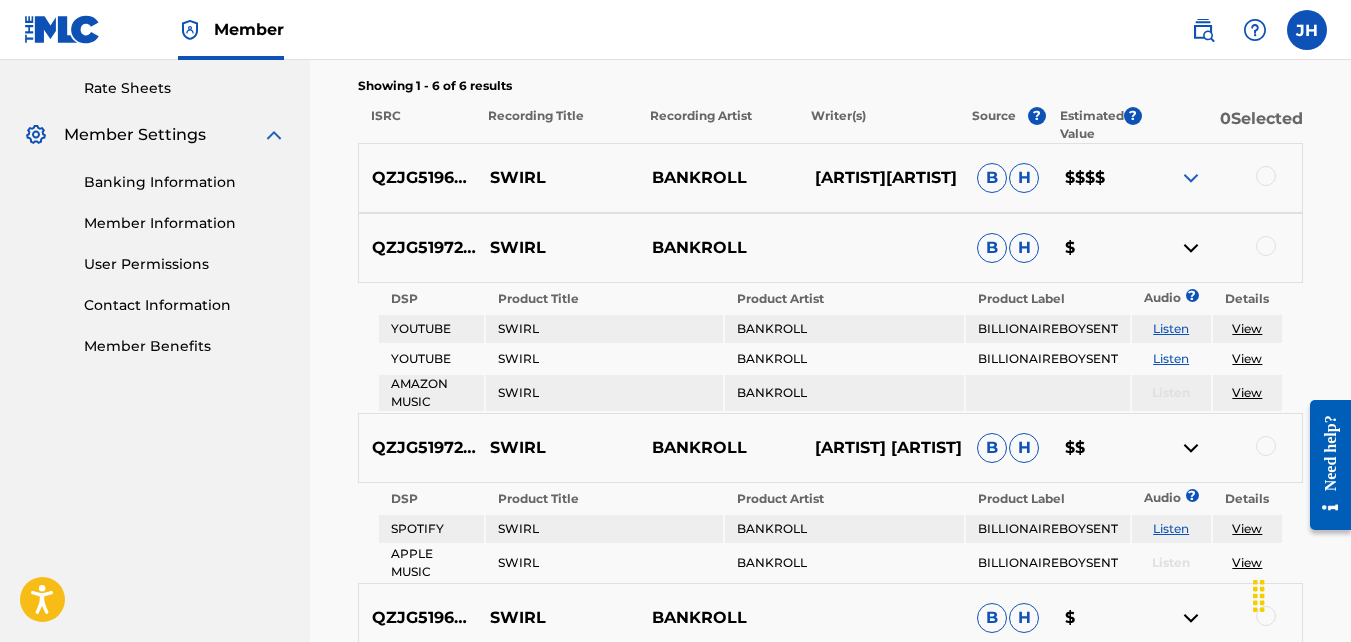 click at bounding box center [1221, 178] 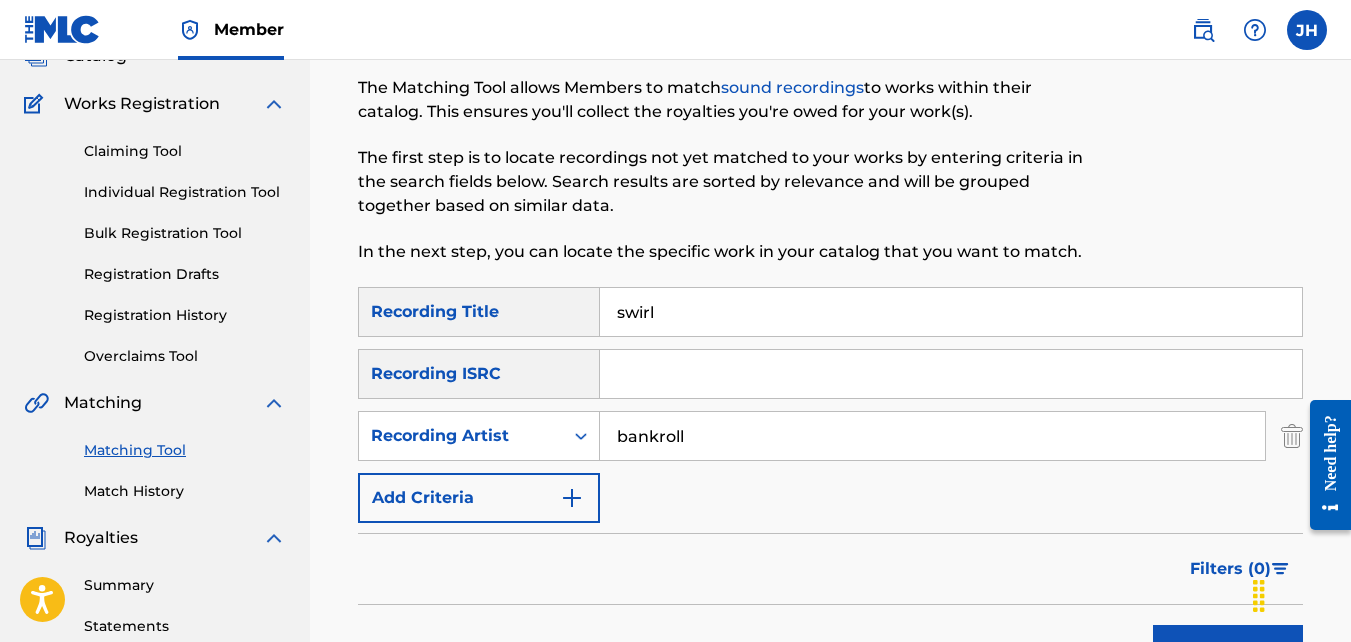 scroll, scrollTop: 134, scrollLeft: 0, axis: vertical 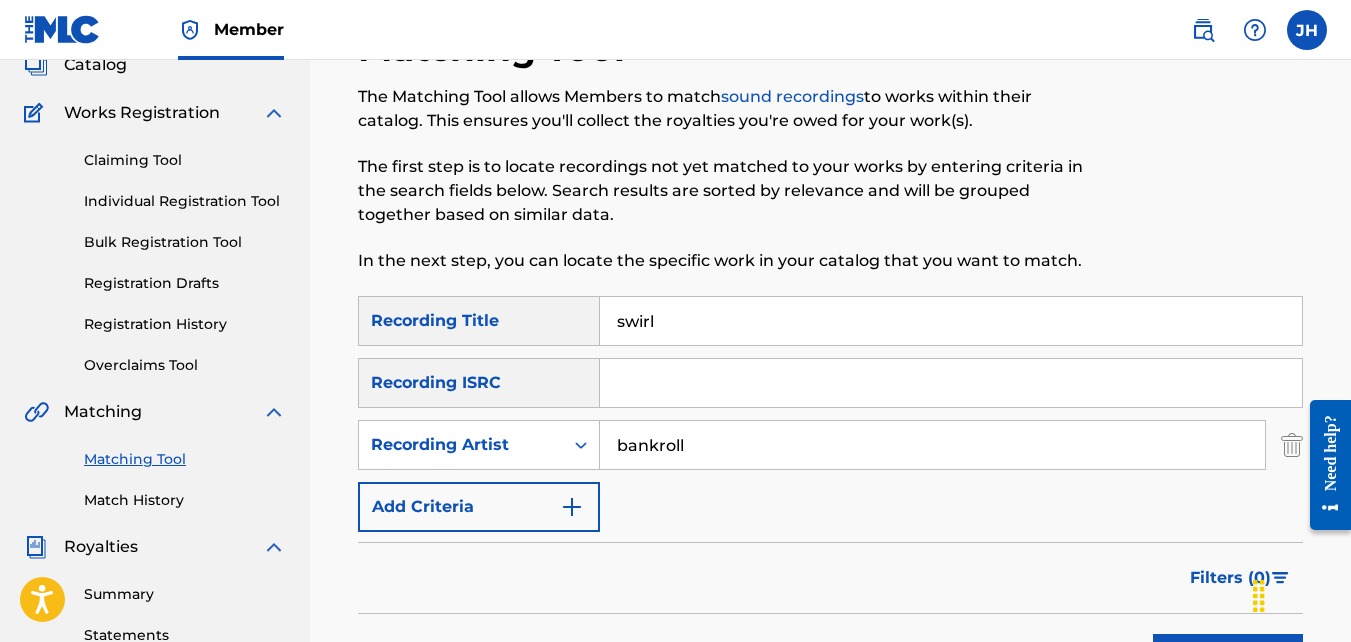 click on "swirl" at bounding box center [951, 321] 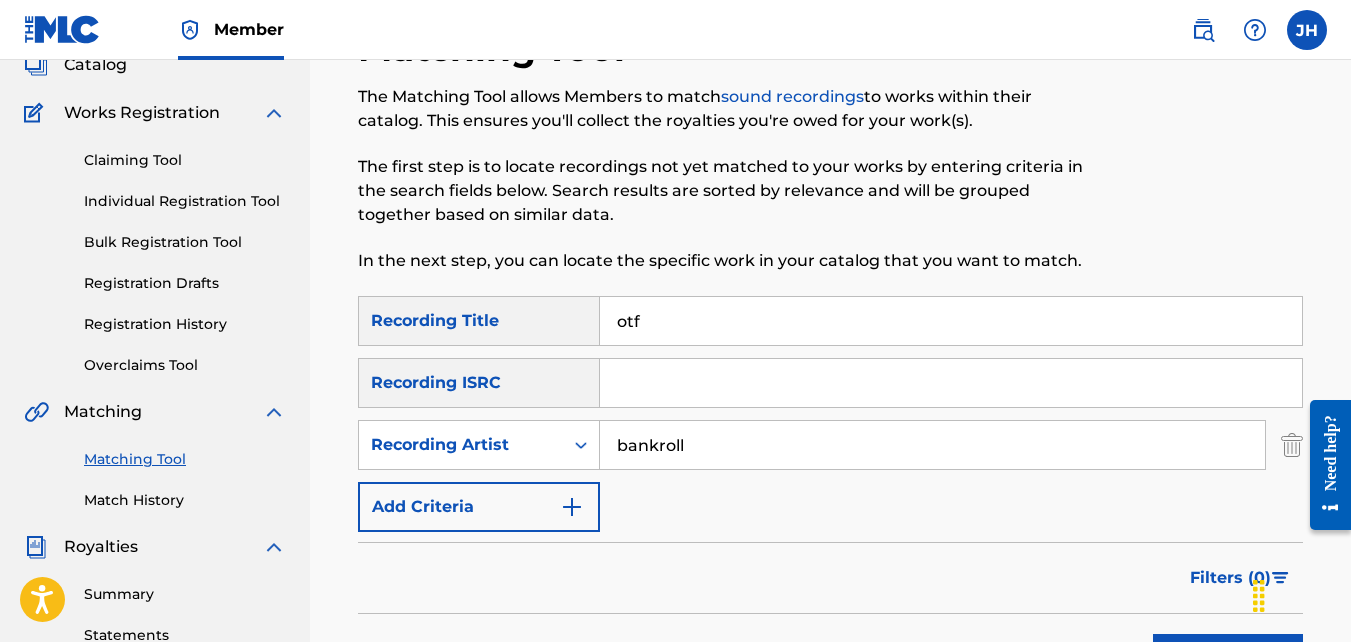 type on "otf" 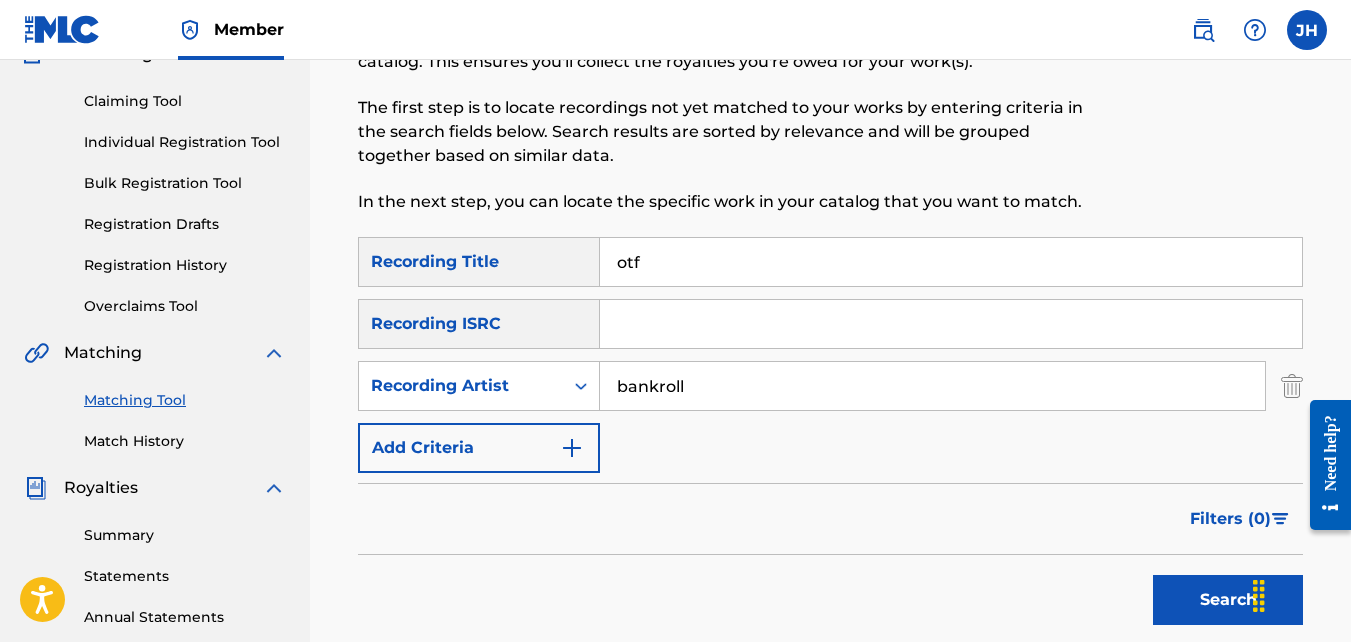 scroll, scrollTop: 142, scrollLeft: 0, axis: vertical 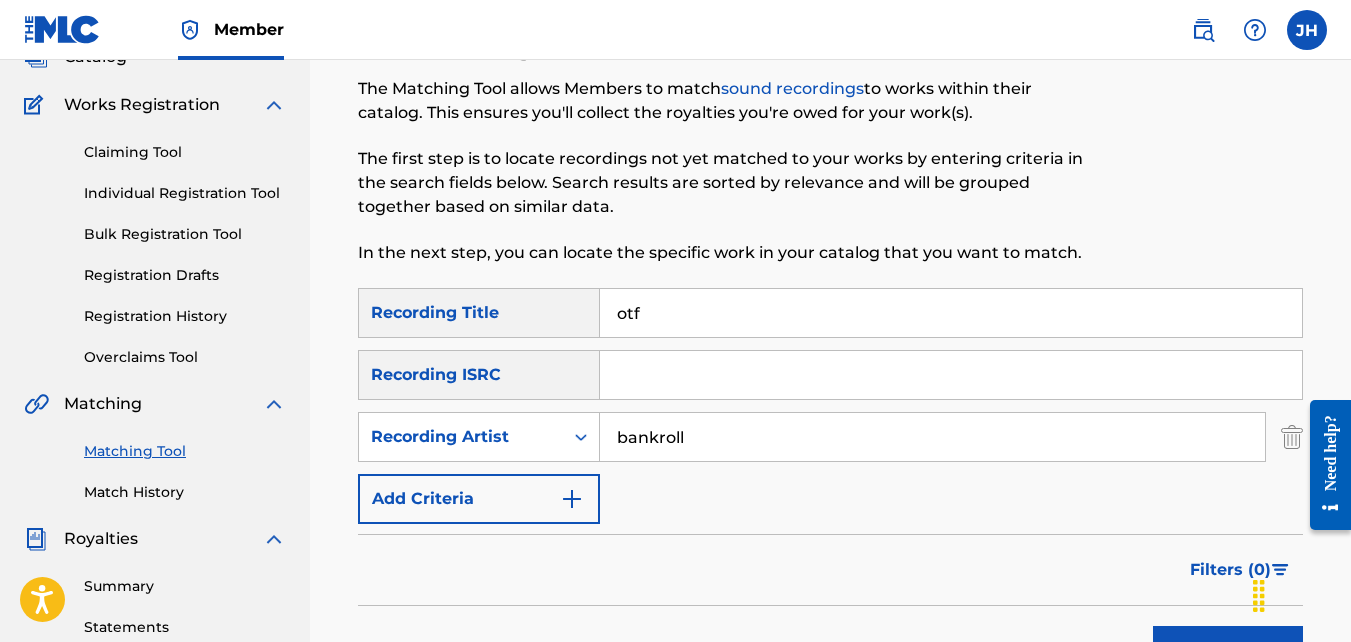 click on "otf" at bounding box center [951, 313] 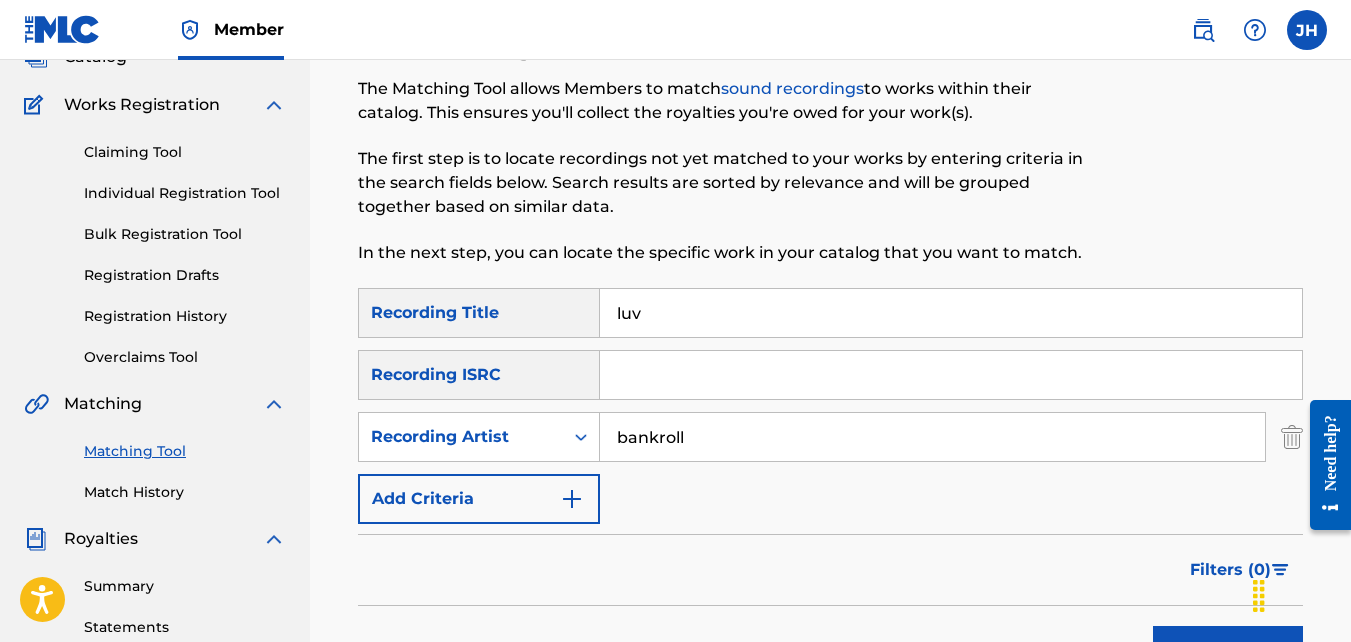 click on "Search" at bounding box center (1228, 651) 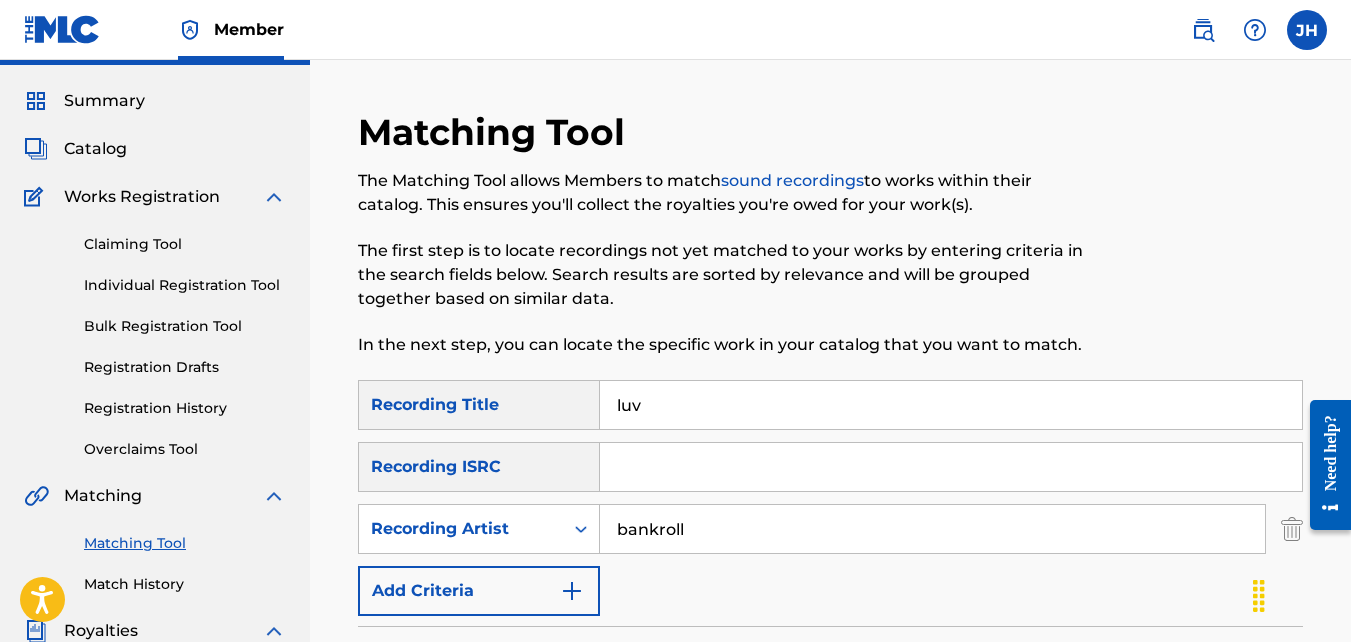 scroll, scrollTop: 53, scrollLeft: 0, axis: vertical 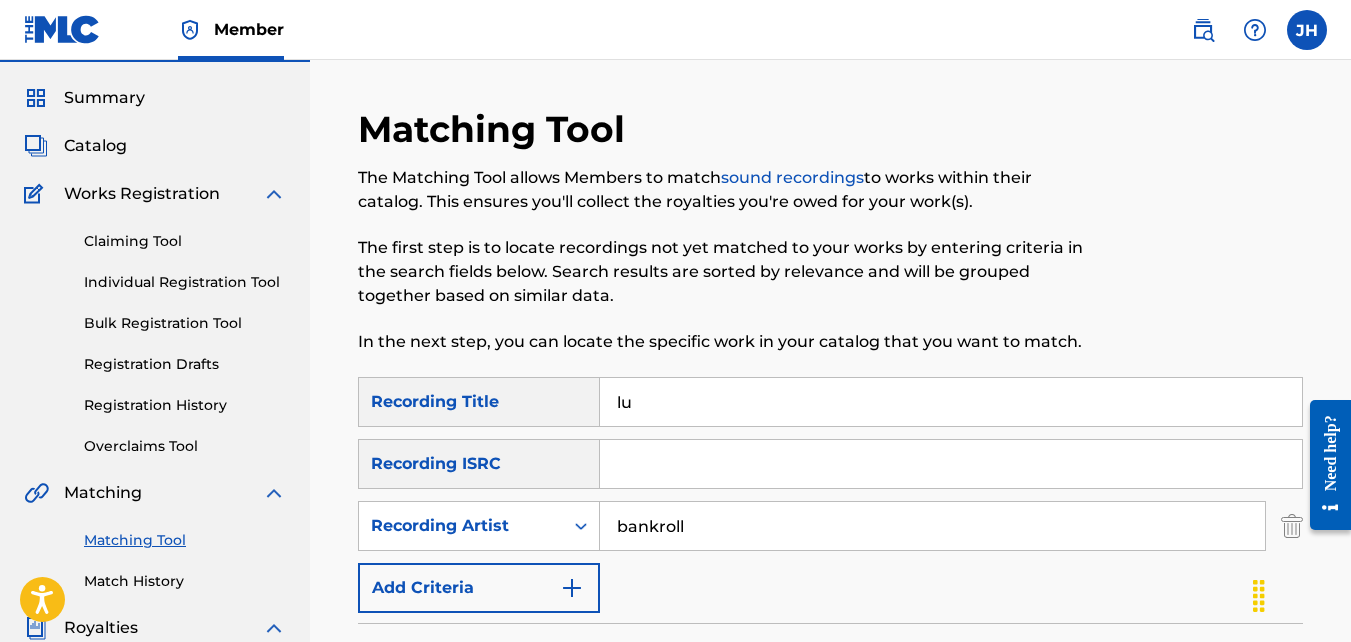 type on "l" 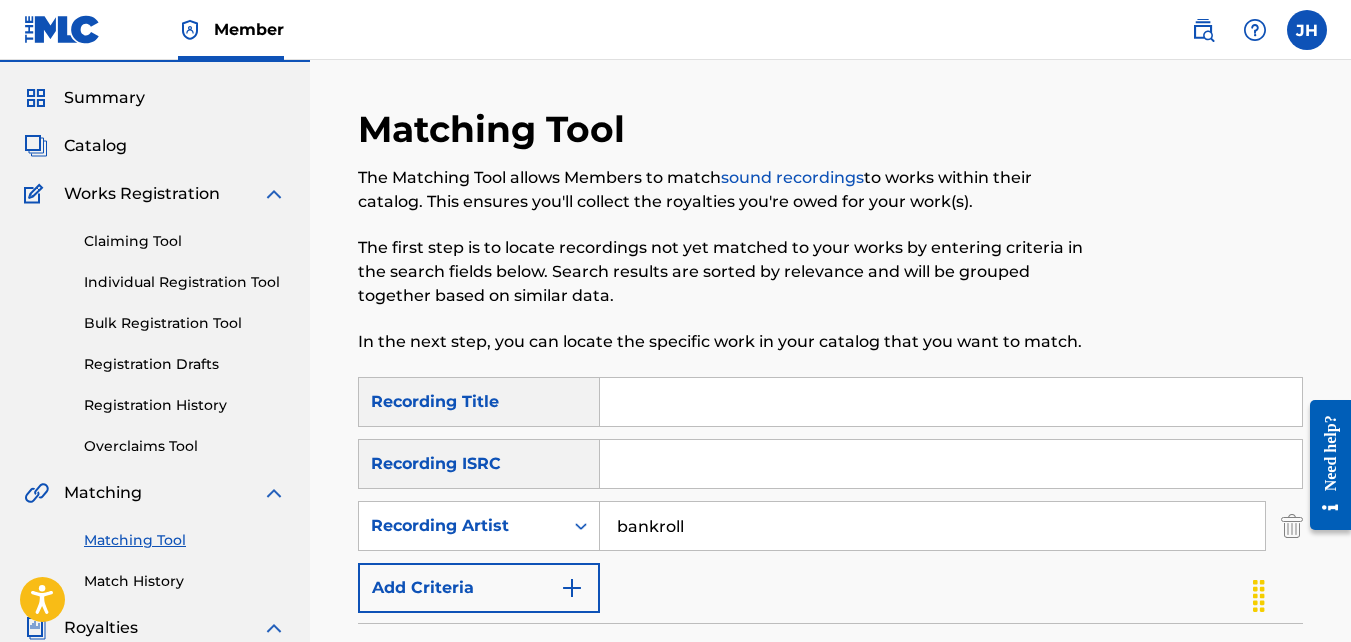 type 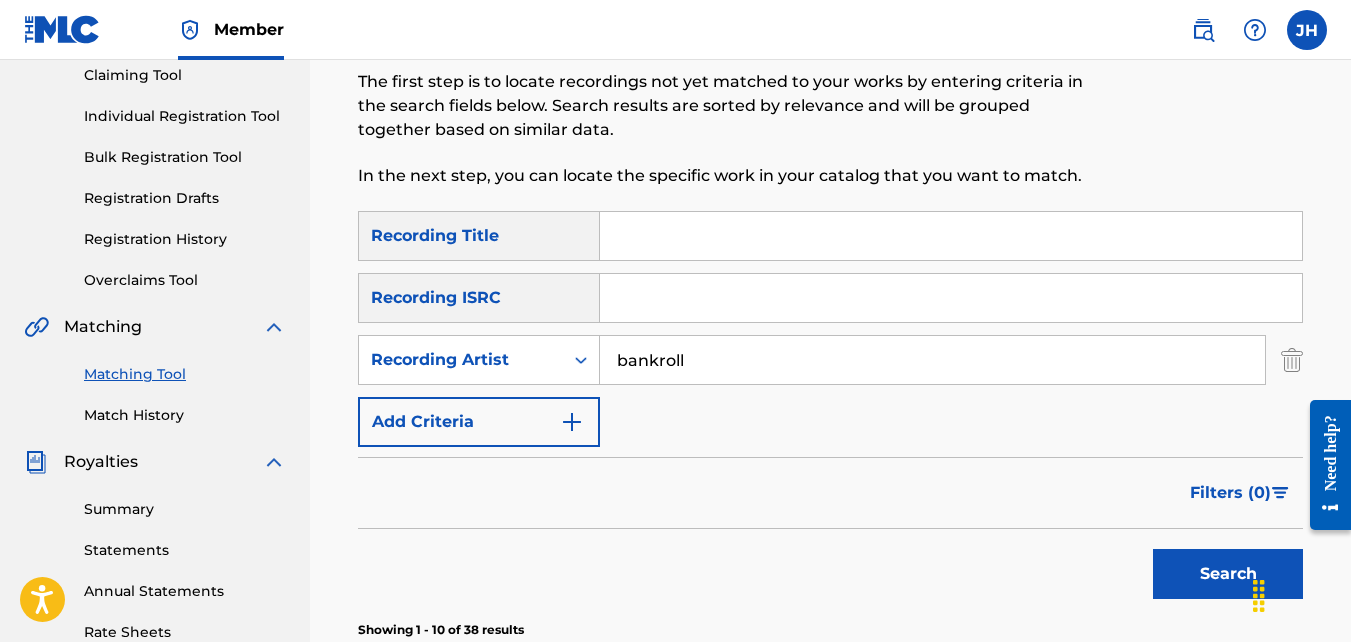 scroll, scrollTop: 197, scrollLeft: 0, axis: vertical 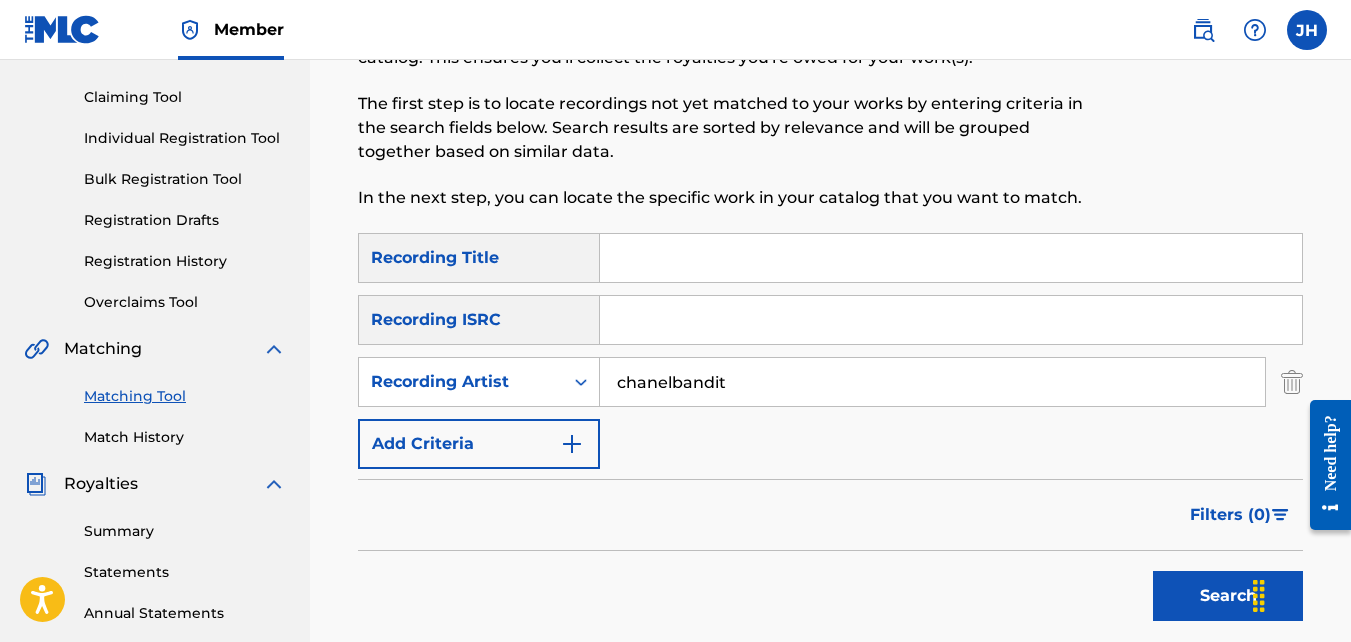 type on "chanelbandit" 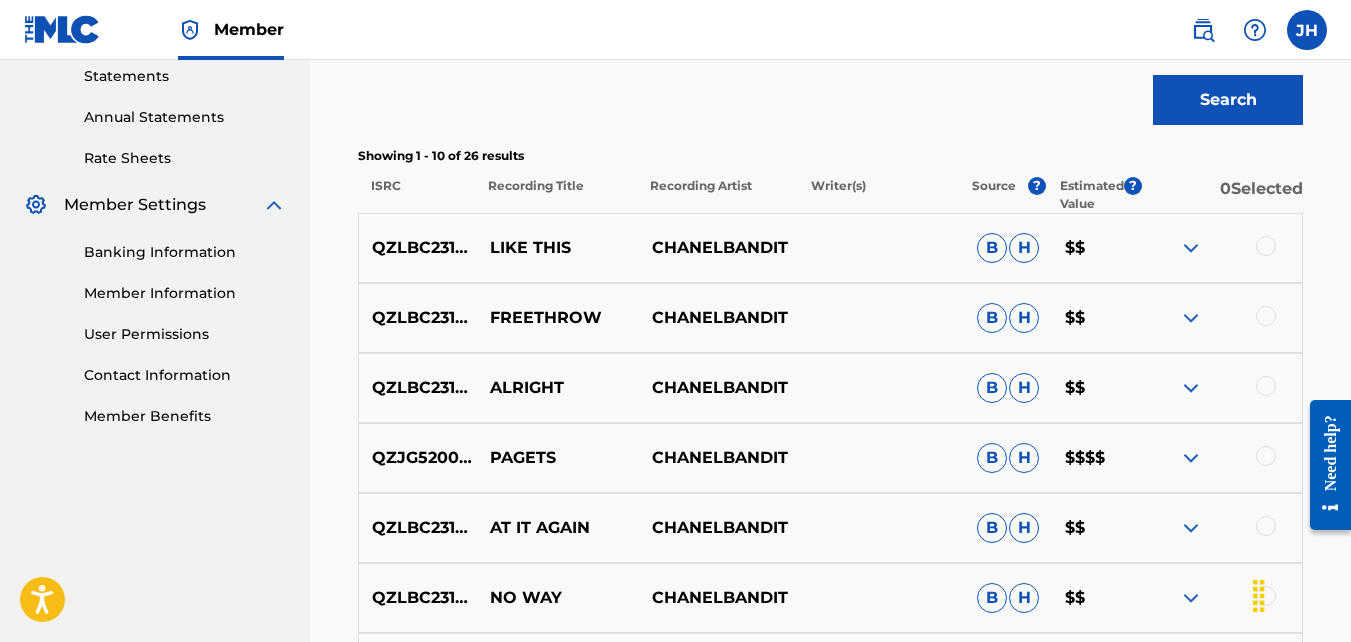 scroll, scrollTop: 694, scrollLeft: 0, axis: vertical 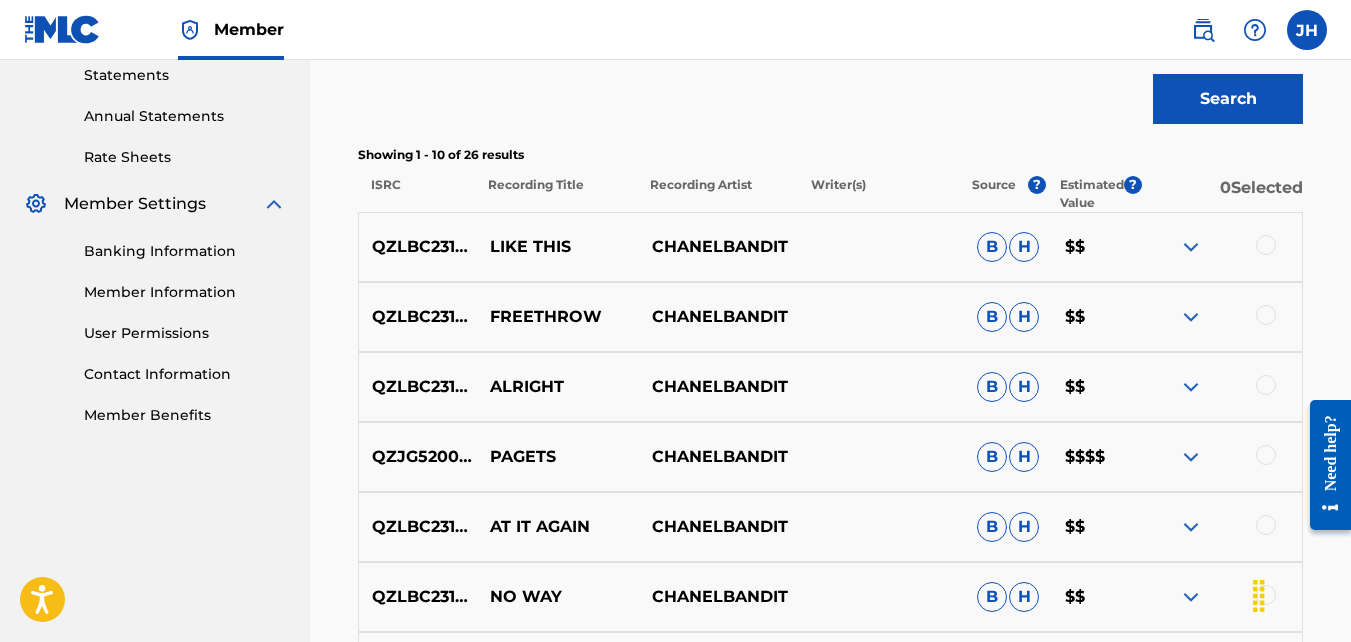click at bounding box center (1191, 247) 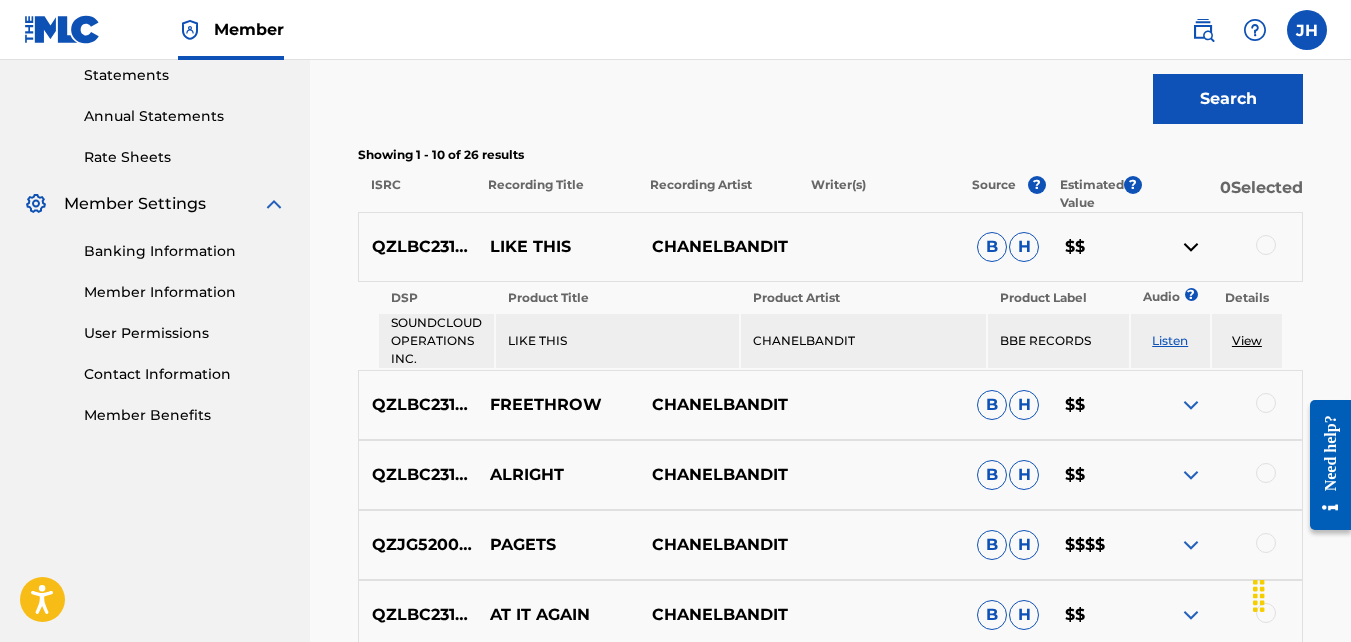 click at bounding box center [1191, 405] 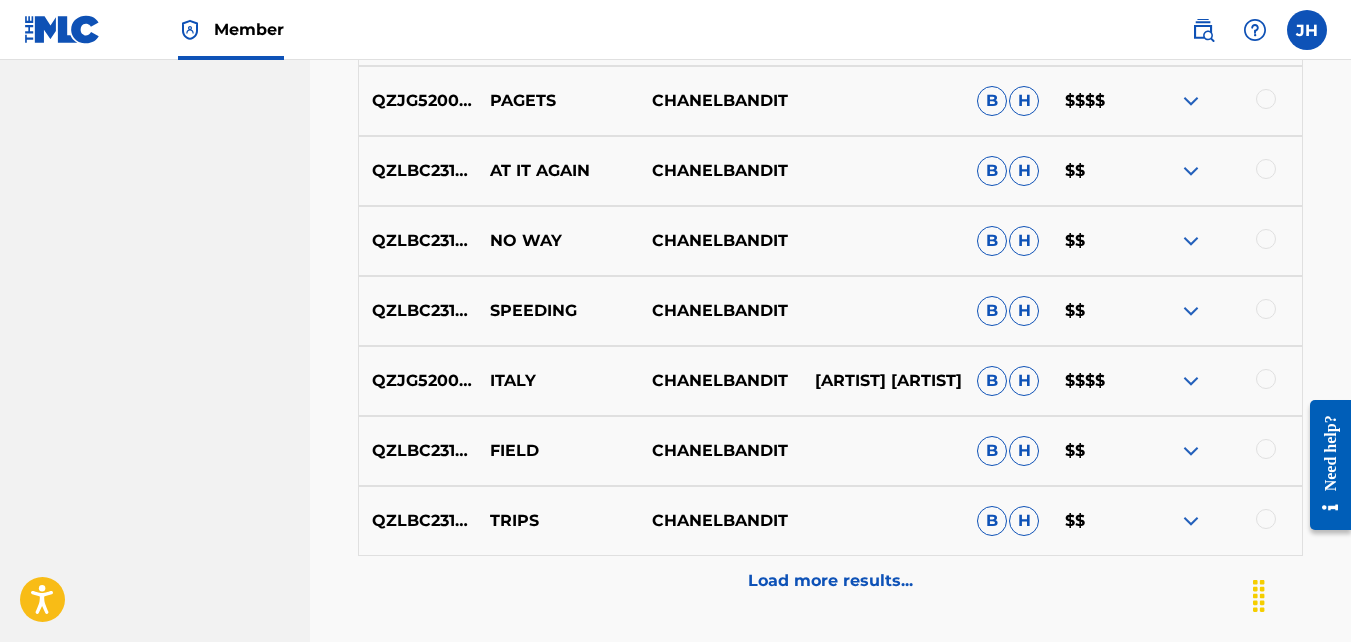 scroll, scrollTop: 1240, scrollLeft: 0, axis: vertical 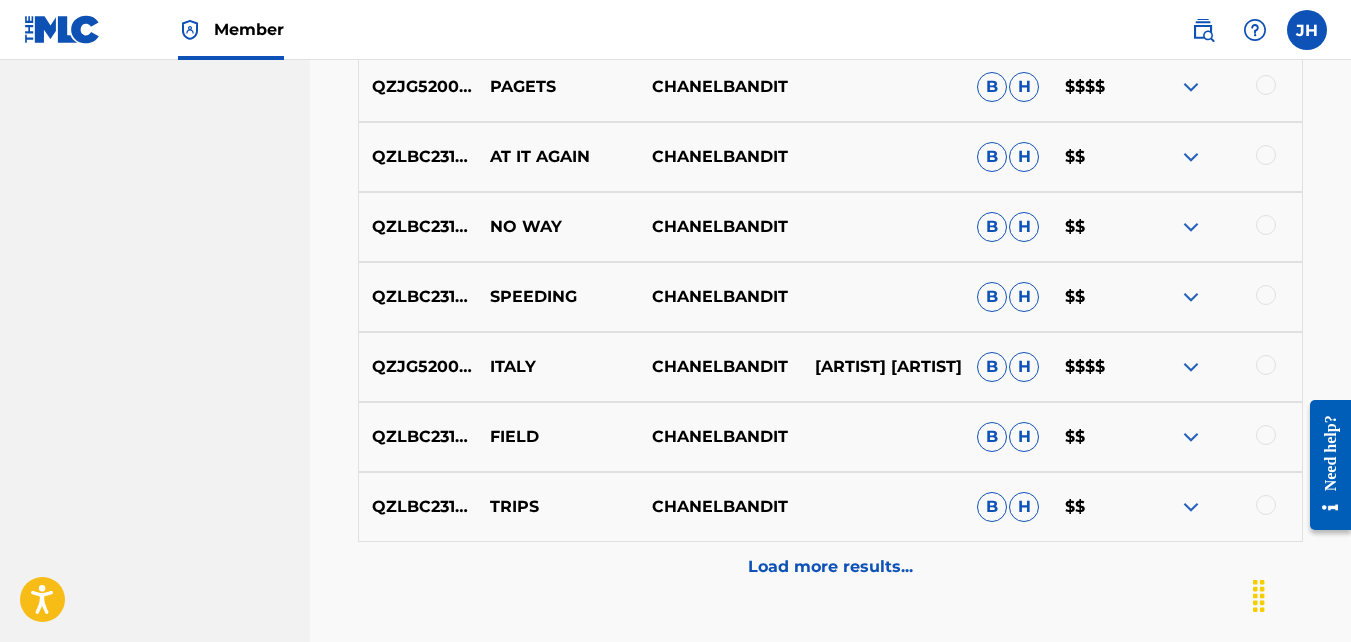 click at bounding box center (1191, 367) 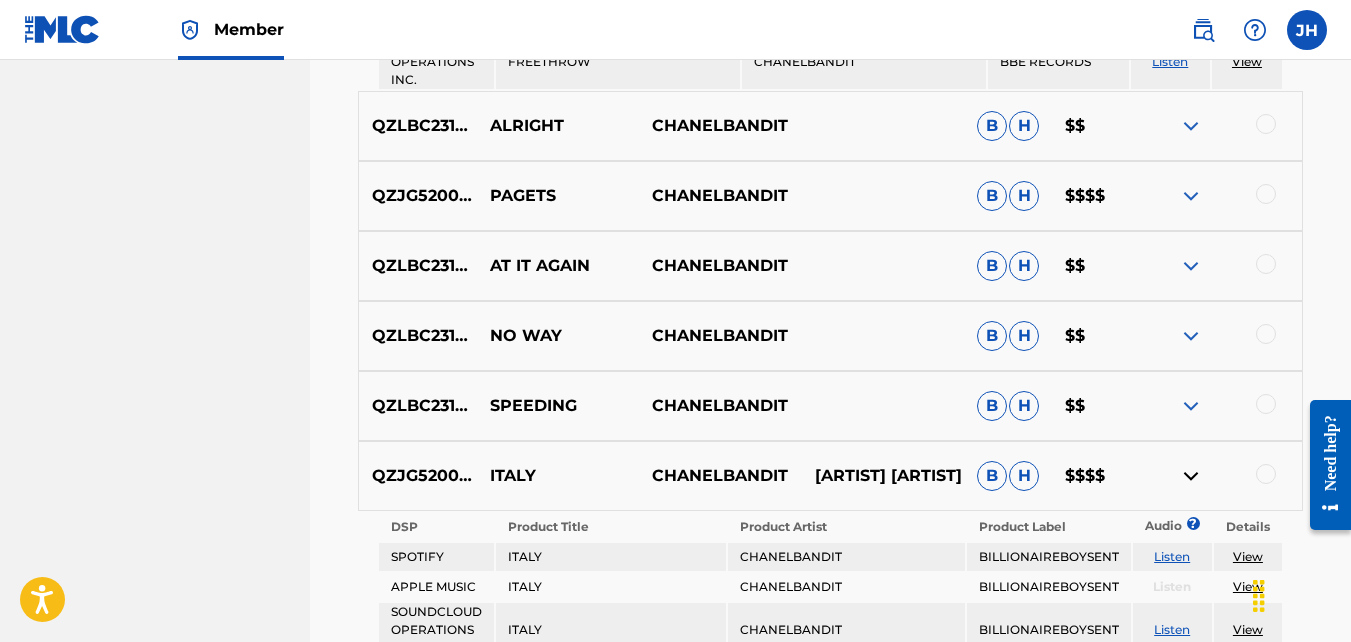 scroll, scrollTop: 1130, scrollLeft: 0, axis: vertical 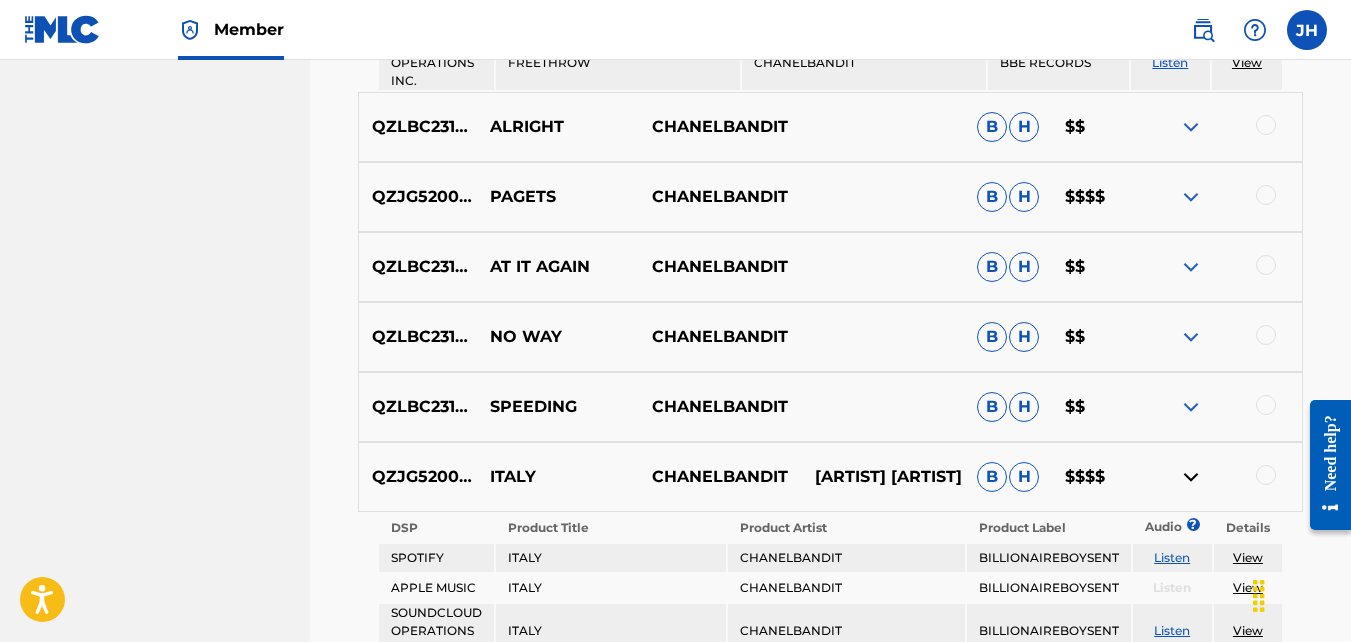 click at bounding box center (1191, 197) 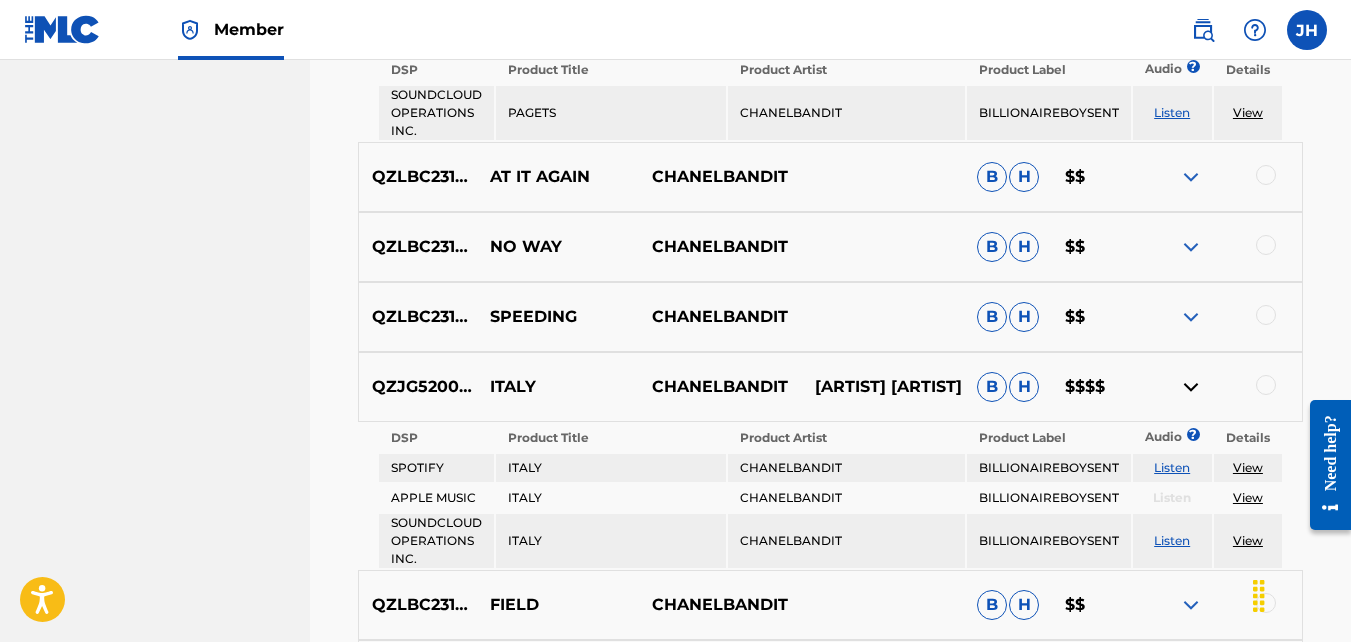 scroll, scrollTop: 1550, scrollLeft: 0, axis: vertical 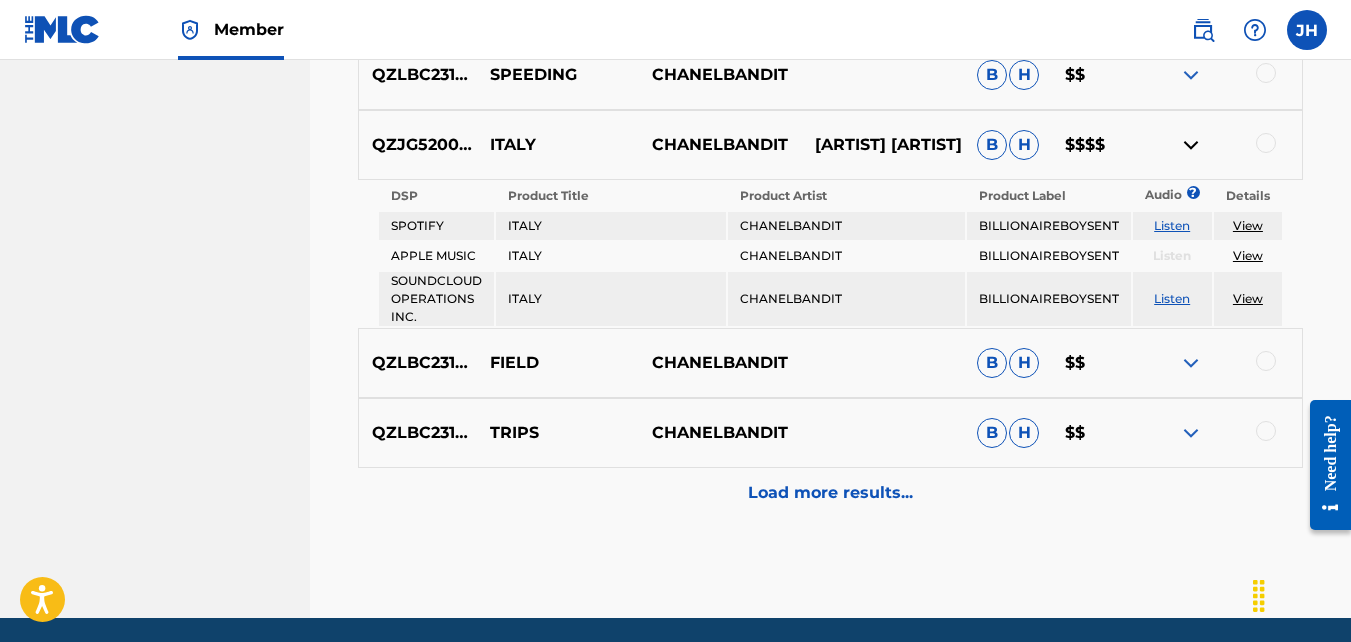 click on "QZLBC2312274 TRIPS CHANELBANDIT B H $$" at bounding box center [830, 433] 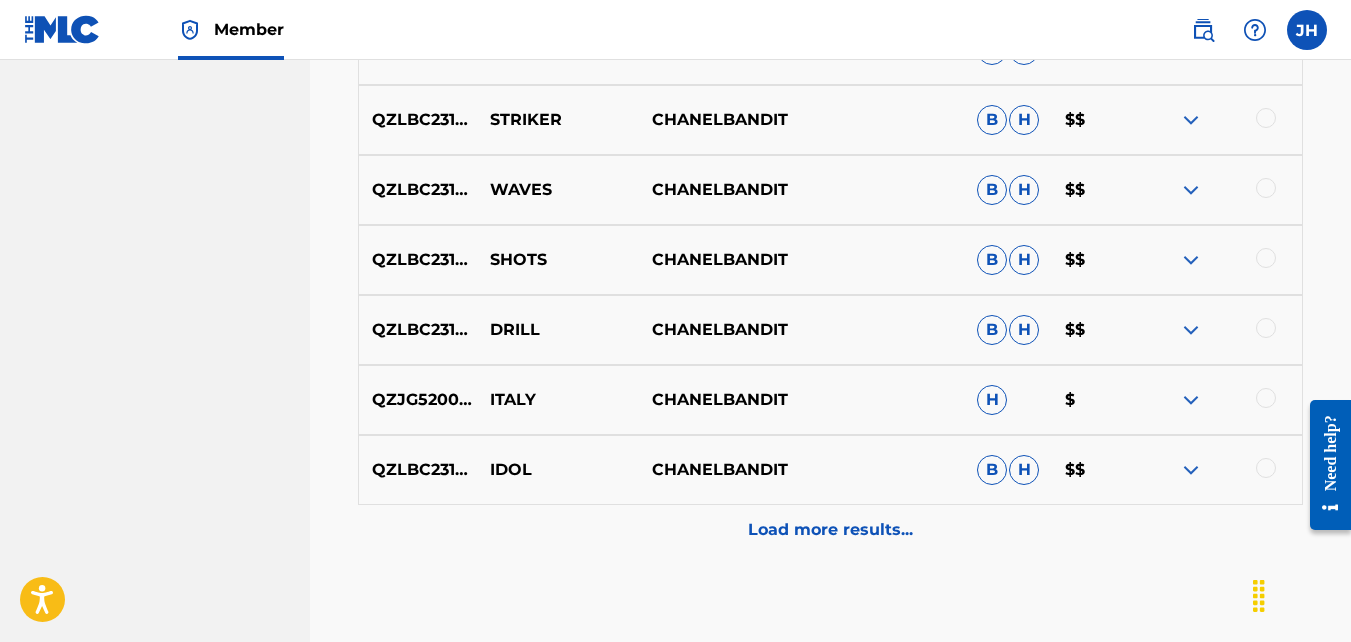 scroll, scrollTop: 1803, scrollLeft: 0, axis: vertical 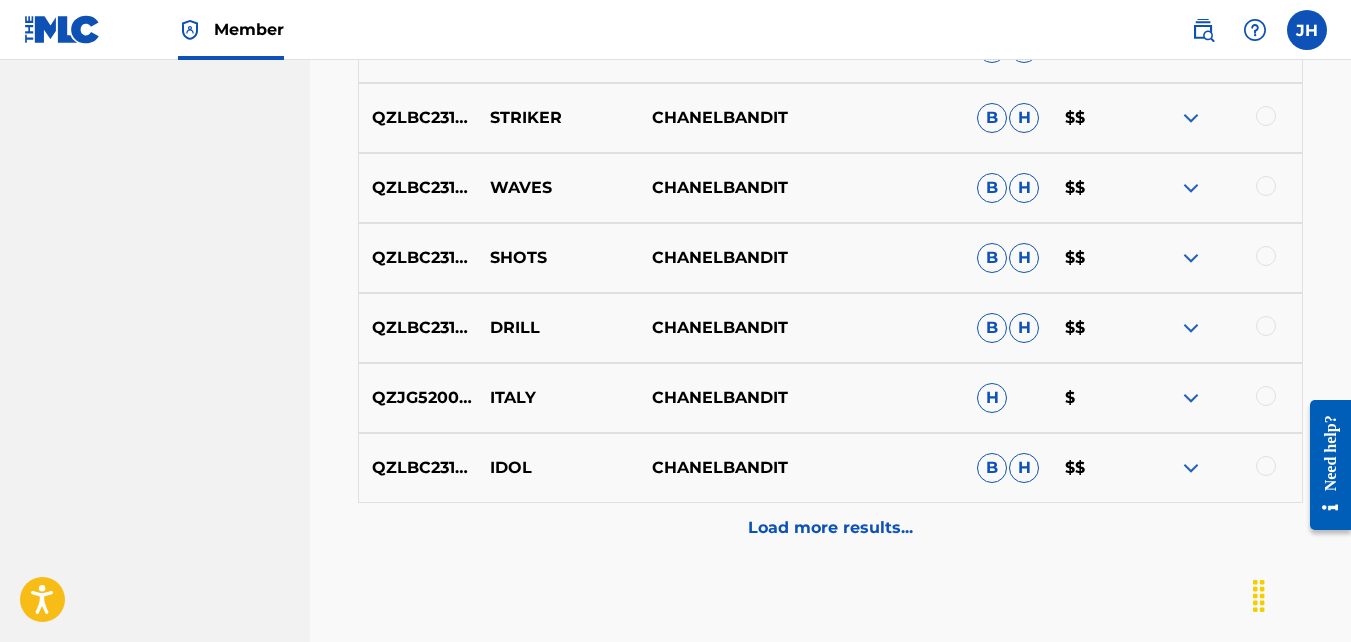 click at bounding box center (1191, 398) 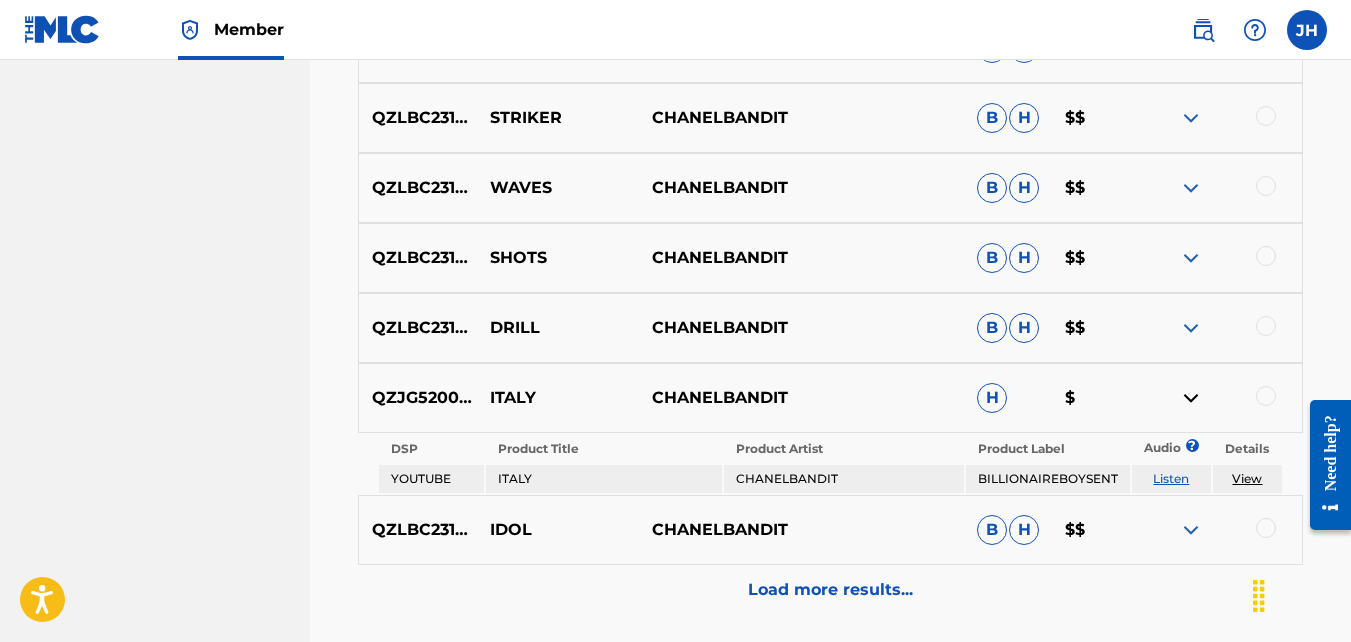 click on "QZLBC2312277 IDOL CHANELBANDIT B H $$" at bounding box center [830, 530] 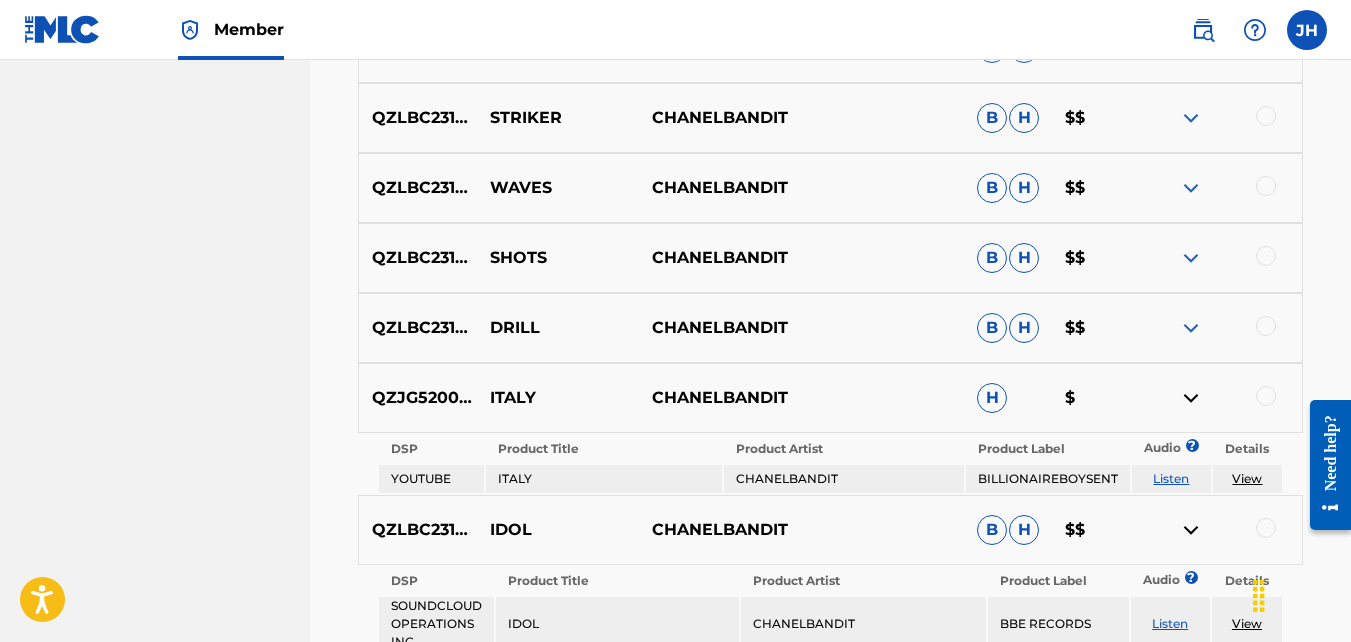 scroll, scrollTop: 2060, scrollLeft: 0, axis: vertical 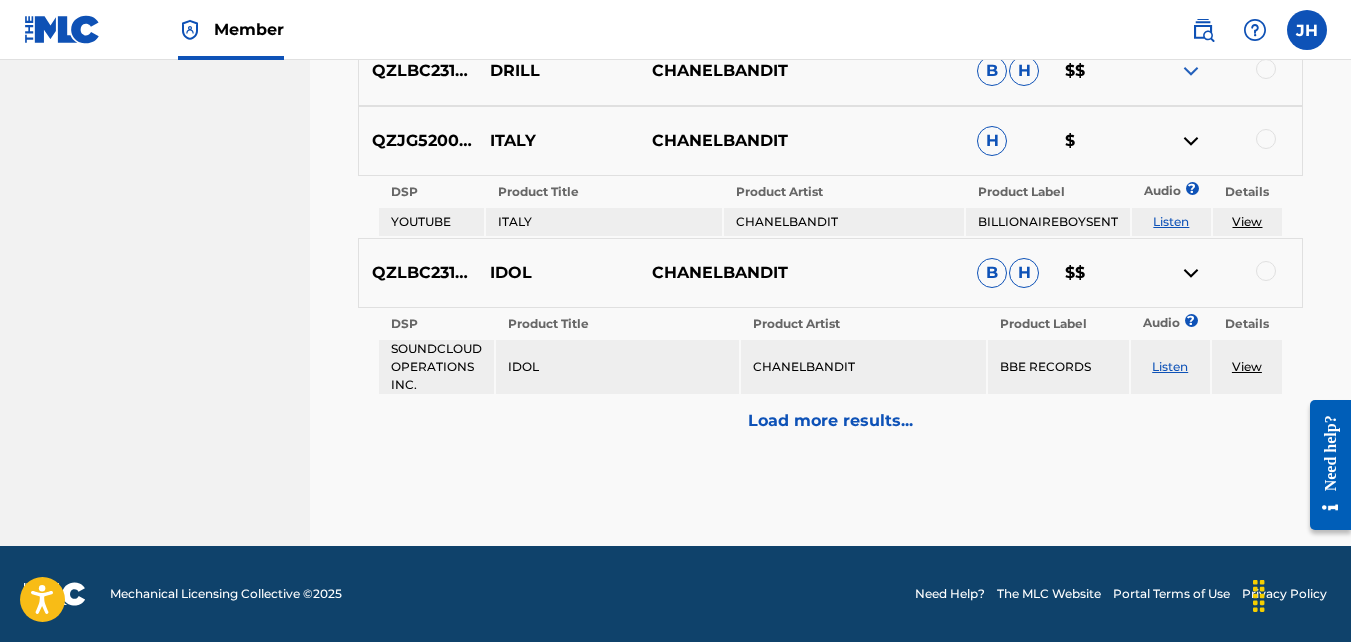 click on "Load more results..." at bounding box center [830, 421] 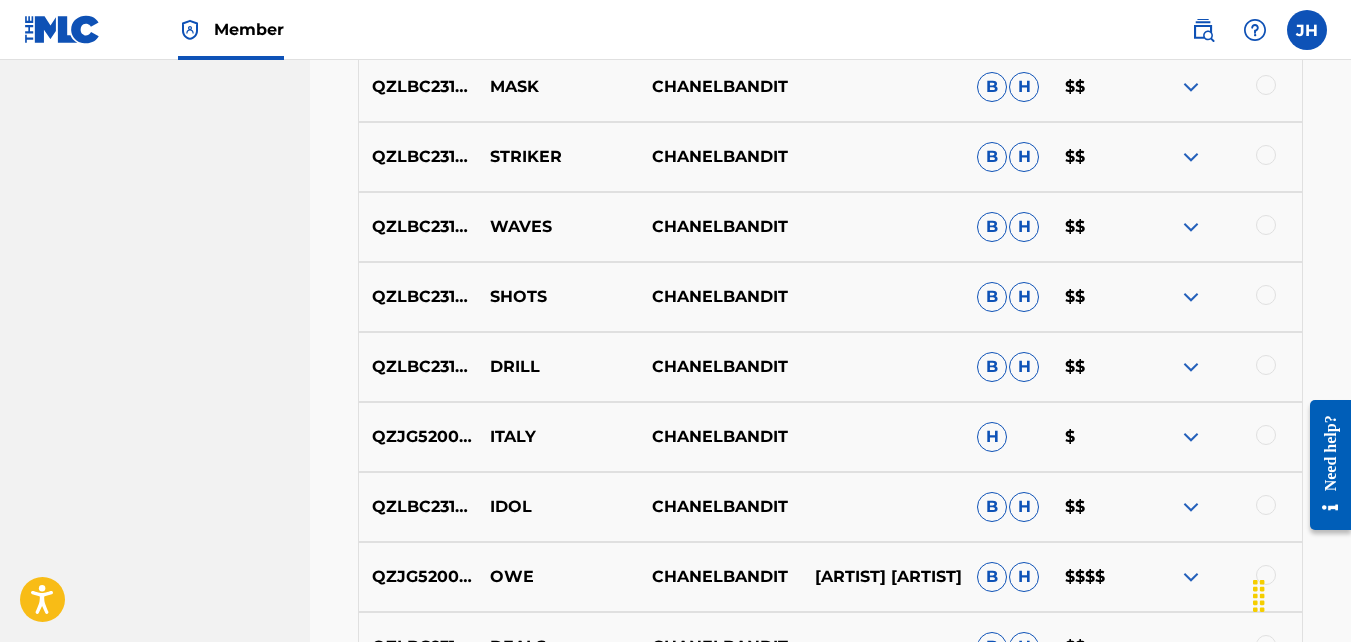 scroll, scrollTop: 2280, scrollLeft: 0, axis: vertical 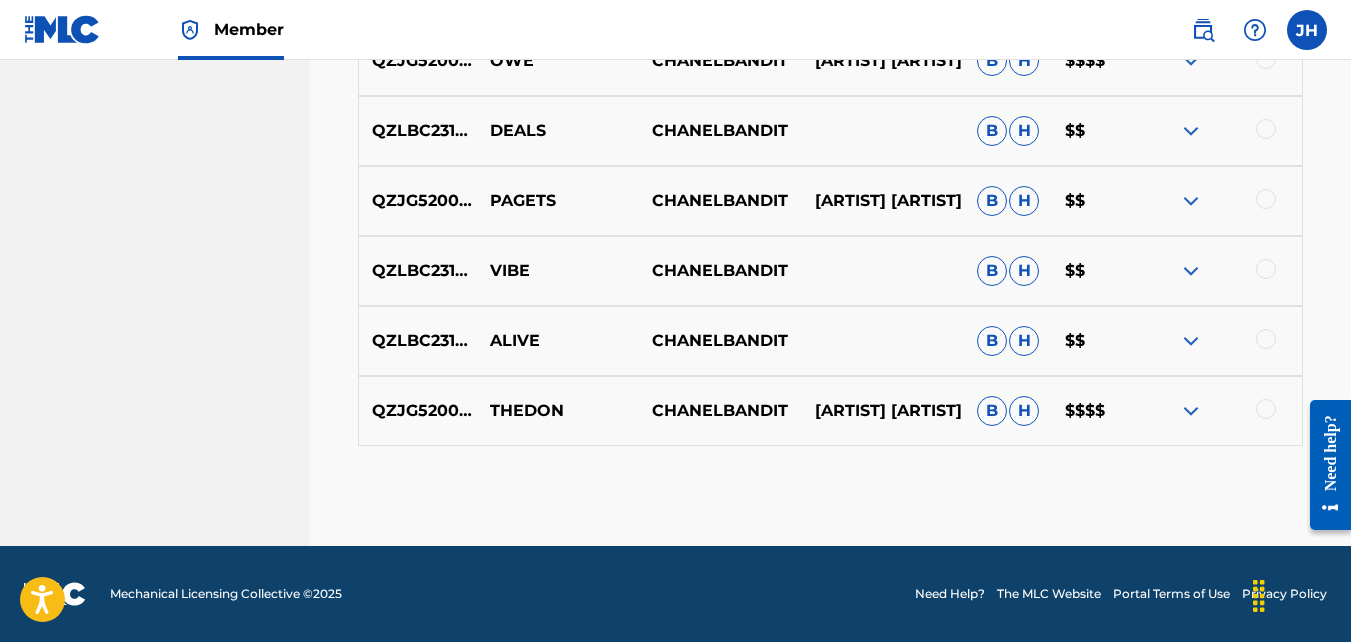 click on "QZLBC2312276 ALIVE CHANELBANDIT B H $$" at bounding box center [830, 341] 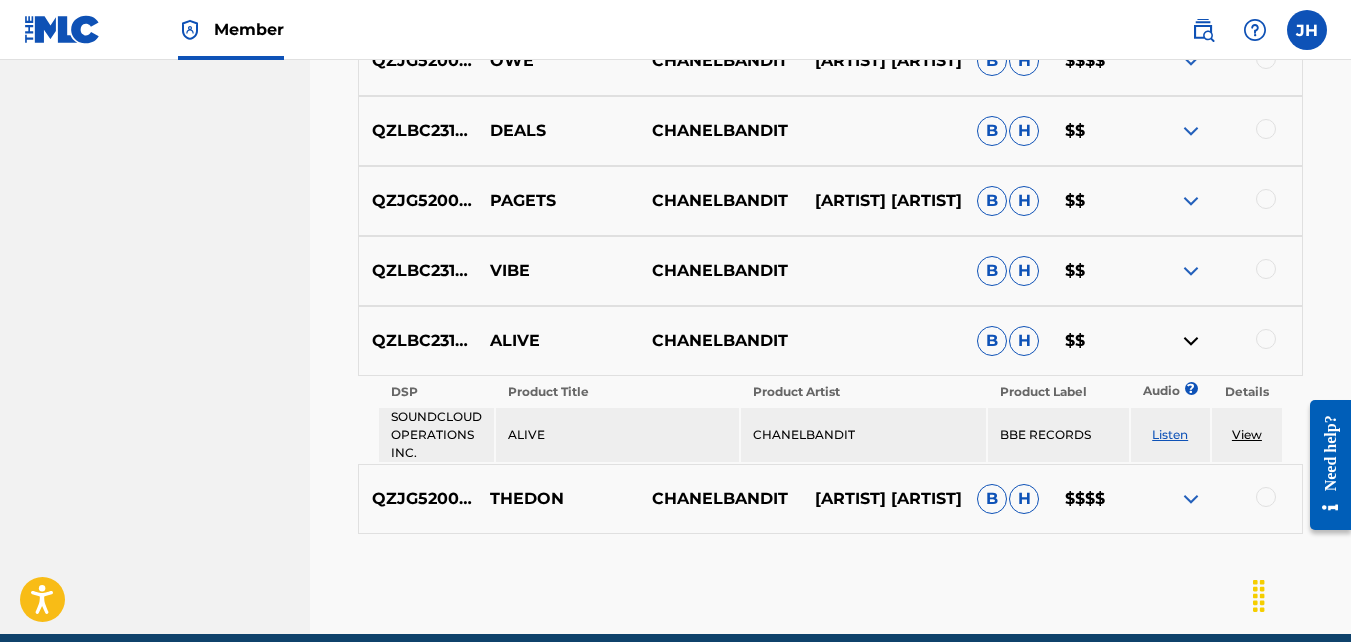 click at bounding box center [1191, 271] 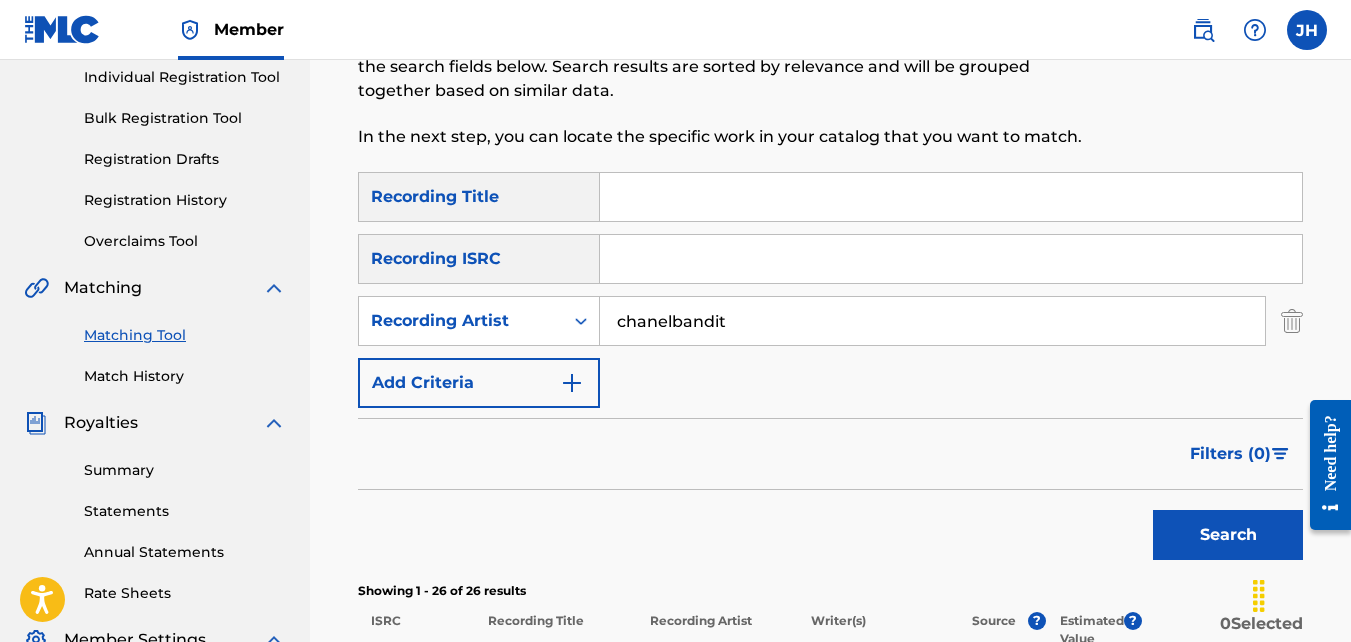 scroll, scrollTop: 232, scrollLeft: 0, axis: vertical 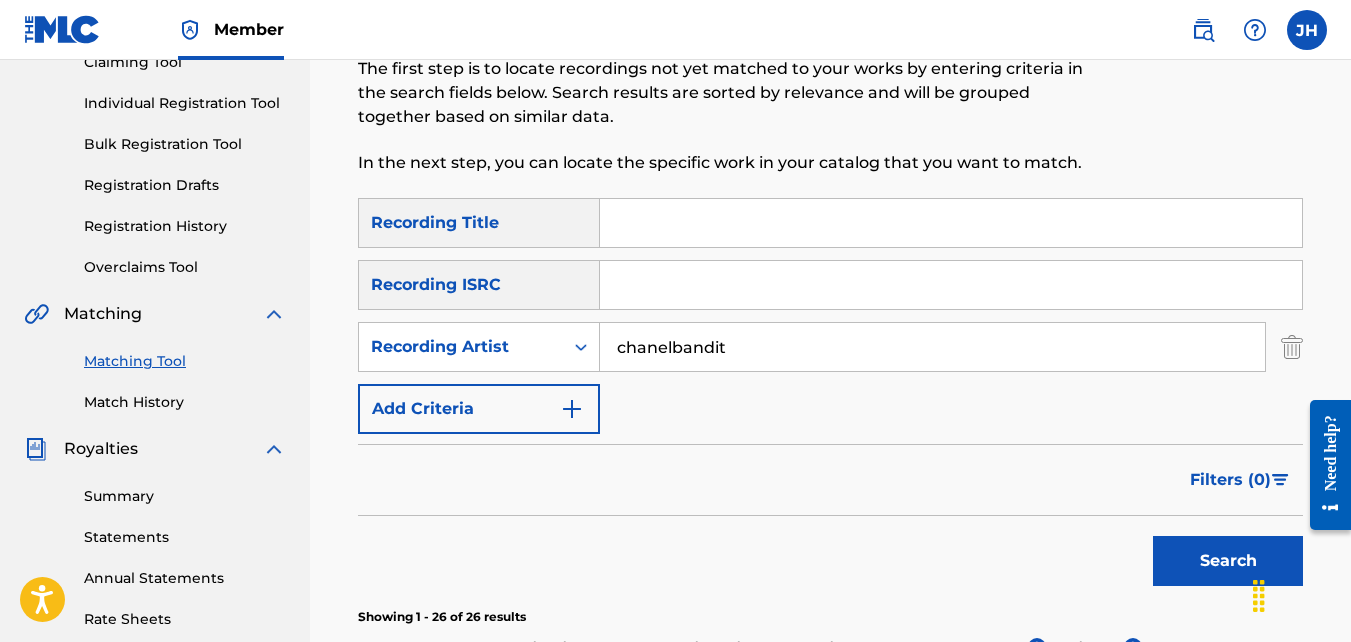 click on "chanelbandit" at bounding box center (932, 347) 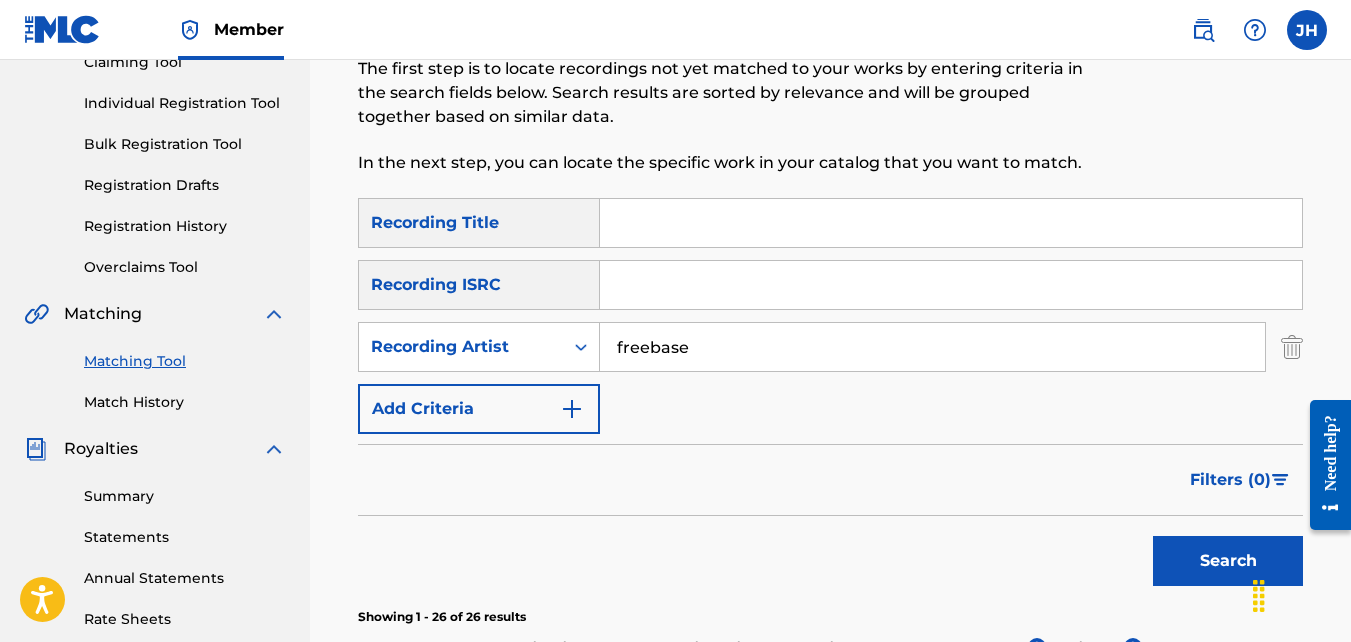 type on "freebase" 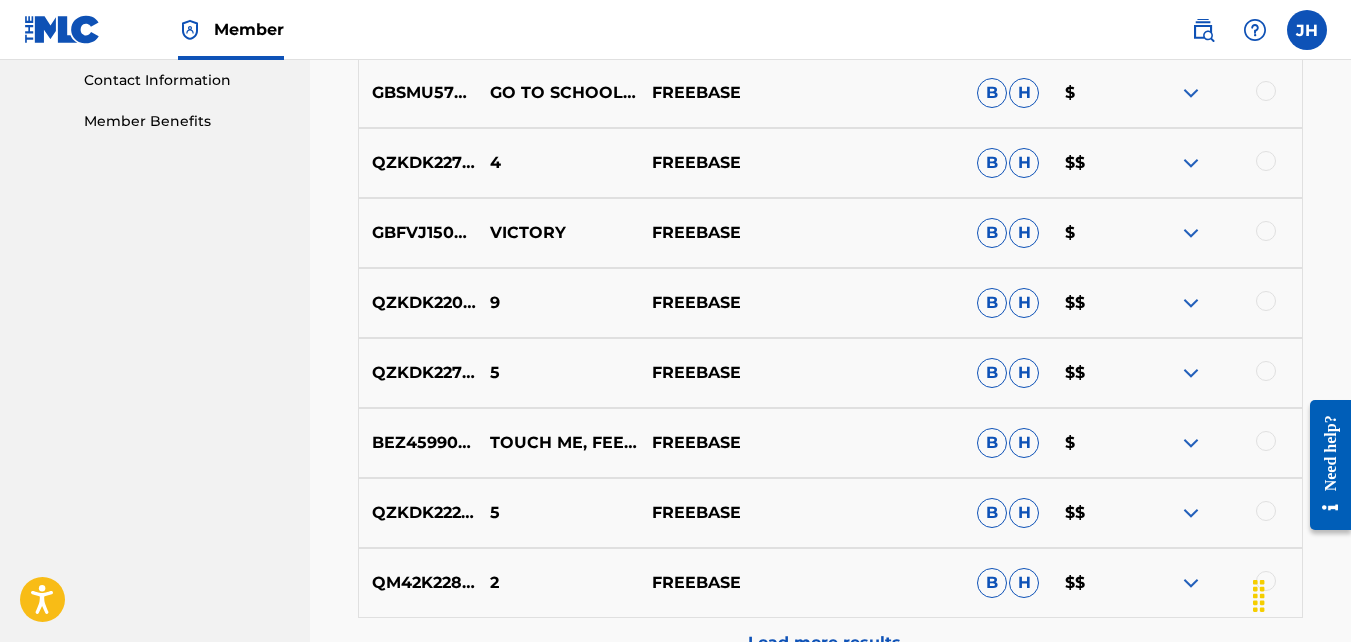 scroll, scrollTop: 1210, scrollLeft: 0, axis: vertical 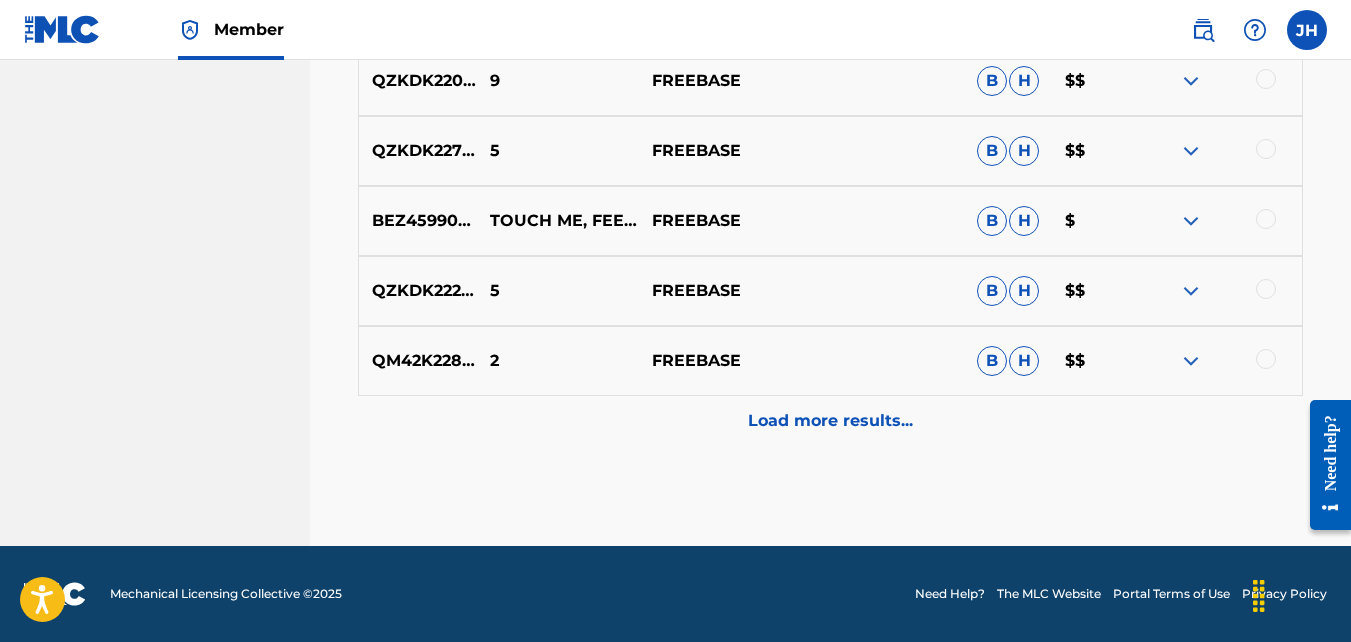 click on "Load more results..." at bounding box center (830, 421) 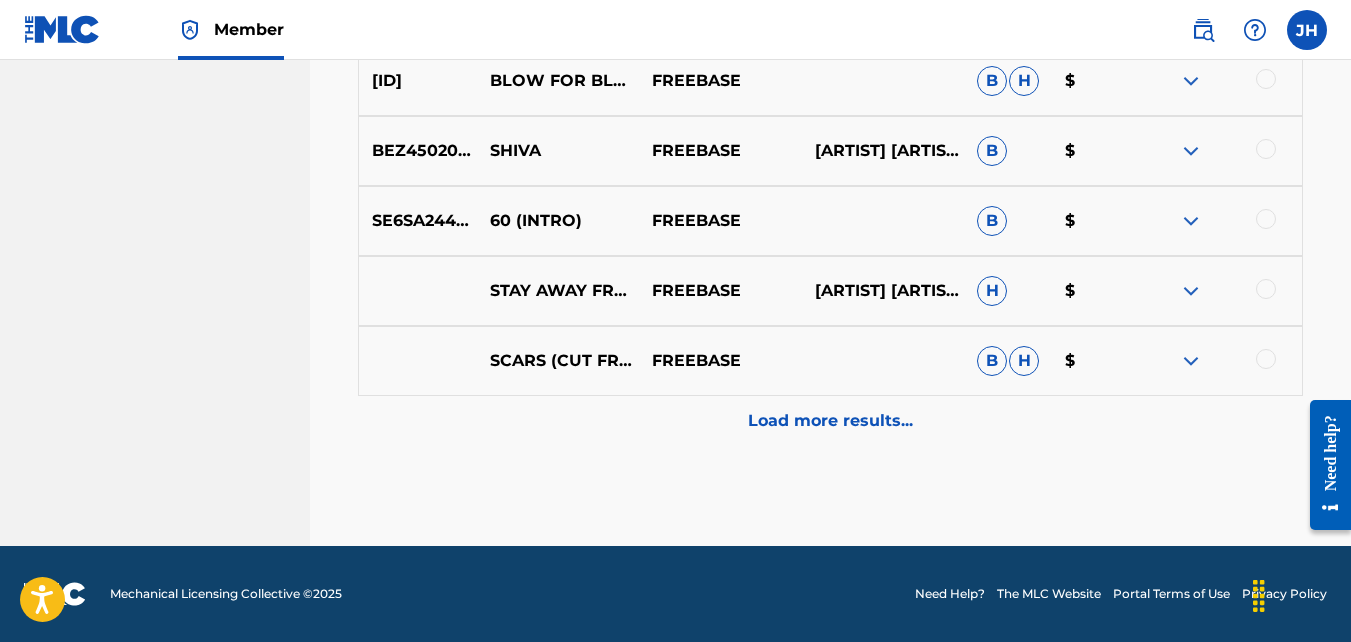 click on "Load more results..." at bounding box center [830, 421] 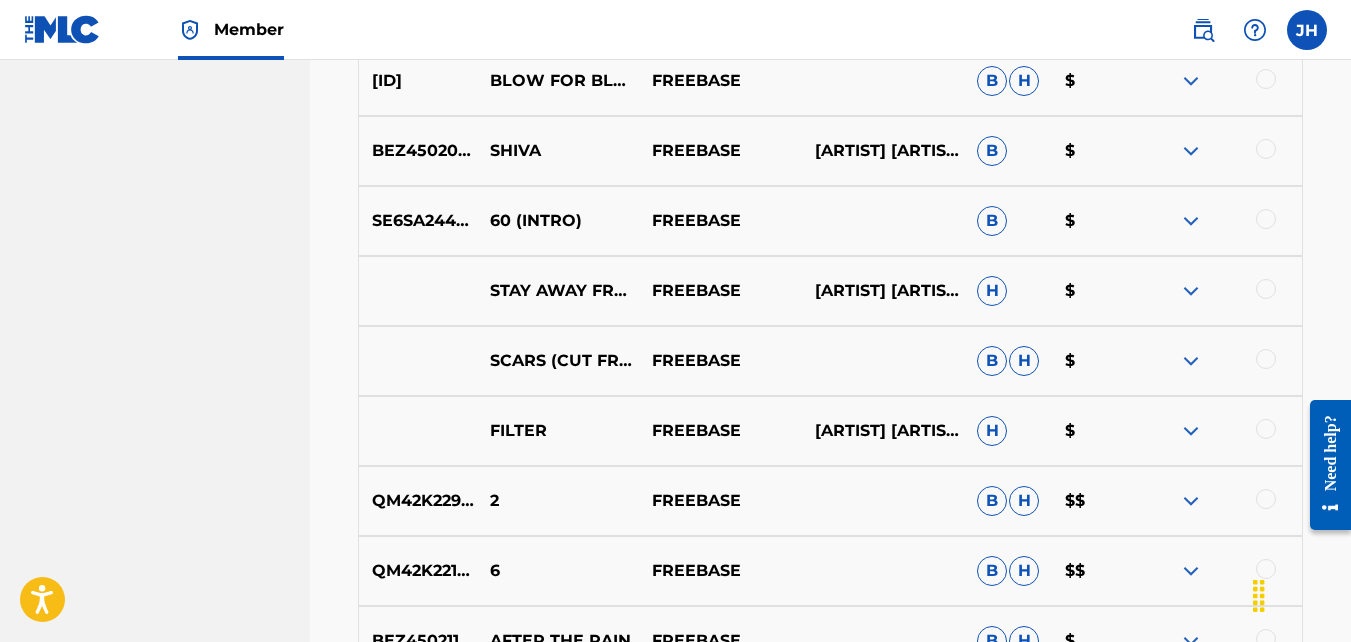 scroll, scrollTop: 2610, scrollLeft: 0, axis: vertical 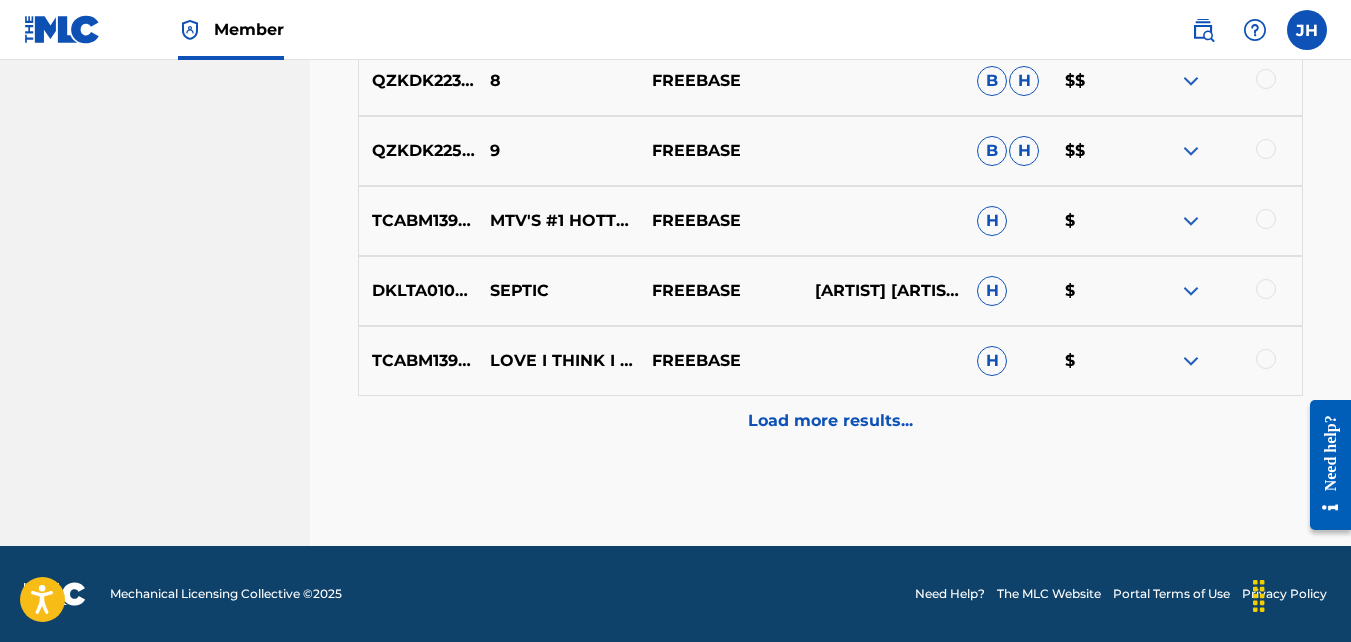 click on "Load more results..." at bounding box center (830, 421) 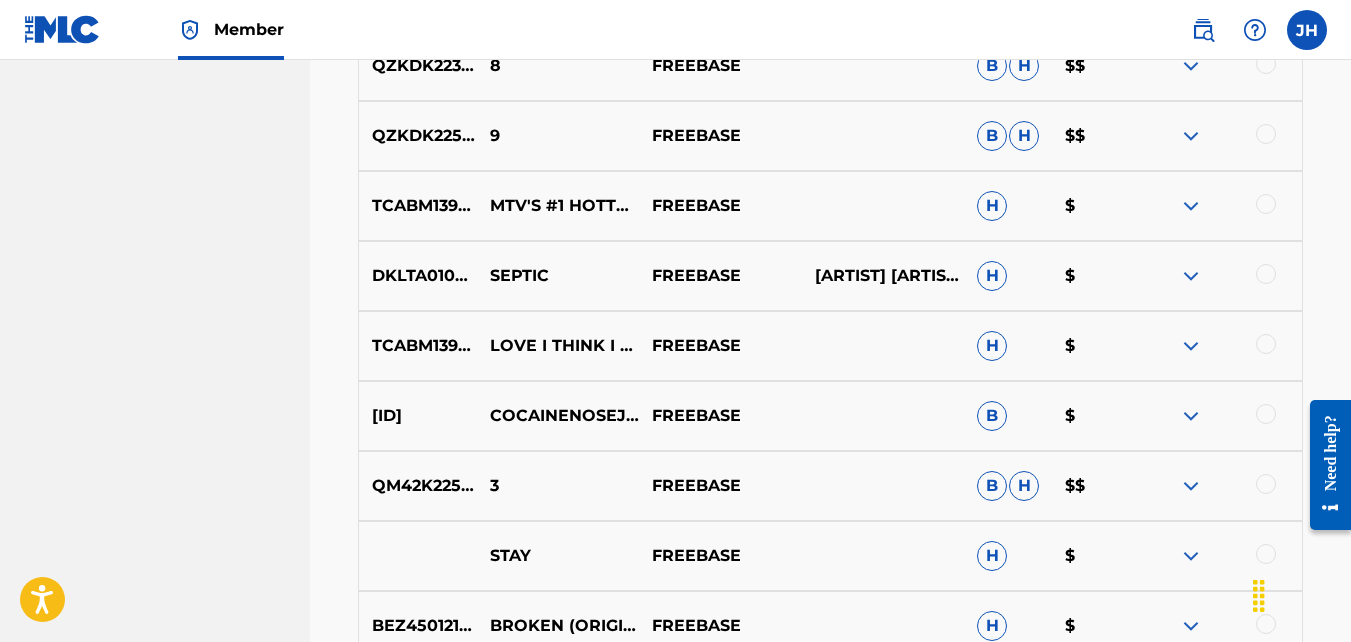 scroll, scrollTop: 2626, scrollLeft: 0, axis: vertical 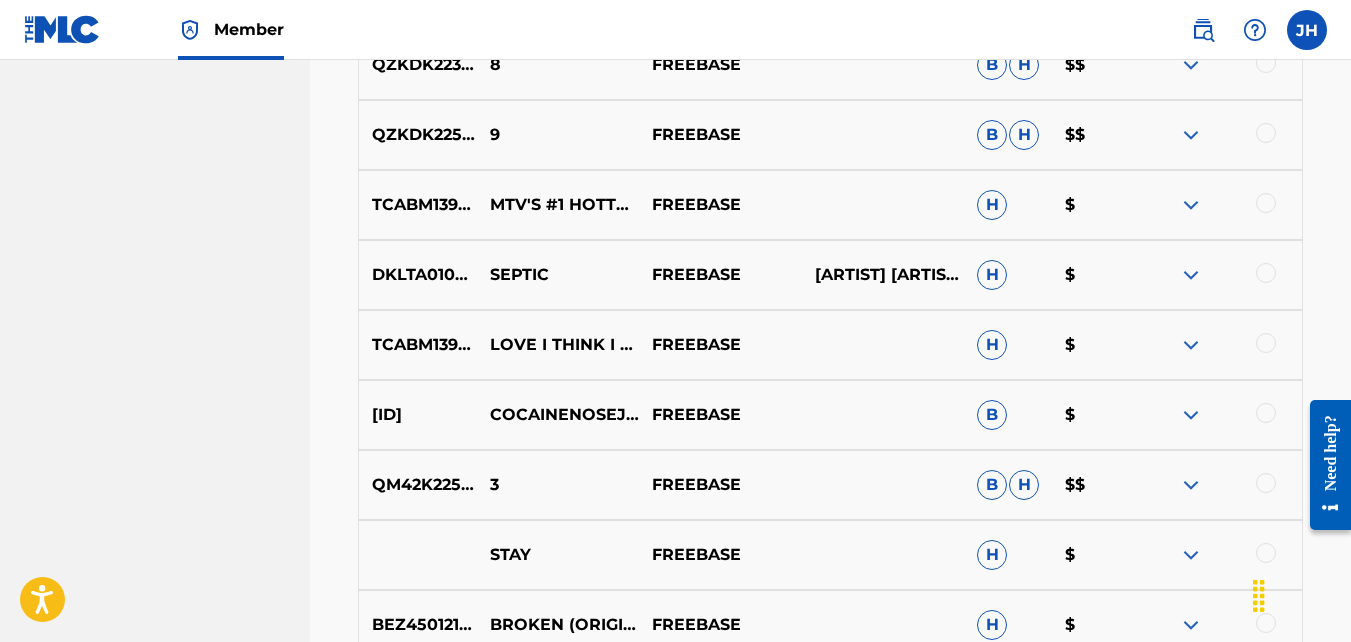 drag, startPoint x: 1193, startPoint y: 138, endPoint x: 1178, endPoint y: 130, distance: 17 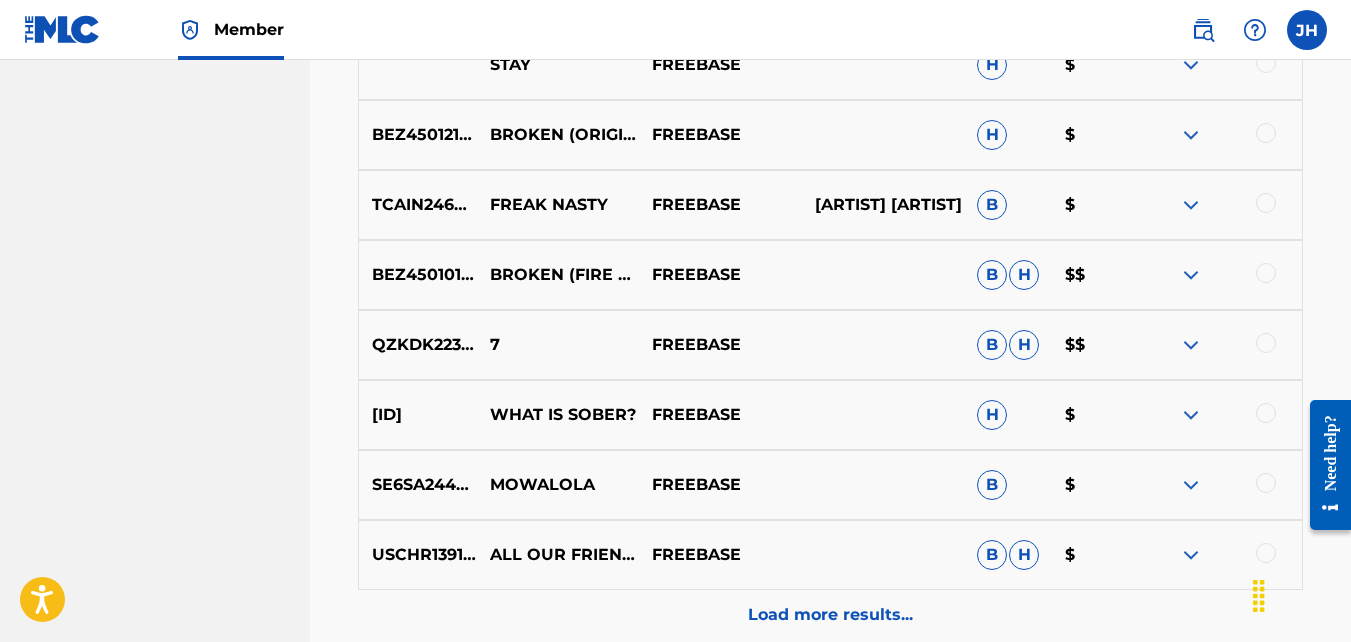 scroll, scrollTop: 3398, scrollLeft: 0, axis: vertical 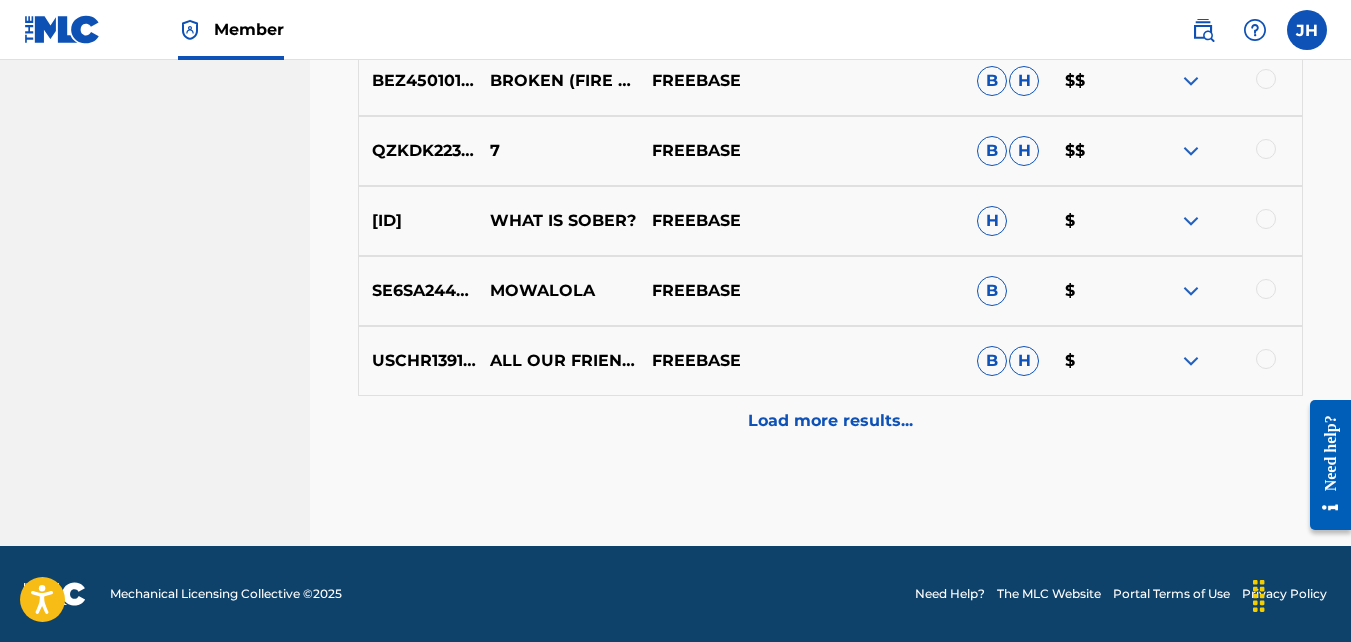 click on "USCHR1391612 ALL OUR FRIENDS ARE DEAD FREEBASE B H $" at bounding box center (830, 361) 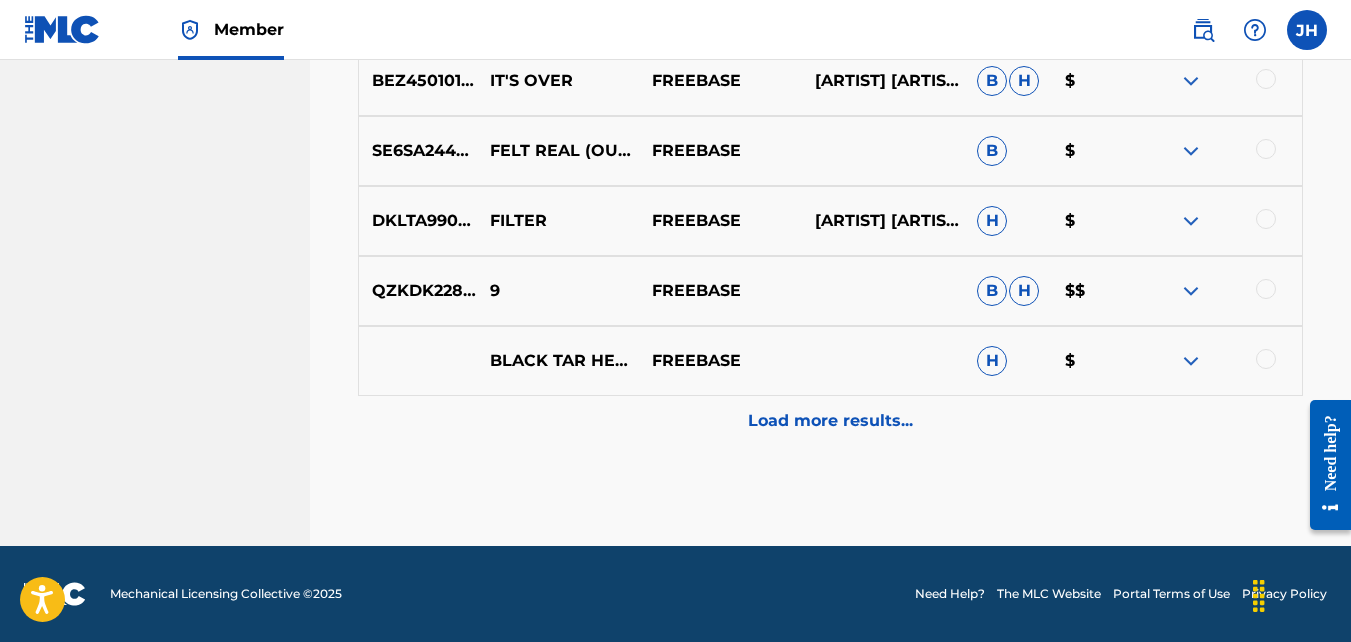 click on "Load more results..." at bounding box center (830, 421) 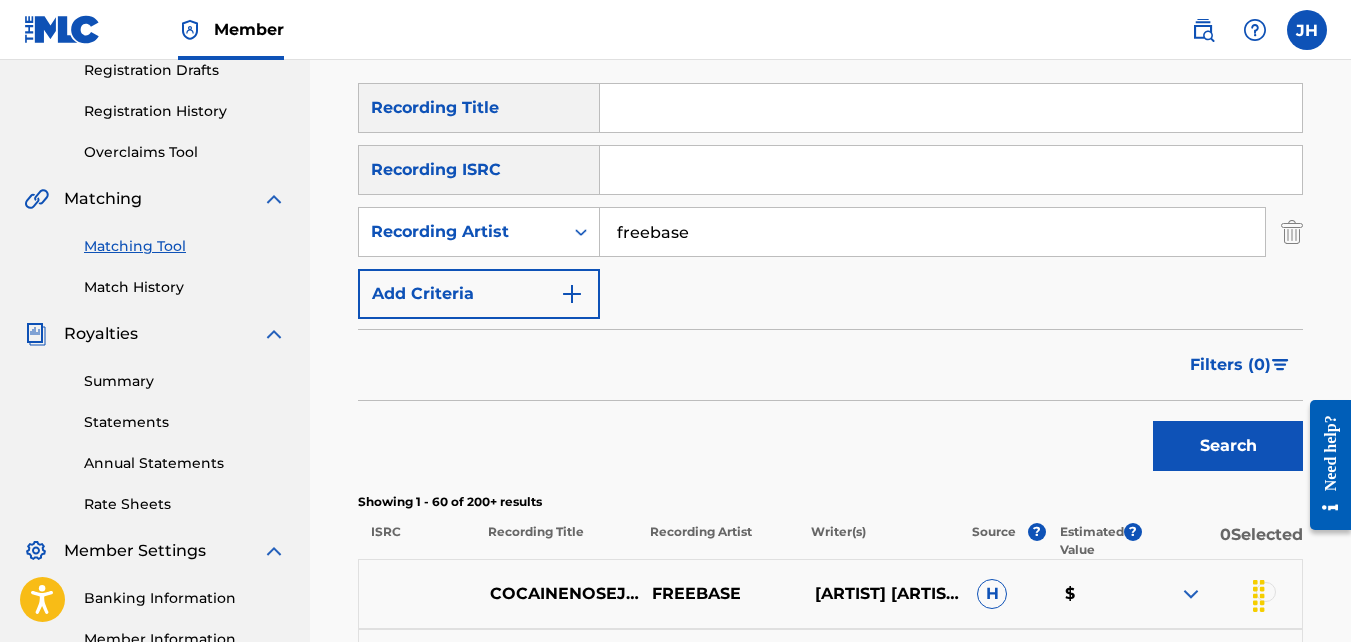 scroll, scrollTop: 0, scrollLeft: 0, axis: both 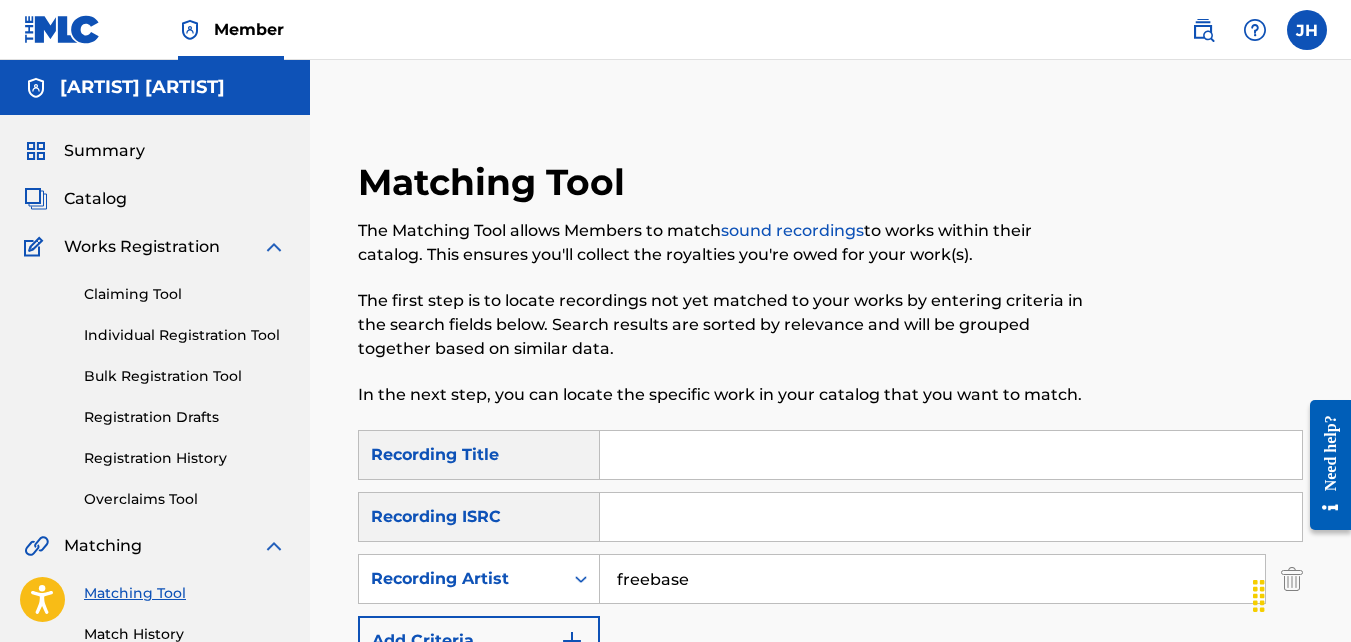 click at bounding box center [951, 455] 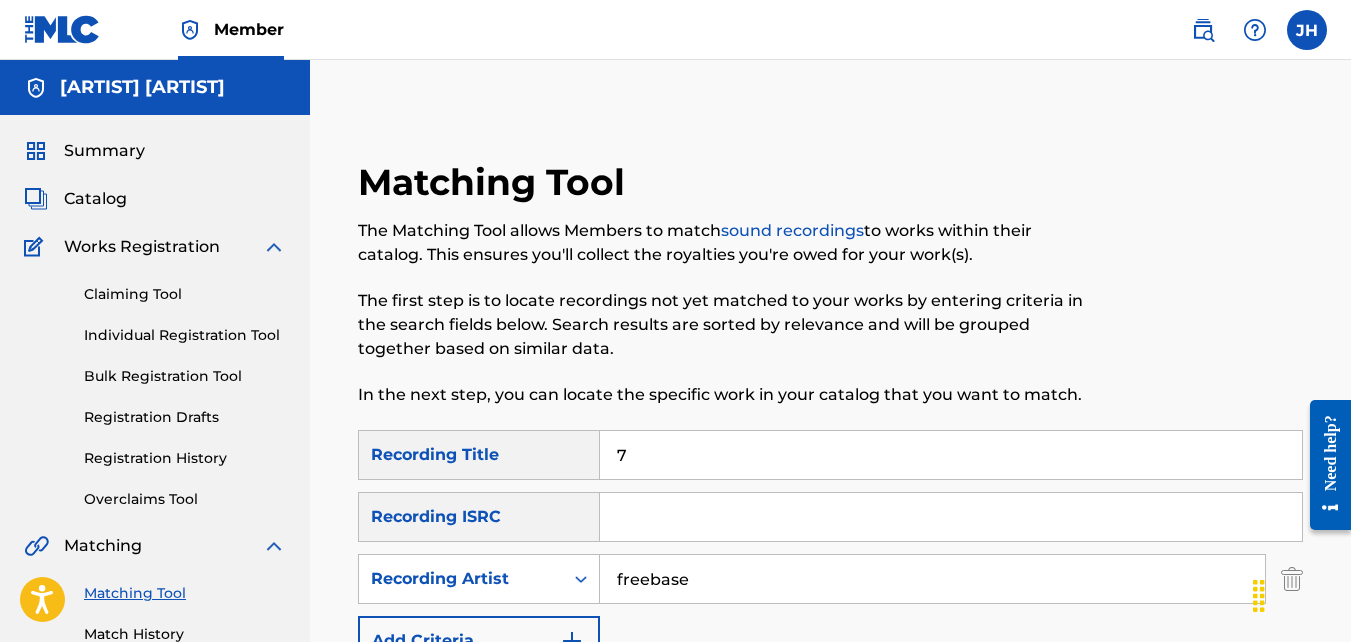 type on "7" 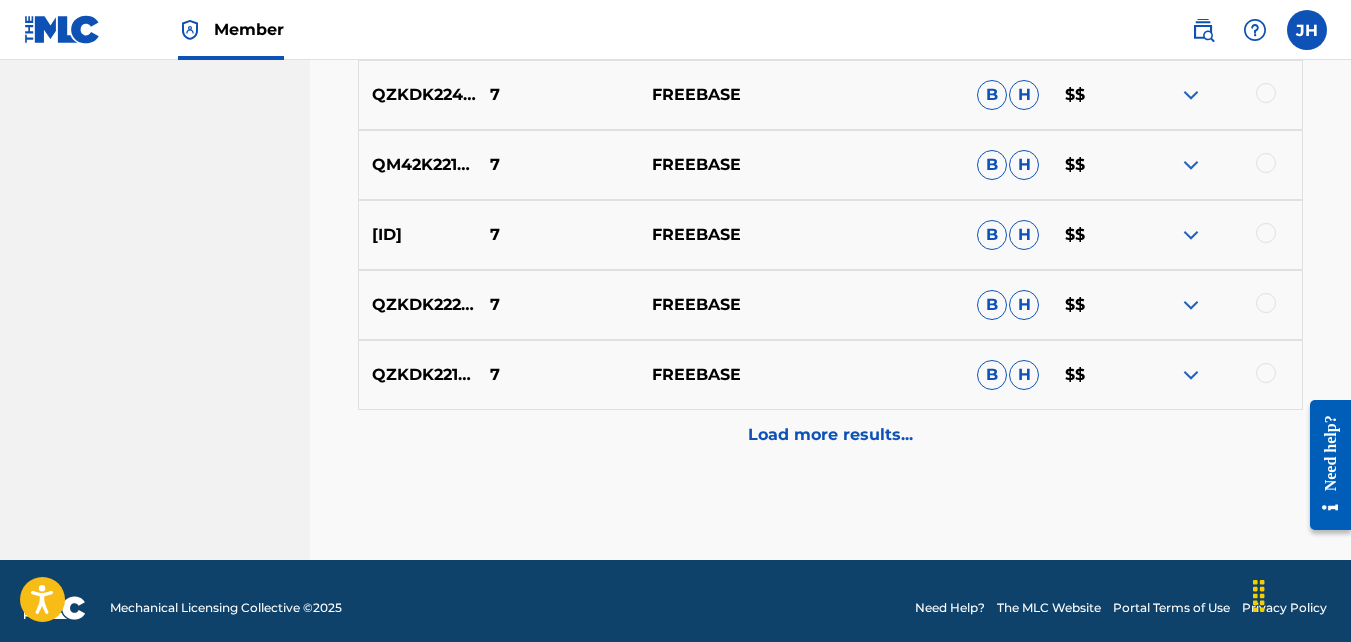 scroll, scrollTop: 1210, scrollLeft: 0, axis: vertical 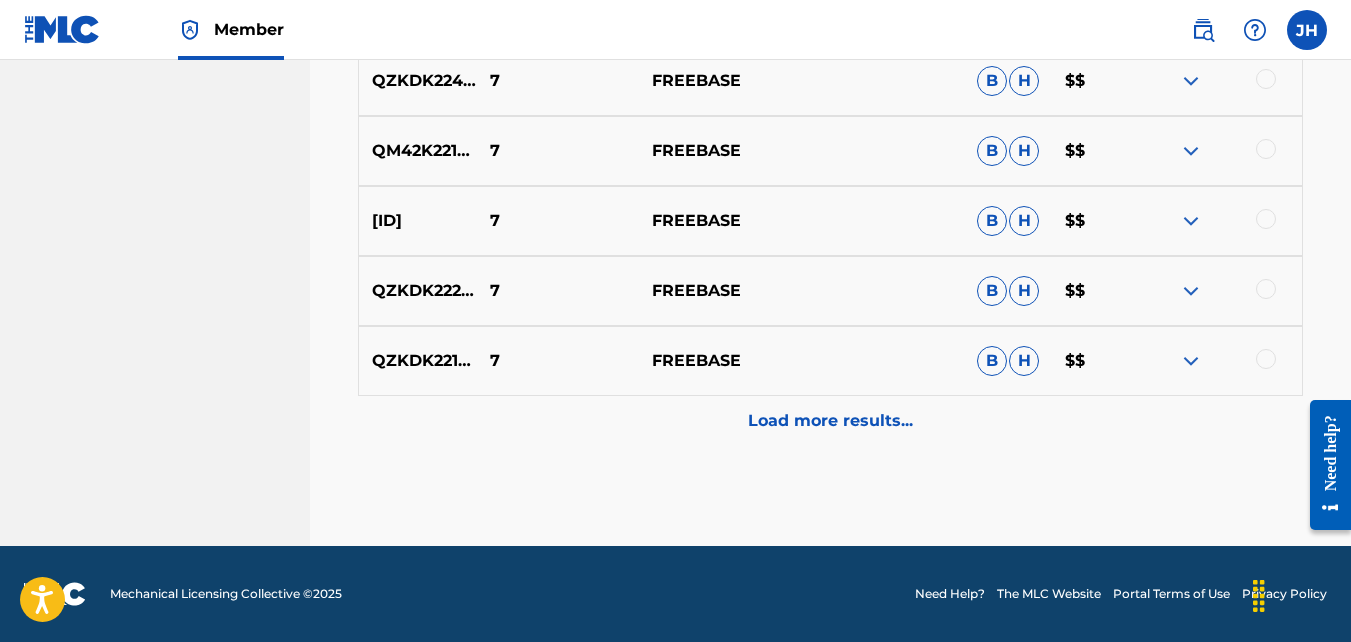 click on "Load more results..." at bounding box center [830, 421] 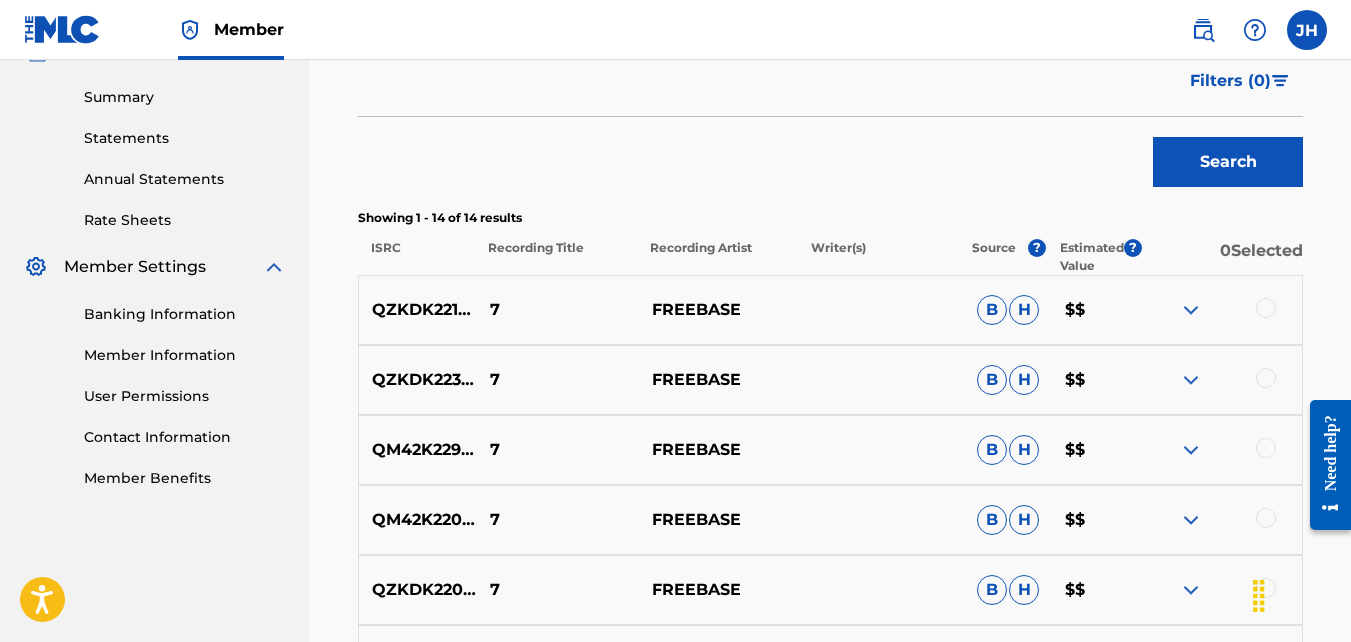 scroll, scrollTop: 630, scrollLeft: 0, axis: vertical 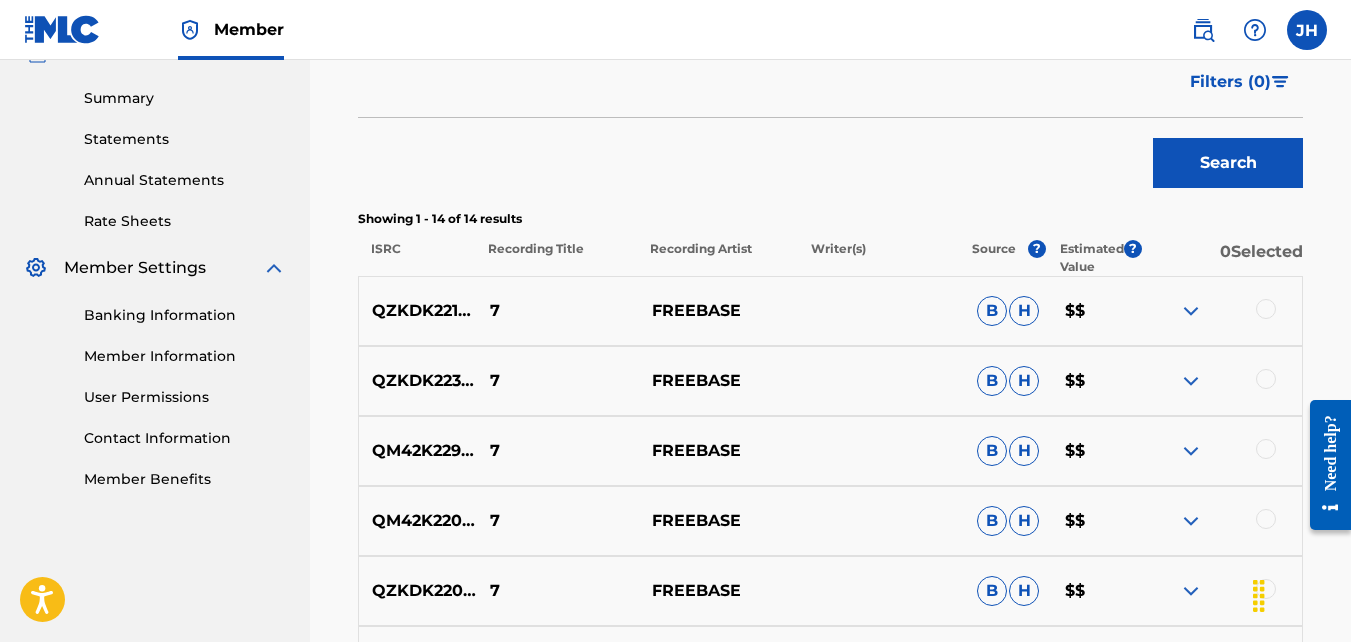 click at bounding box center [1191, 311] 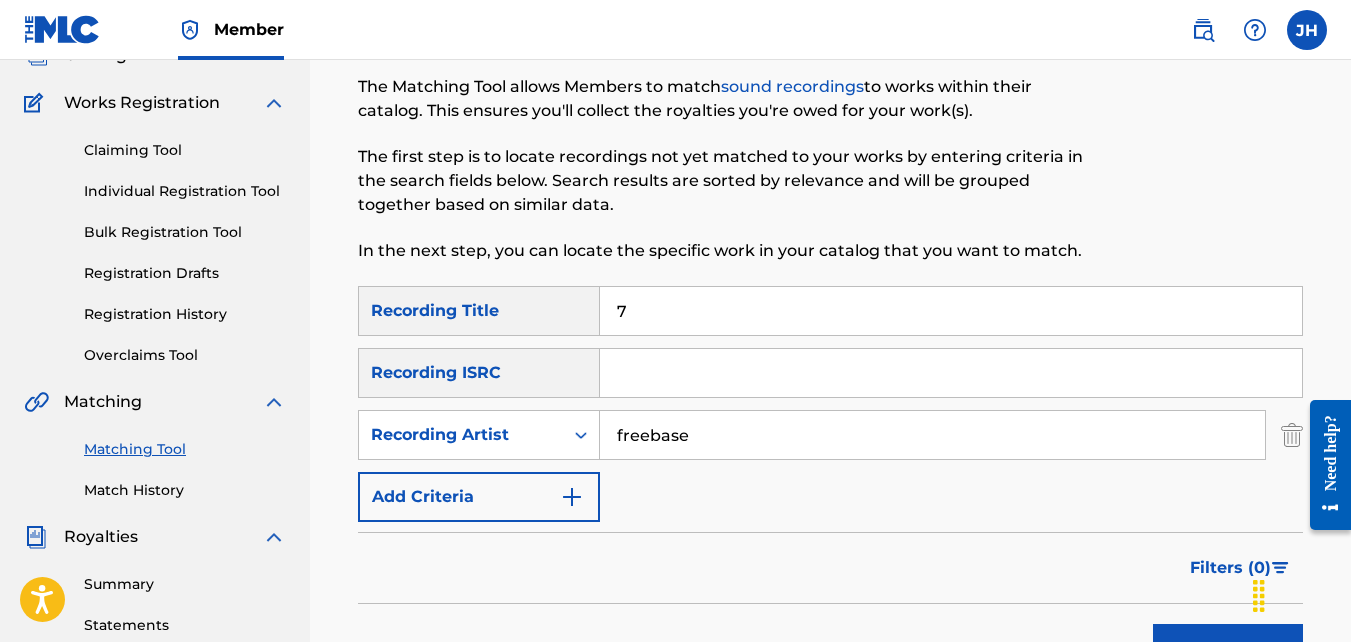 scroll, scrollTop: 0, scrollLeft: 0, axis: both 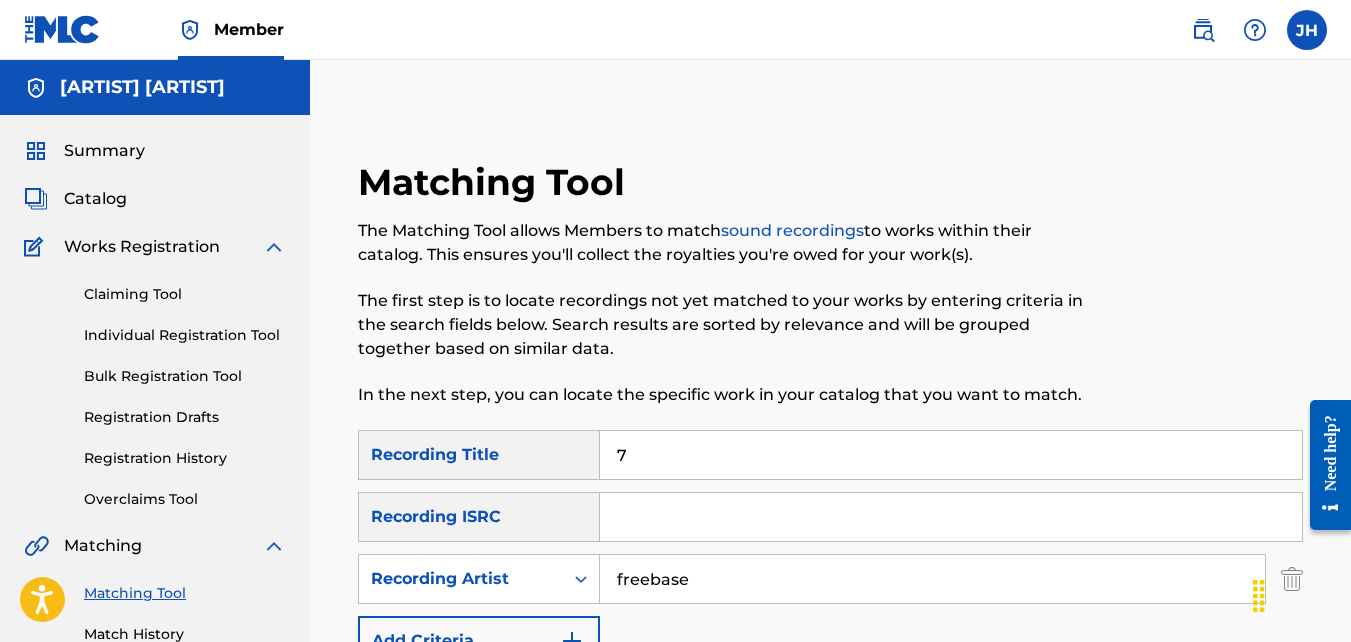 click on "7" at bounding box center [951, 455] 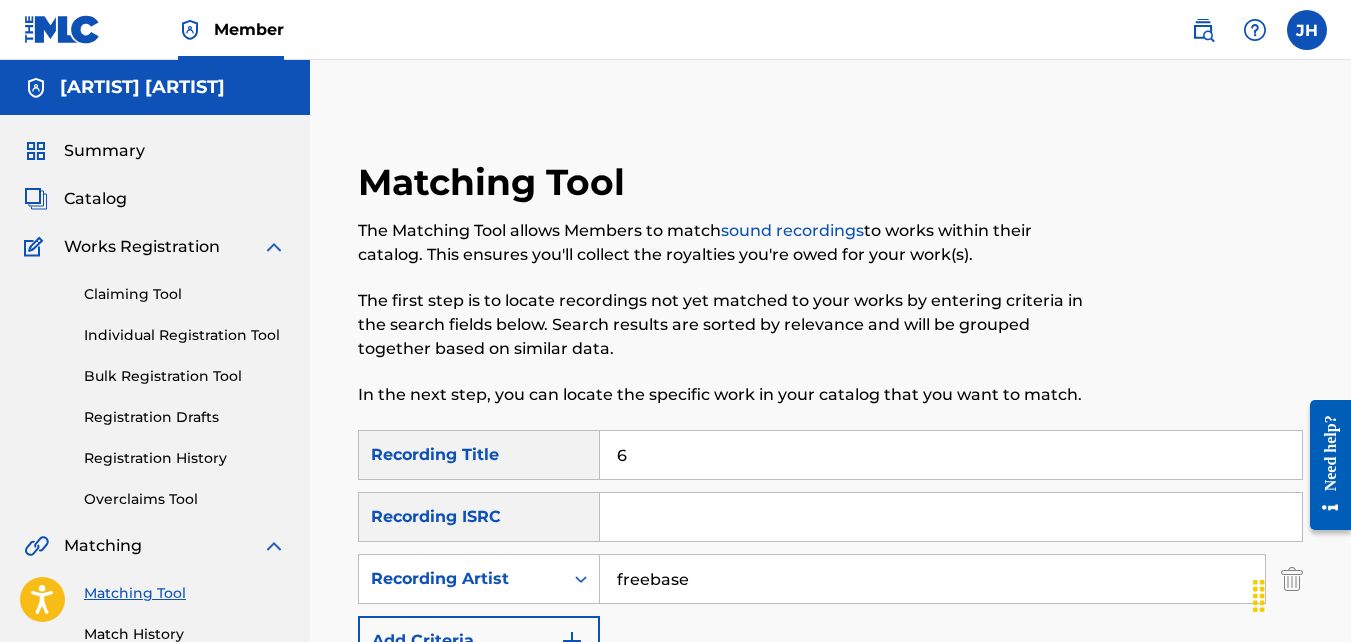 type on "6" 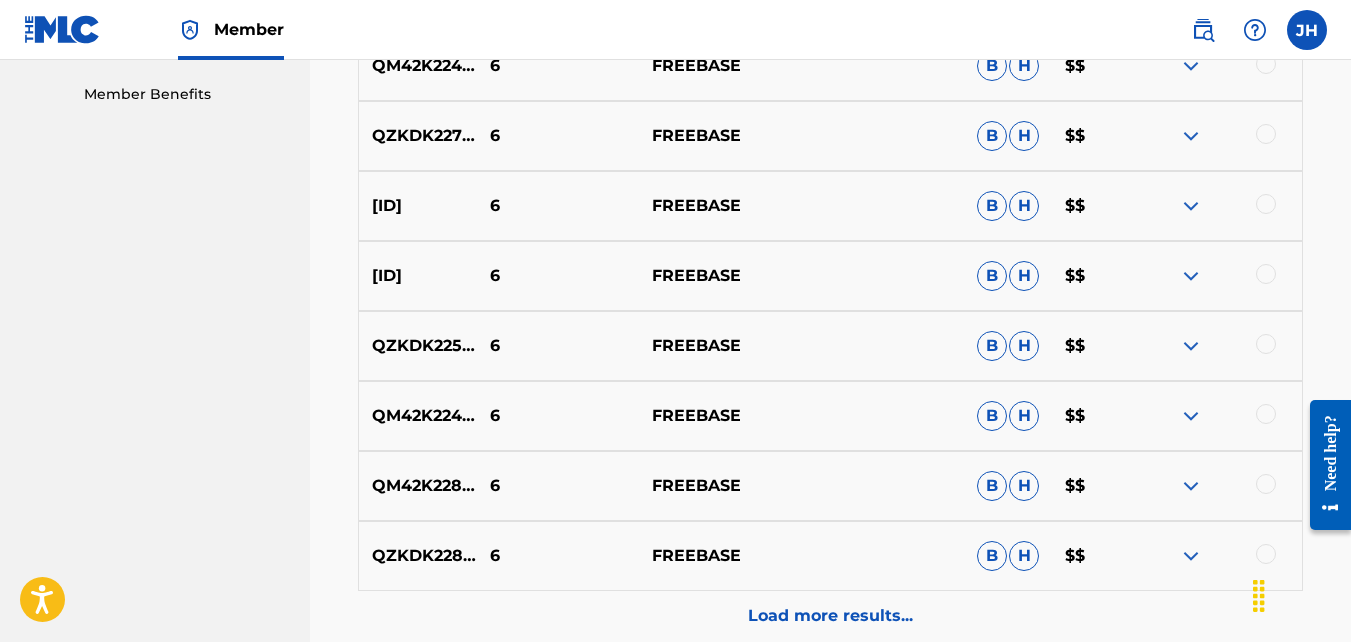 scroll, scrollTop: 1020, scrollLeft: 0, axis: vertical 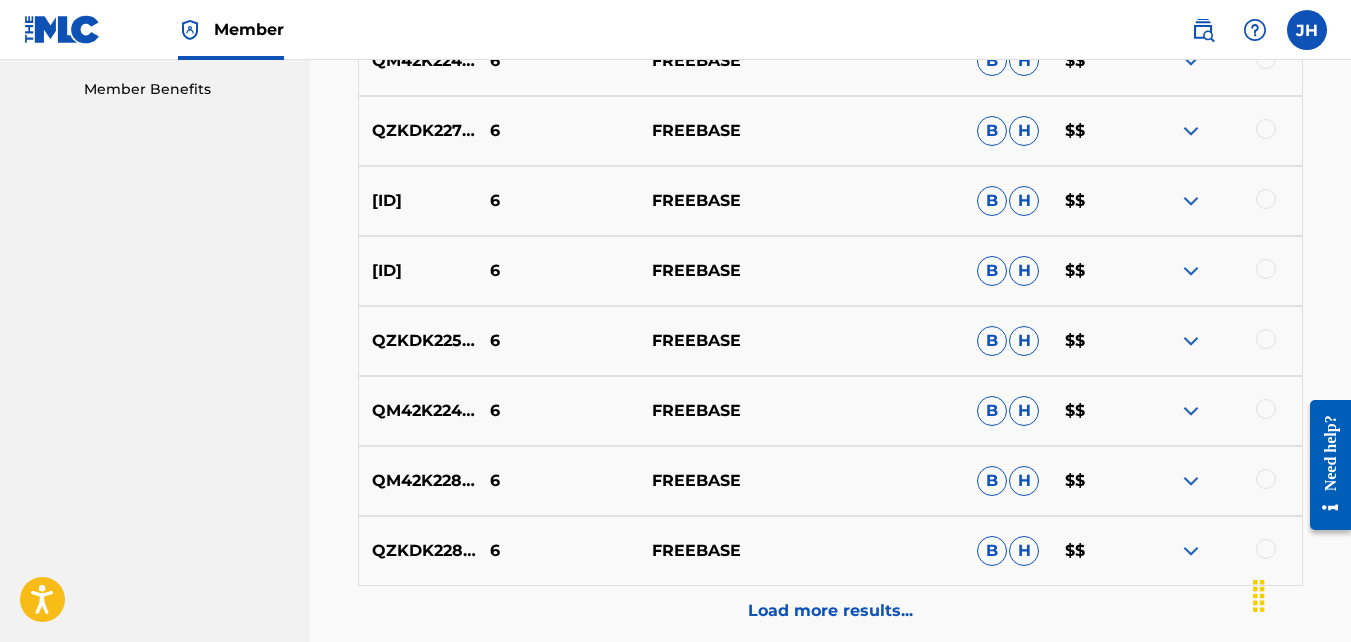 click on "Load more results..." at bounding box center (830, 611) 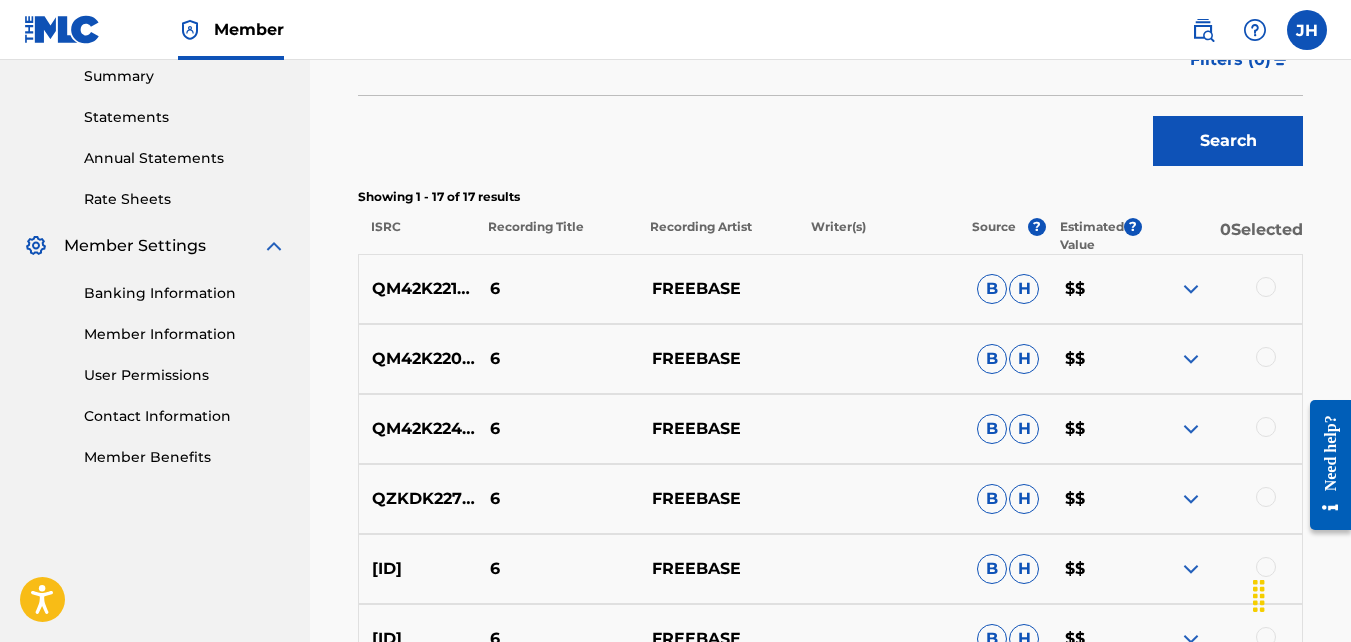 scroll, scrollTop: 658, scrollLeft: 0, axis: vertical 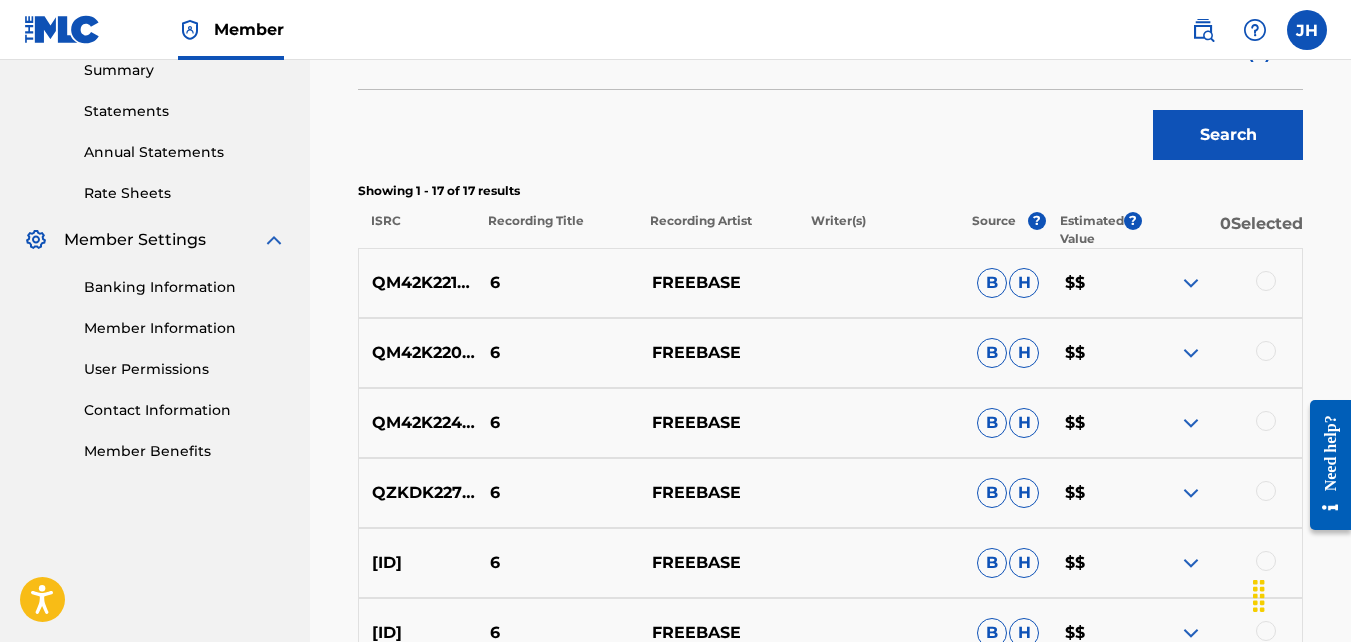 click at bounding box center (1191, 283) 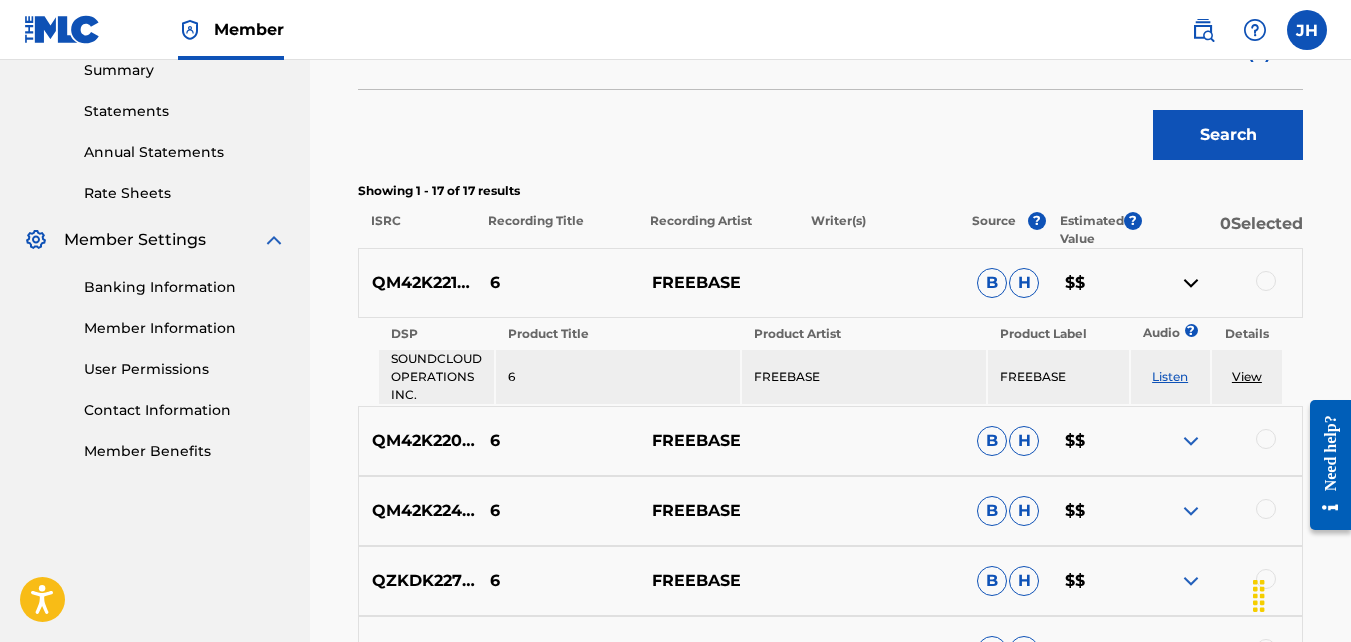 drag, startPoint x: 1236, startPoint y: 381, endPoint x: 1236, endPoint y: 398, distance: 17 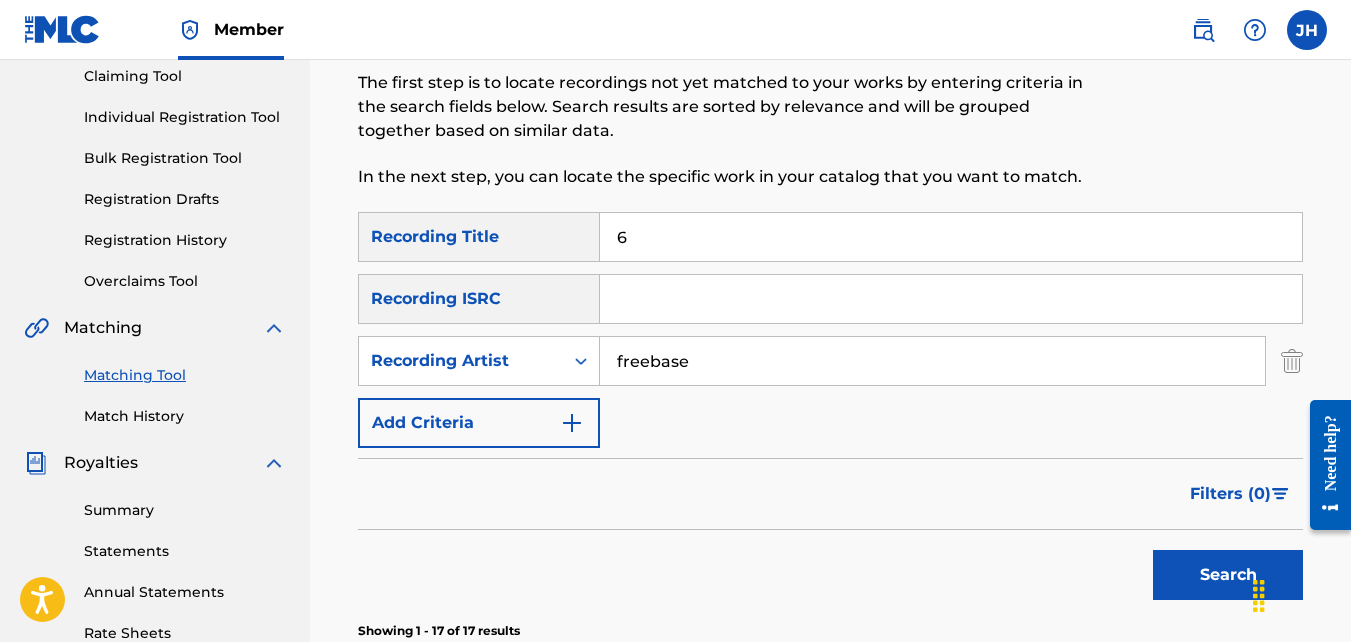 scroll, scrollTop: 217, scrollLeft: 0, axis: vertical 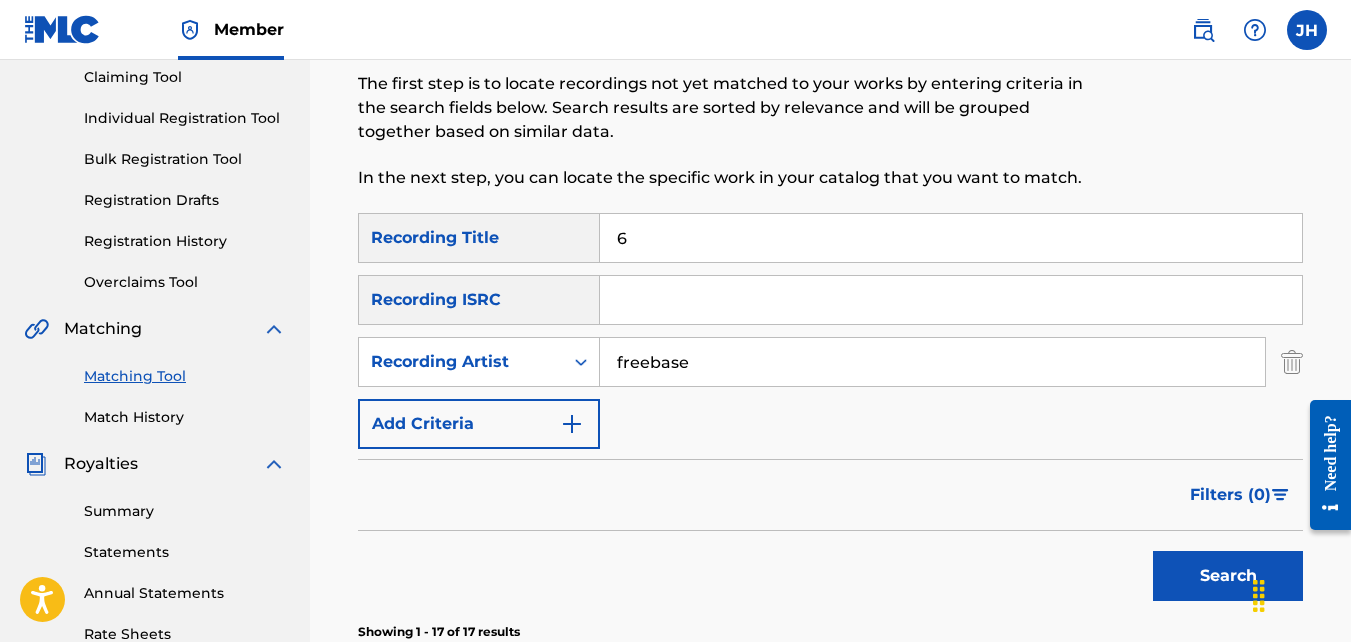 click on "6" at bounding box center [951, 238] 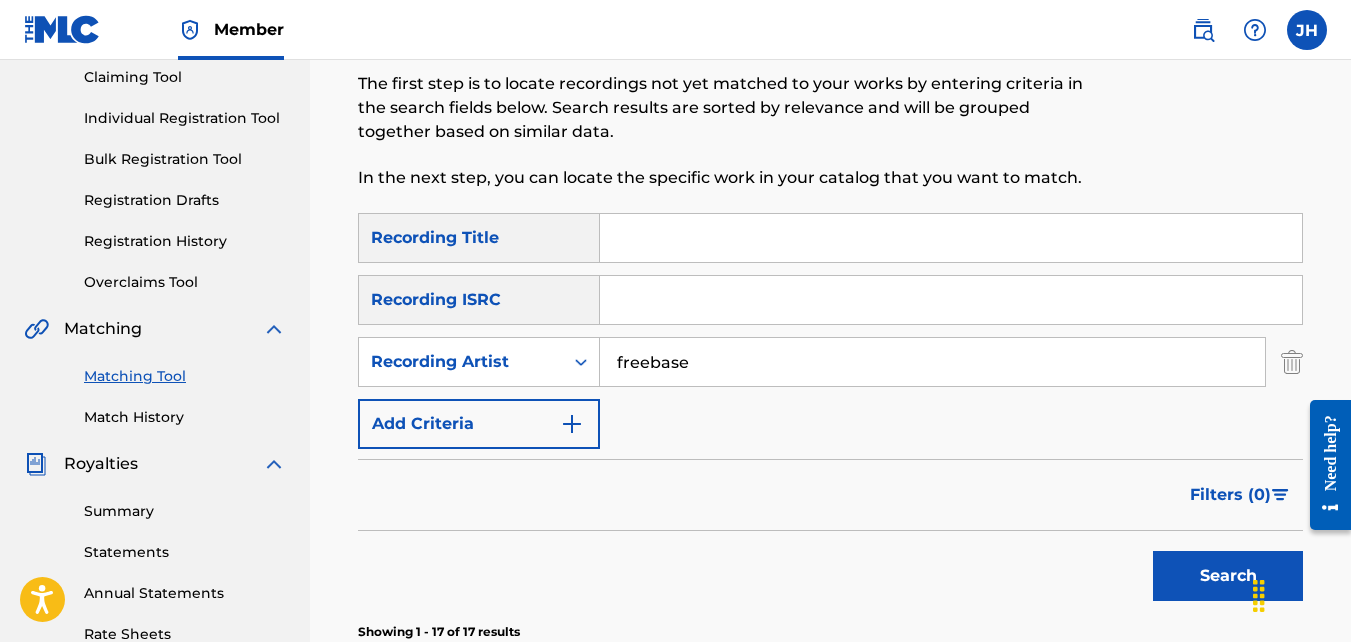 type 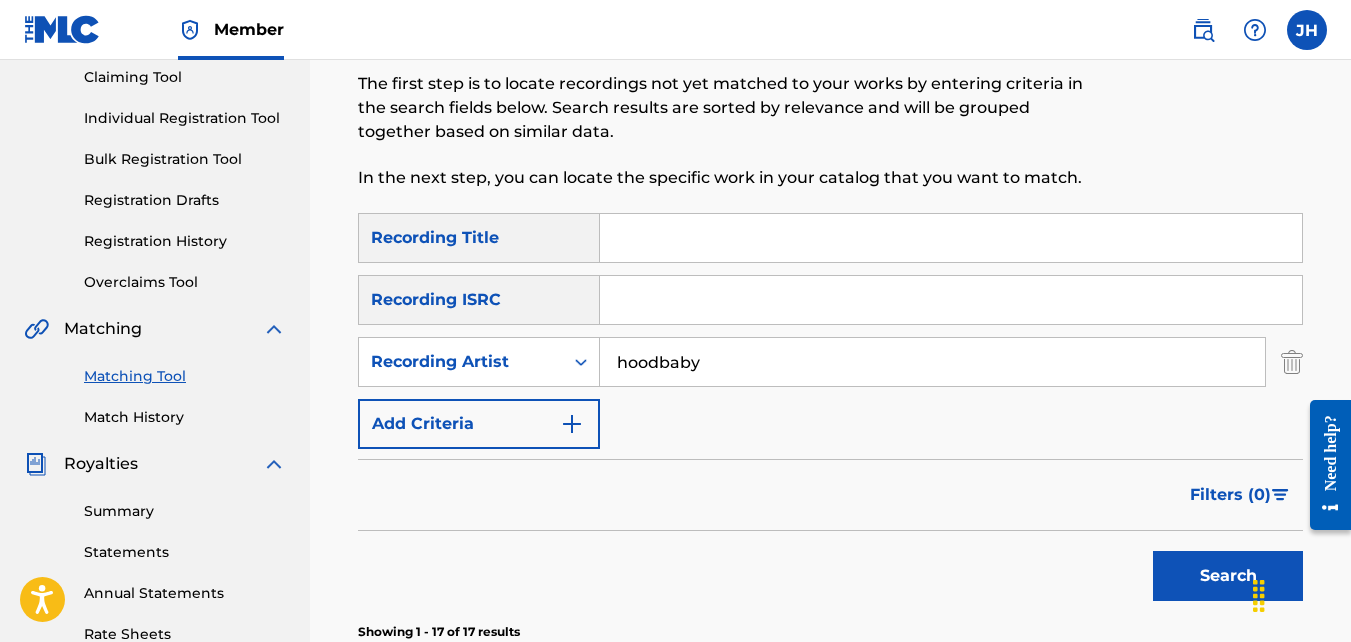 type on "hoodbaby" 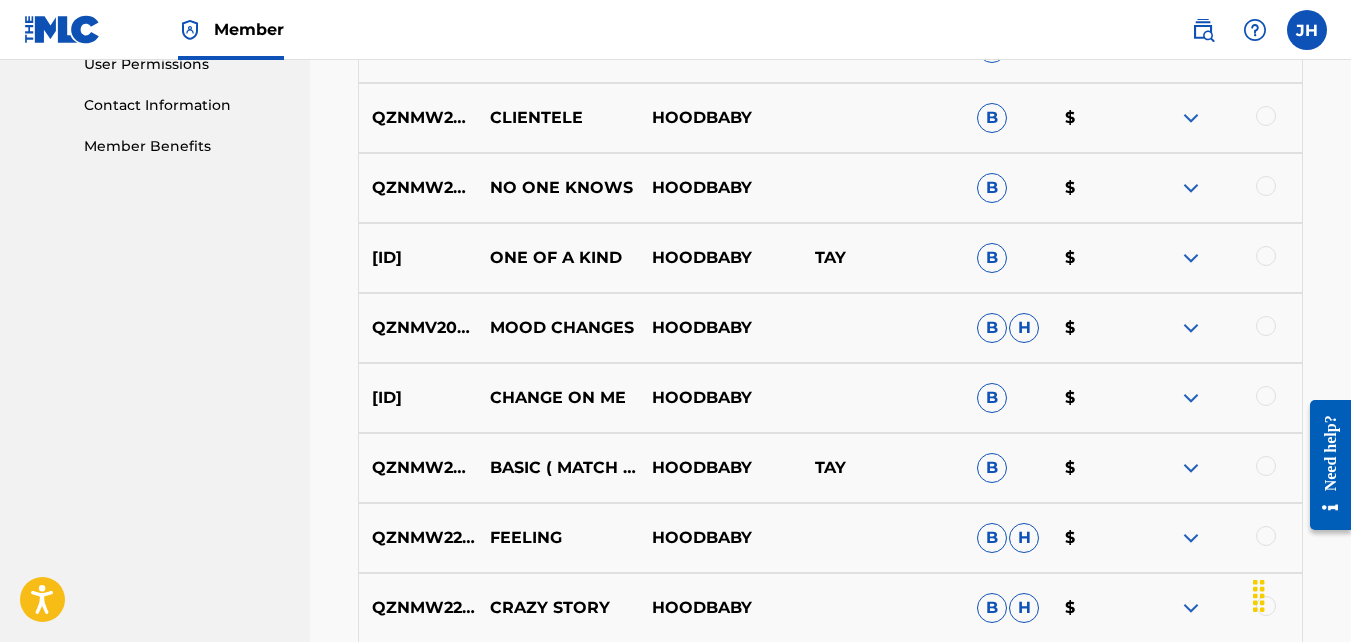scroll, scrollTop: 1210, scrollLeft: 0, axis: vertical 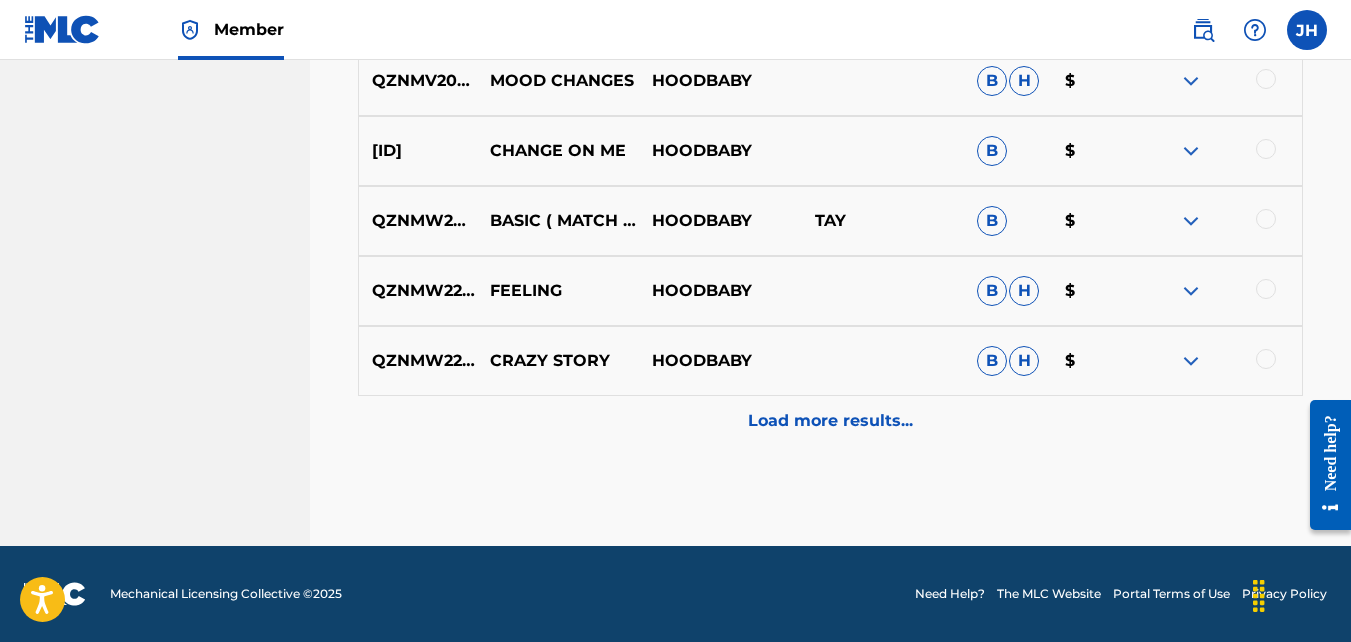 click on "Load more results..." at bounding box center [830, 421] 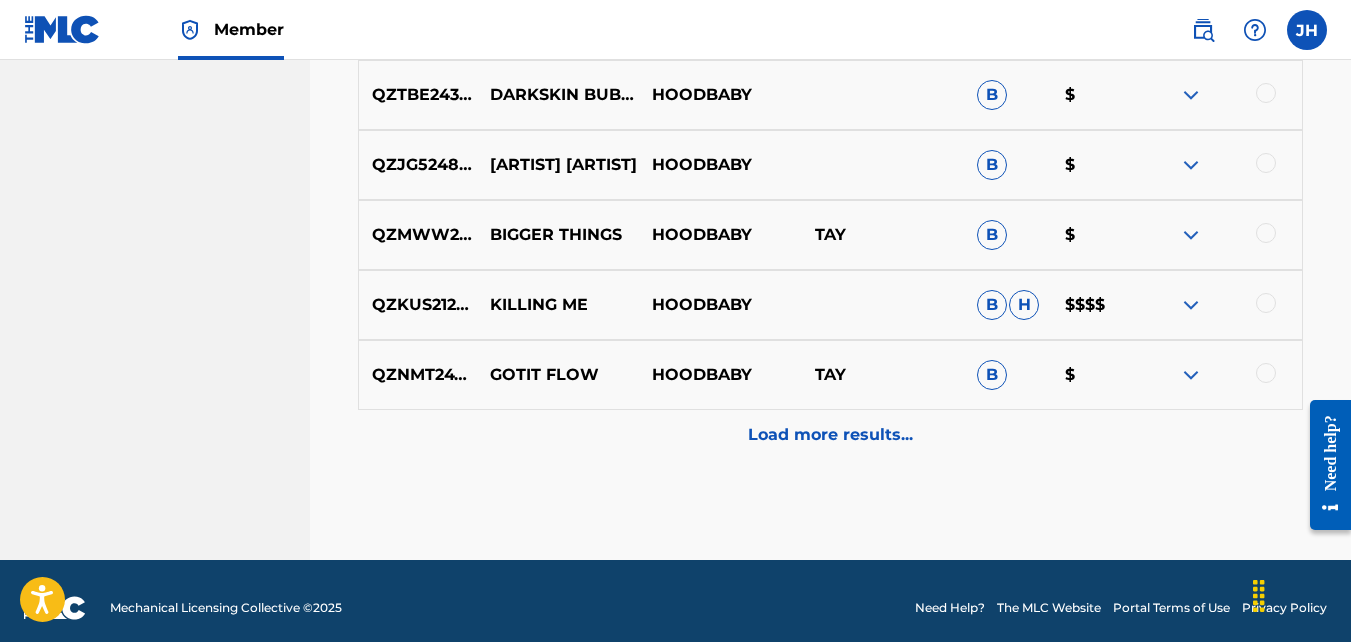 scroll, scrollTop: 1910, scrollLeft: 0, axis: vertical 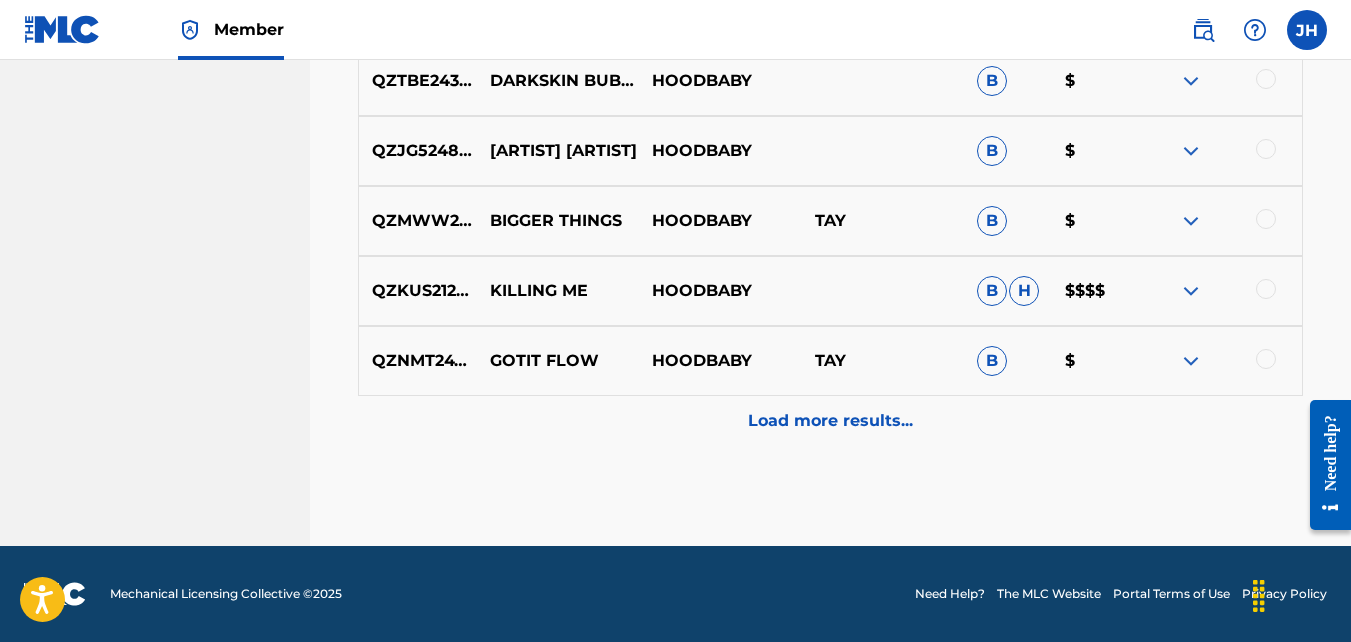 click at bounding box center [1191, 291] 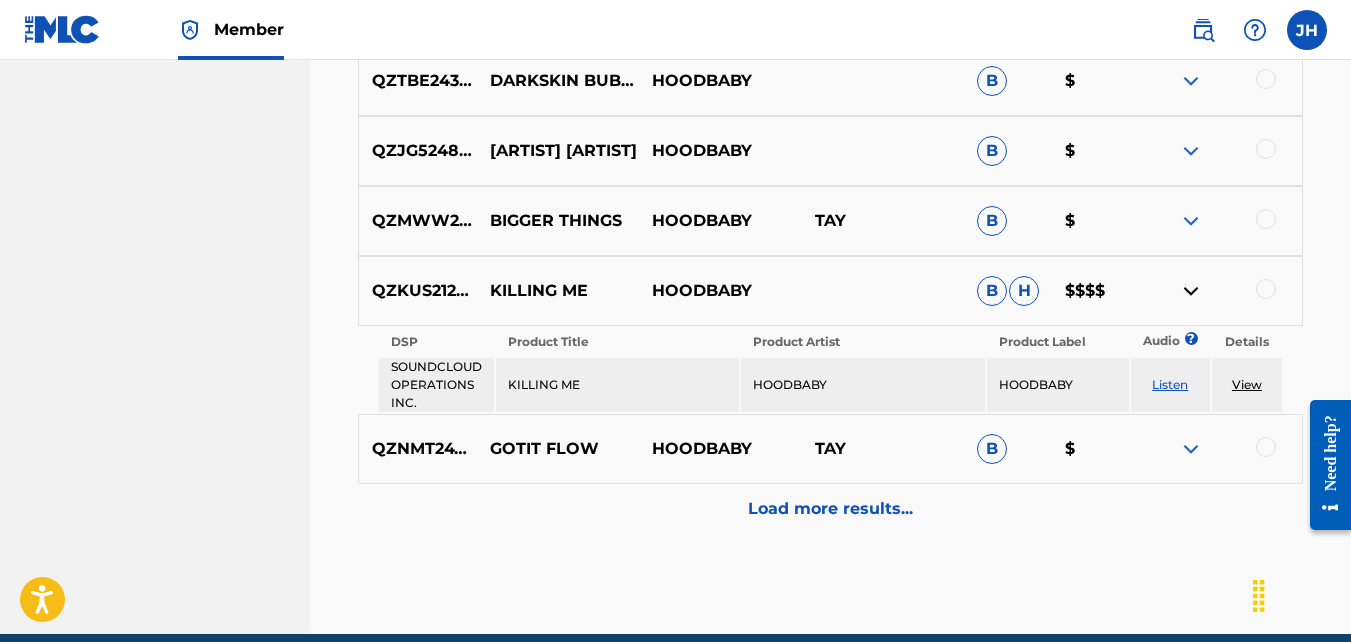 click on "View" at bounding box center (1247, 384) 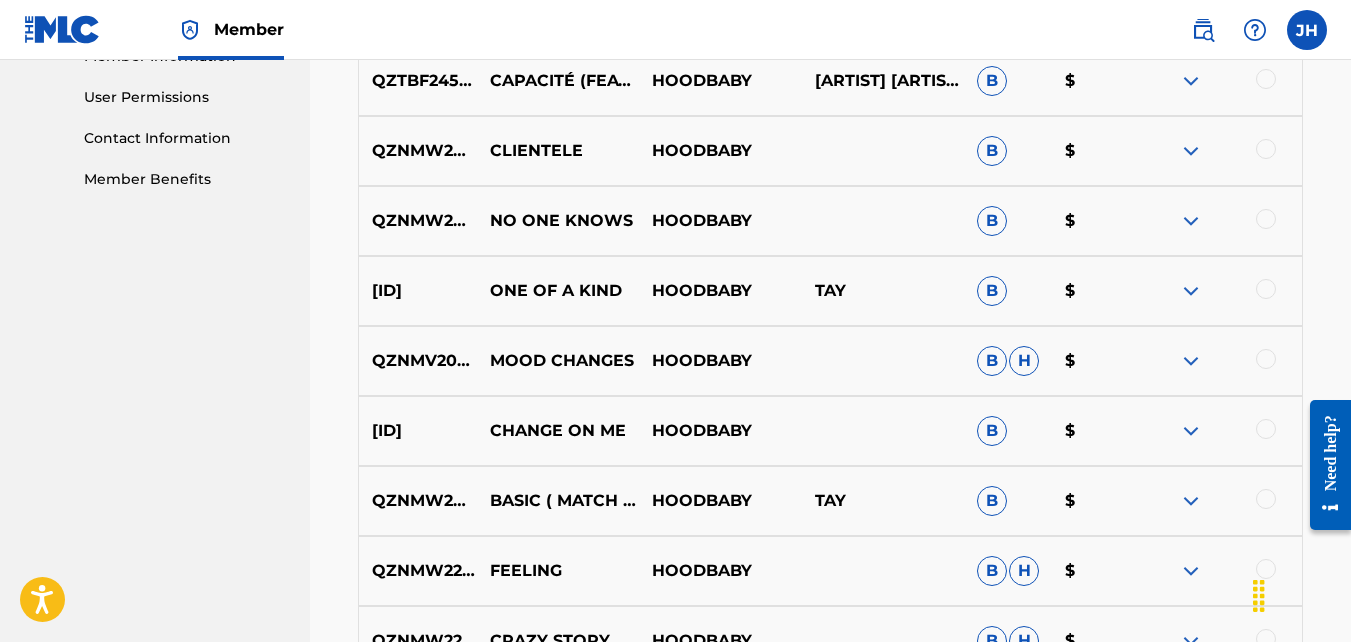 scroll, scrollTop: 0, scrollLeft: 0, axis: both 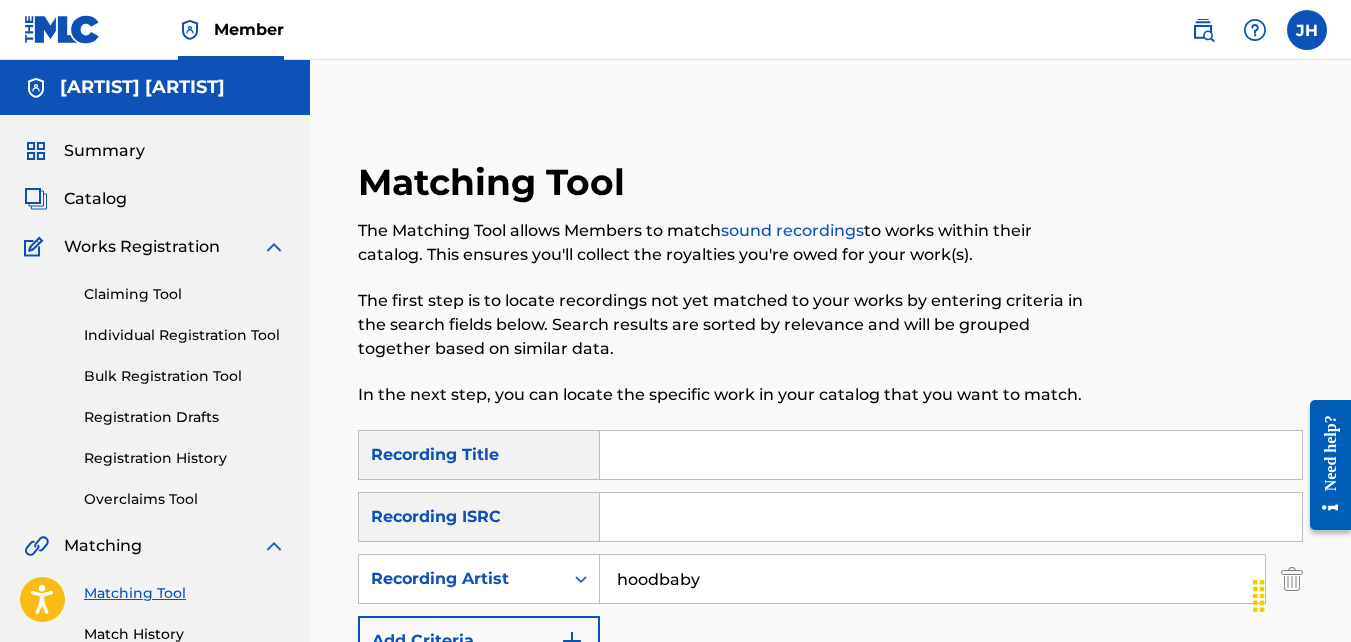 click at bounding box center [951, 455] 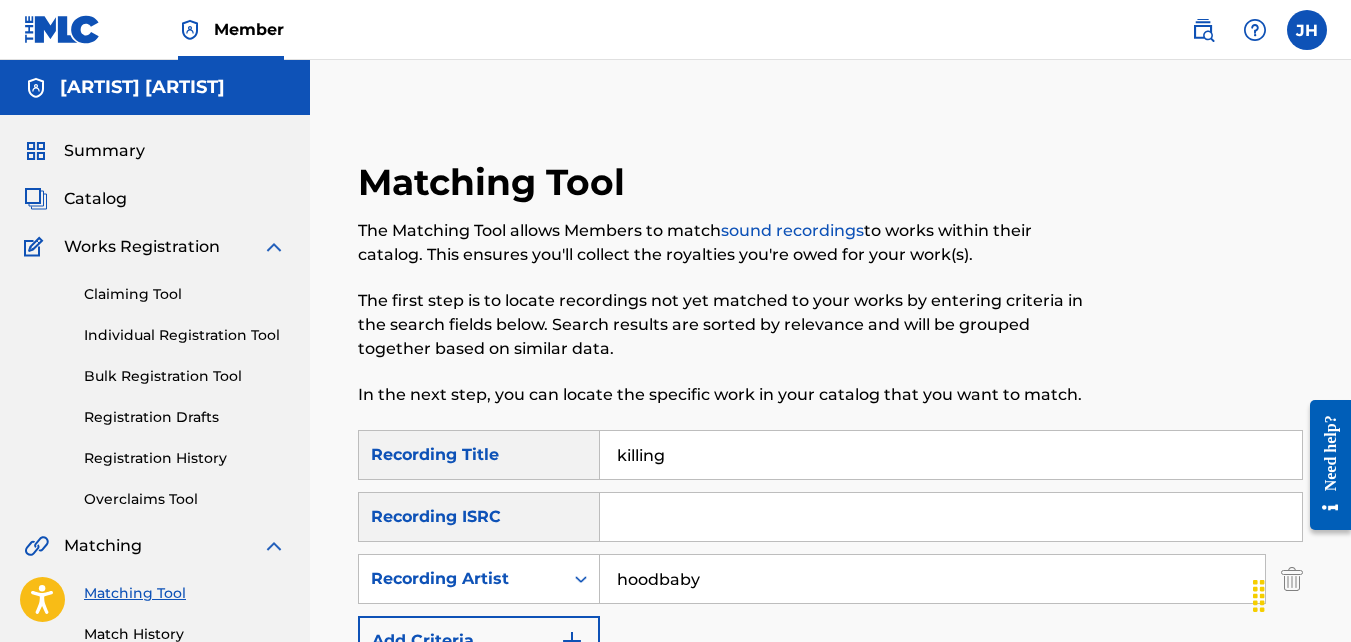 type on "Killing Me" 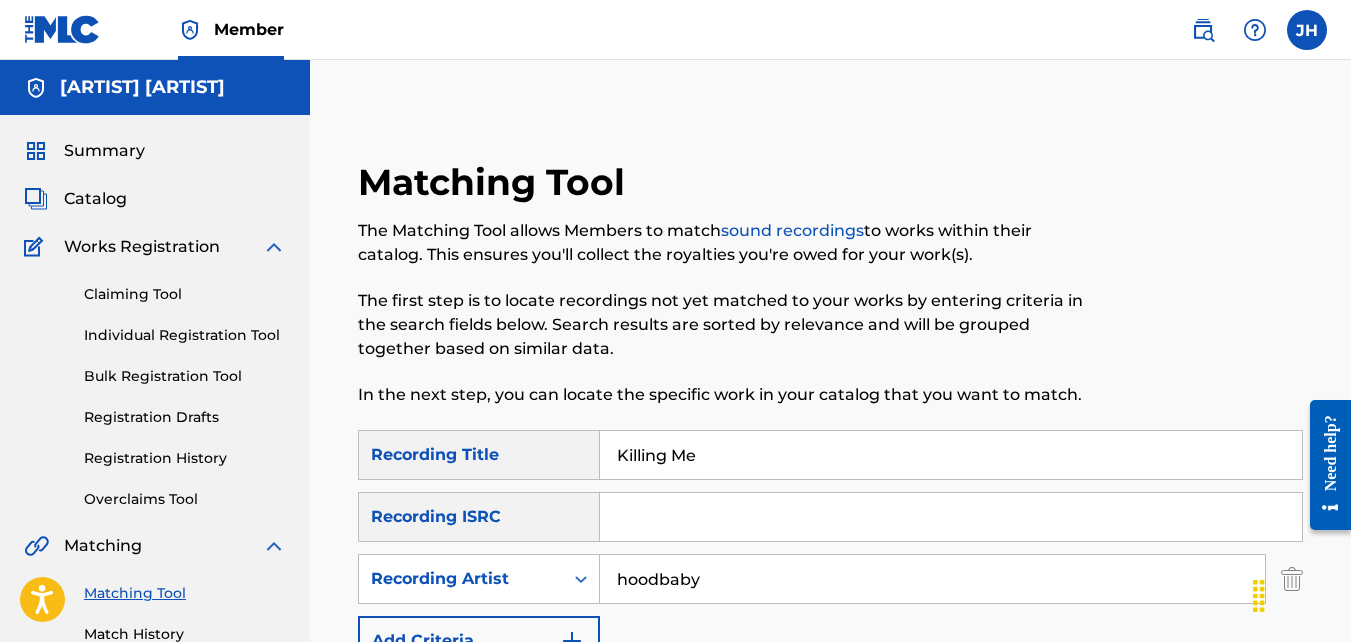 click on "Search" at bounding box center (1228, 793) 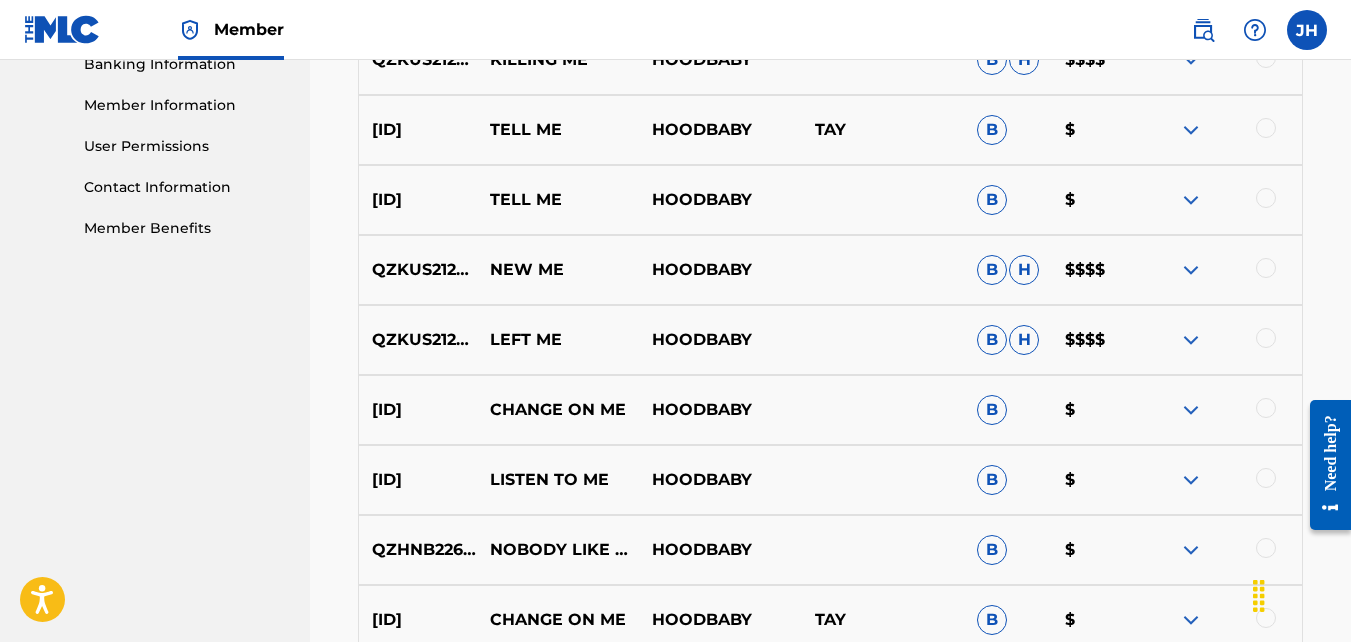 scroll, scrollTop: 882, scrollLeft: 0, axis: vertical 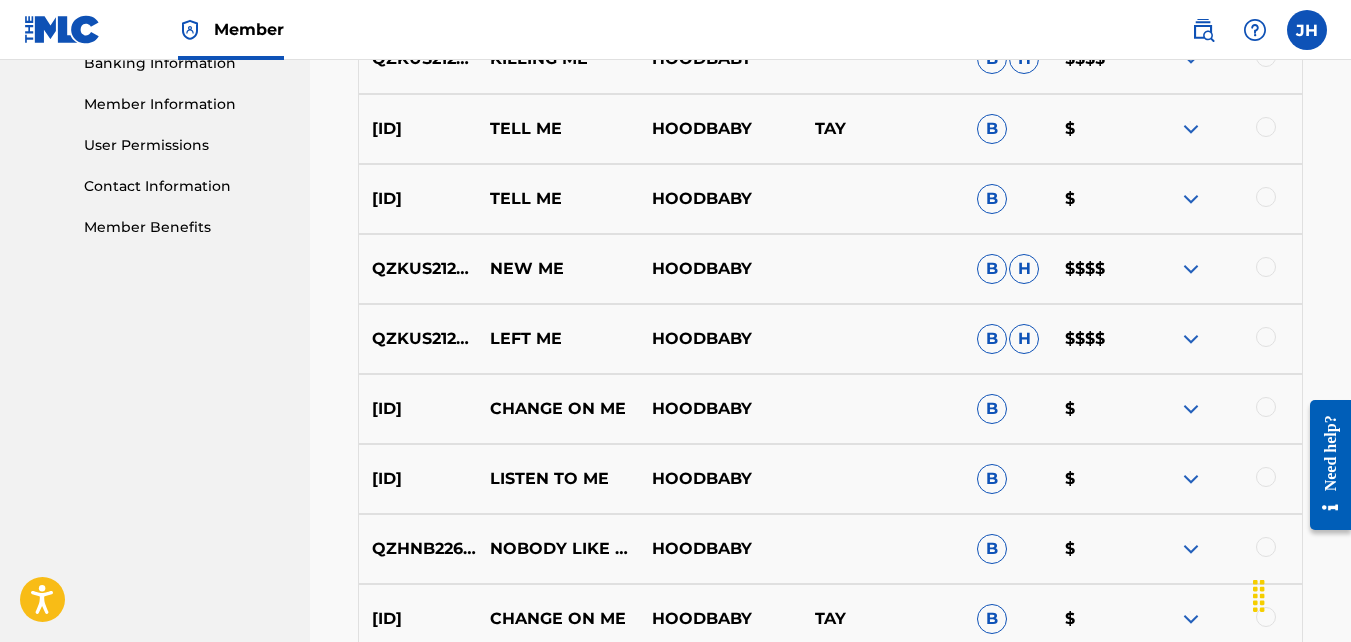 click at bounding box center (1191, 409) 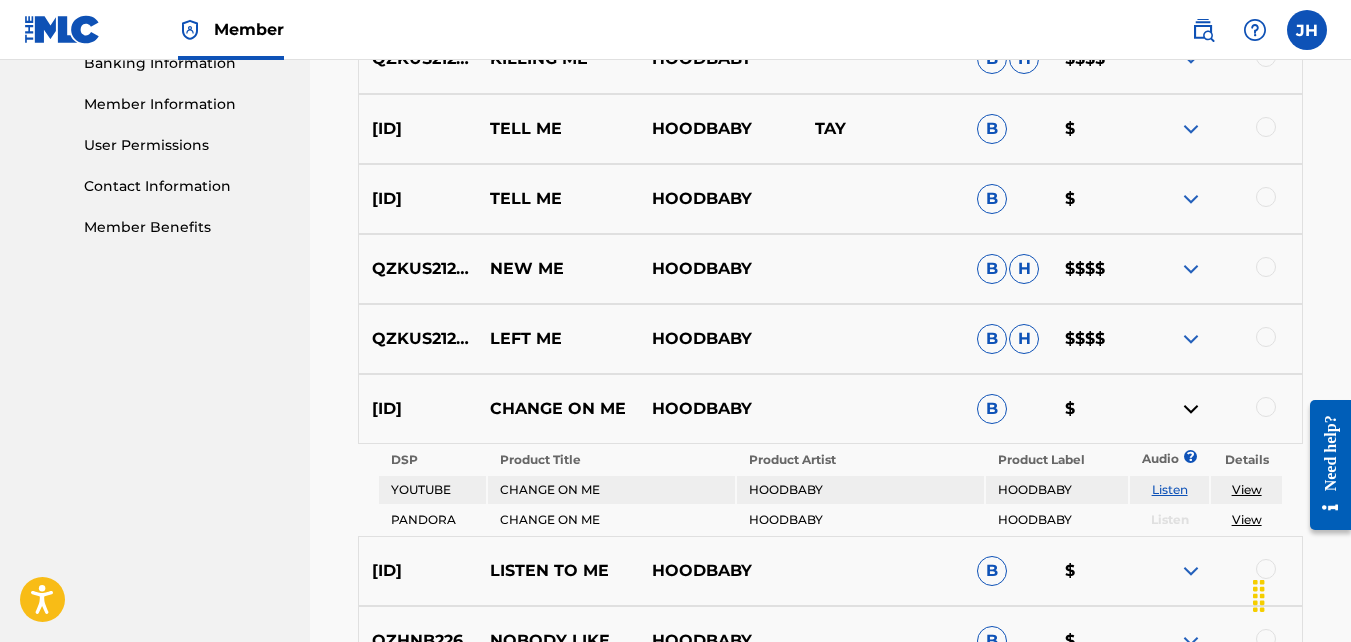 click on "View" at bounding box center (1247, 489) 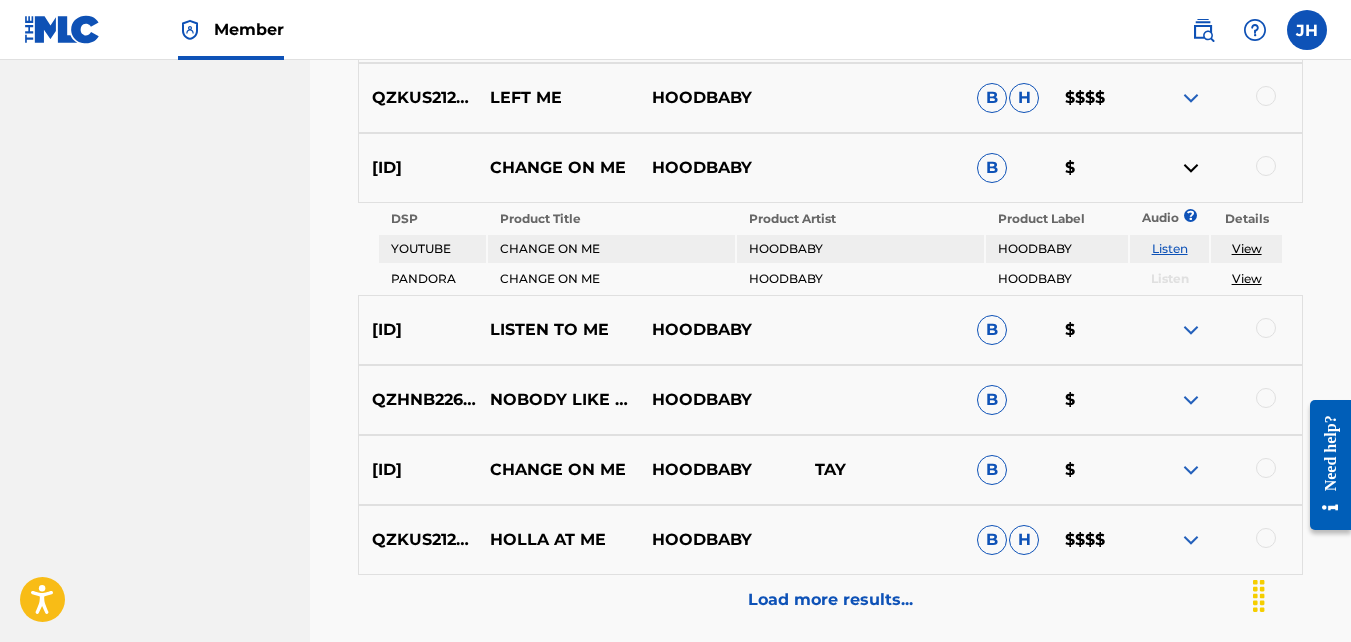 scroll, scrollTop: 1124, scrollLeft: 0, axis: vertical 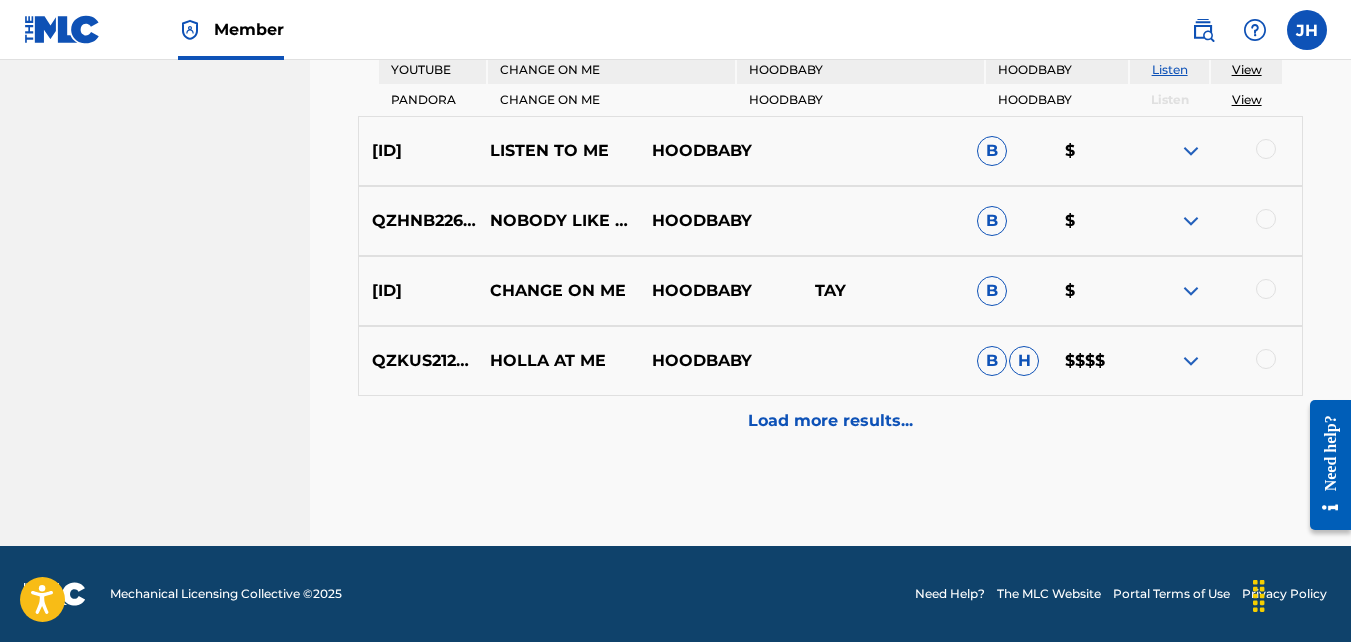 click on "Load more results..." at bounding box center (830, 421) 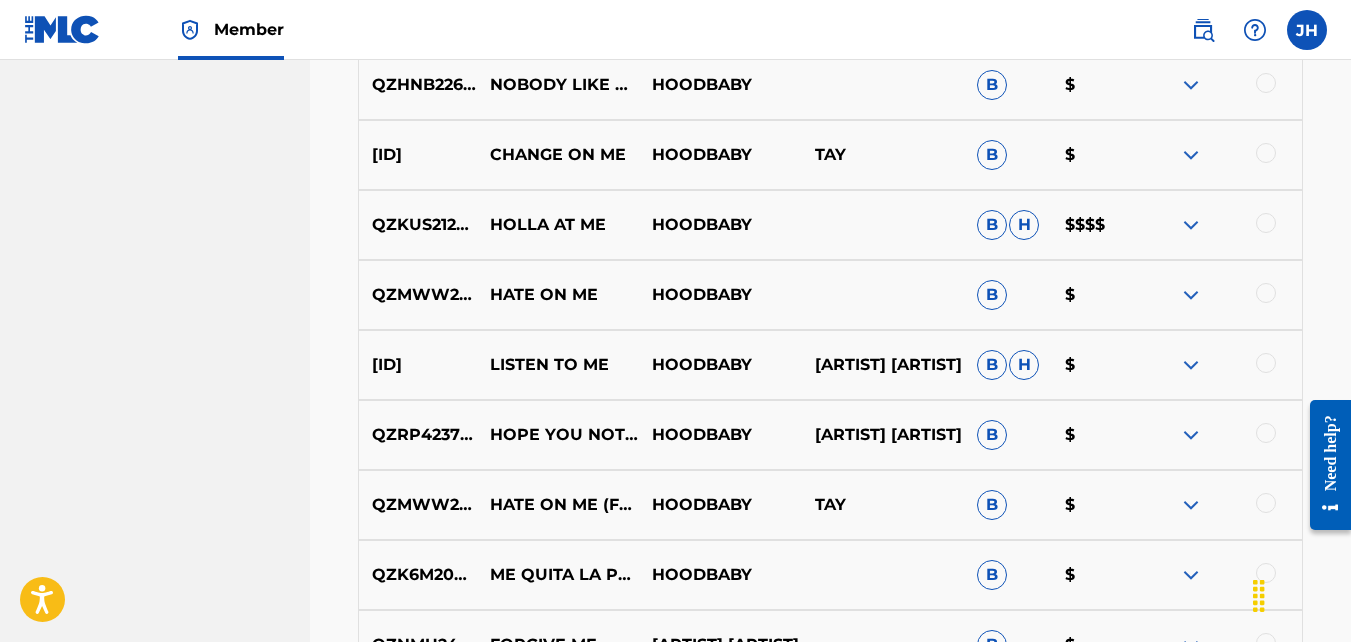 scroll, scrollTop: 1347, scrollLeft: 0, axis: vertical 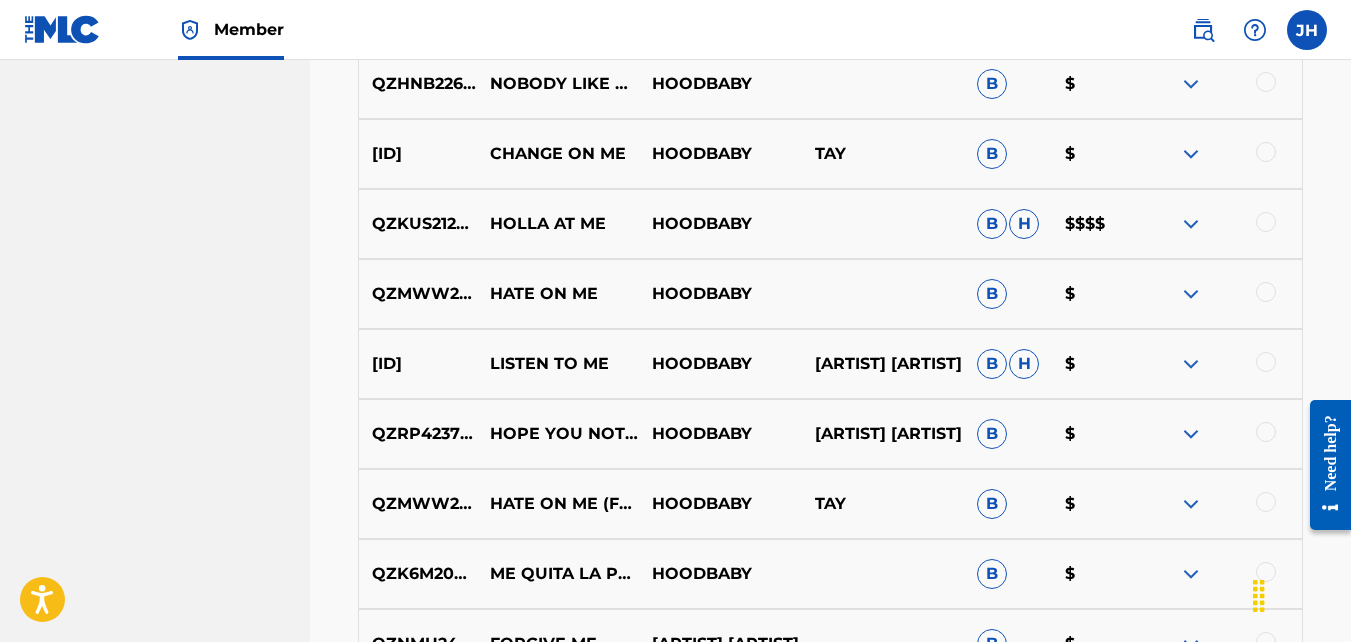 click at bounding box center (1191, 224) 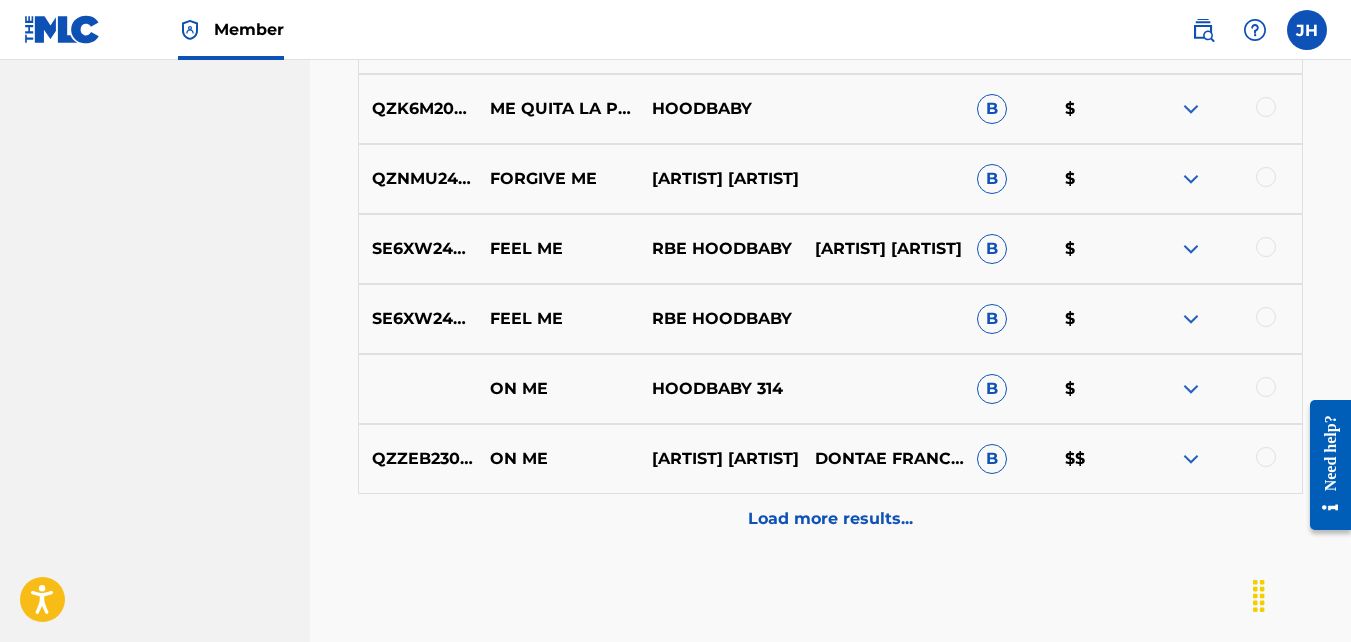 scroll, scrollTop: 1998, scrollLeft: 0, axis: vertical 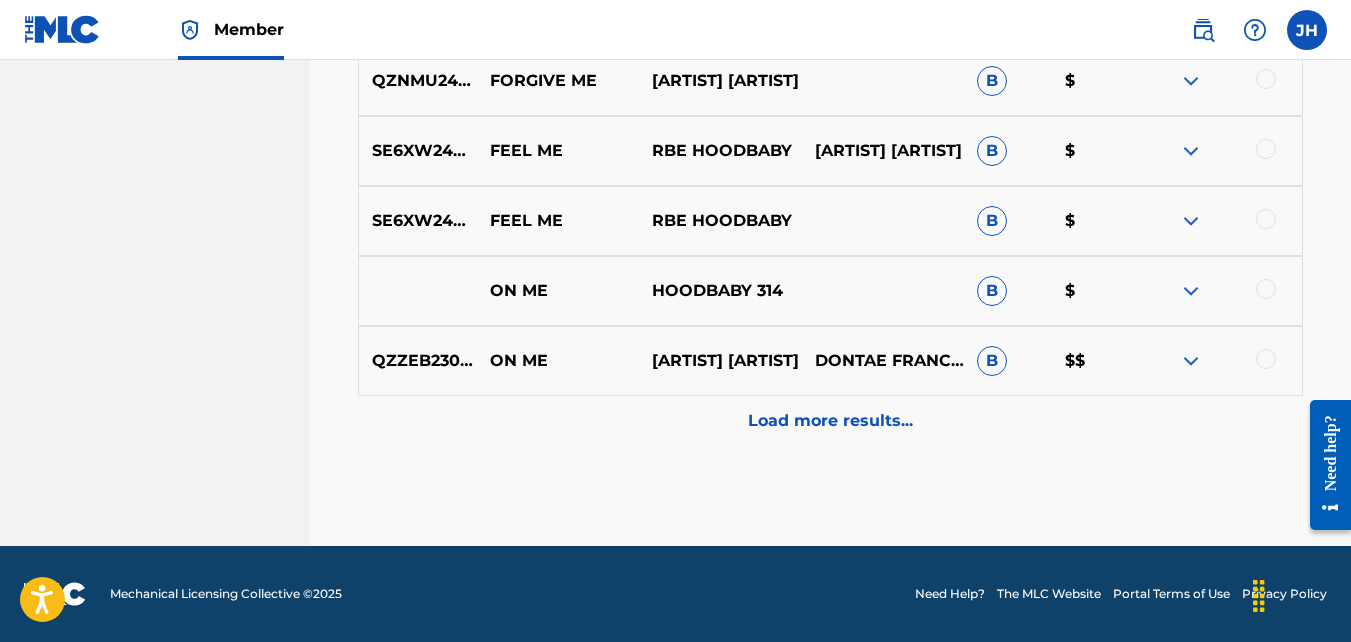 click on "Load more results..." at bounding box center (830, 421) 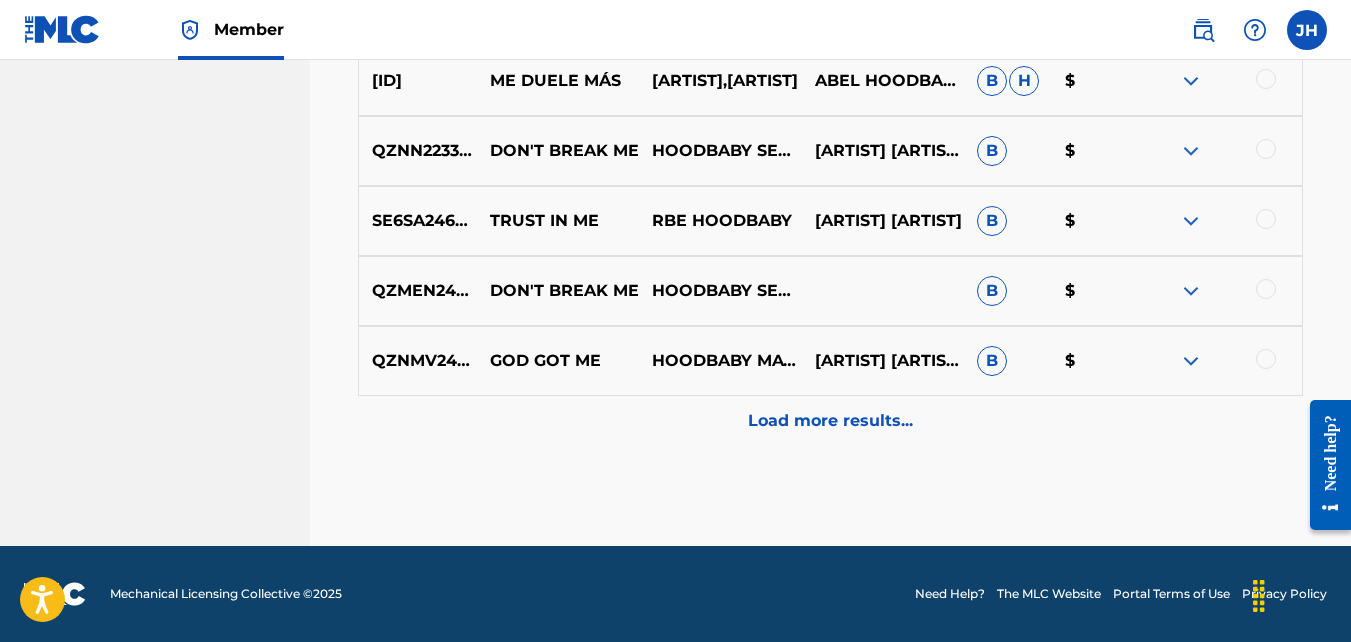 click on "Load more results..." at bounding box center (830, 421) 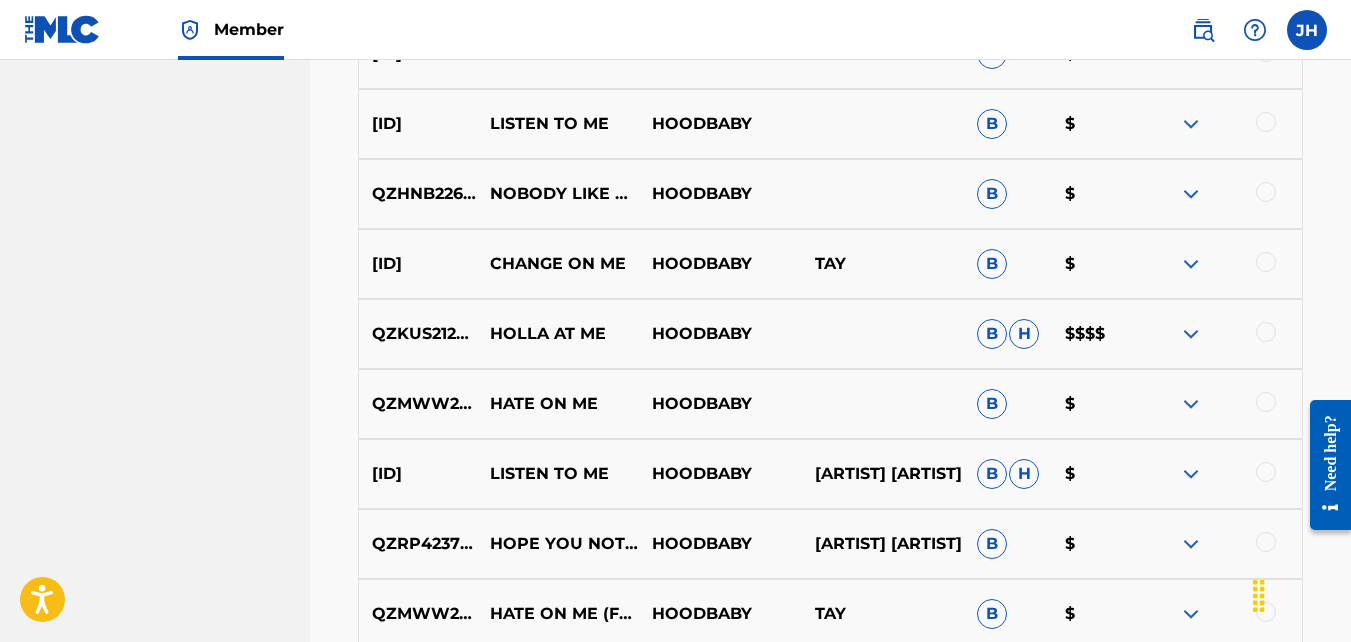 scroll, scrollTop: 1238, scrollLeft: 0, axis: vertical 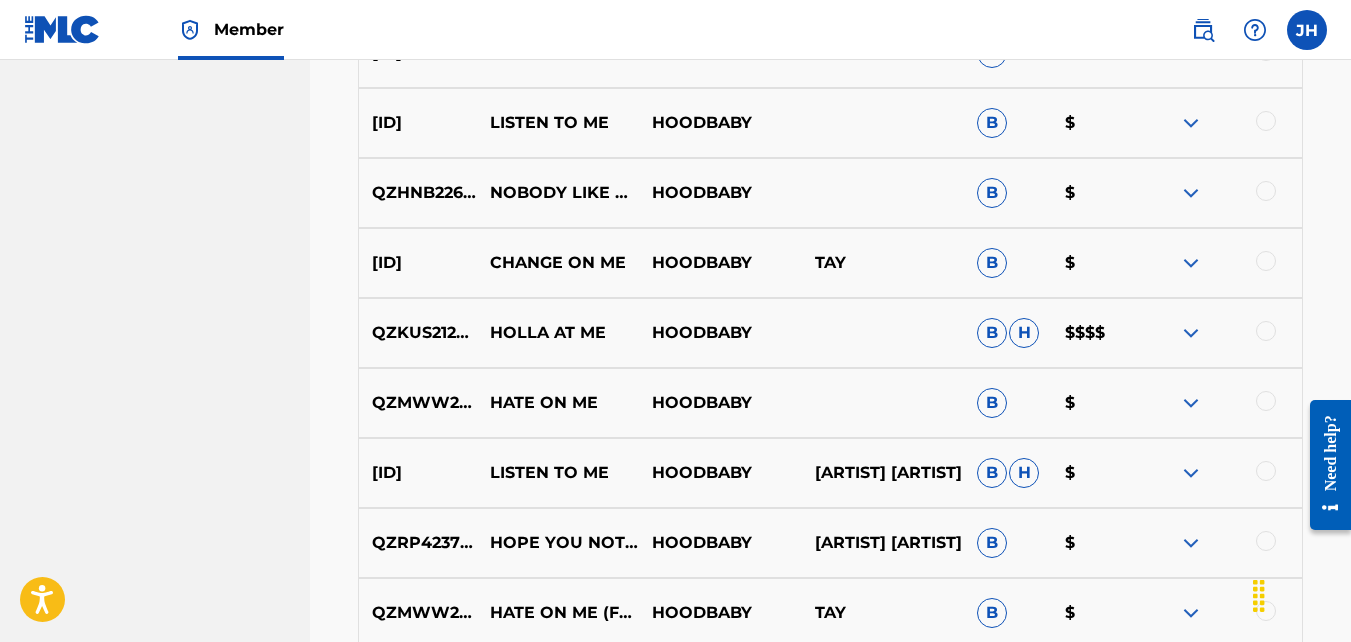 click at bounding box center (1191, 333) 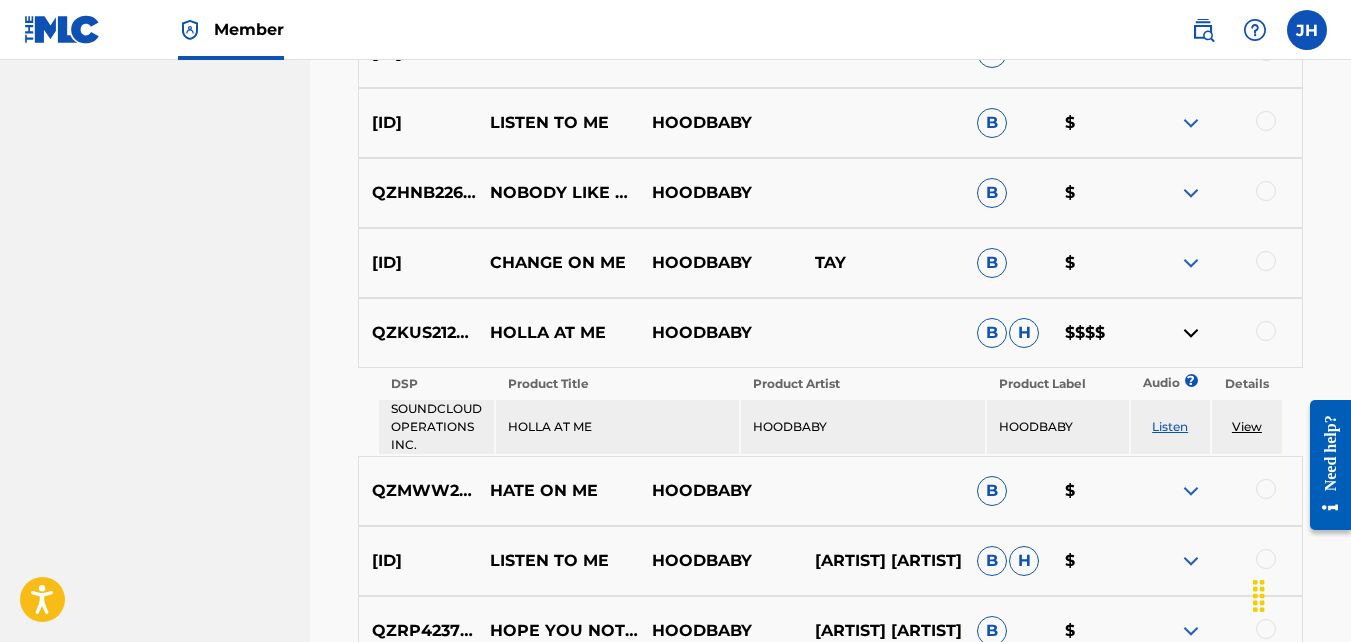 click on "View" at bounding box center [1247, 426] 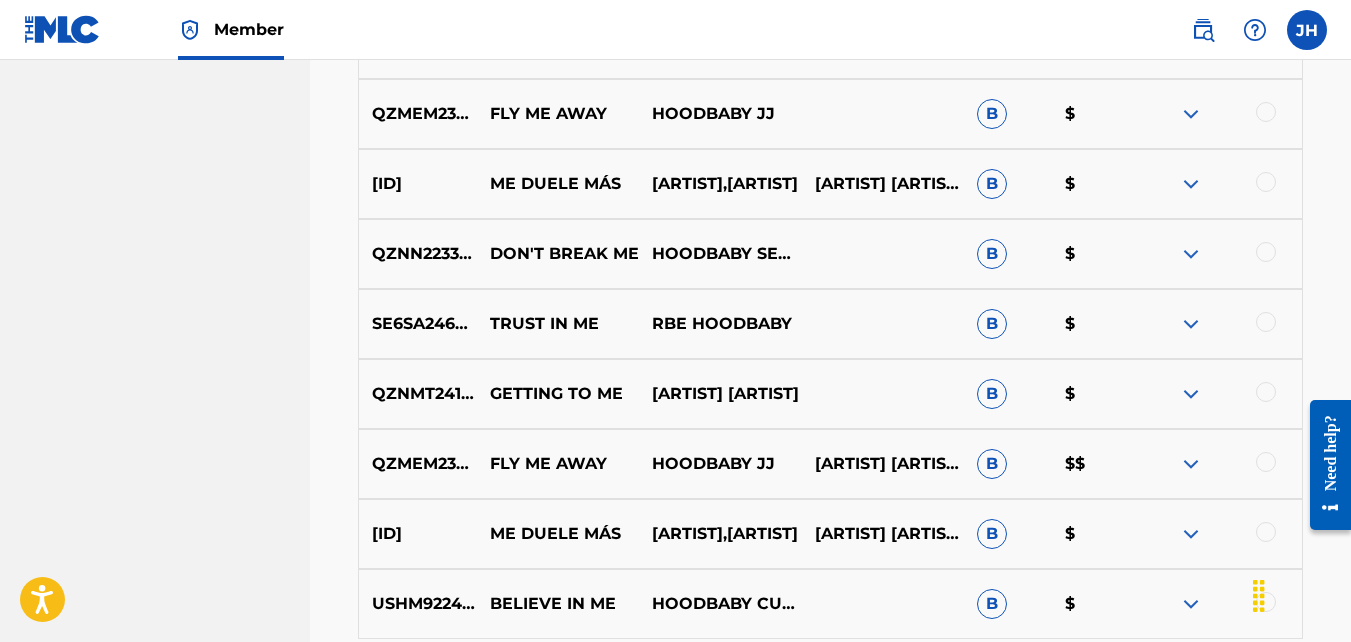 scroll, scrollTop: 3275, scrollLeft: 0, axis: vertical 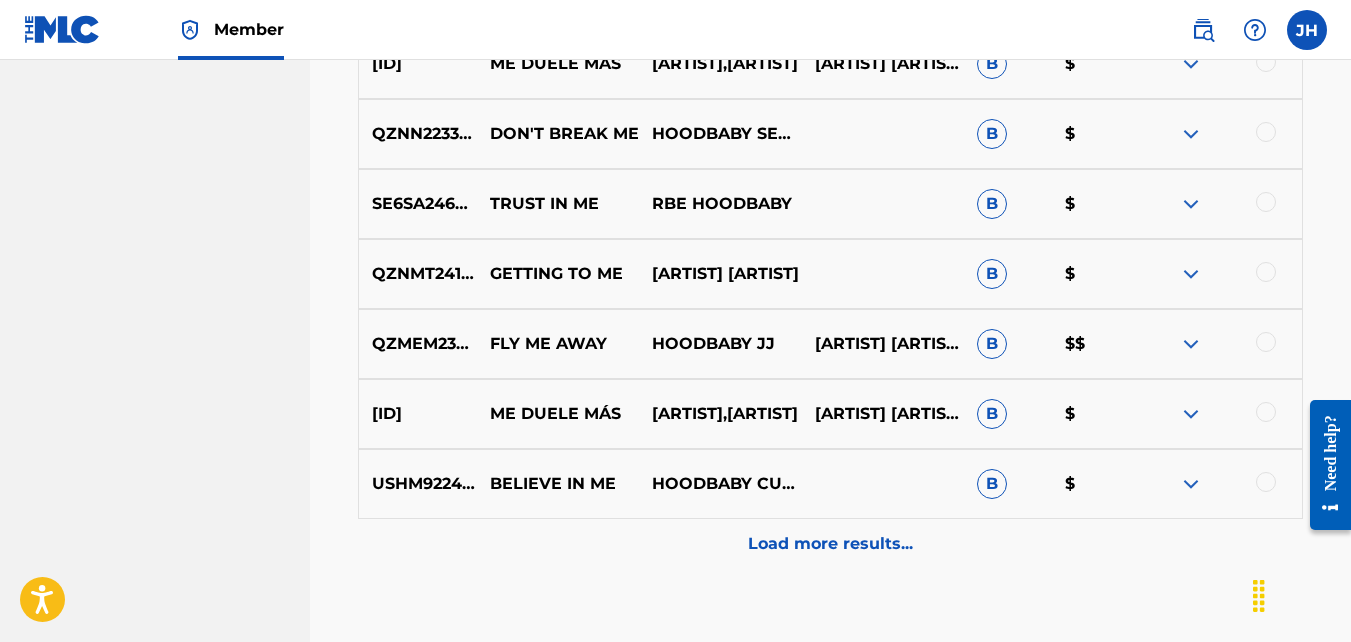click on "Load more results..." at bounding box center [830, 544] 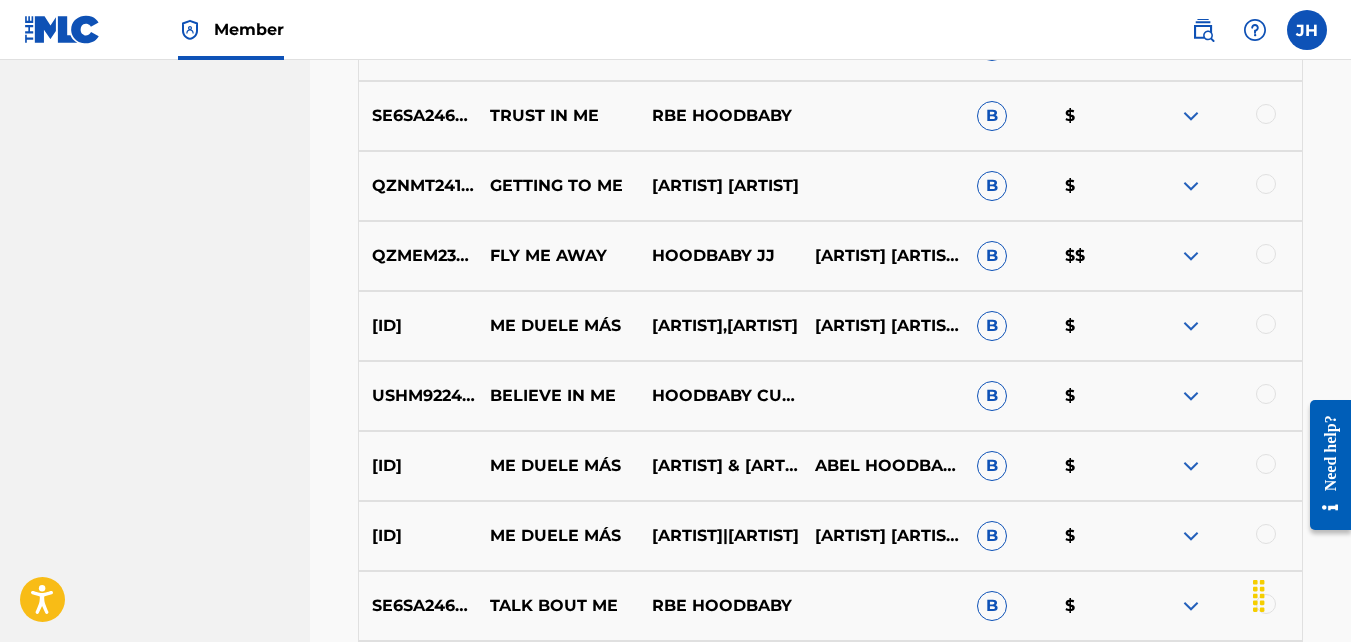 scroll, scrollTop: 4010, scrollLeft: 0, axis: vertical 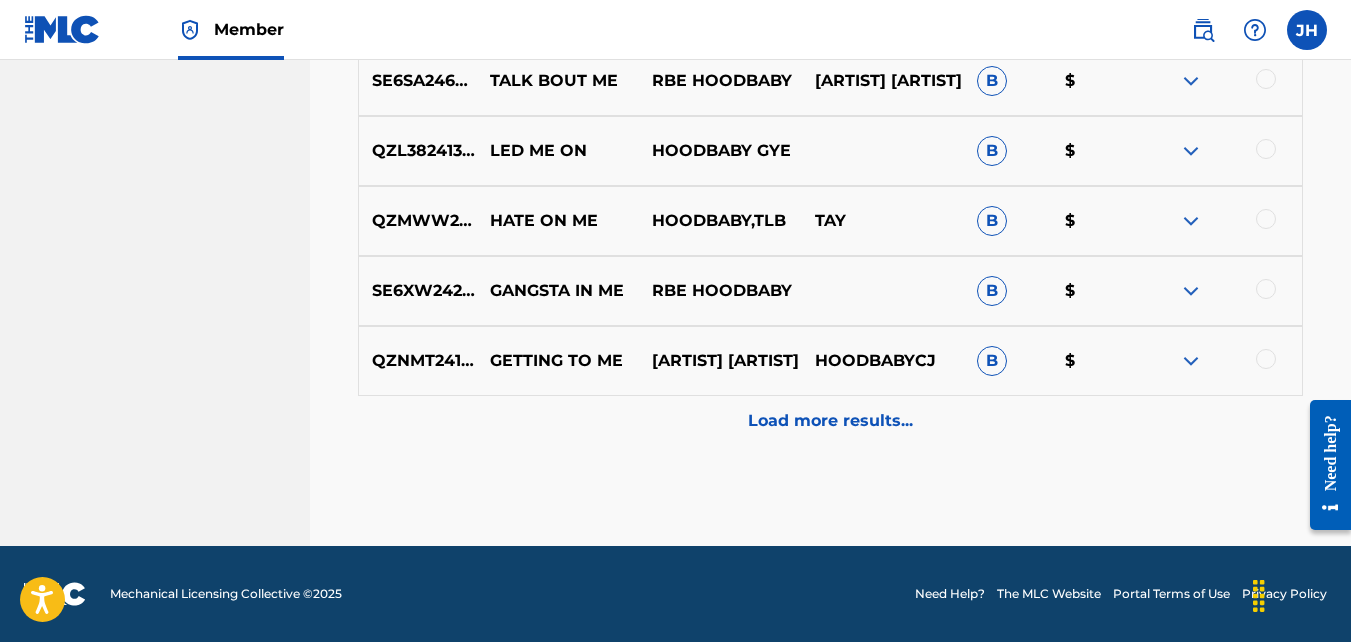 click on "Load more results..." at bounding box center (830, 421) 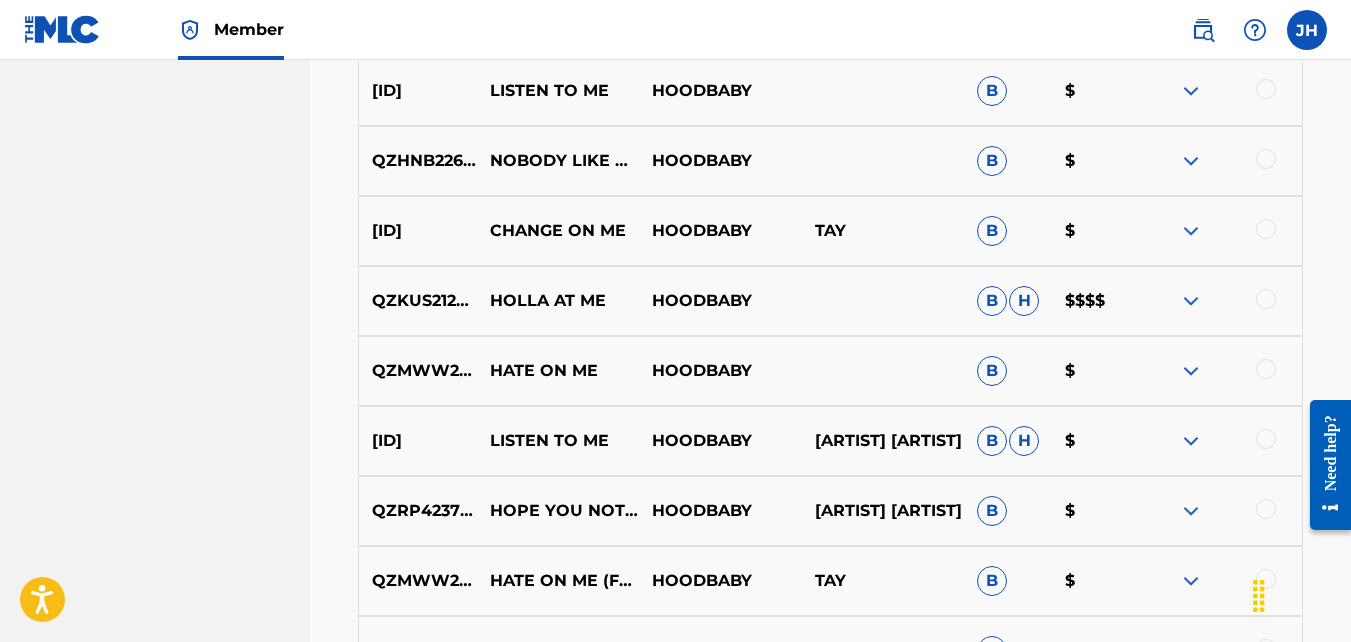 scroll, scrollTop: 1273, scrollLeft: 0, axis: vertical 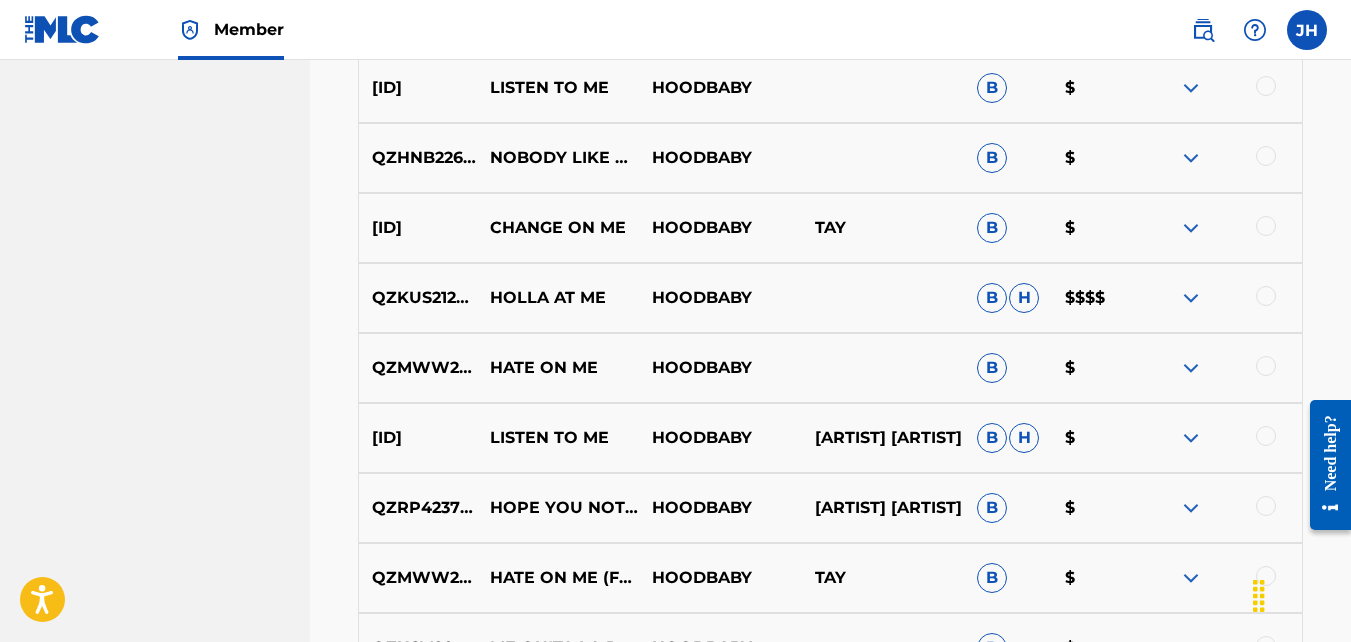click at bounding box center (1191, 368) 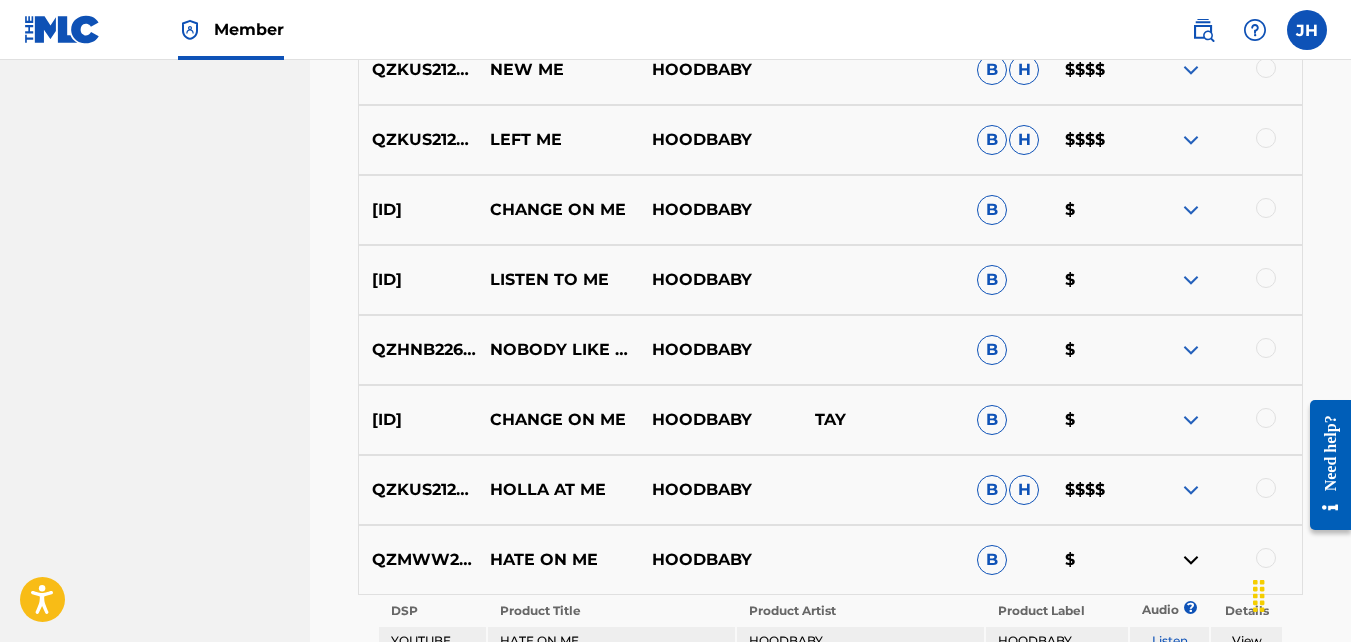 scroll, scrollTop: 1080, scrollLeft: 0, axis: vertical 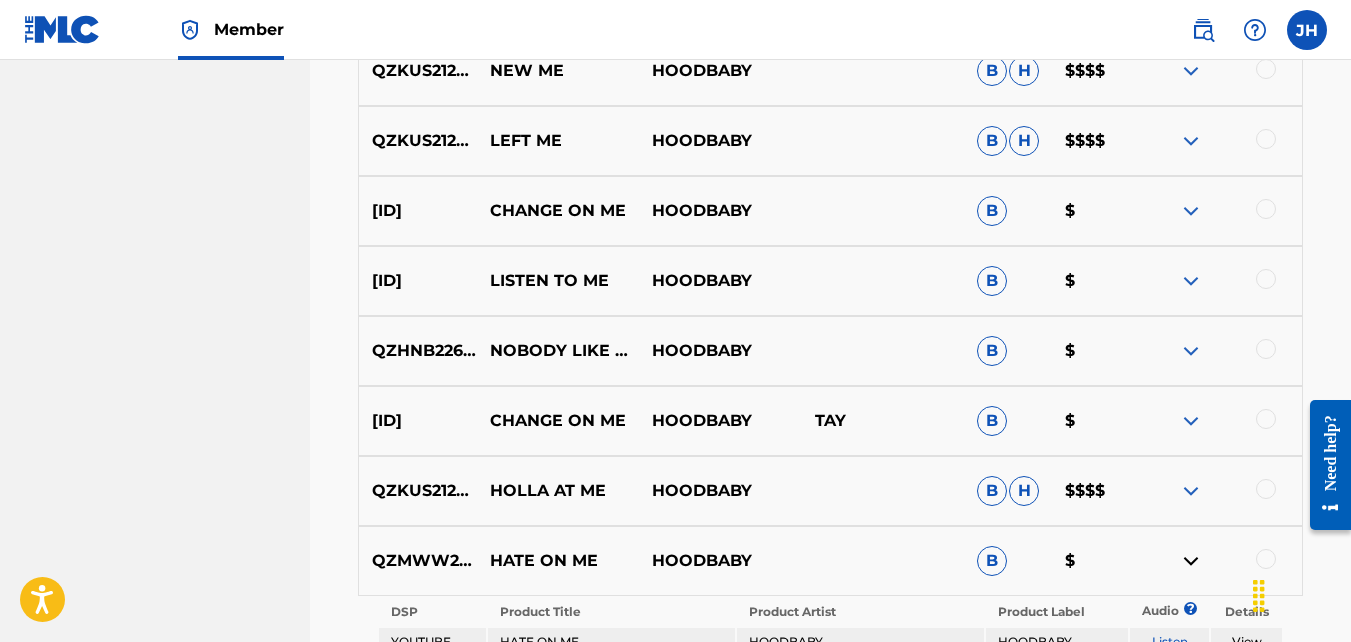 click at bounding box center [1191, 281] 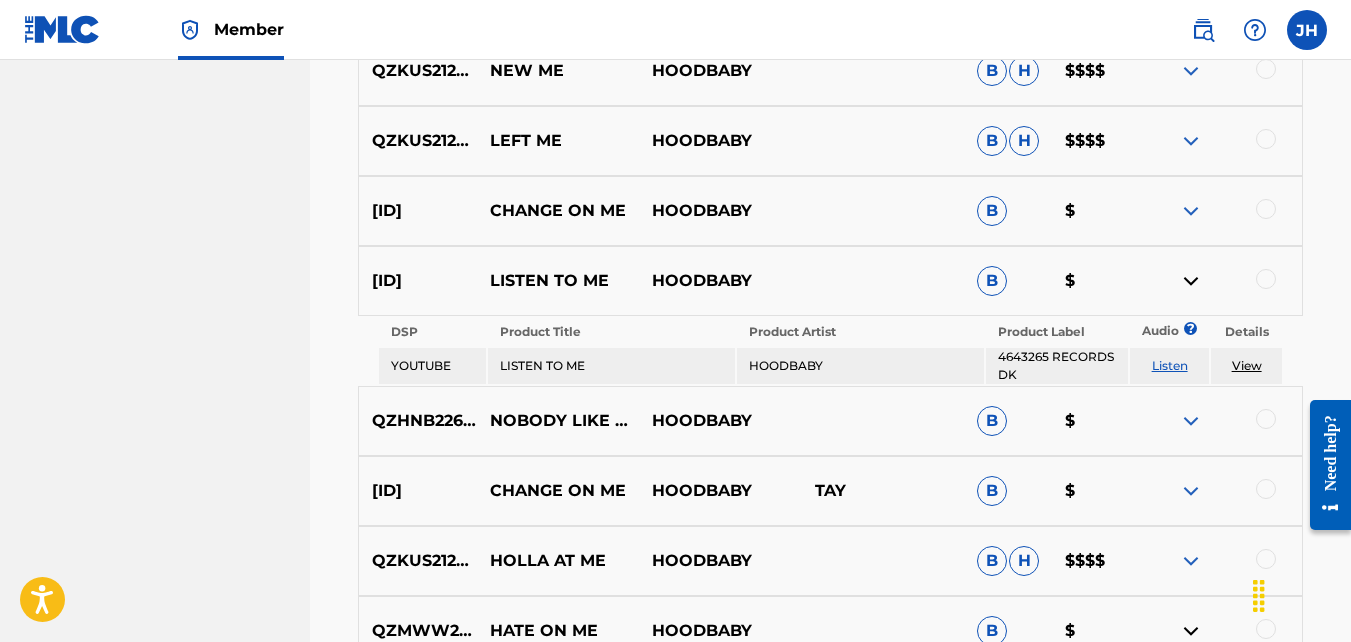 click at bounding box center (1191, 211) 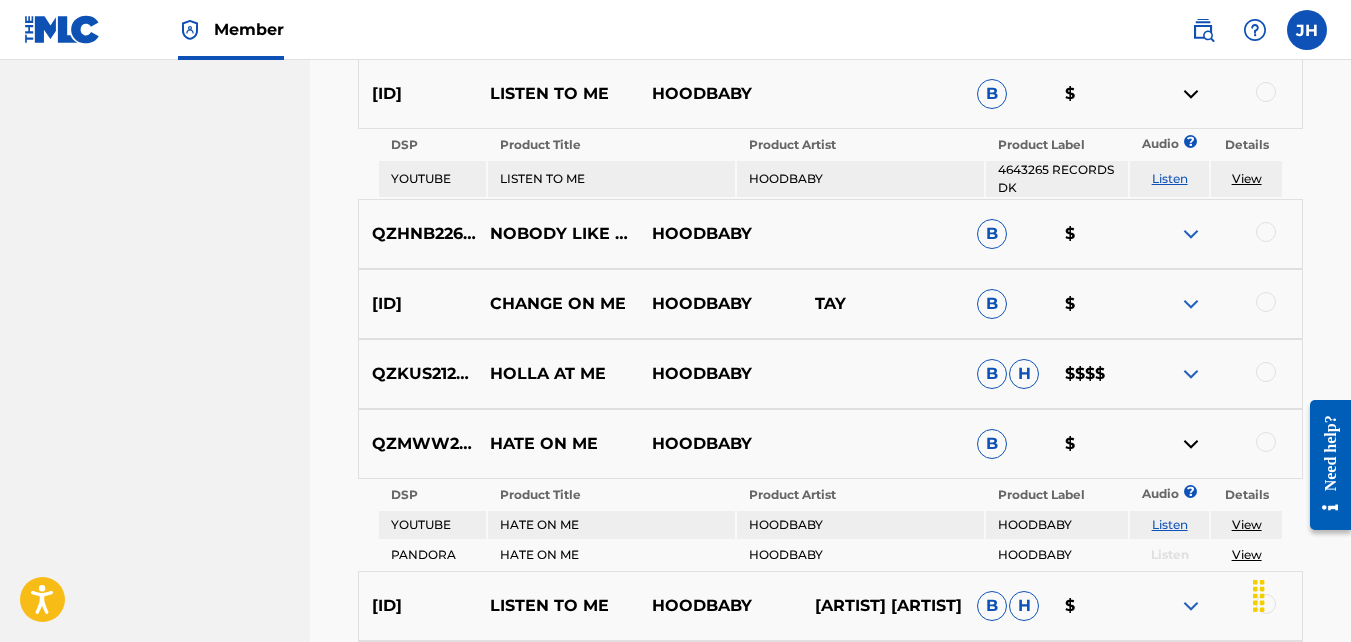 scroll, scrollTop: 1360, scrollLeft: 0, axis: vertical 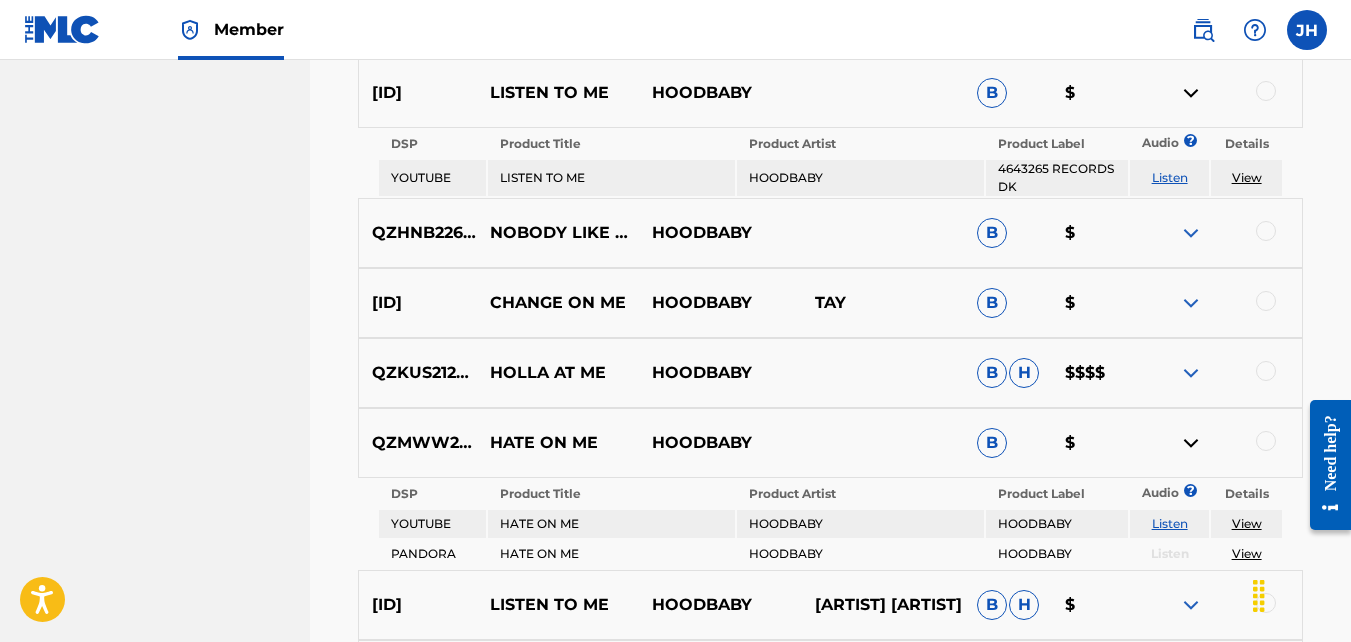 click at bounding box center [1191, 303] 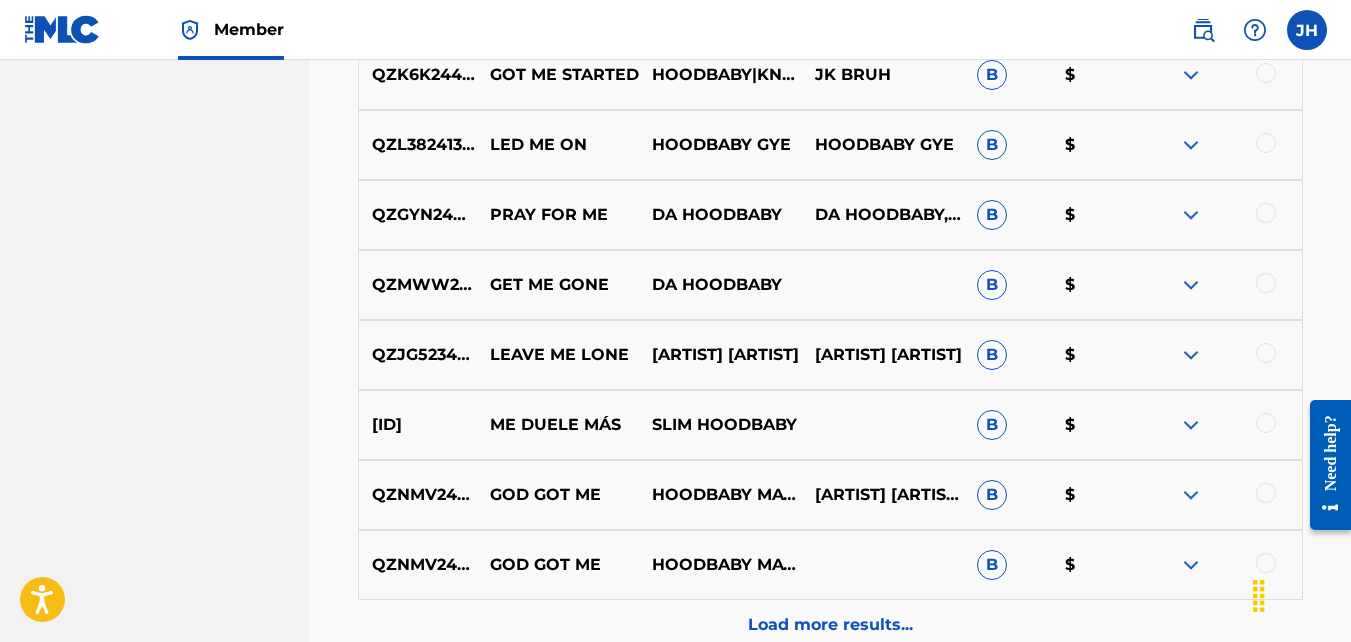 scroll, scrollTop: 5064, scrollLeft: 0, axis: vertical 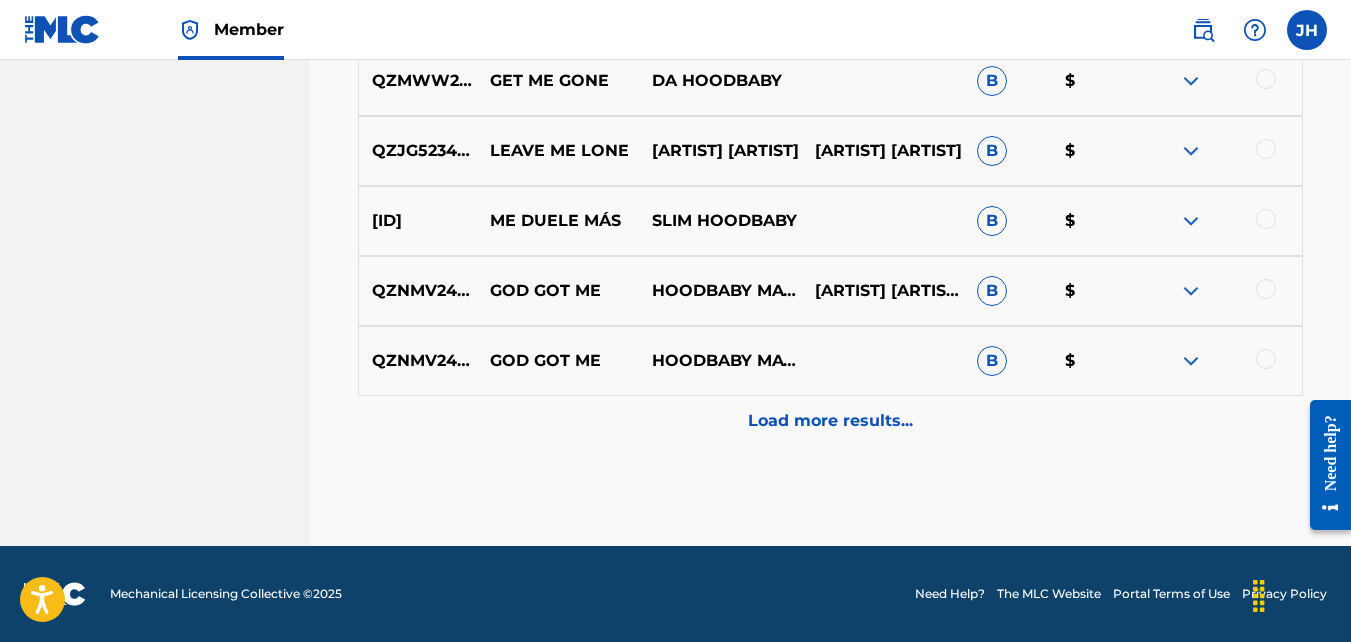 click on "Load more results..." at bounding box center (830, 421) 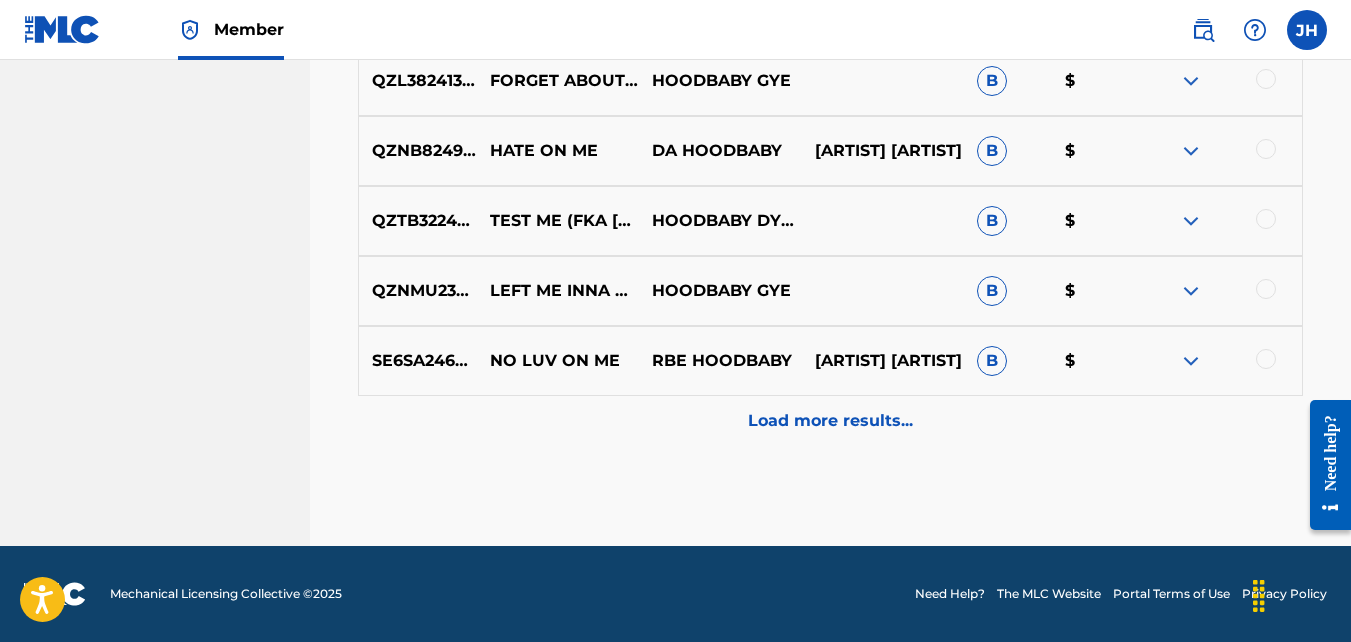 click on "Load more results..." at bounding box center (830, 421) 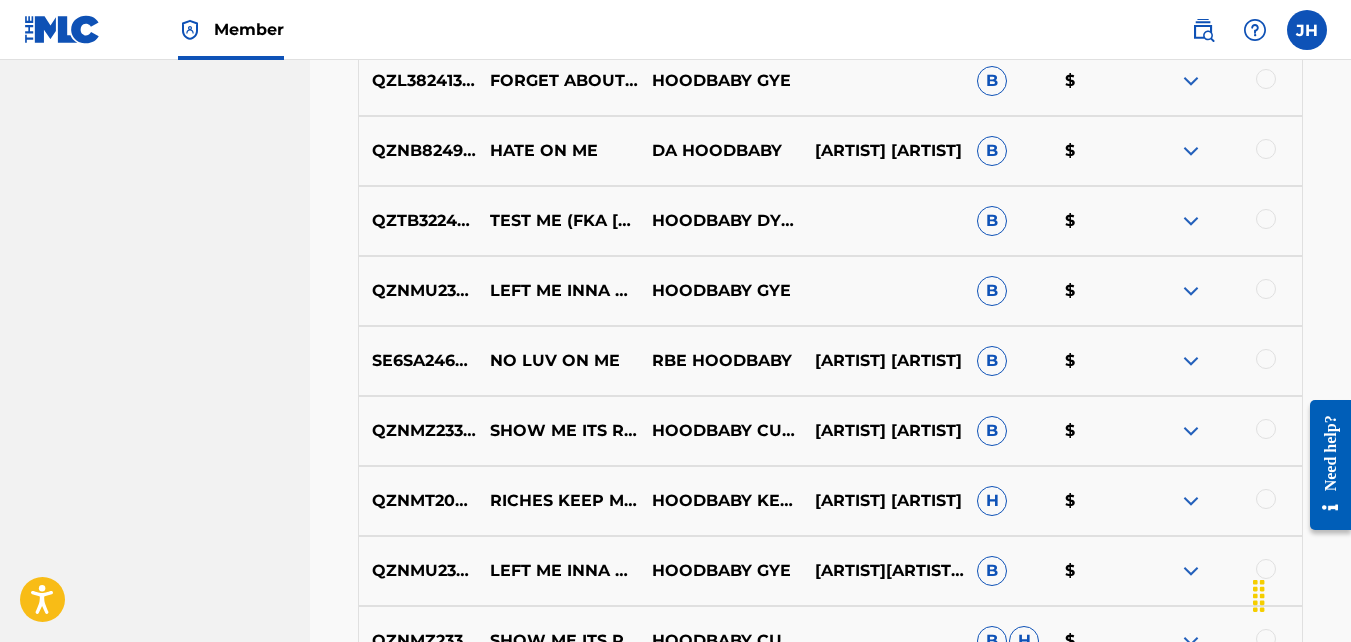 scroll, scrollTop: 6110, scrollLeft: 0, axis: vertical 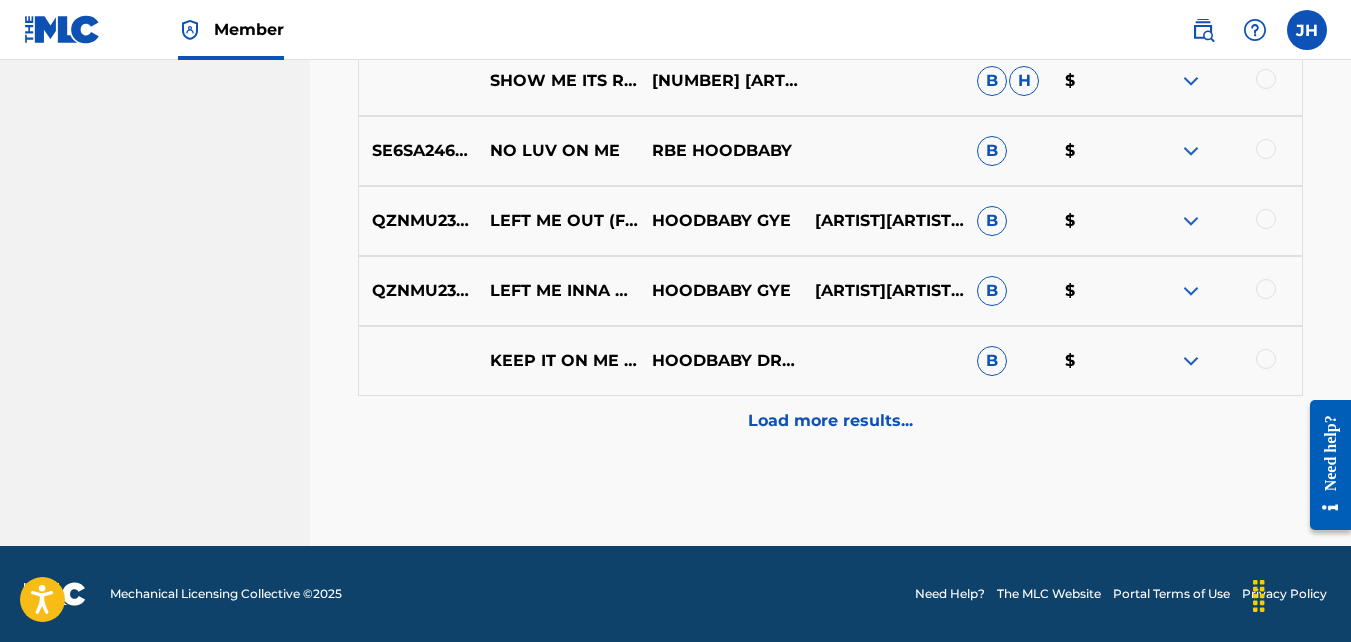 click on "Load more results..." at bounding box center (830, 421) 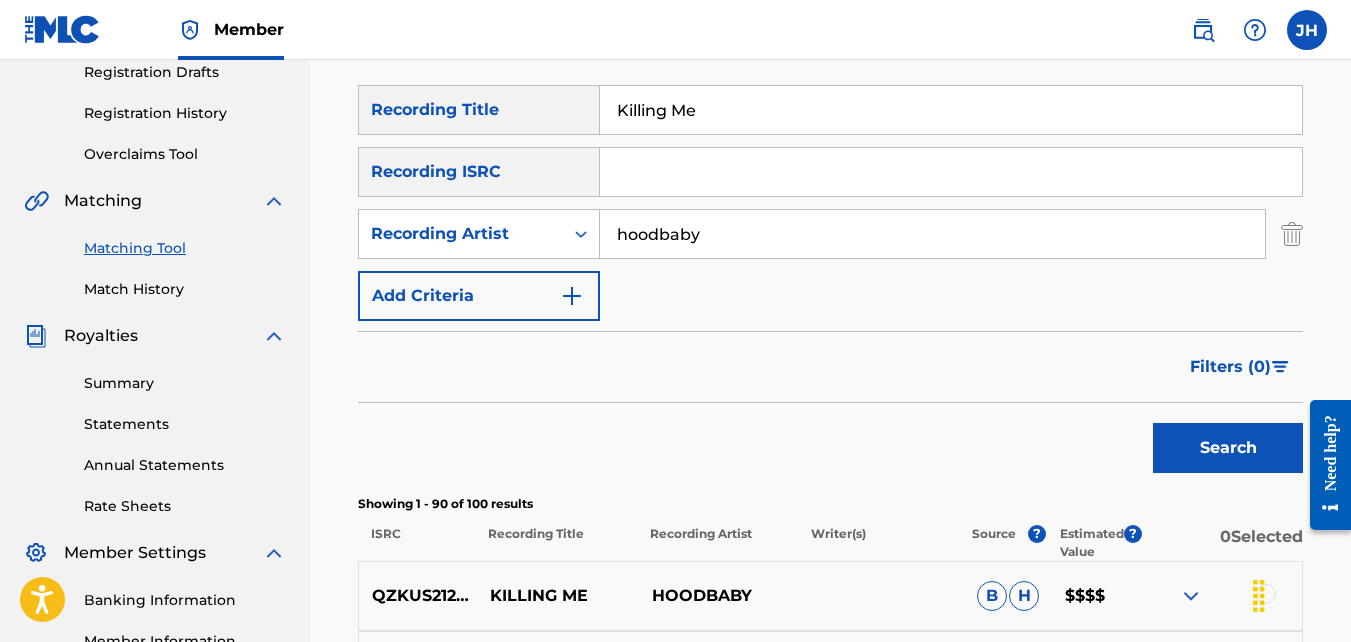 scroll, scrollTop: 372, scrollLeft: 0, axis: vertical 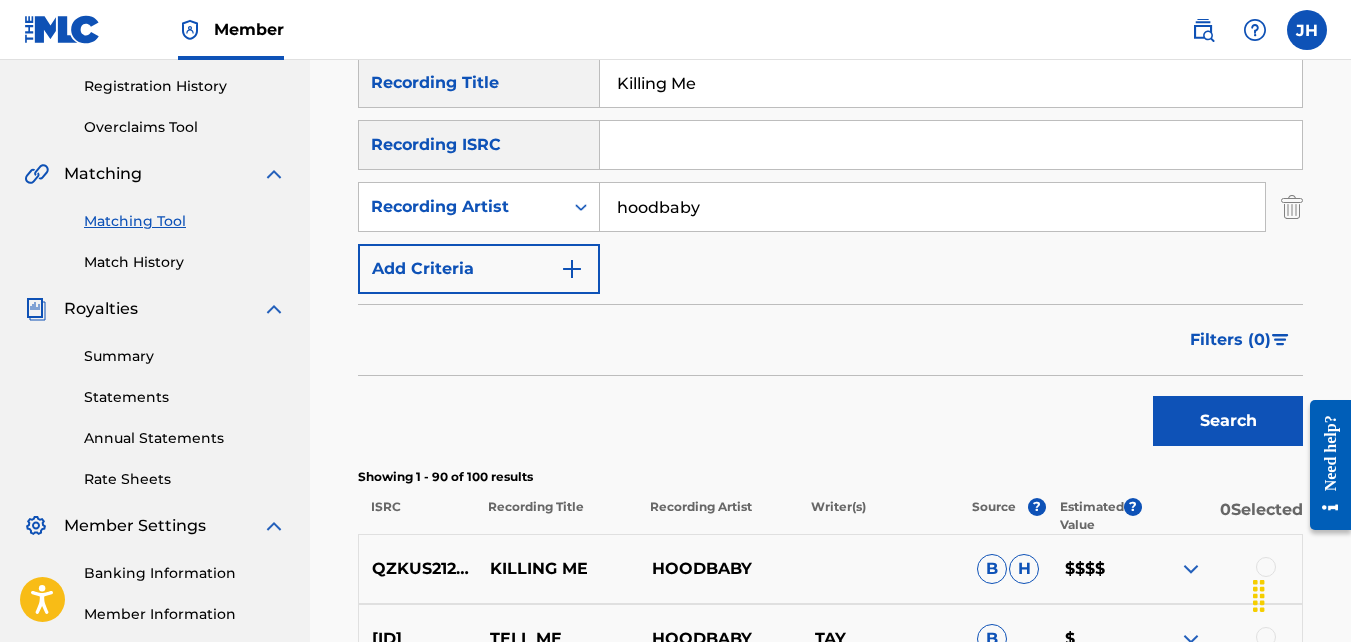 click on "Killing Me" at bounding box center (951, 83) 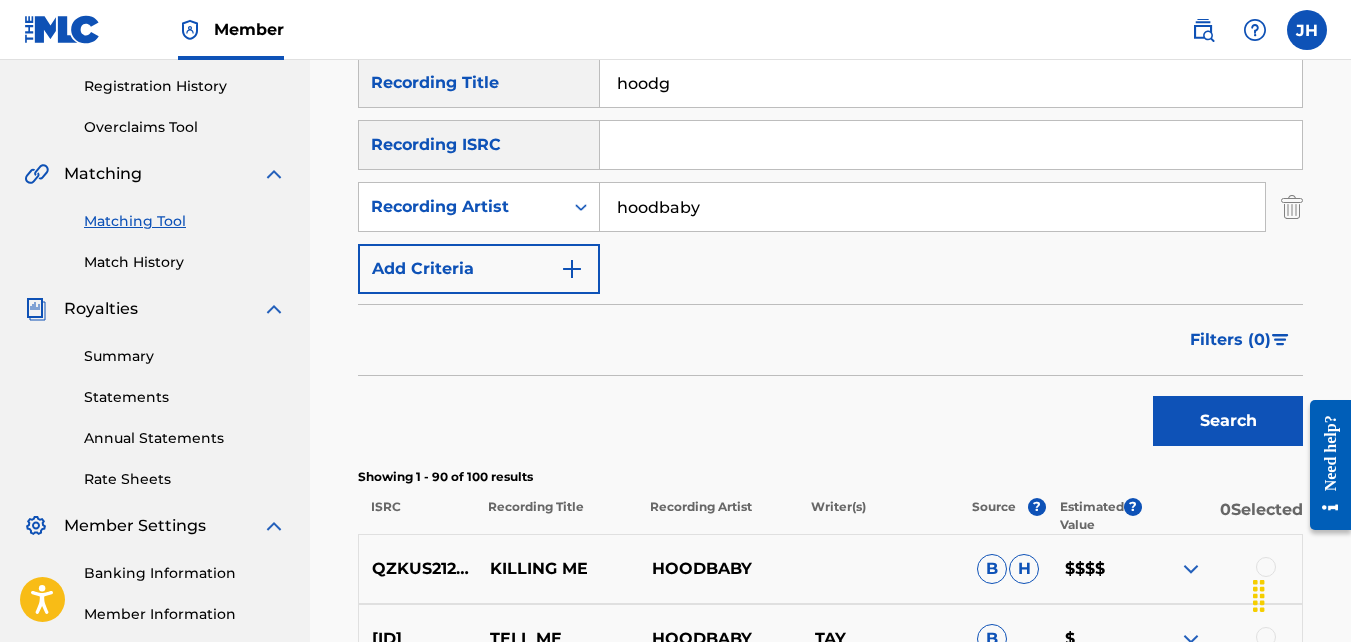 type on "hoodg" 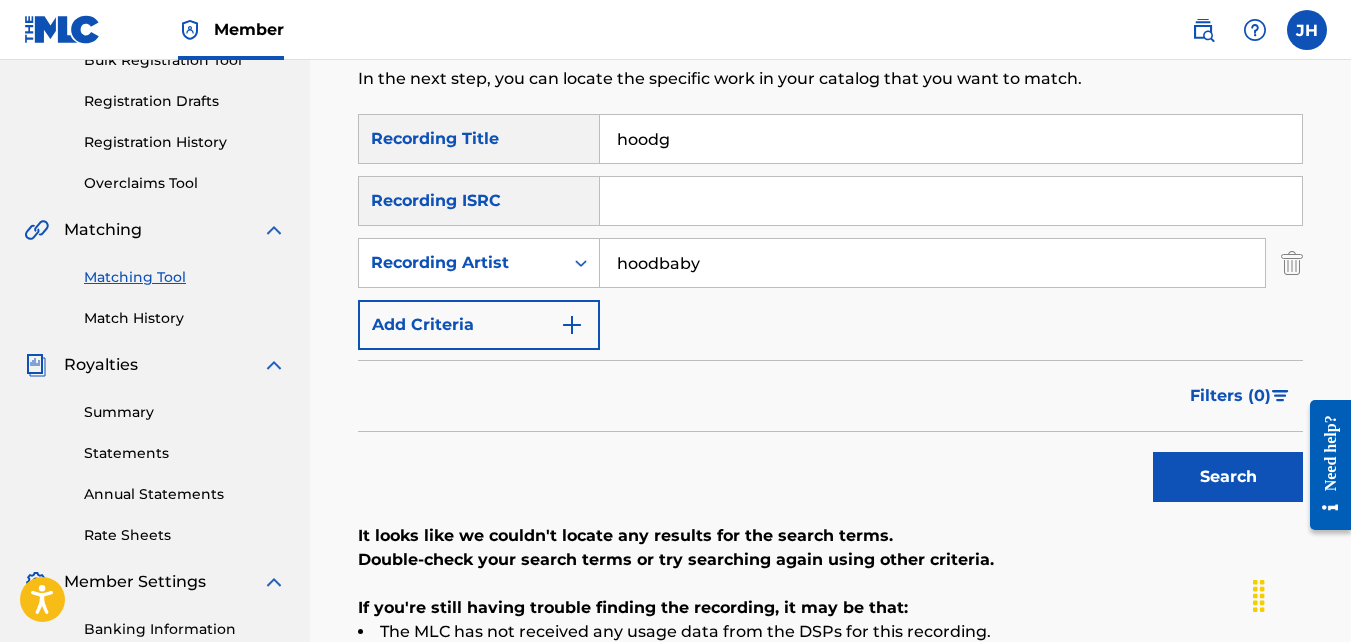 scroll, scrollTop: 312, scrollLeft: 0, axis: vertical 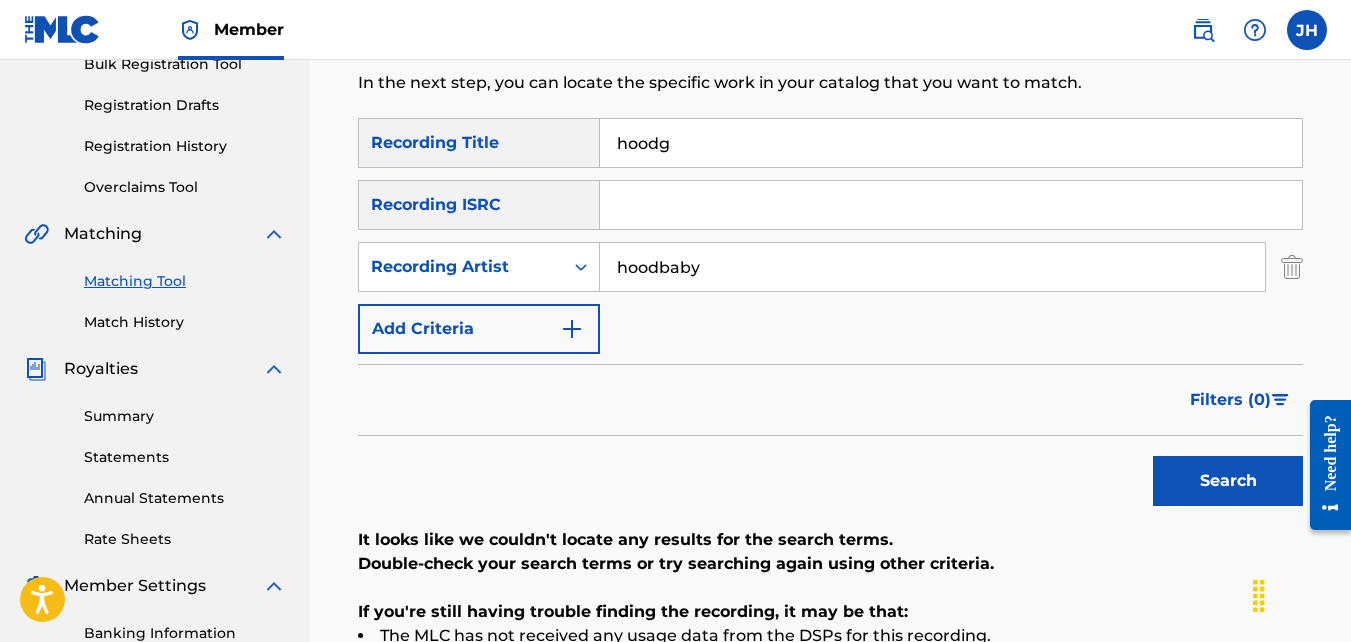 click on "hoodg" at bounding box center (951, 143) 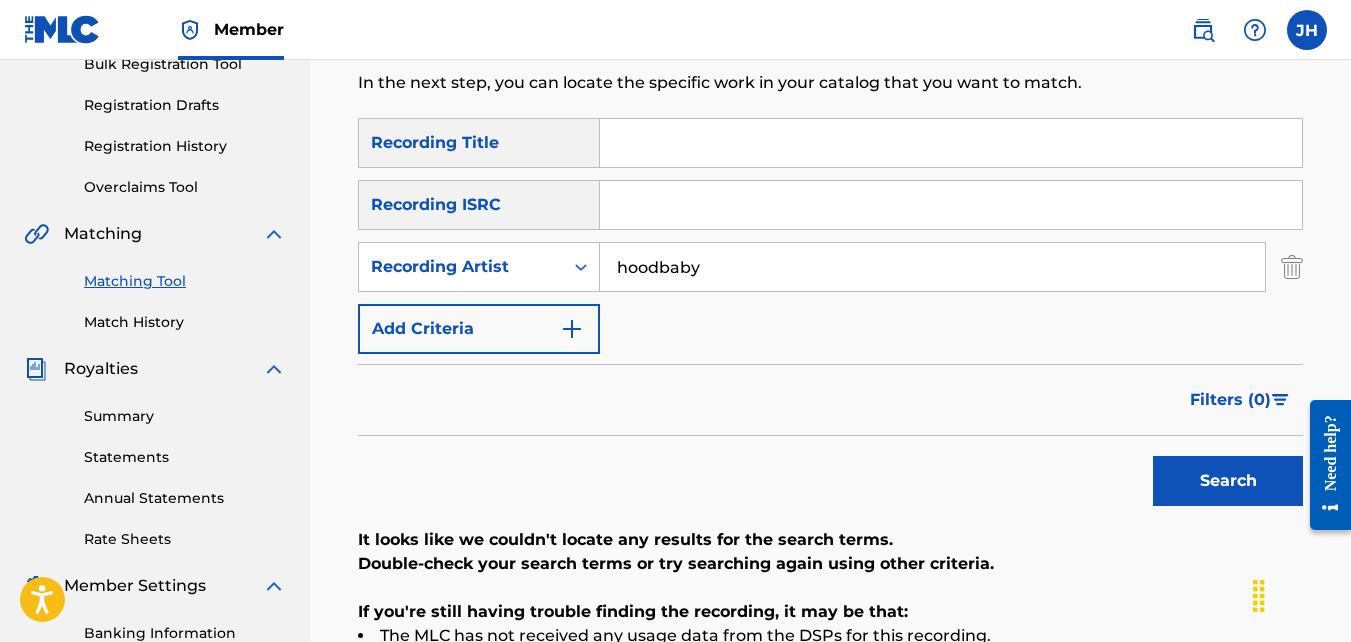 type 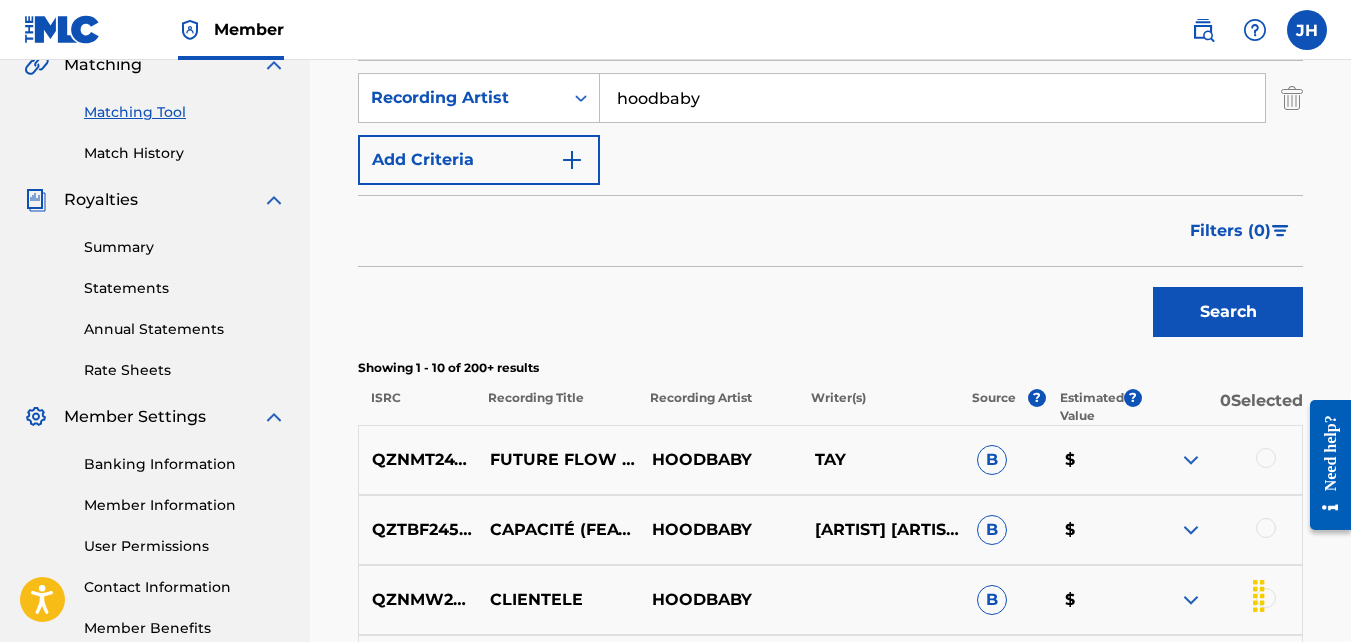 scroll, scrollTop: 483, scrollLeft: 0, axis: vertical 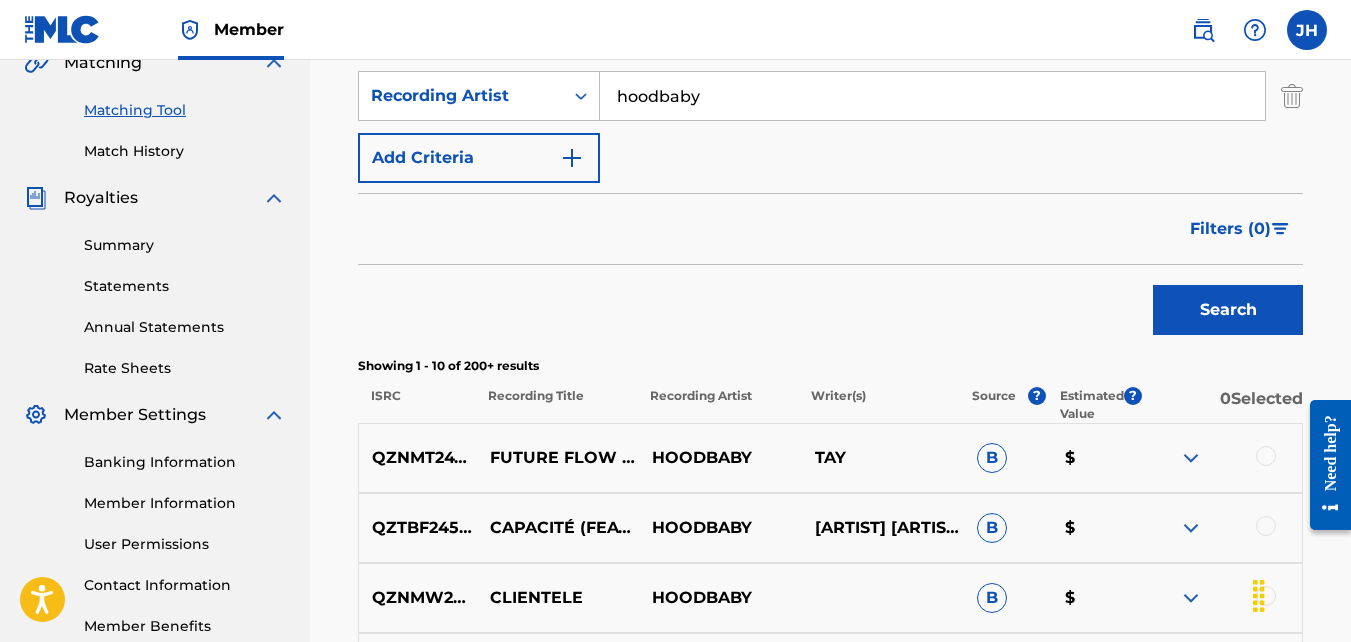 click on "hoodbaby" at bounding box center (932, 96) 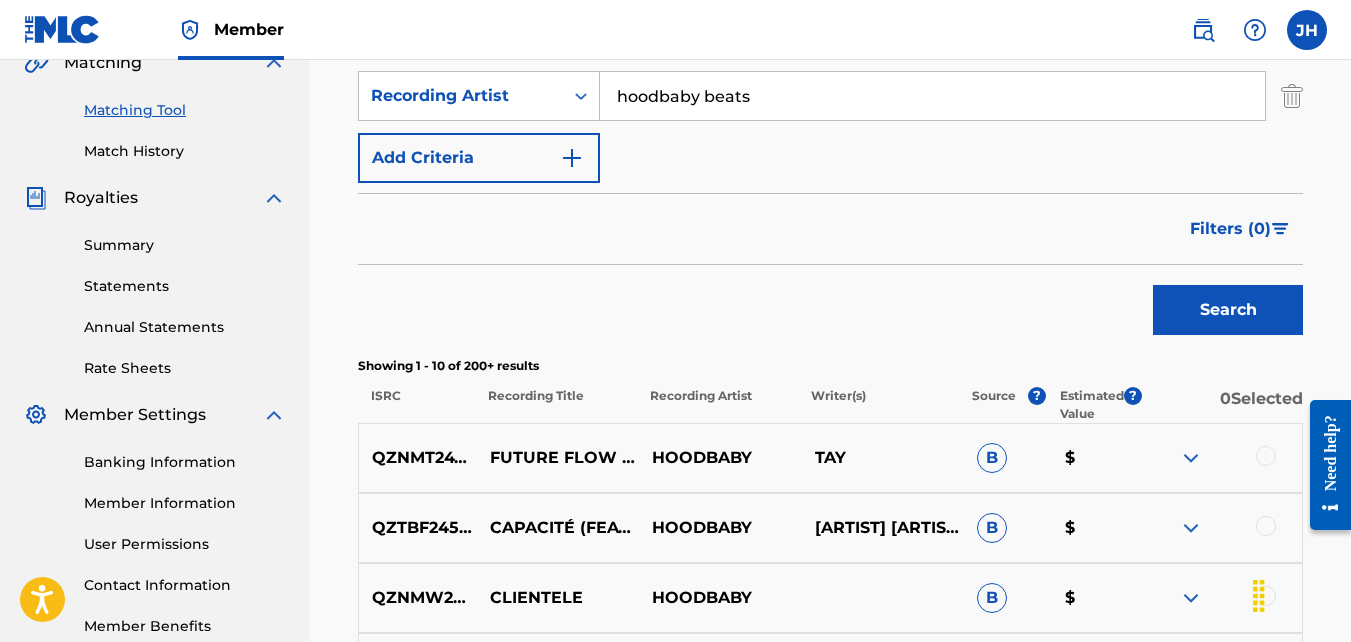 type on "hoodbaby beats" 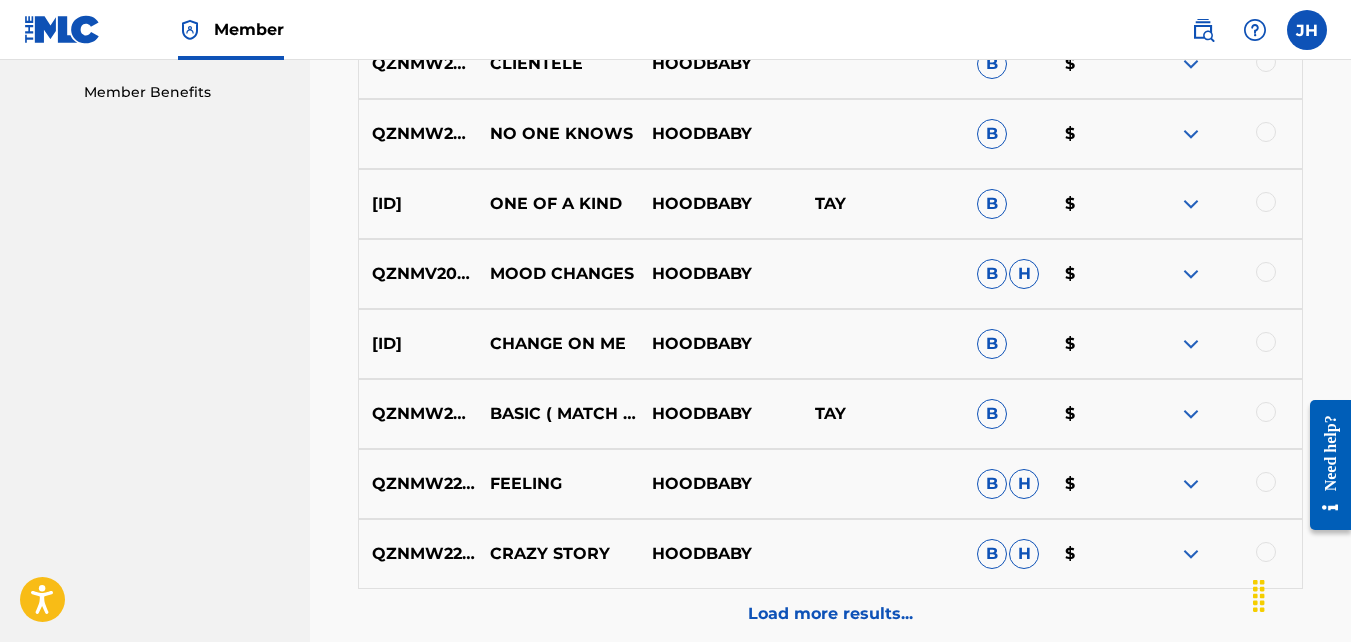 scroll, scrollTop: 1071, scrollLeft: 0, axis: vertical 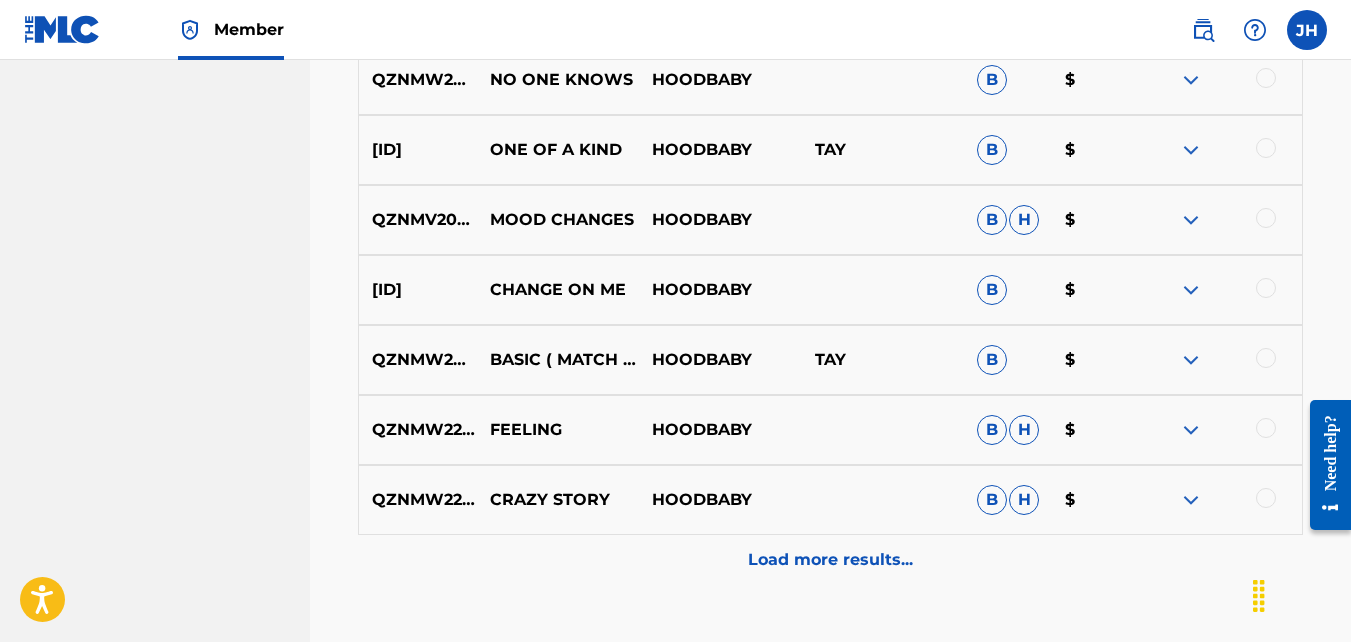 click on "Load more results..." at bounding box center [830, 560] 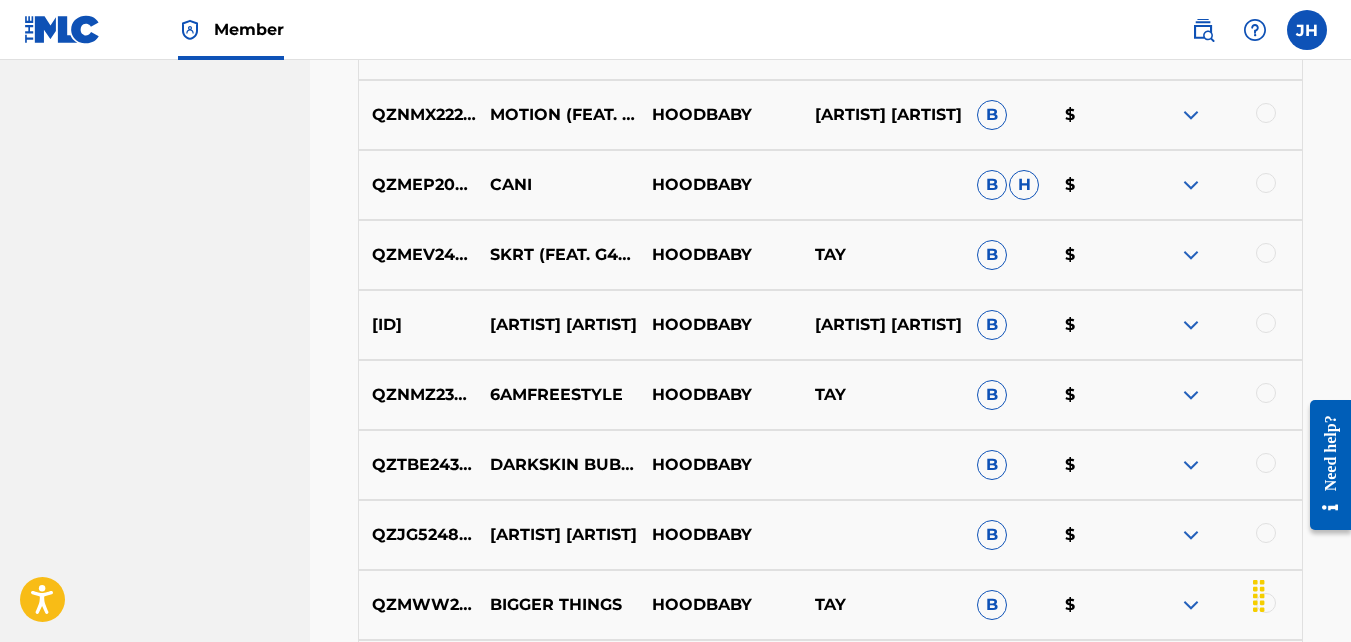 scroll, scrollTop: 1910, scrollLeft: 0, axis: vertical 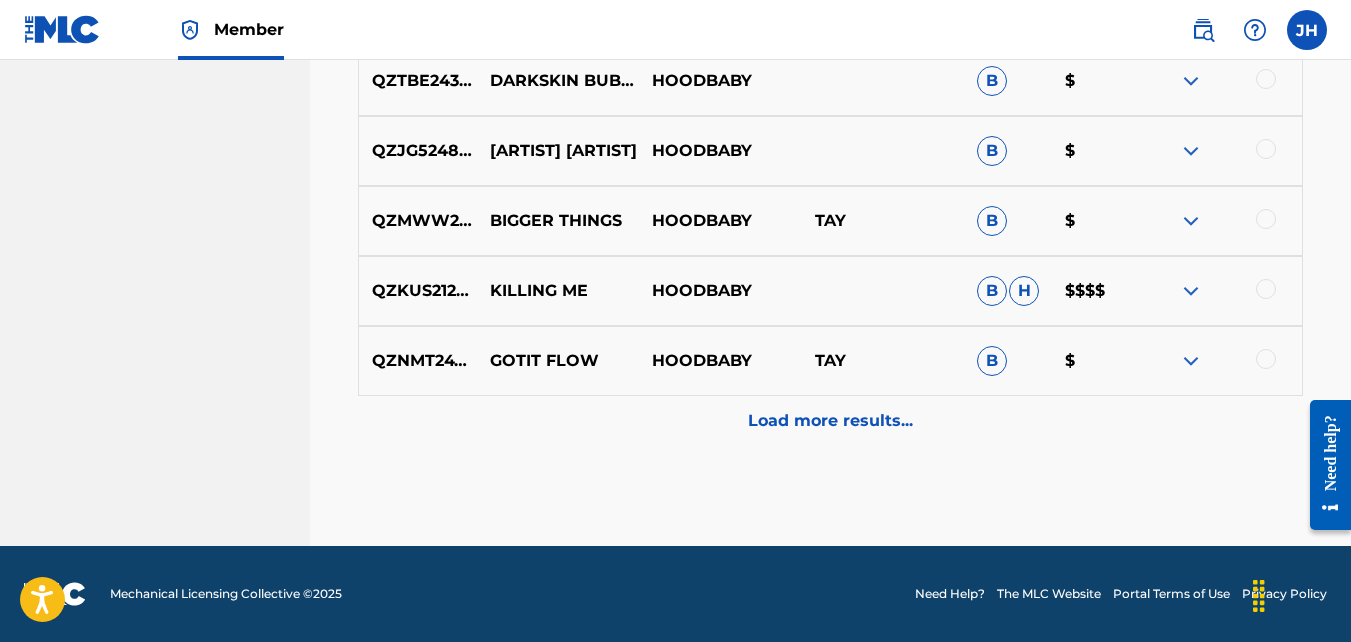 click on "Load more results..." at bounding box center [830, 421] 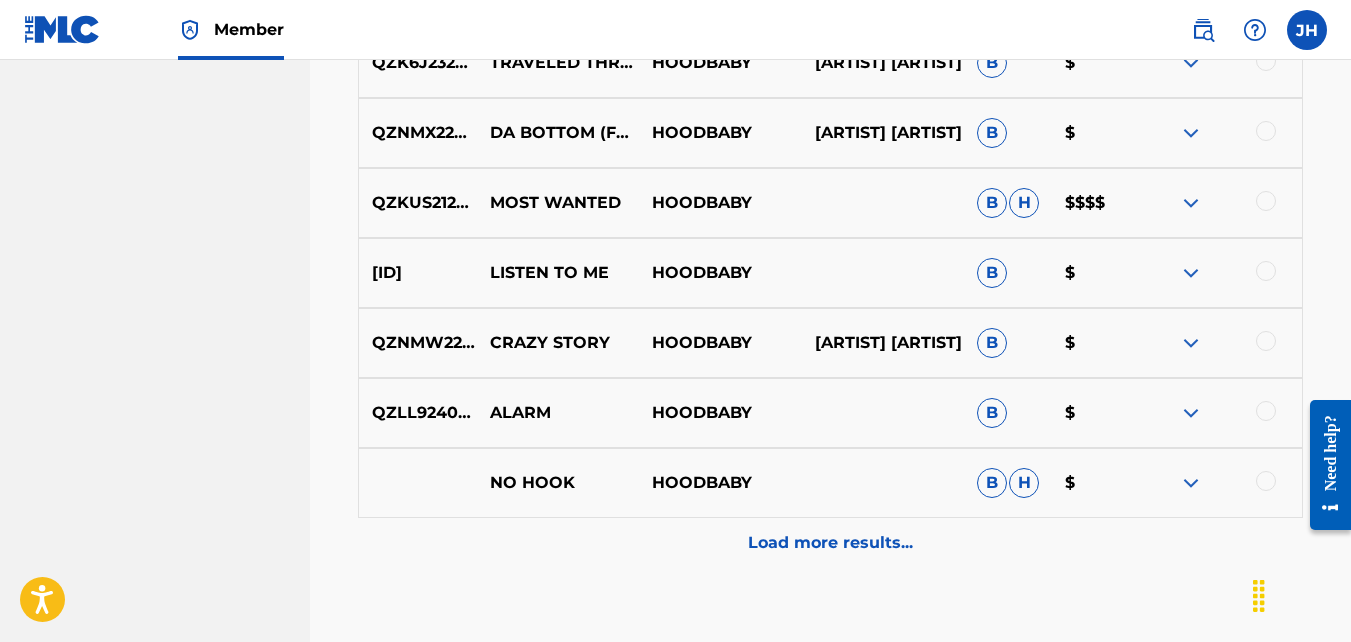 scroll, scrollTop: 2610, scrollLeft: 0, axis: vertical 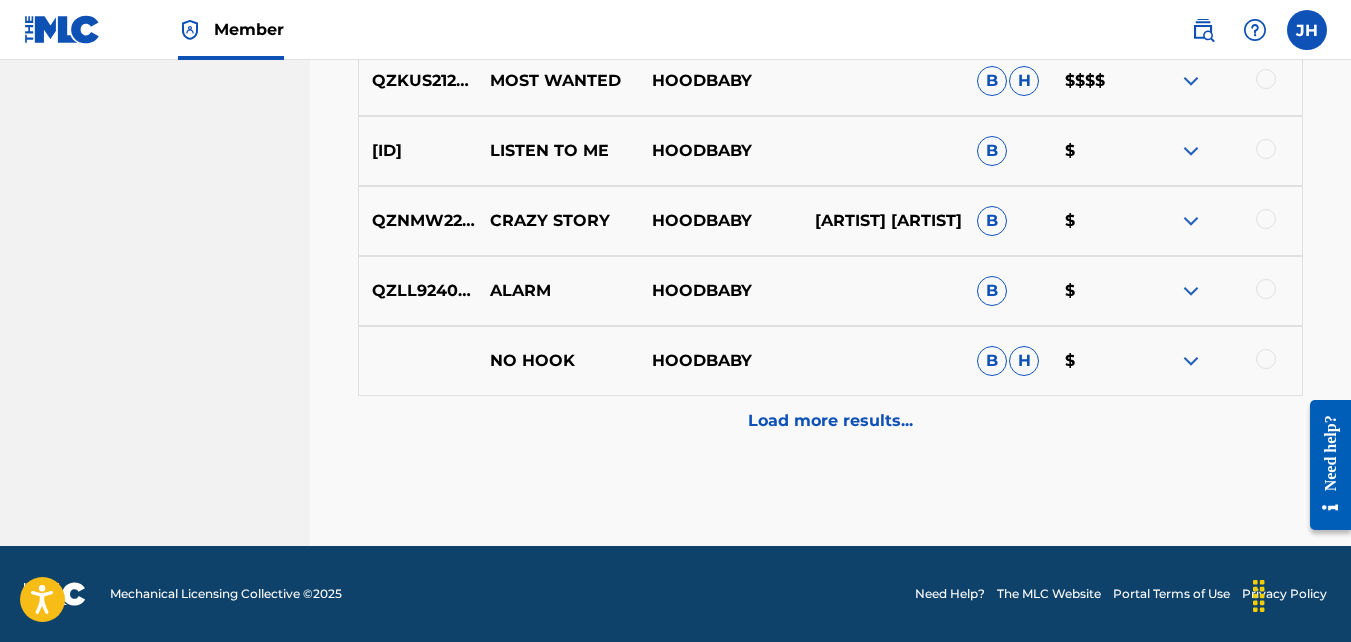 click on "Load more results..." at bounding box center [830, 421] 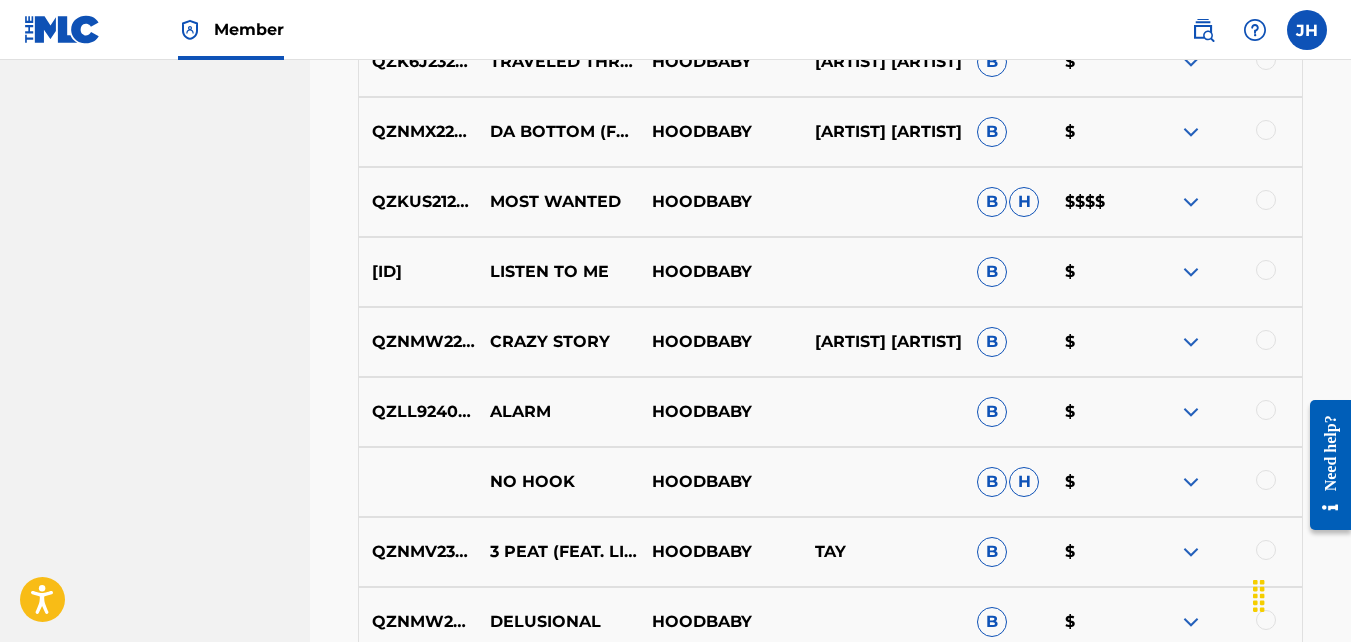 scroll, scrollTop: 2488, scrollLeft: 0, axis: vertical 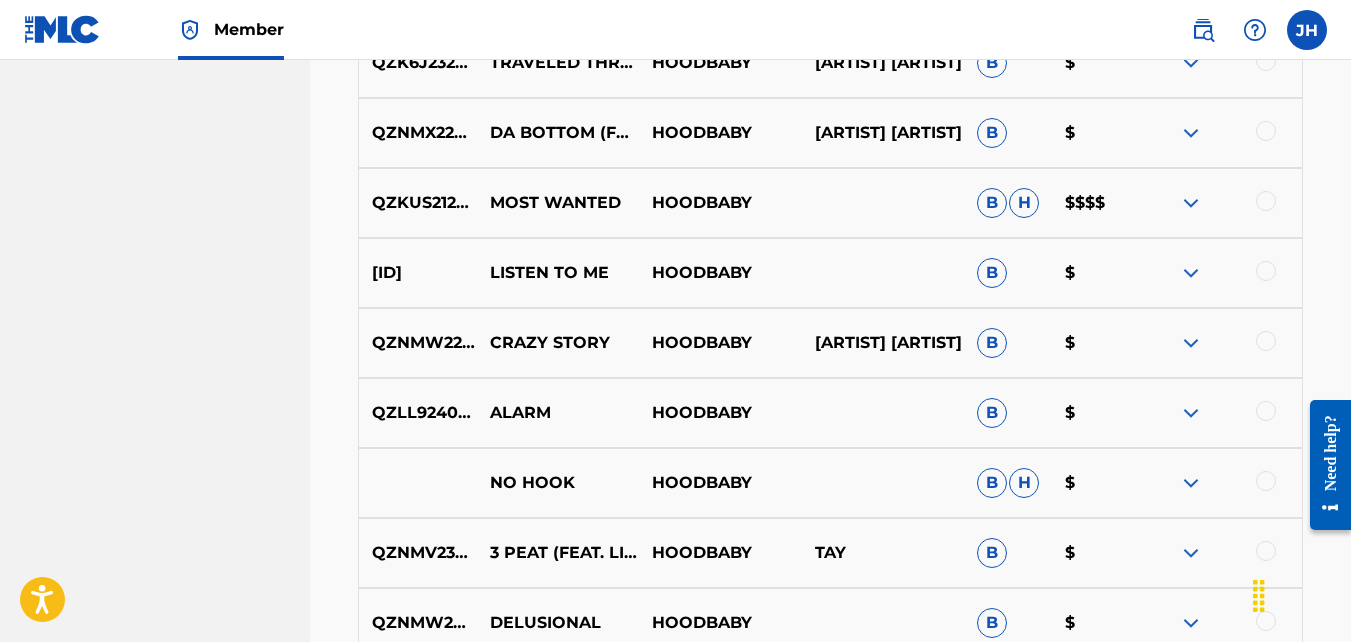 click at bounding box center [1191, 203] 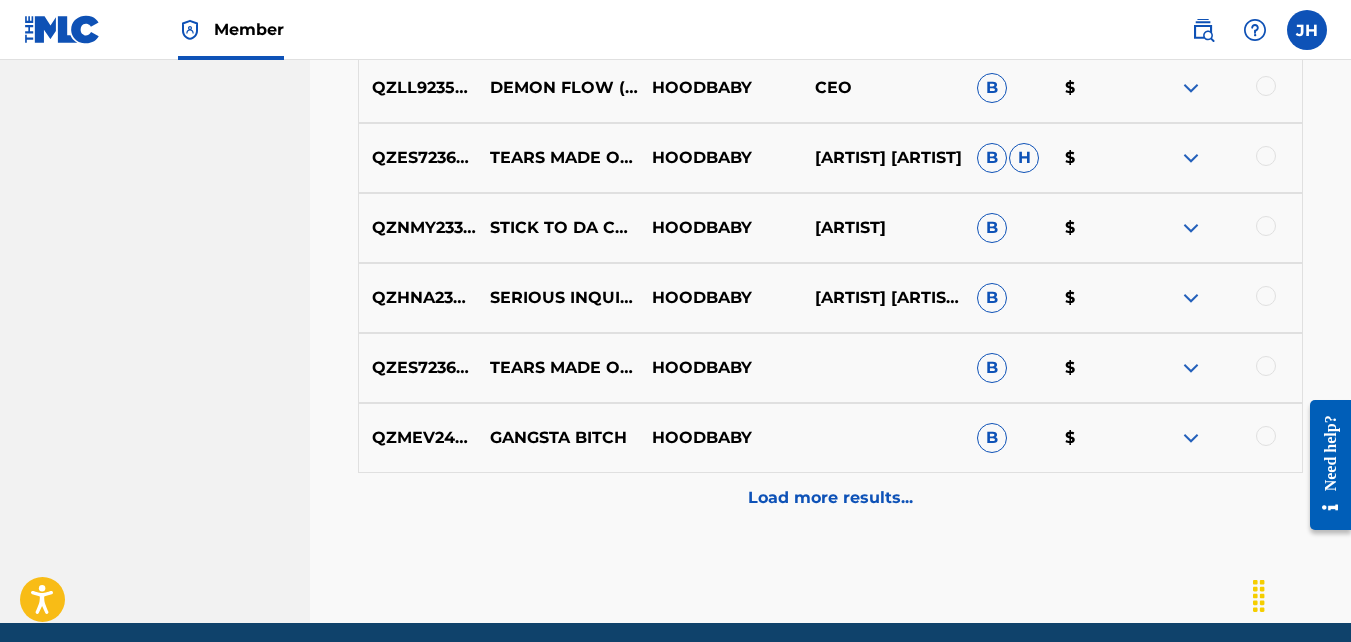 scroll, scrollTop: 3398, scrollLeft: 0, axis: vertical 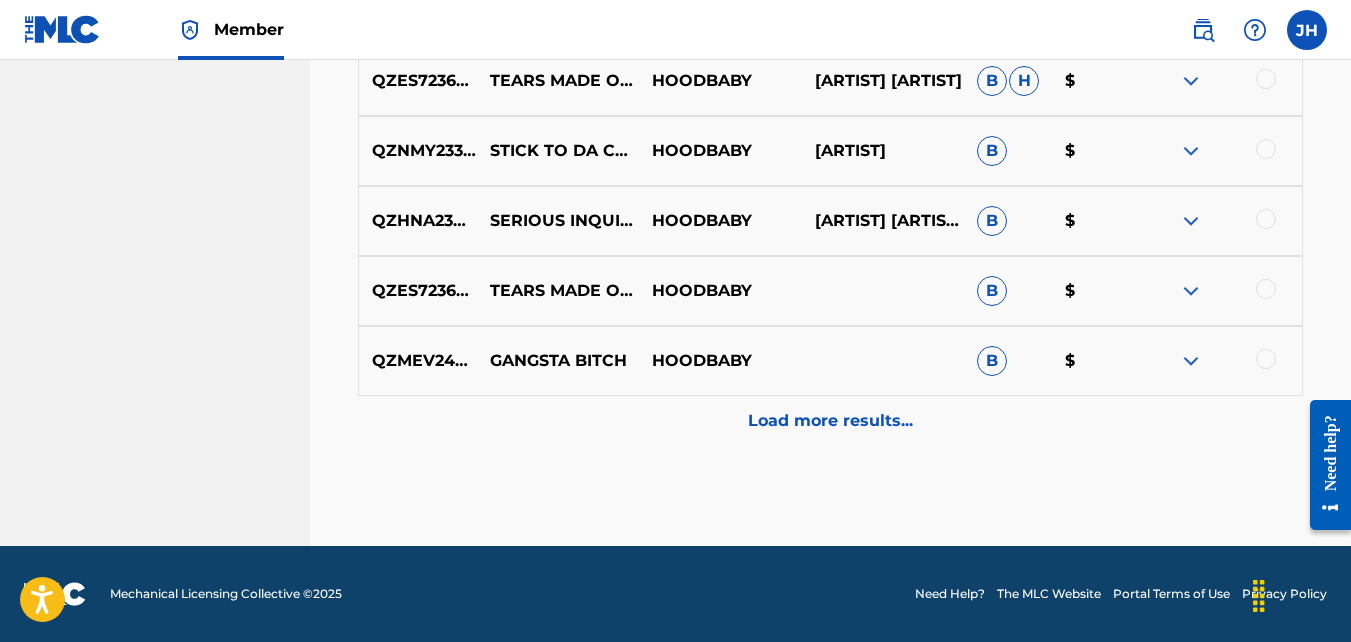 click on "QZMEV2444788 GANGSTA BITCH HOODBABY B $" at bounding box center [830, 361] 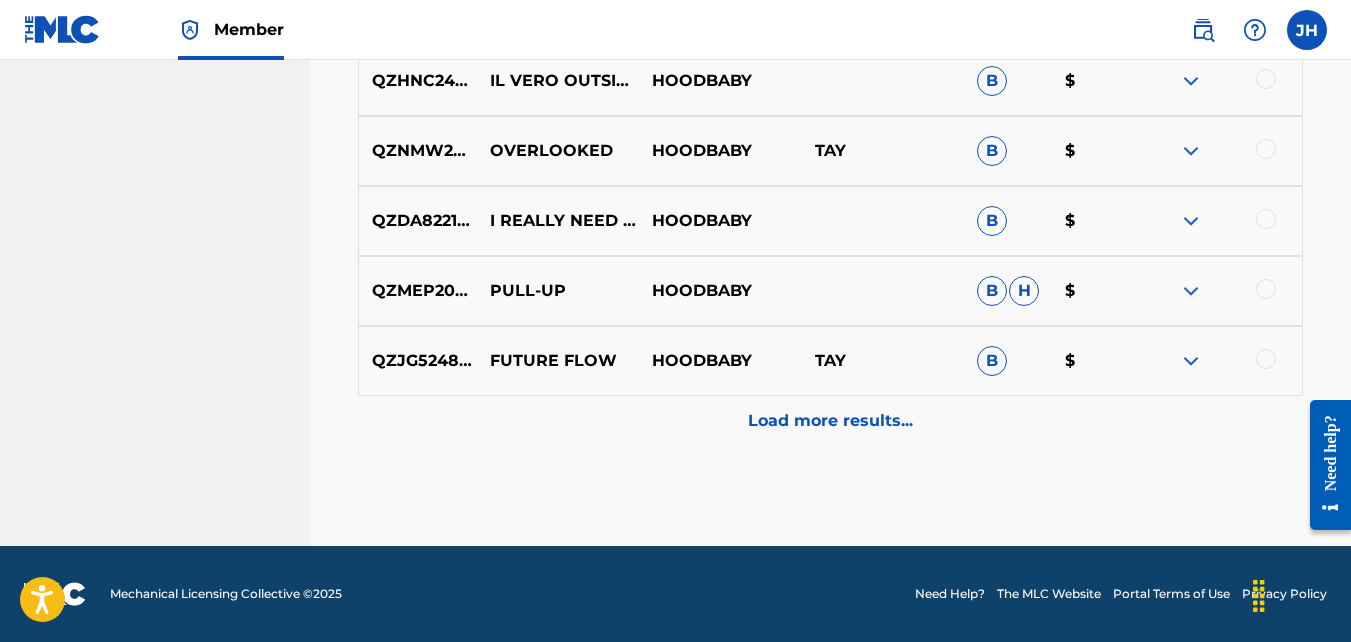 click on "Load more results..." at bounding box center [830, 421] 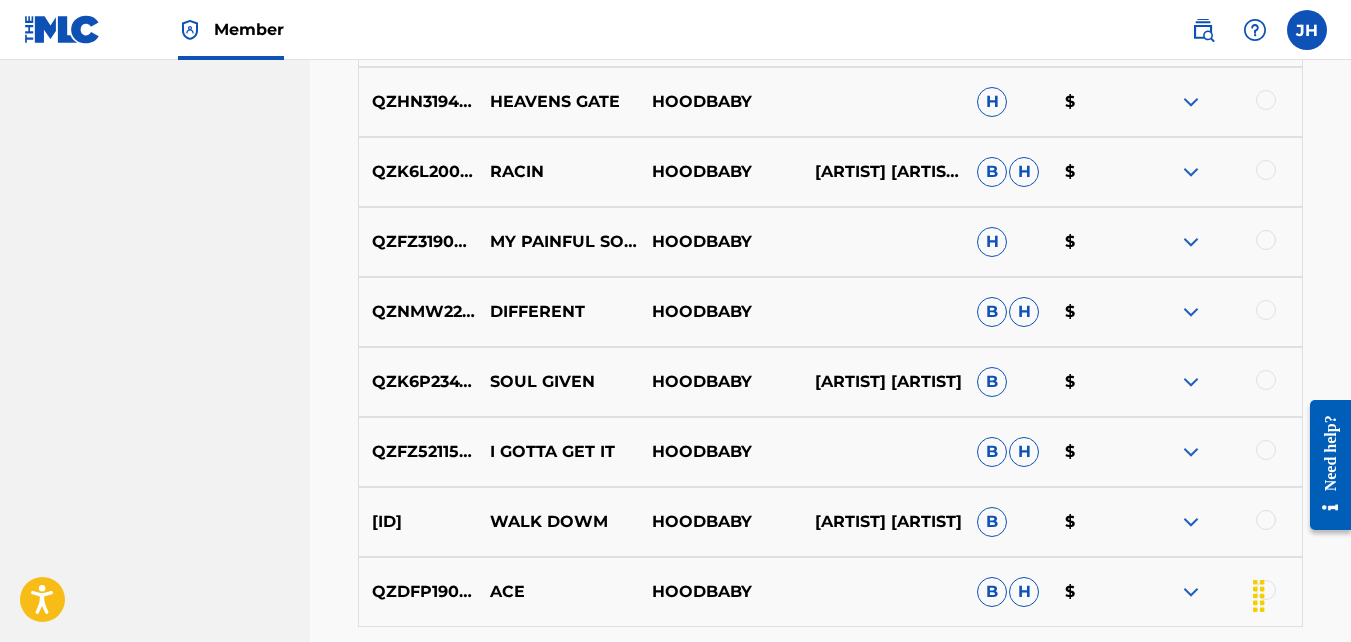 scroll, scrollTop: 4710, scrollLeft: 0, axis: vertical 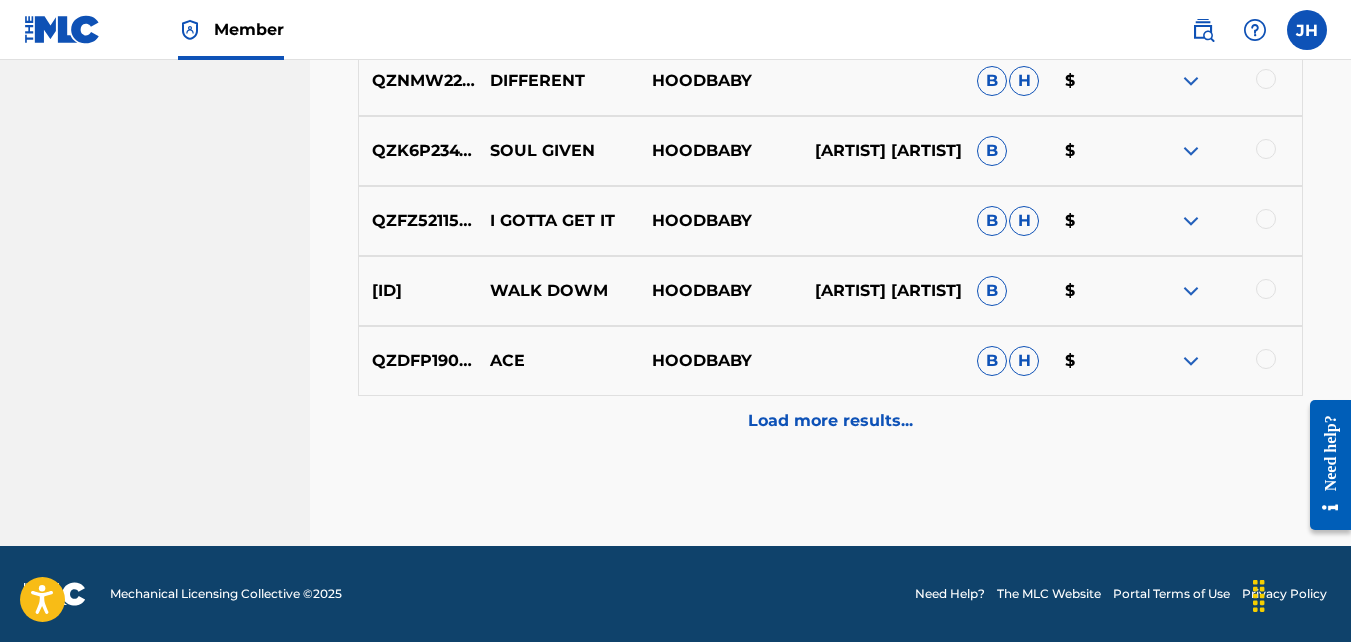 click on "QZDFP1904436 ACE HOODBABY B H $" at bounding box center [830, 361] 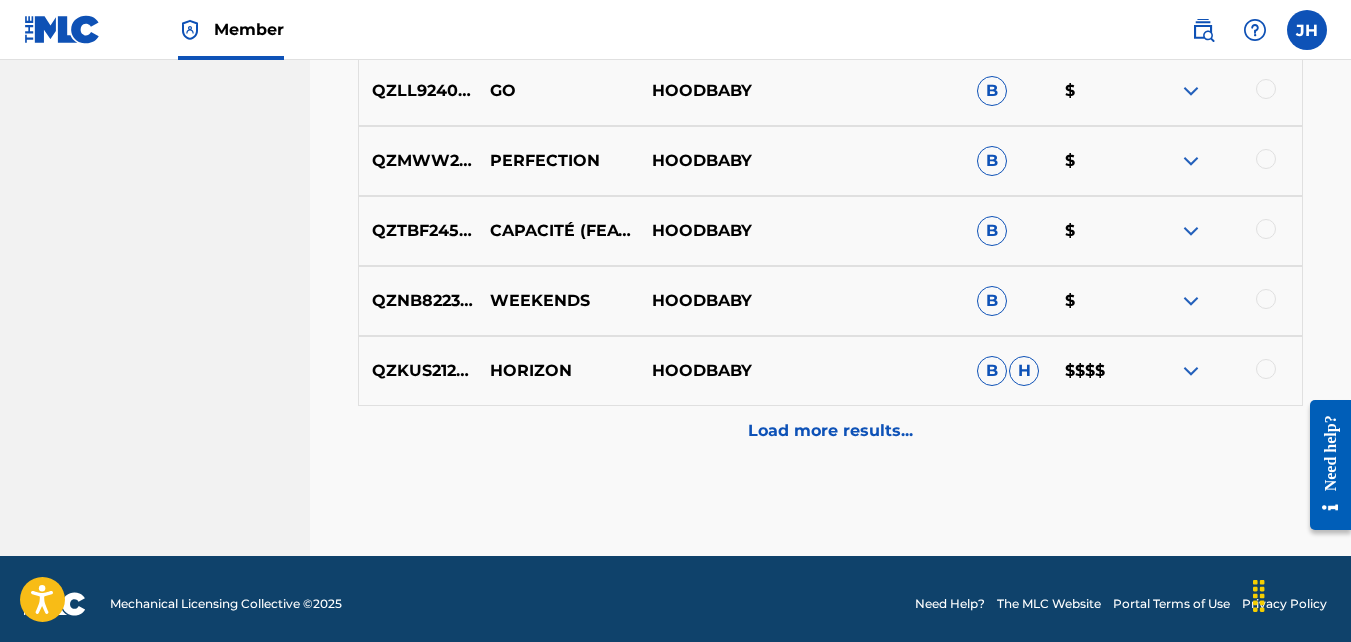 scroll, scrollTop: 5410, scrollLeft: 0, axis: vertical 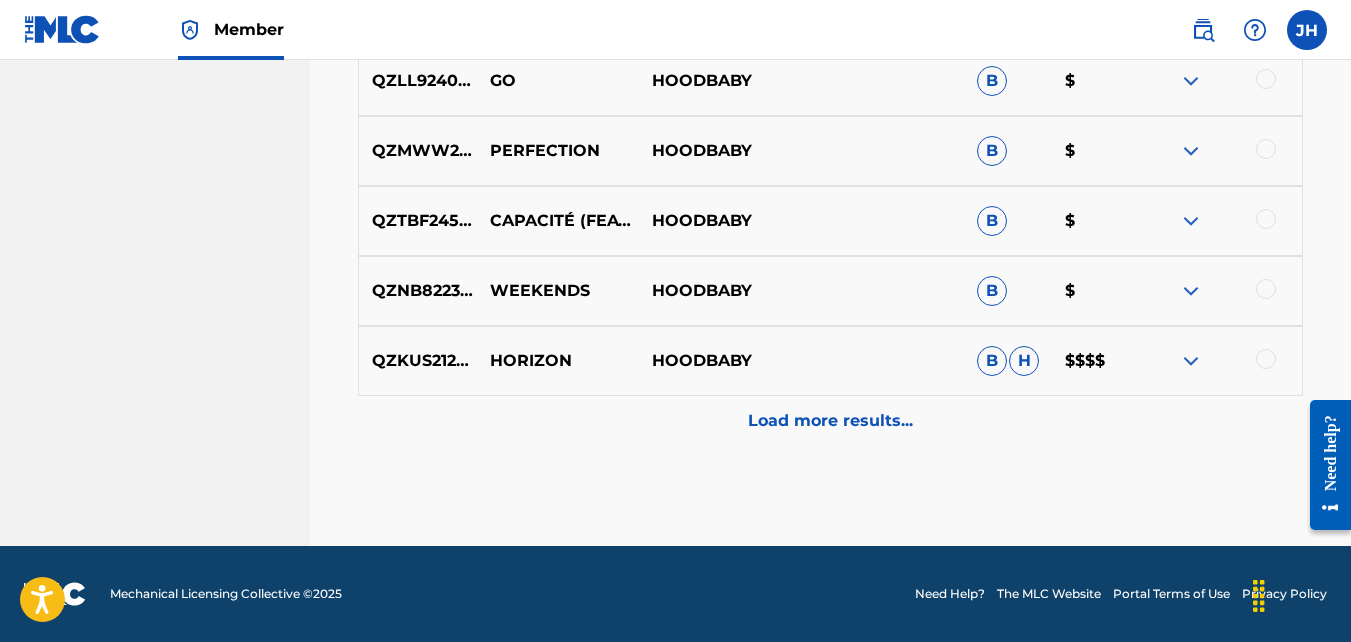 click on "QZKUS2124390 HORIZON HOODBABY B H $$$$" at bounding box center [830, 361] 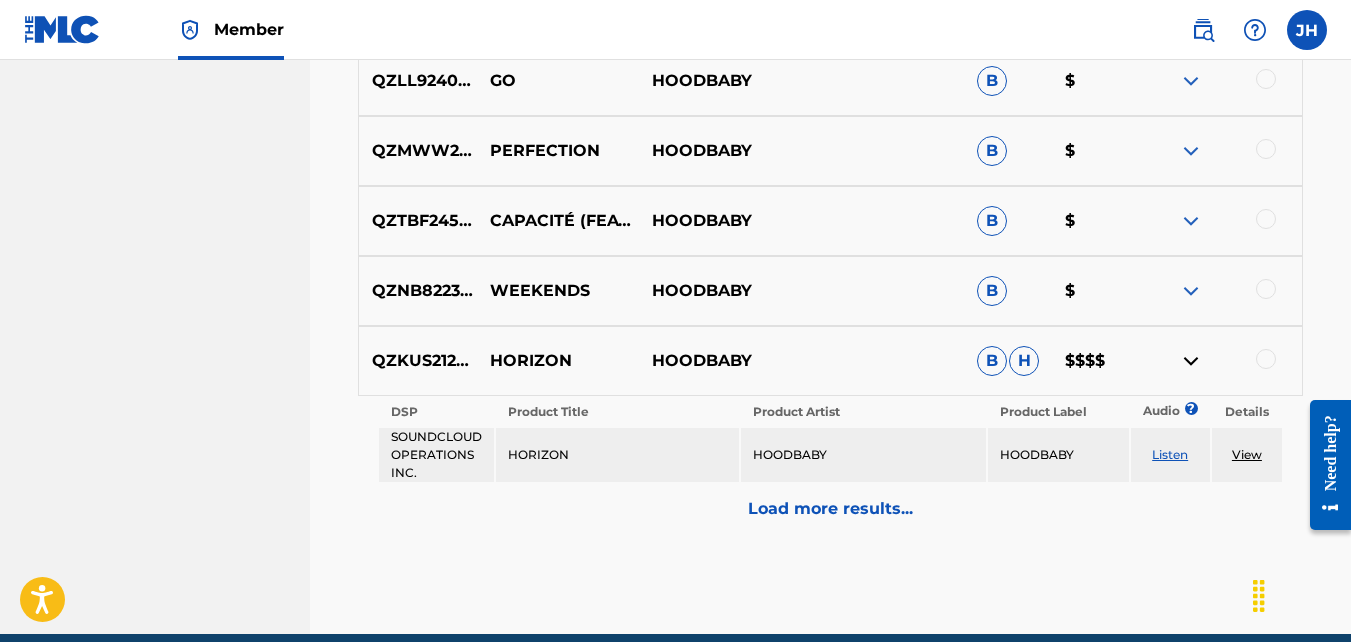 click on "Load more results..." at bounding box center [830, 509] 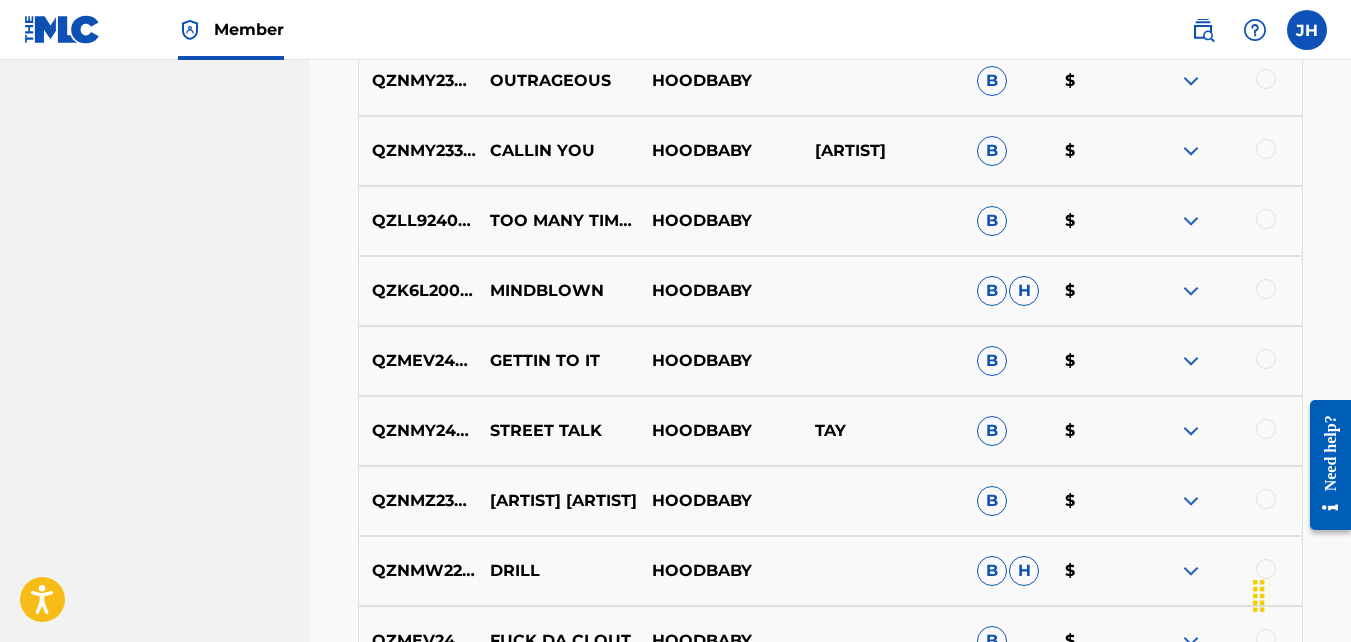 scroll, scrollTop: 6110, scrollLeft: 0, axis: vertical 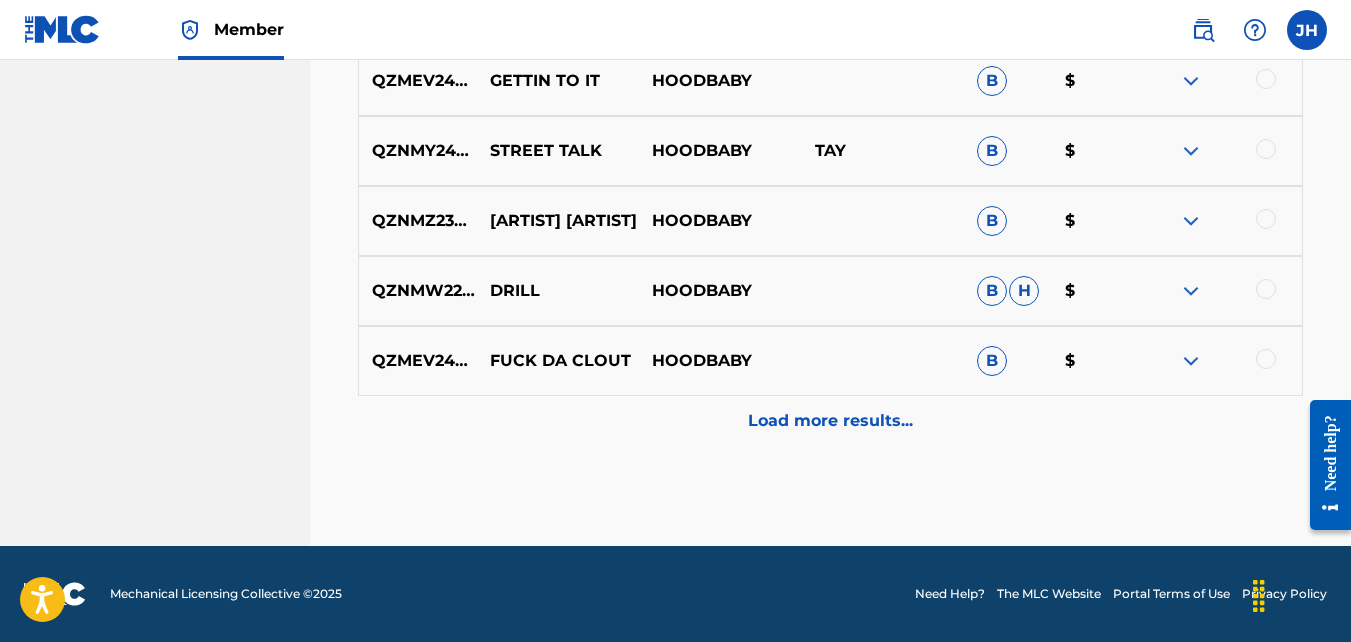 click on "Load more results..." at bounding box center [830, 421] 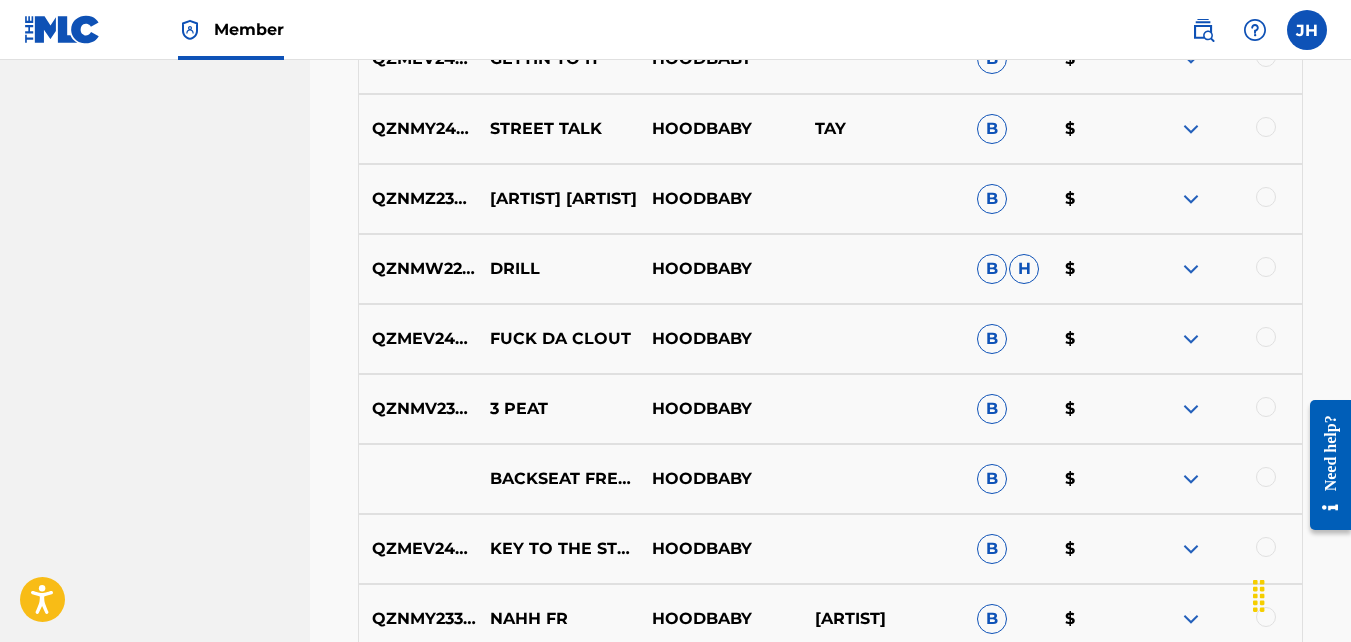 click on "QZNMV2303919 3 PEAT HOODBABY B $" at bounding box center [830, 409] 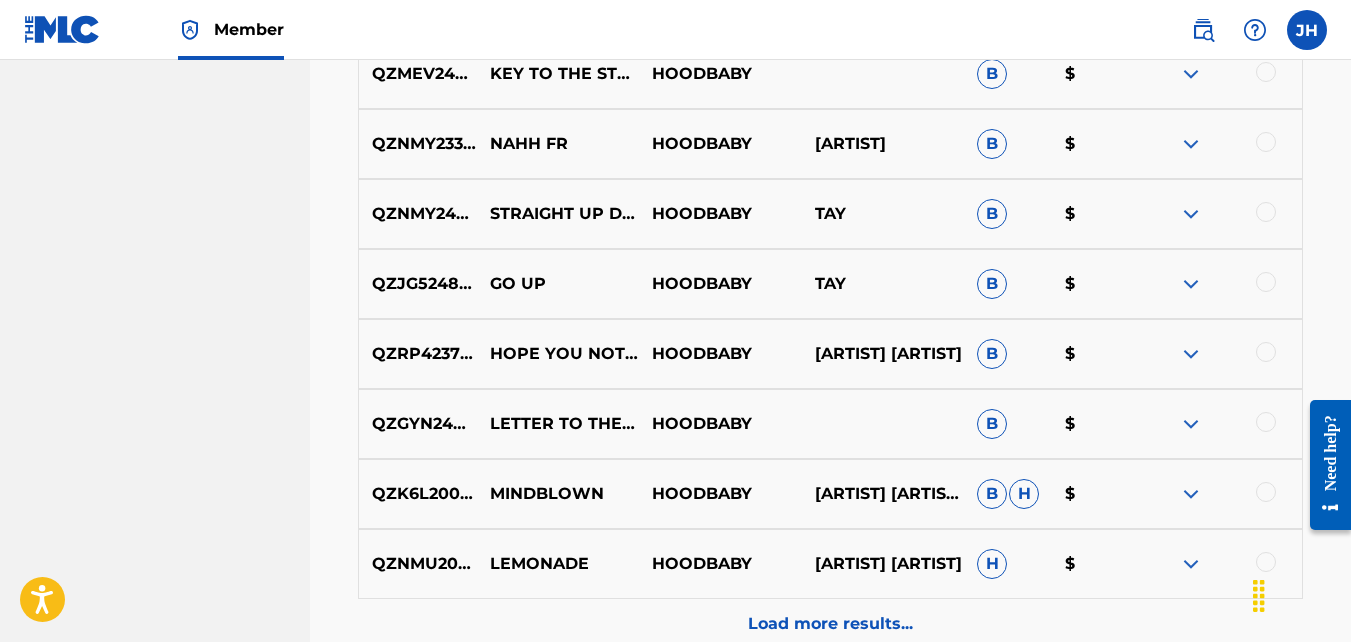 scroll, scrollTop: 6810, scrollLeft: 0, axis: vertical 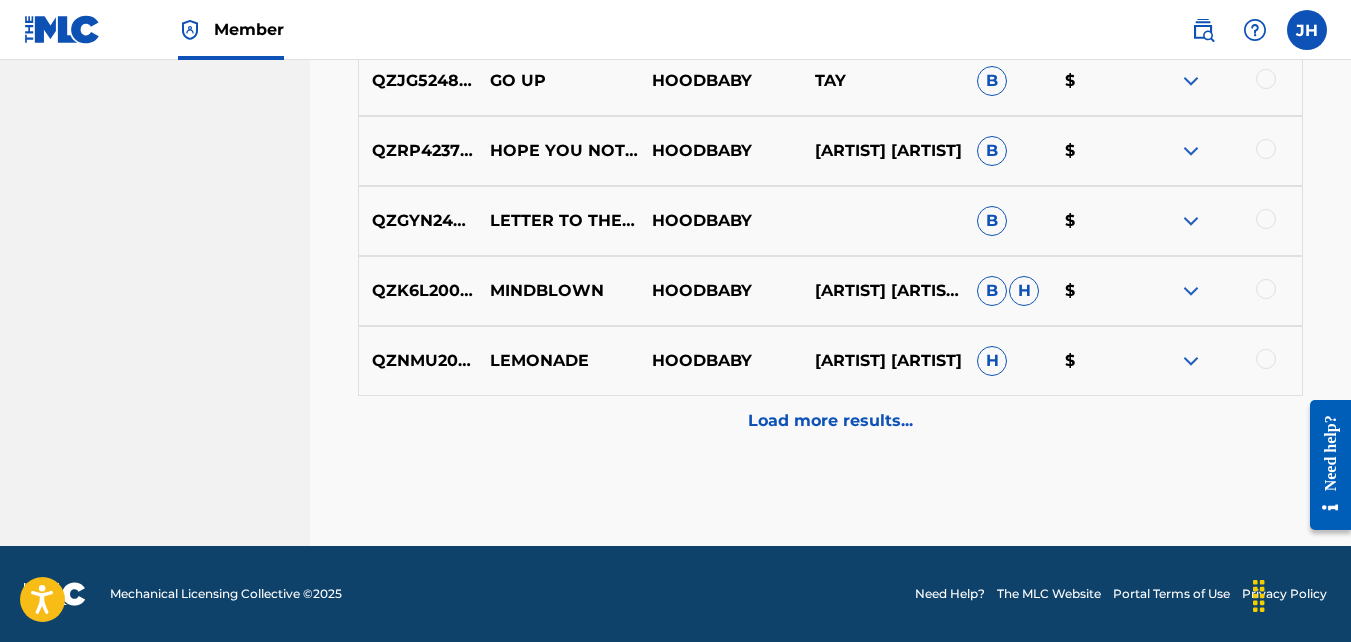 click on "Load more results..." at bounding box center (830, 421) 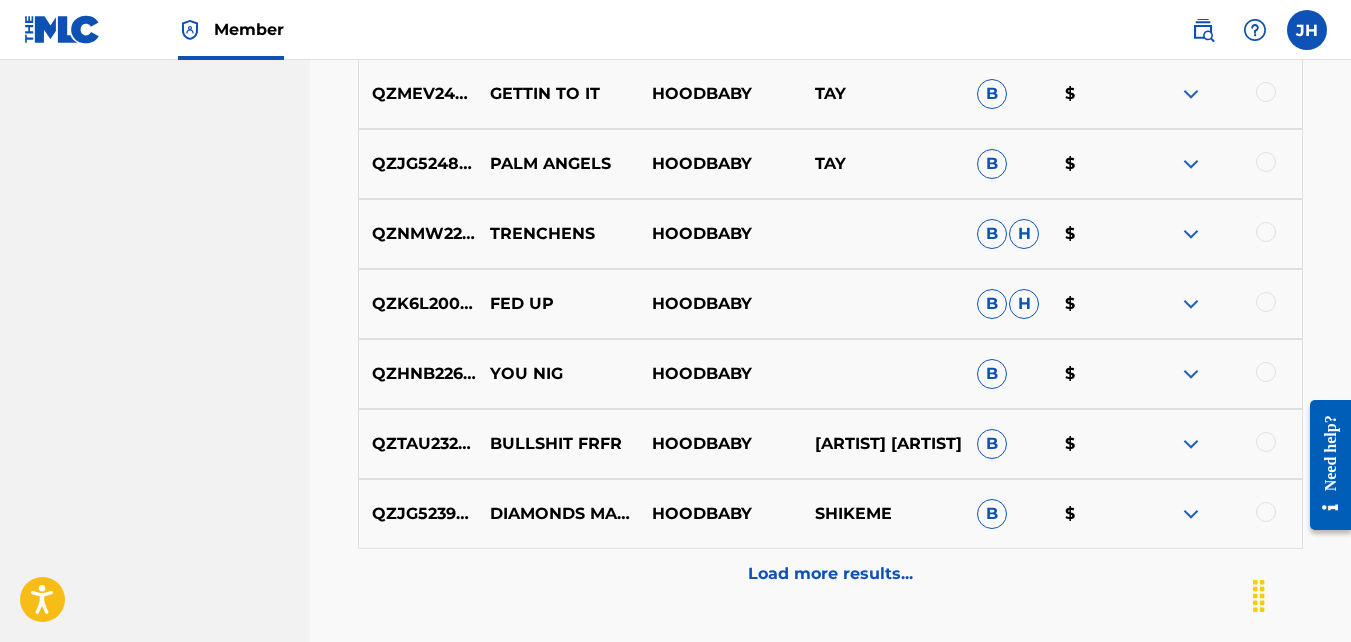 scroll, scrollTop: 7510, scrollLeft: 0, axis: vertical 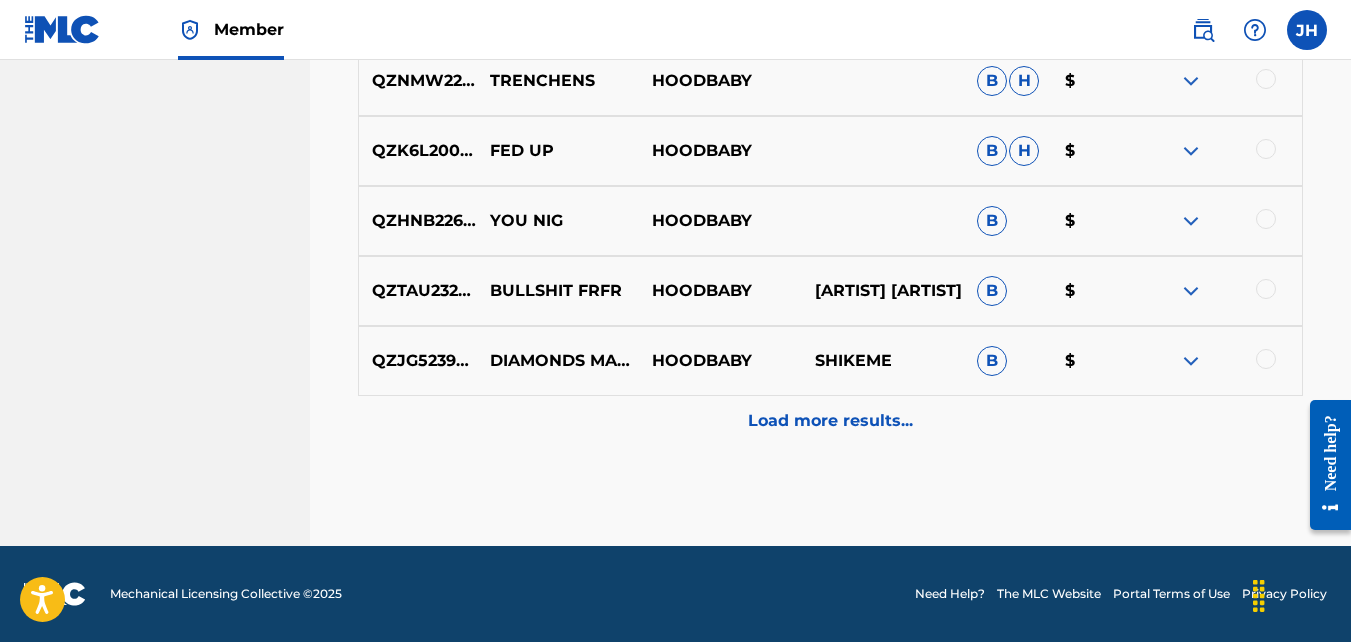 click on "QZJG52392083 DIAMONDS MADE OUTTA TEARS HOODBABY SHIKEME B $" at bounding box center [830, 361] 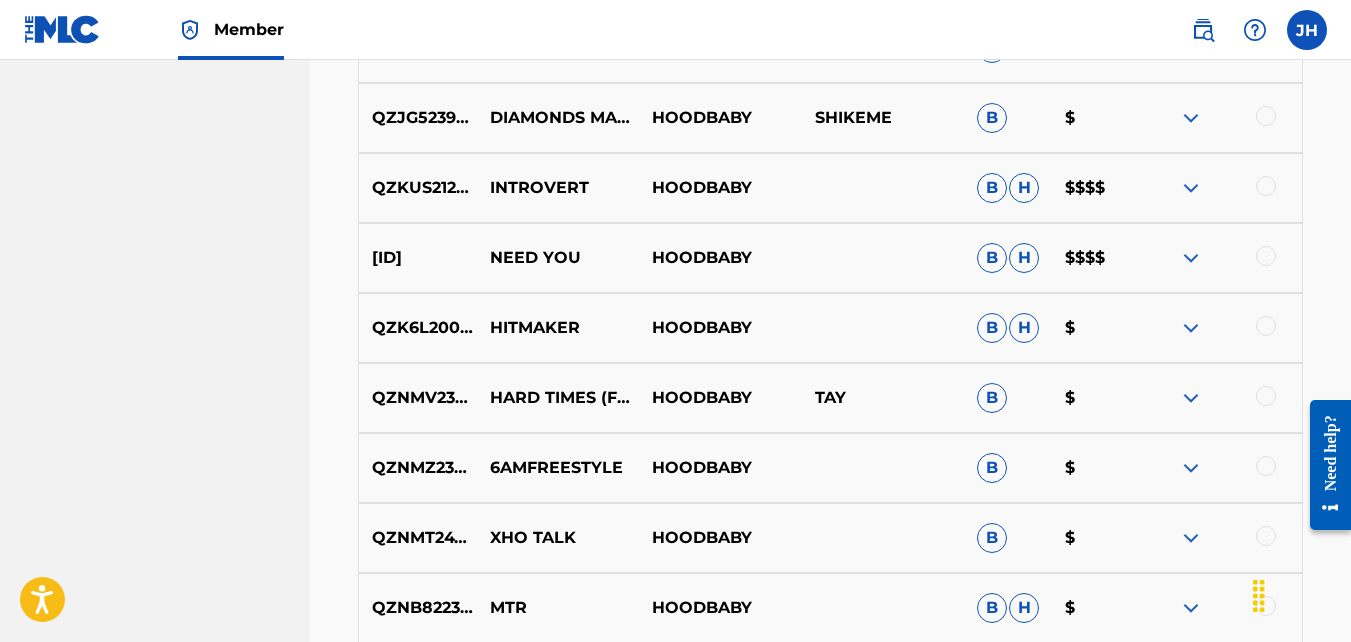 scroll, scrollTop: 7745, scrollLeft: 0, axis: vertical 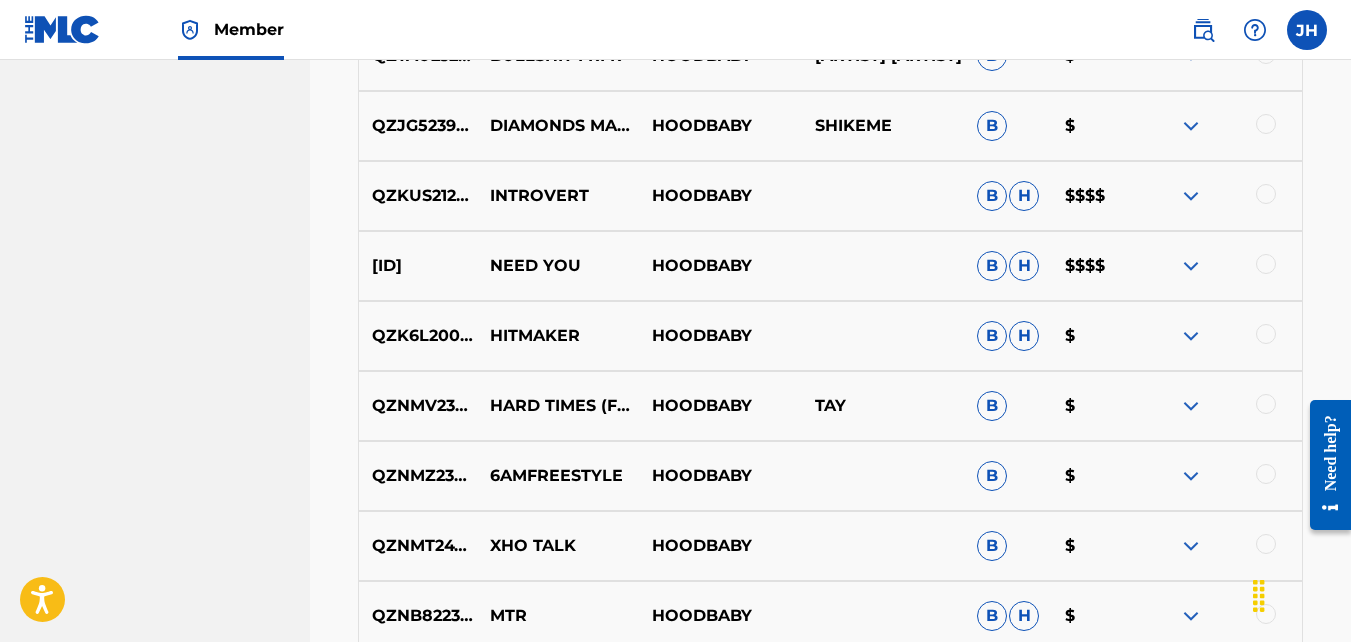 click on "QZKUS2126728 NEED YOU HOODBABY B H $$$$" at bounding box center (830, 266) 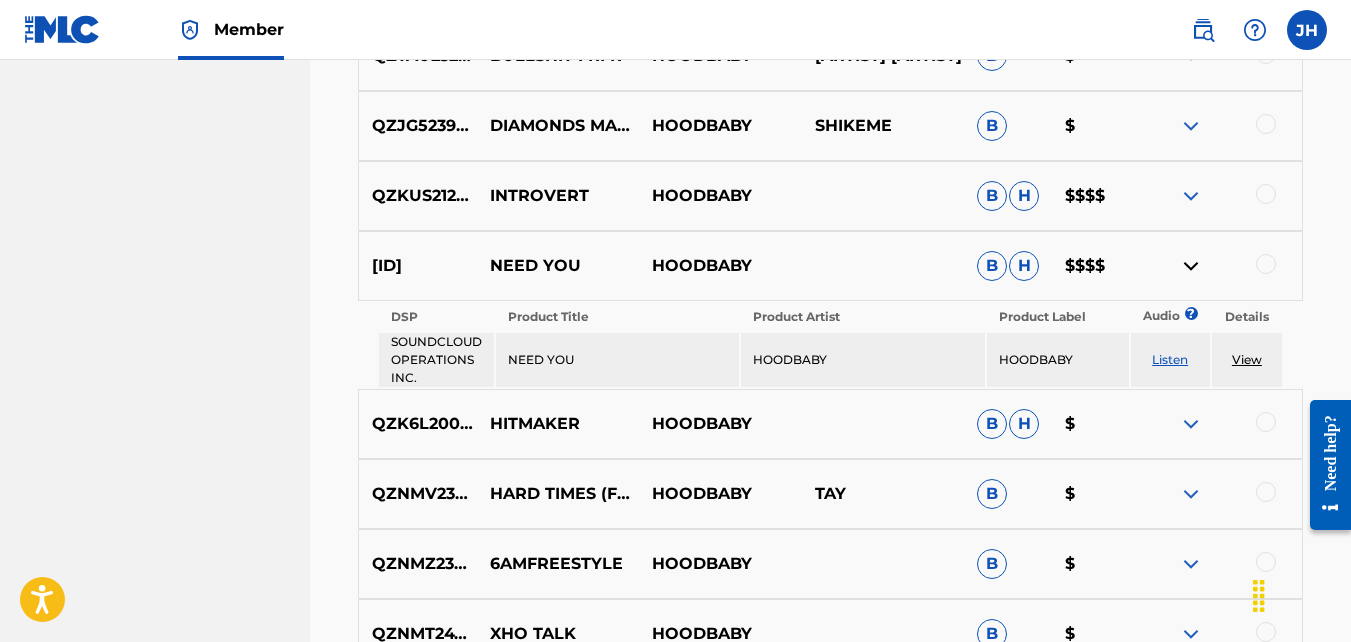 click at bounding box center (1221, 196) 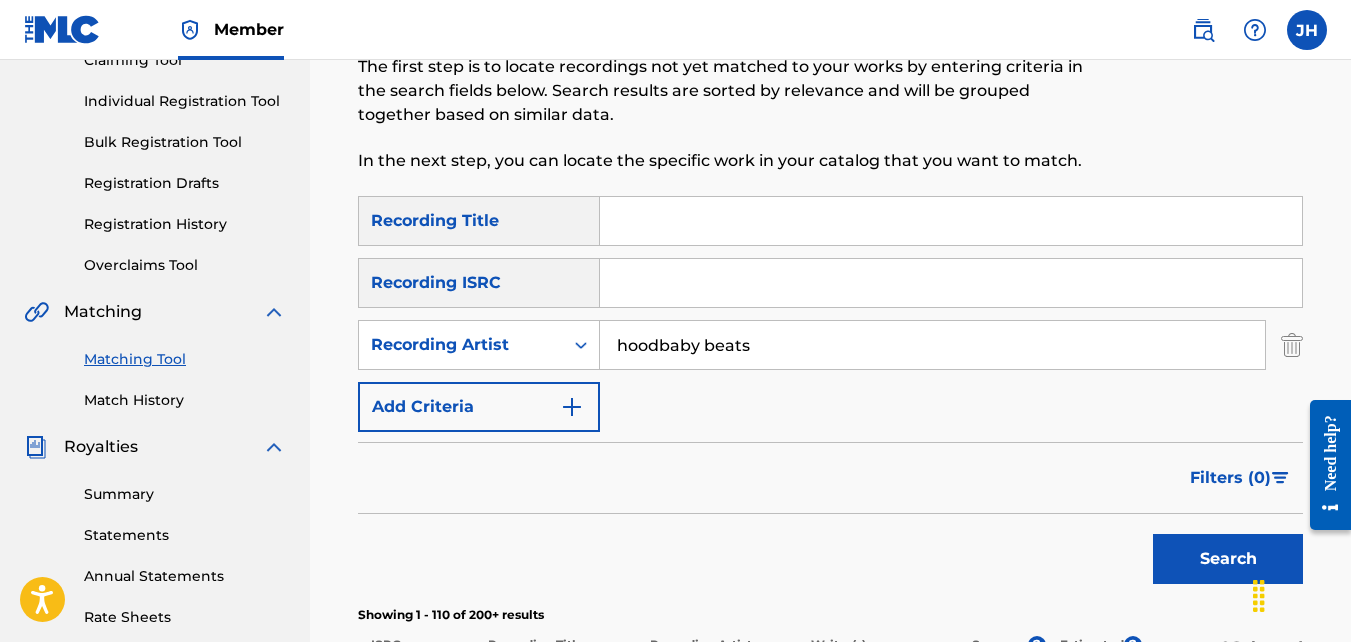 scroll, scrollTop: 0, scrollLeft: 0, axis: both 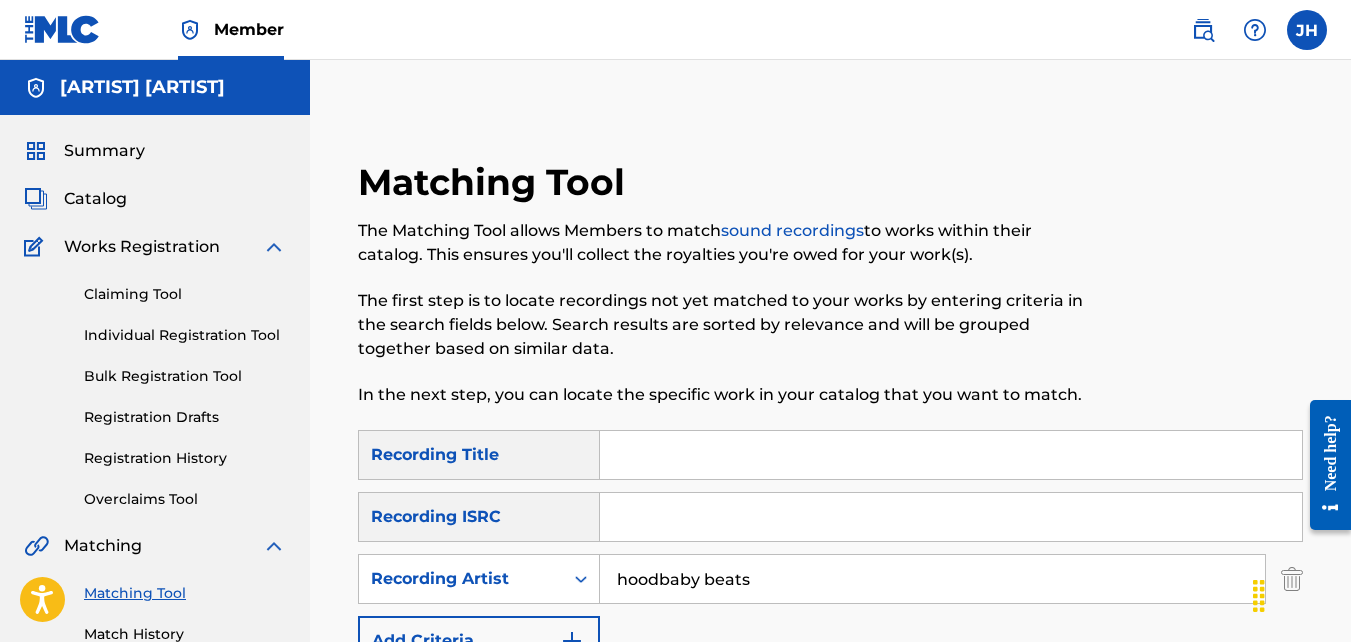 click at bounding box center [951, 455] 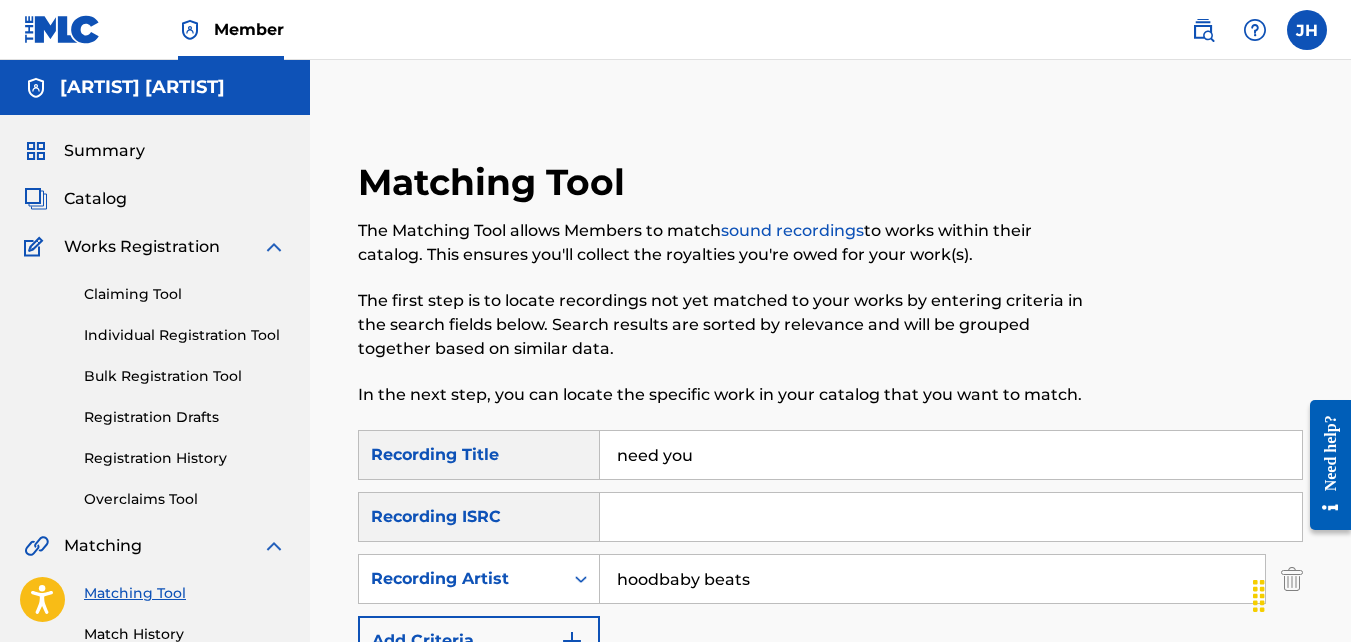 type on "need you" 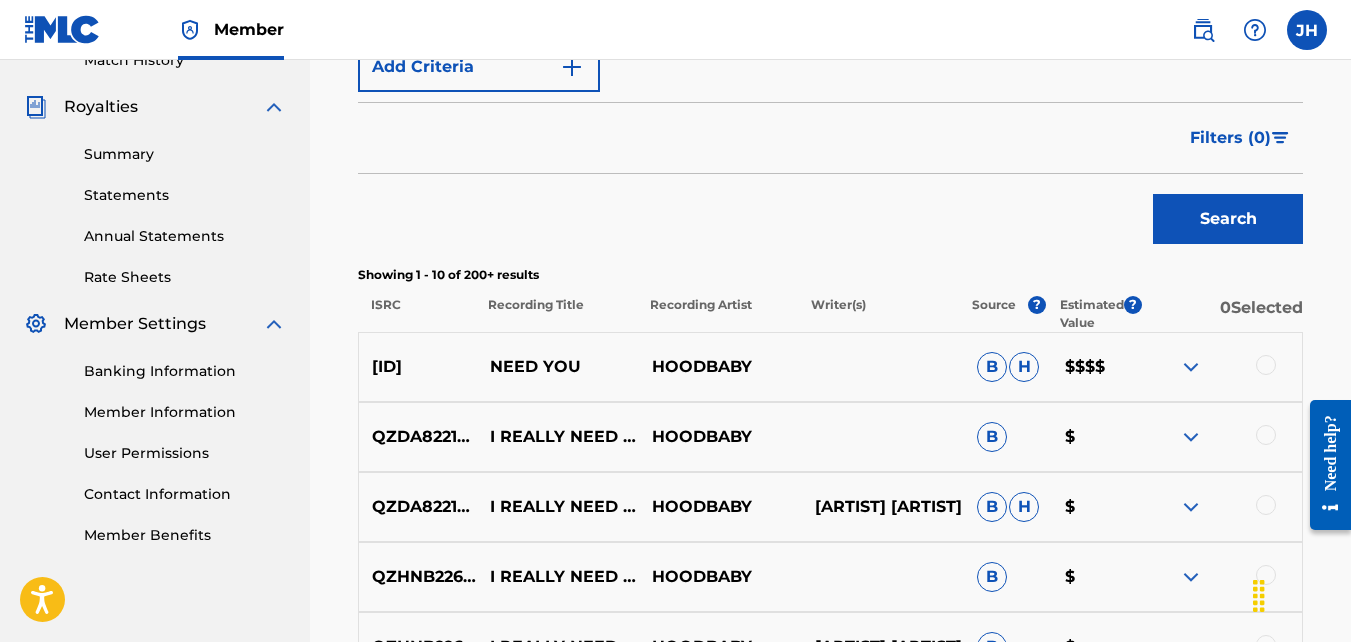 scroll, scrollTop: 599, scrollLeft: 0, axis: vertical 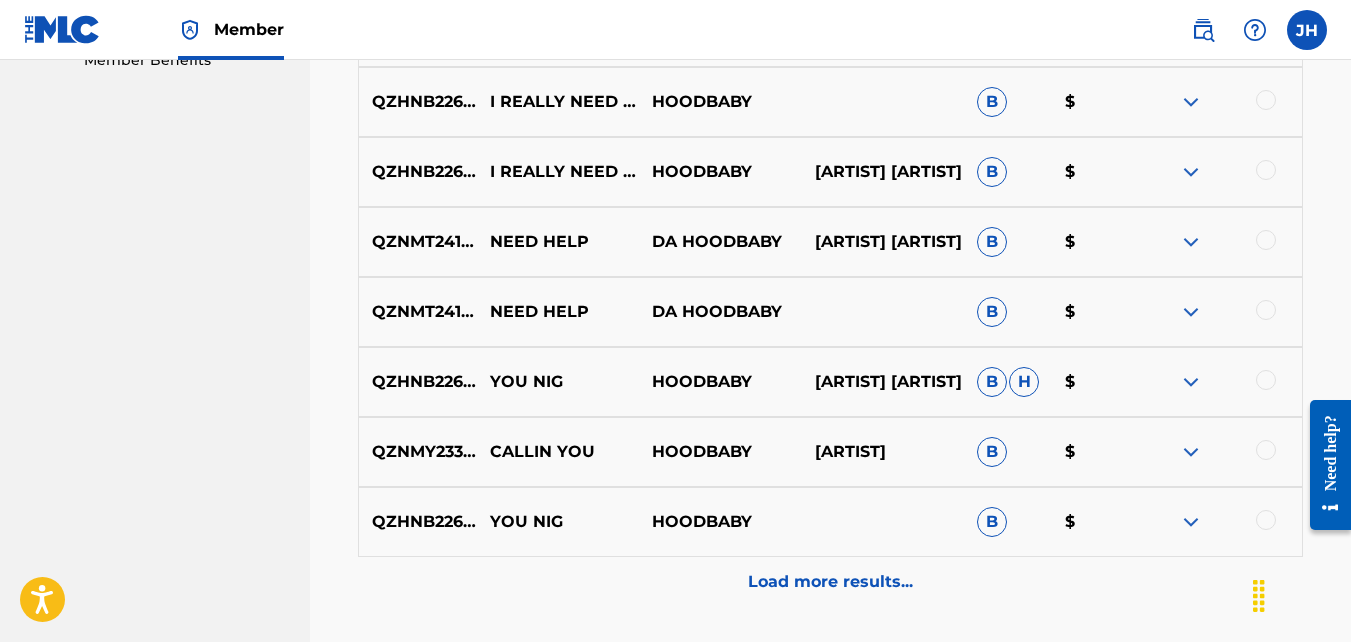 click on "Load more results..." at bounding box center [830, 582] 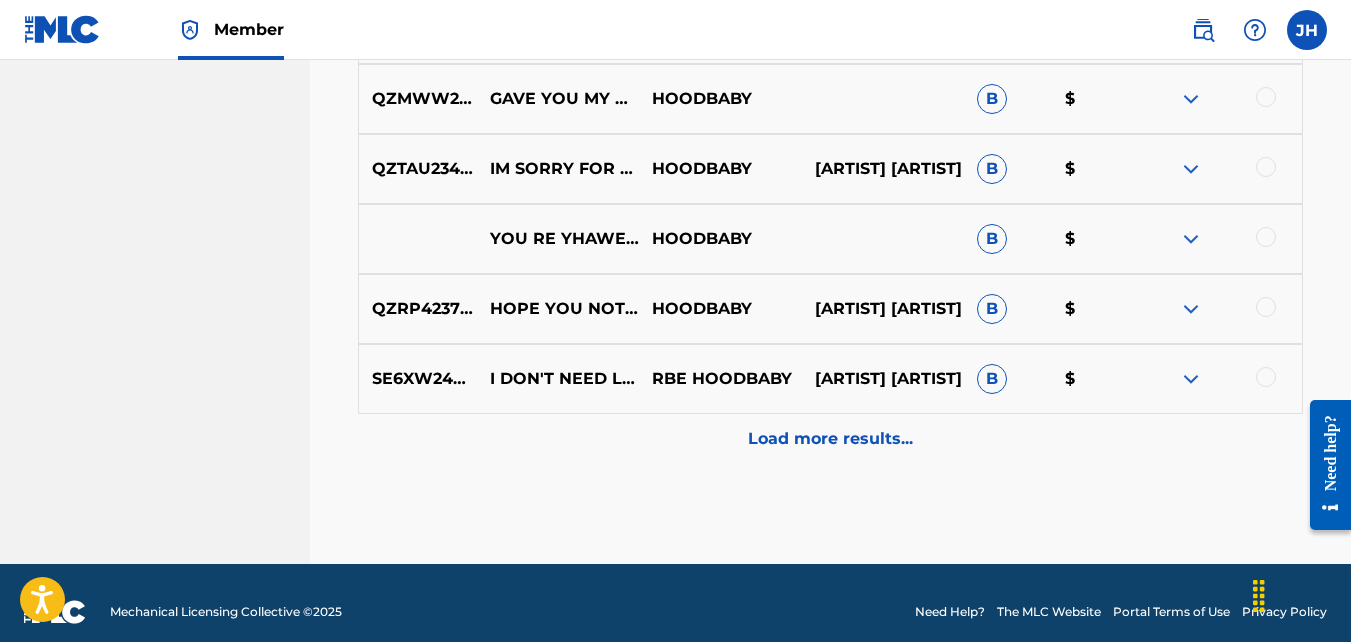 scroll, scrollTop: 1910, scrollLeft: 0, axis: vertical 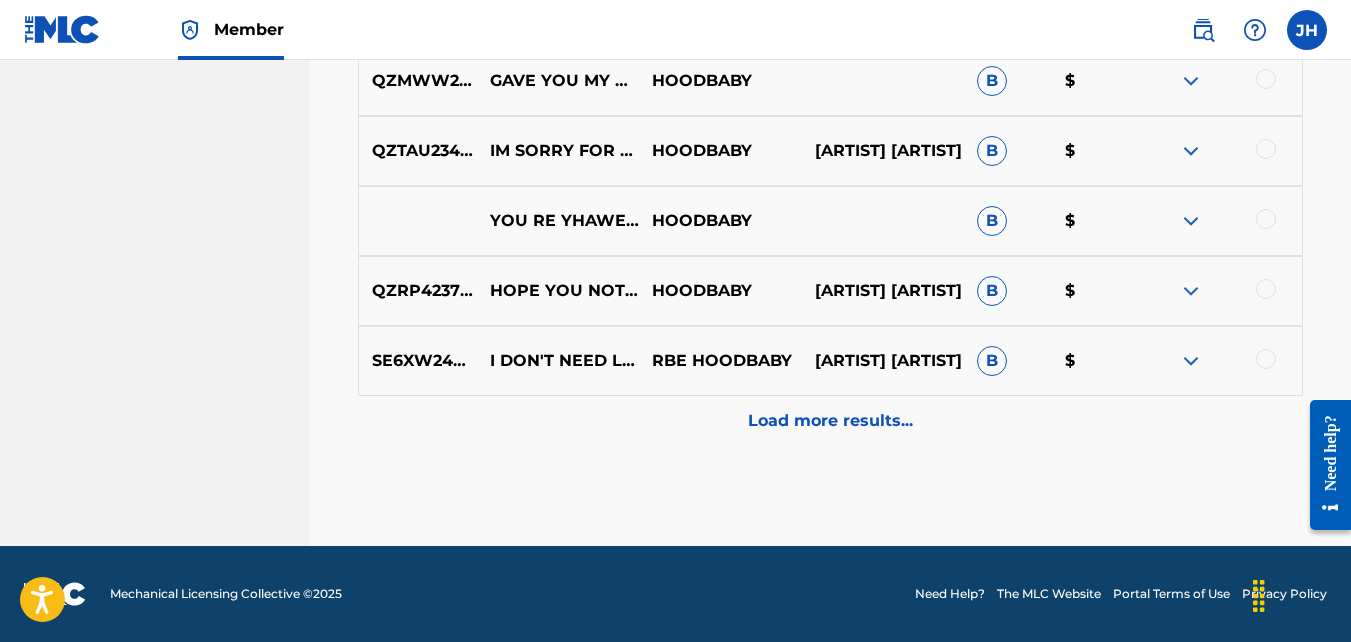 click on "Load more results..." at bounding box center (830, 421) 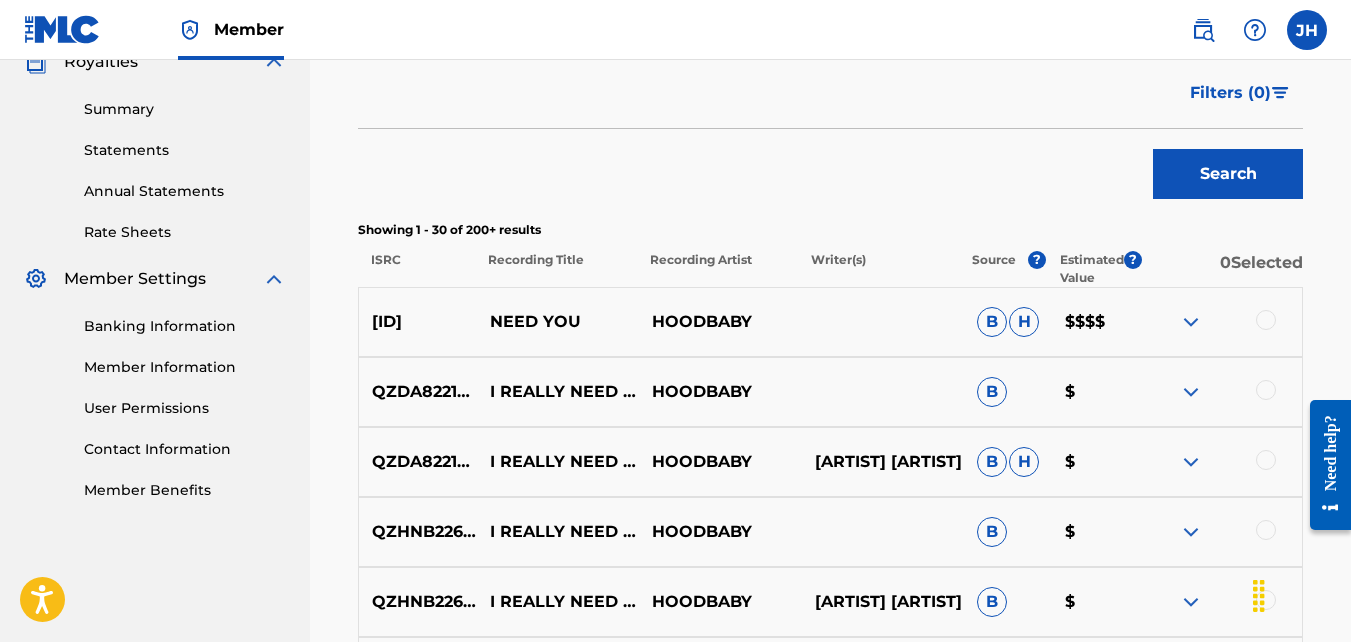 scroll, scrollTop: 671, scrollLeft: 0, axis: vertical 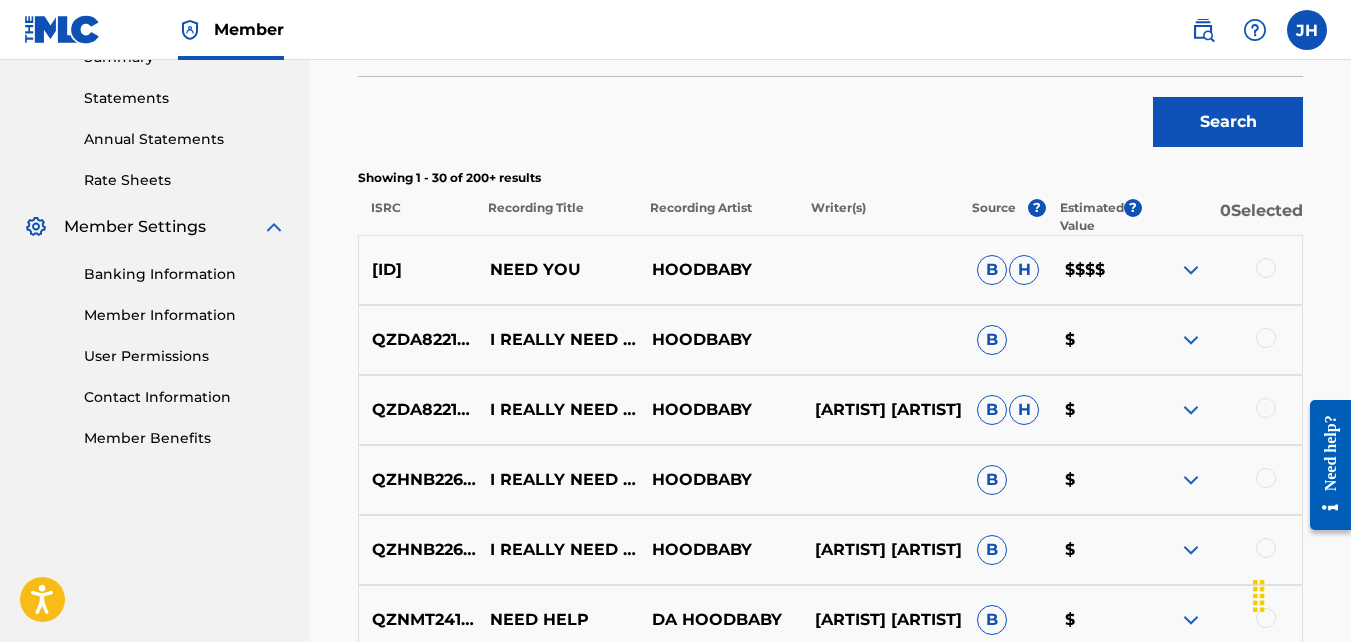 click at bounding box center (1191, 270) 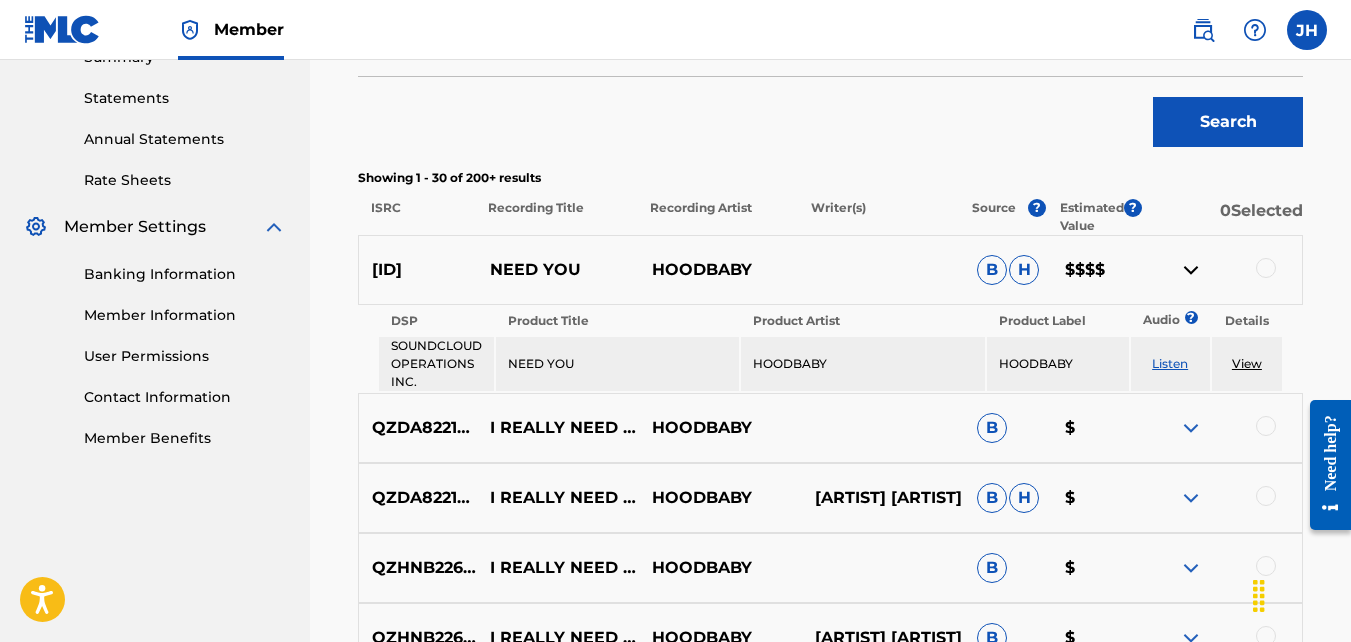 click on "Listen" at bounding box center [1170, 363] 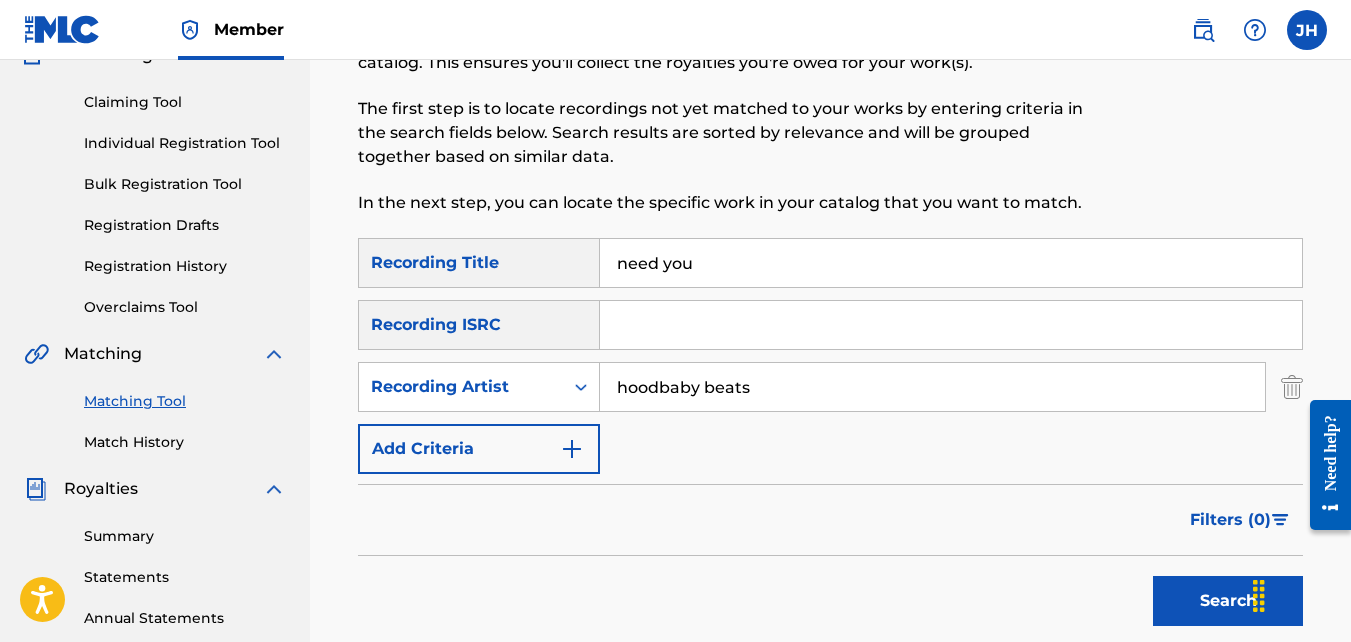 scroll, scrollTop: 0, scrollLeft: 0, axis: both 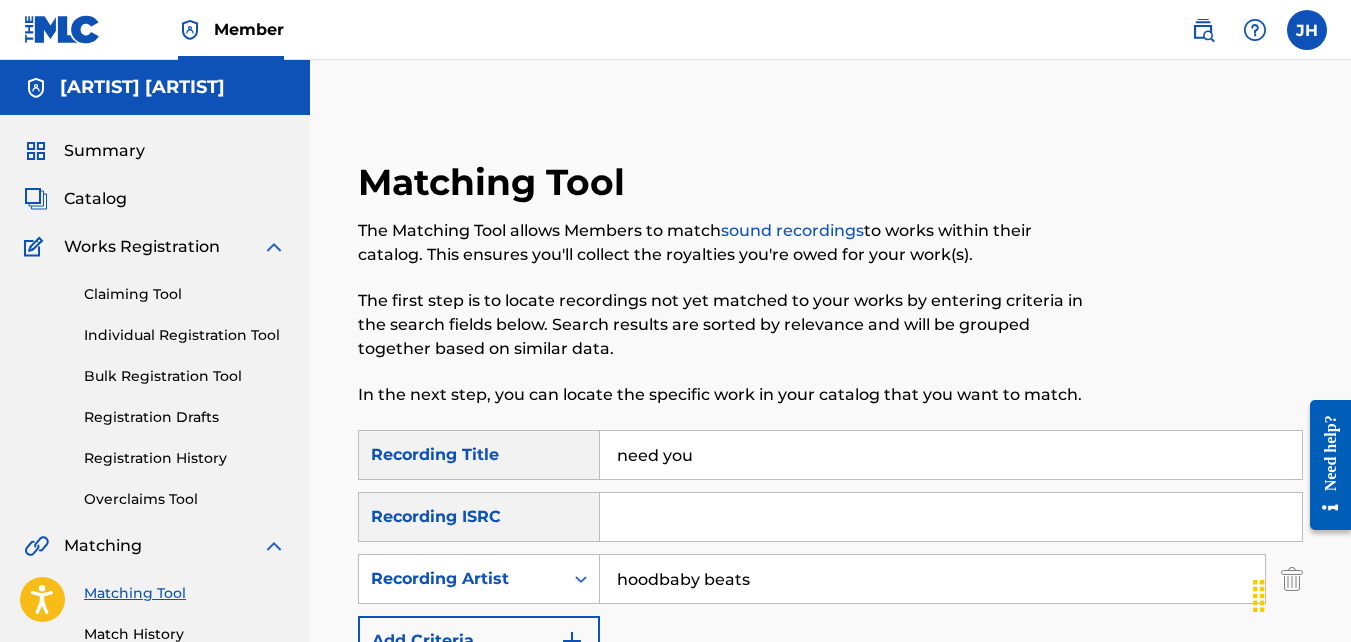 click on "need you" at bounding box center [951, 455] 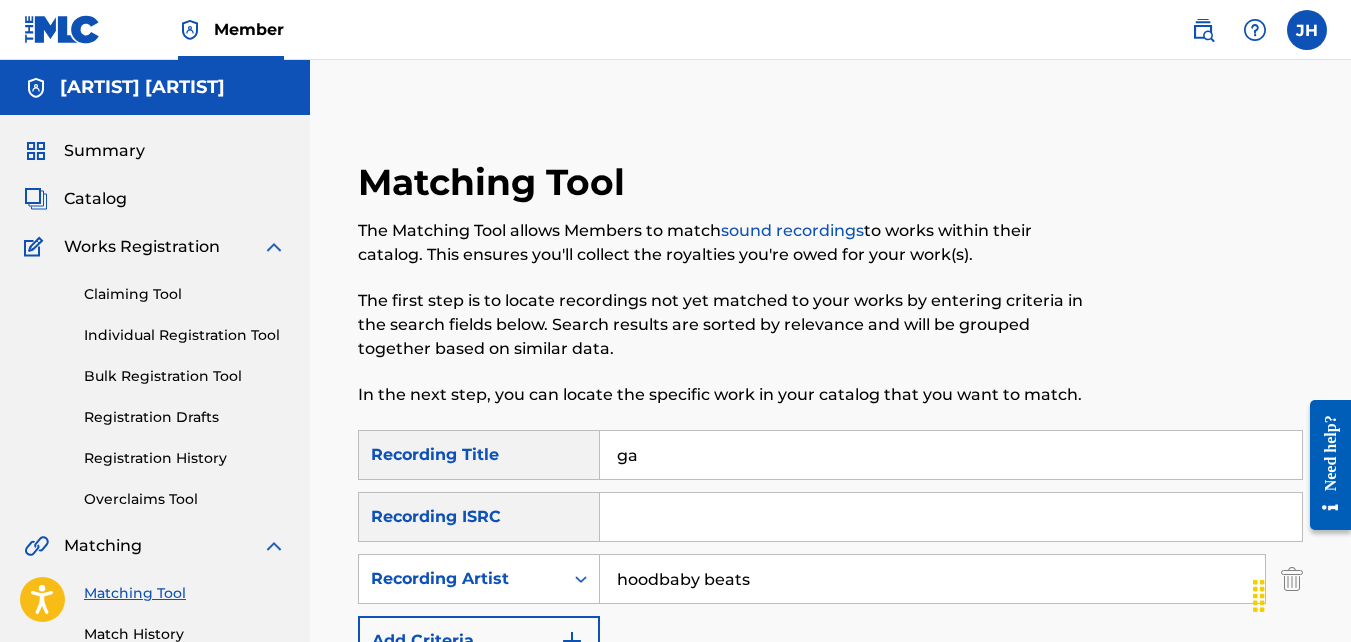 type on "Gallon" 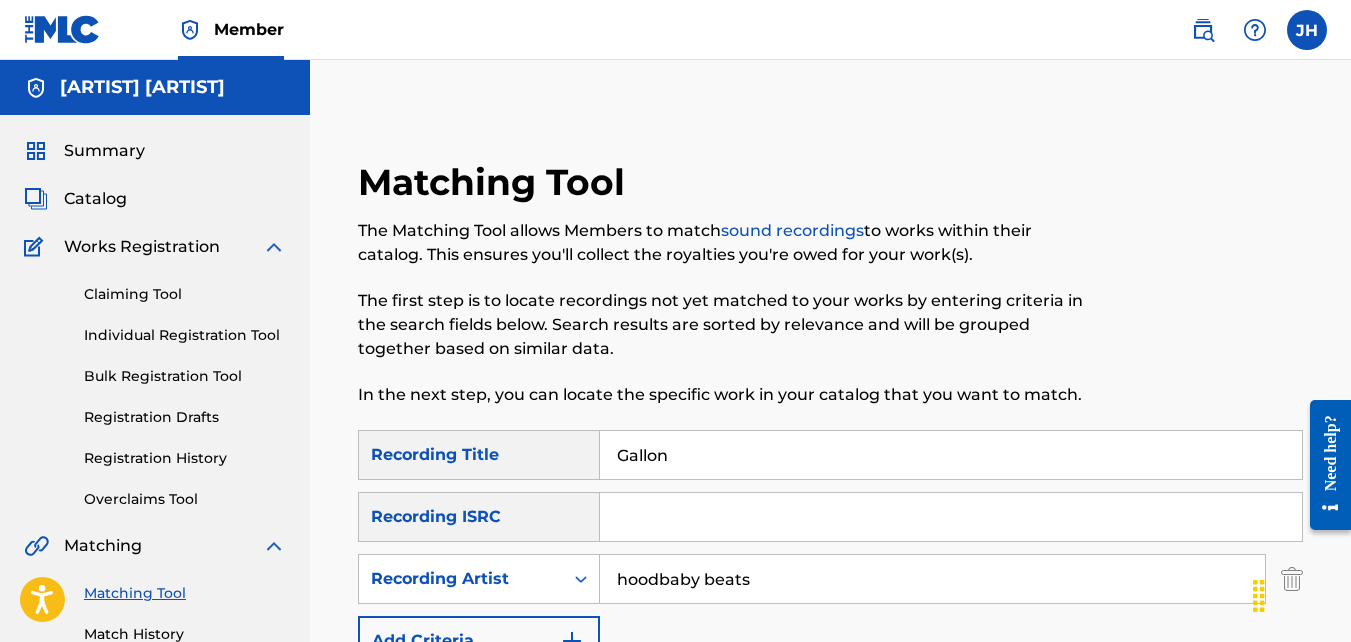 click on "Search" at bounding box center [1228, 793] 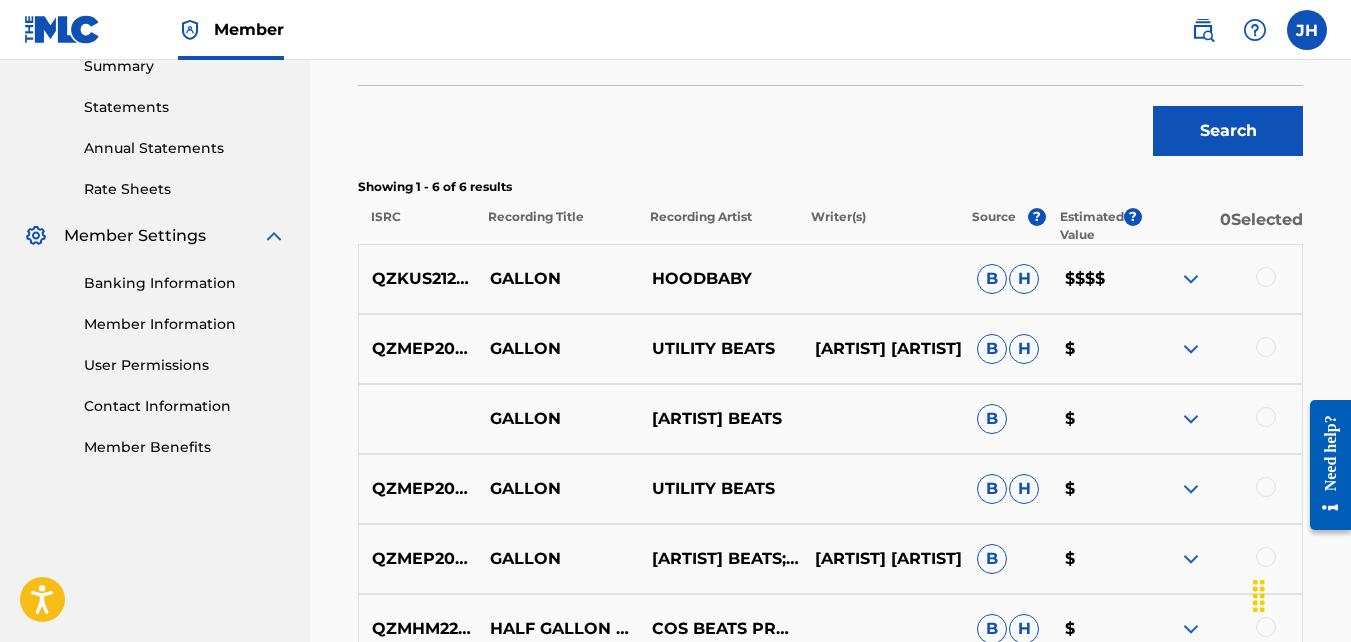scroll, scrollTop: 663, scrollLeft: 0, axis: vertical 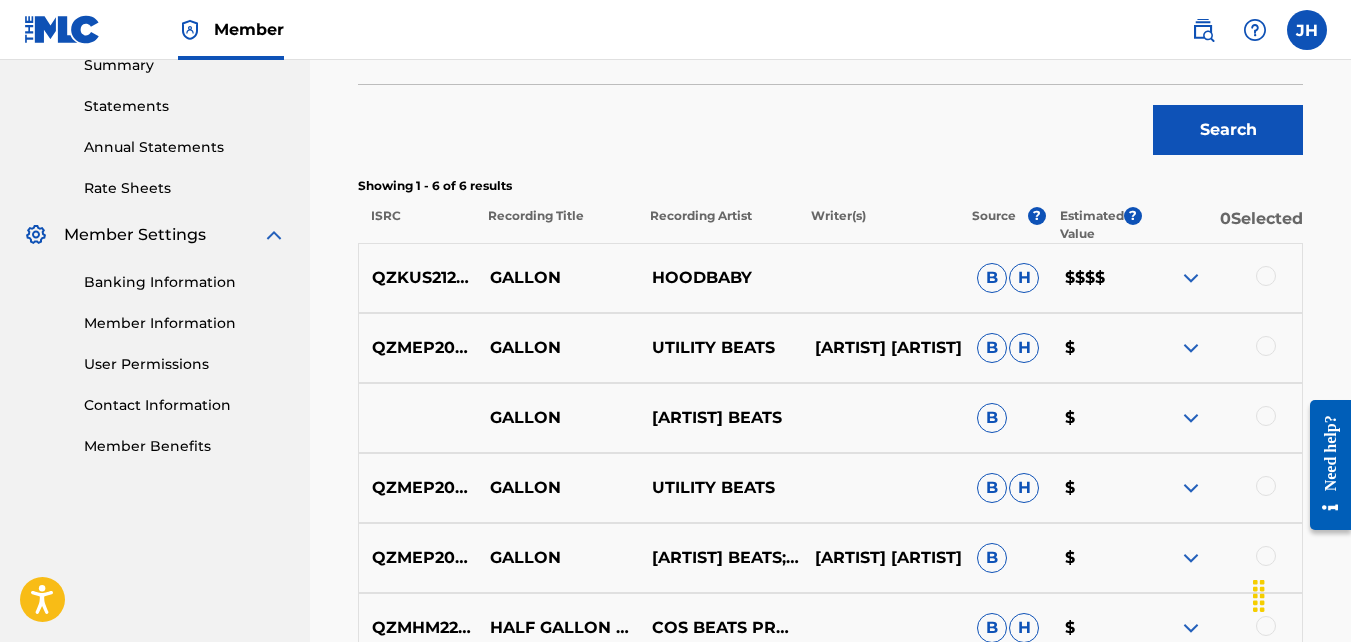 click at bounding box center (1191, 278) 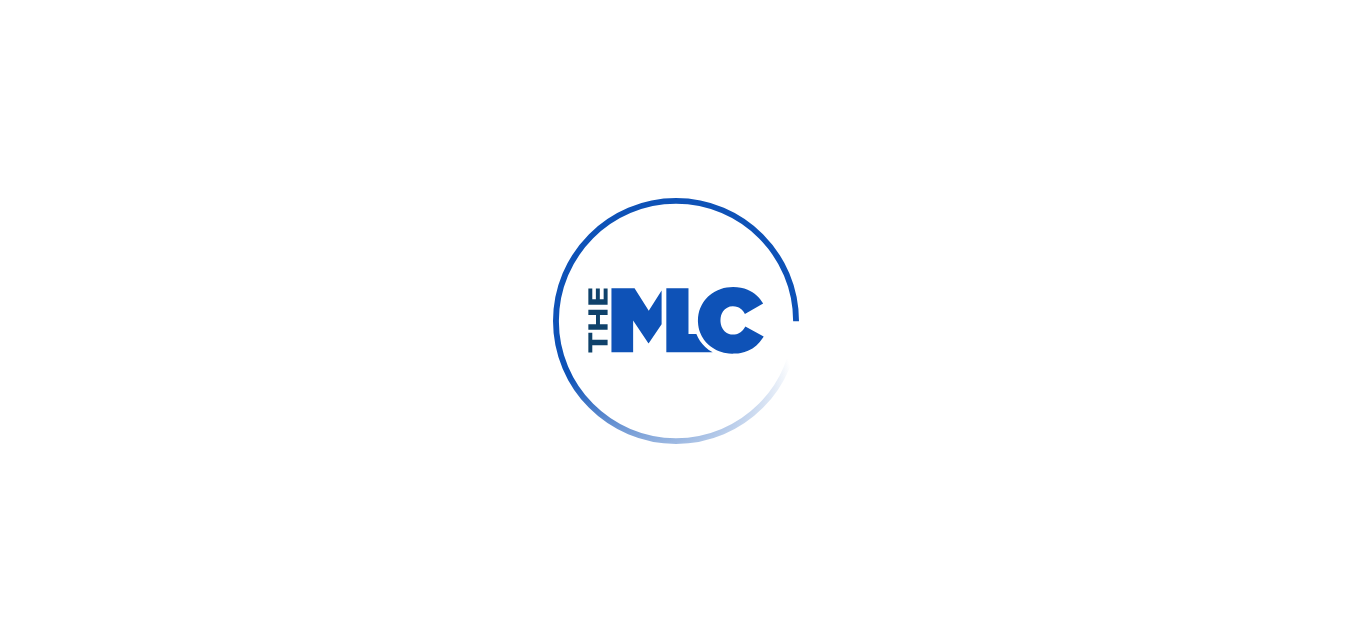 scroll, scrollTop: 0, scrollLeft: 0, axis: both 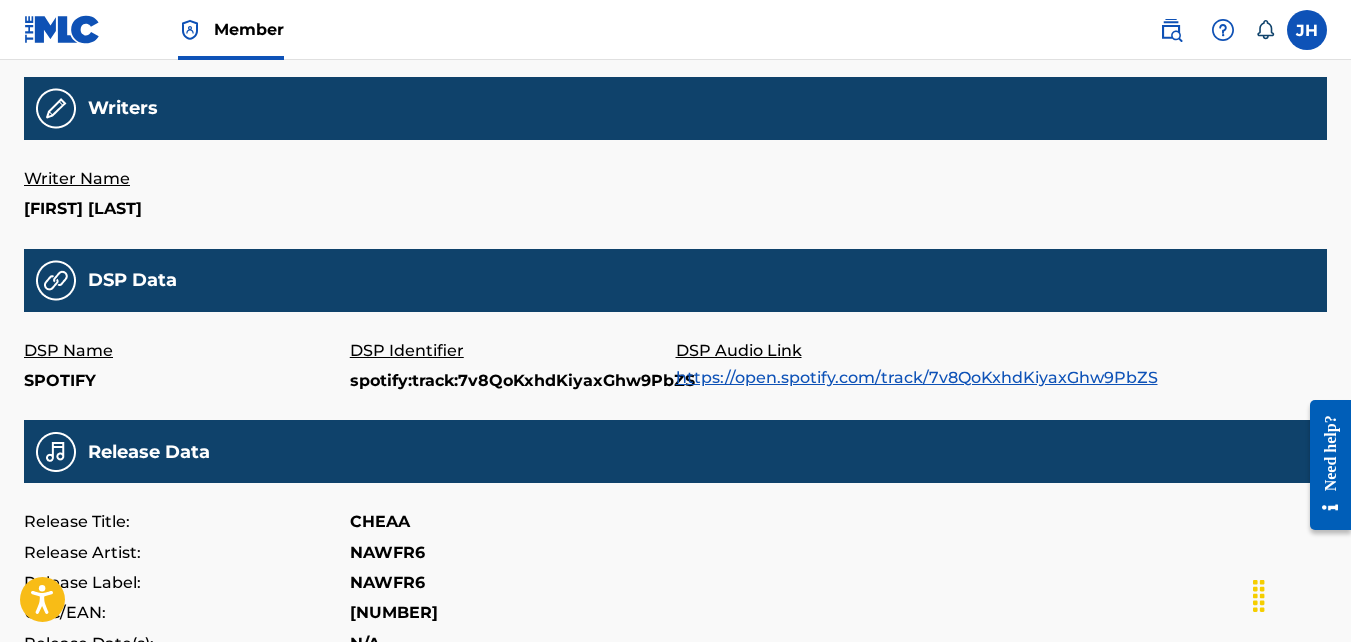click on "https://open.spotify.com/track/7v8QoKxhdKiyaxGhw9PbZS" at bounding box center [917, 377] 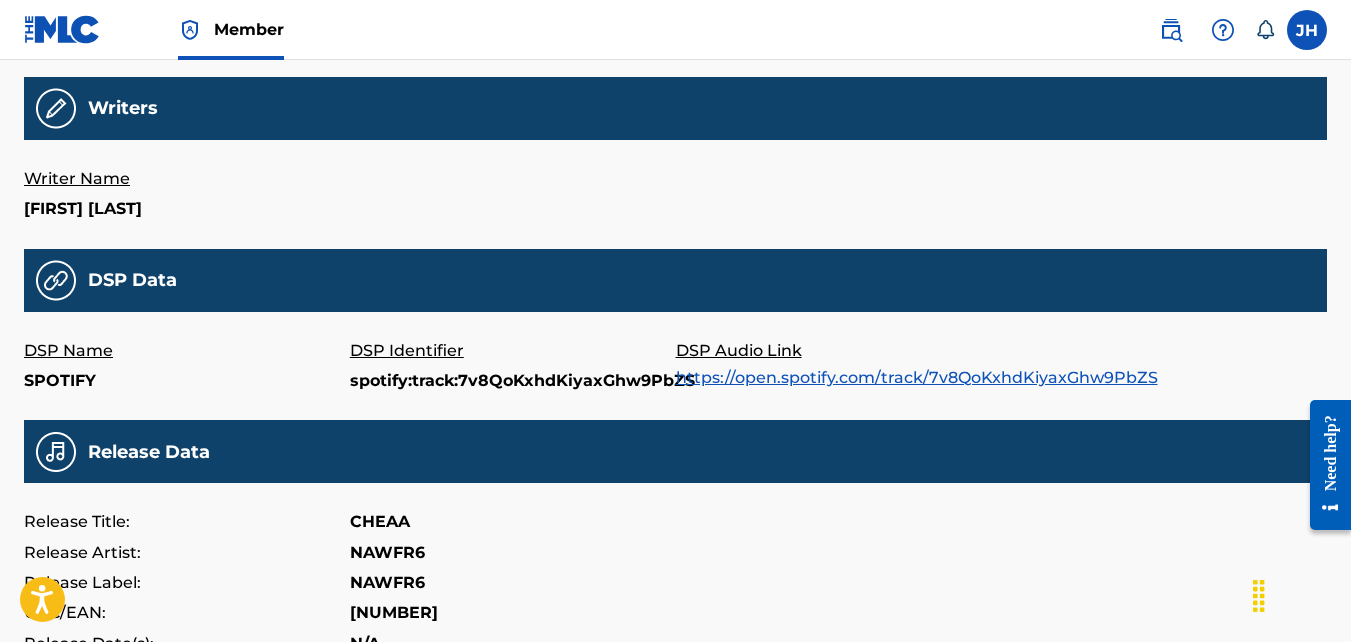 scroll, scrollTop: 0, scrollLeft: 0, axis: both 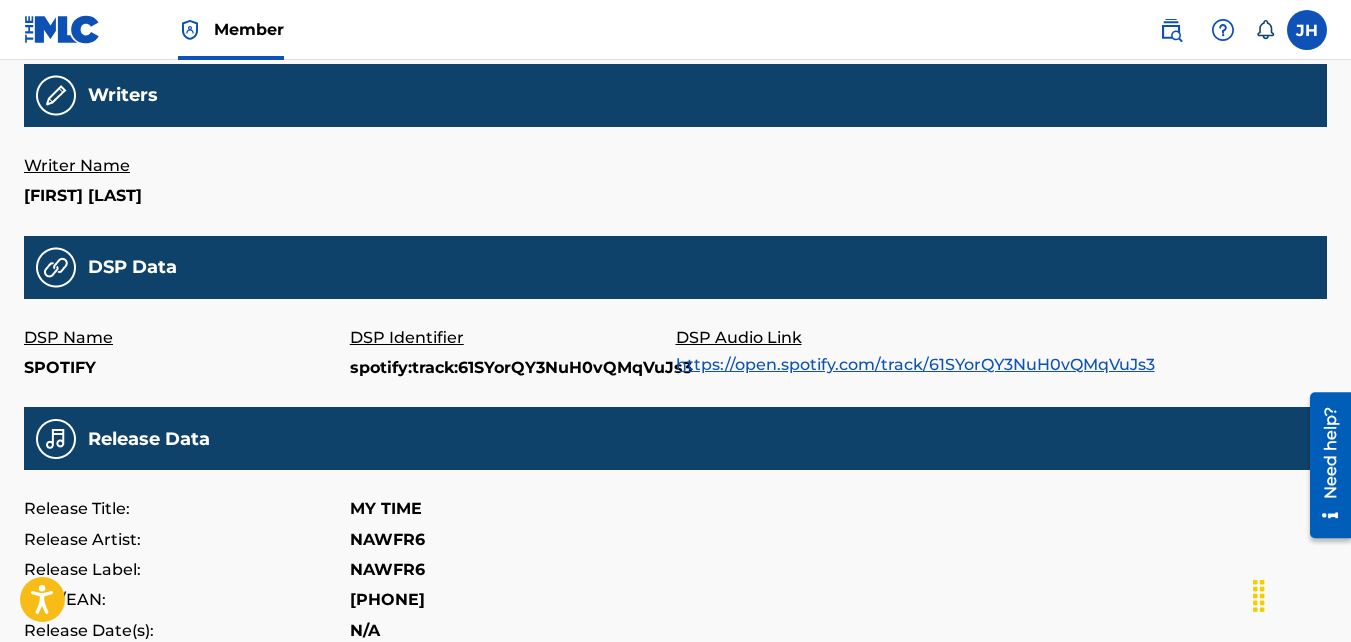click on "https://open.spotify.com/track/61SYorQY3NuH0vQMqVuJs3" at bounding box center [915, 364] 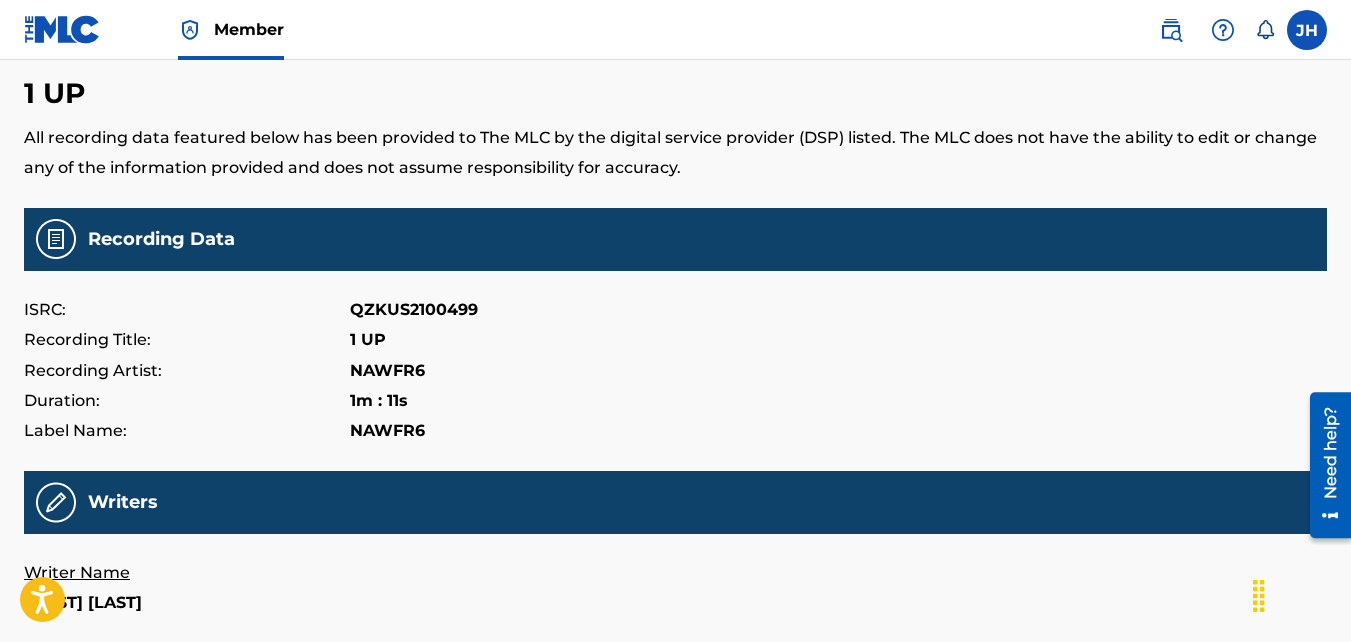 scroll, scrollTop: 0, scrollLeft: 0, axis: both 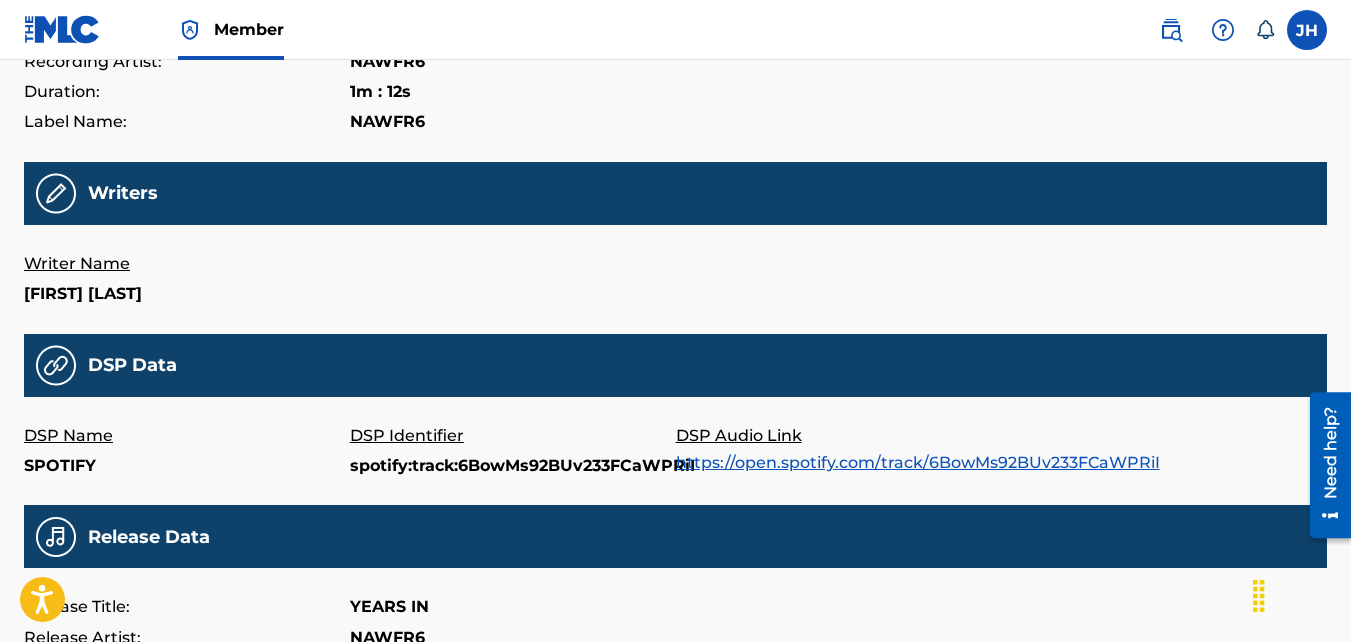click on "https://open.spotify.com/track/6BowMs92BUv233FCaWPRiI" at bounding box center [918, 462] 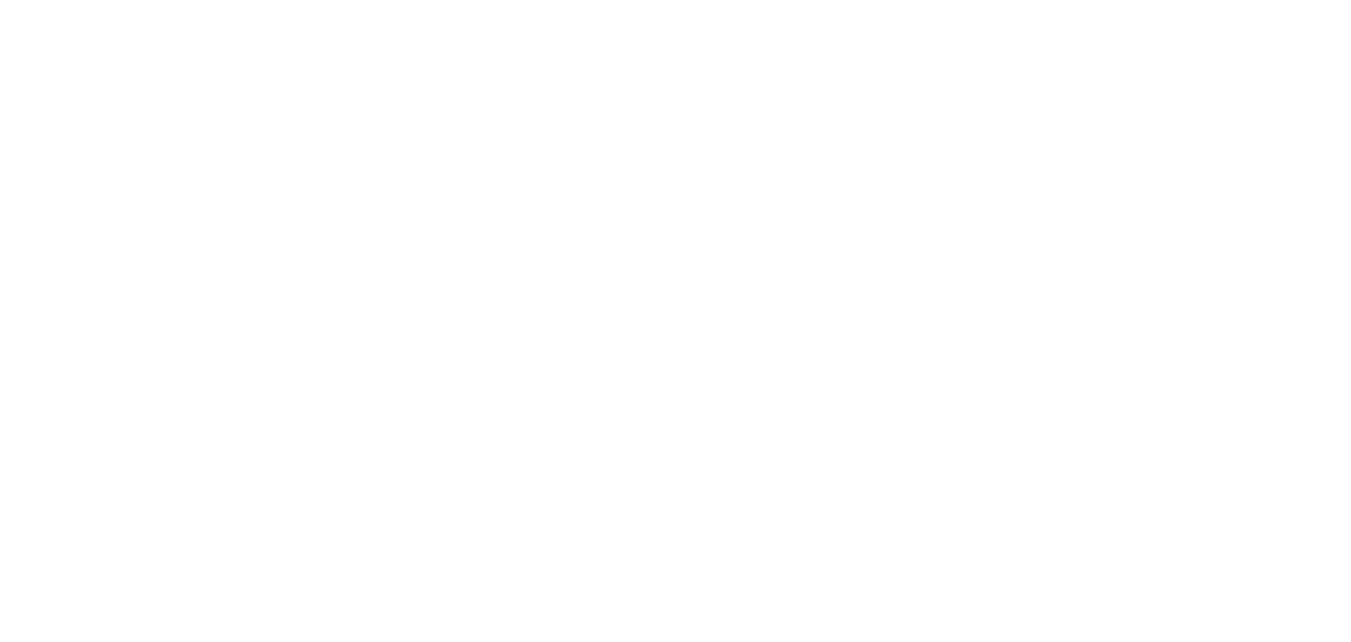 scroll, scrollTop: 0, scrollLeft: 0, axis: both 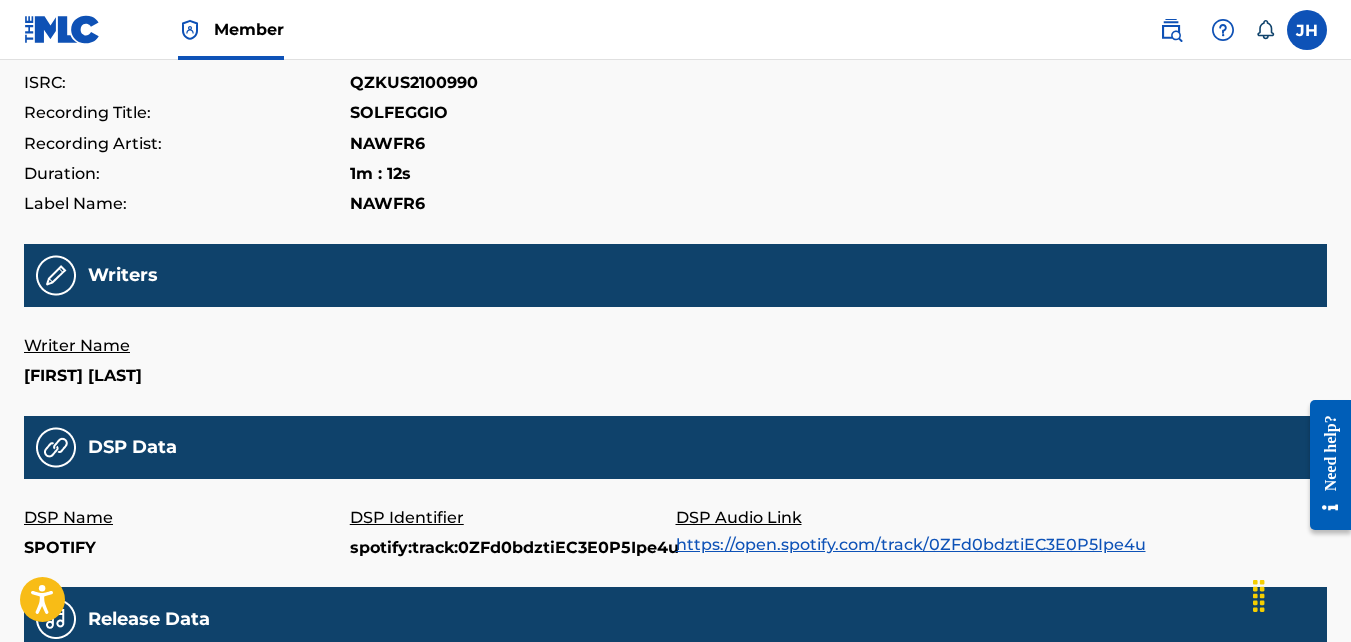 click on "https://open.spotify.com/track/0ZFd0bdztiEC3E0P5Ipe4u" at bounding box center [911, 544] 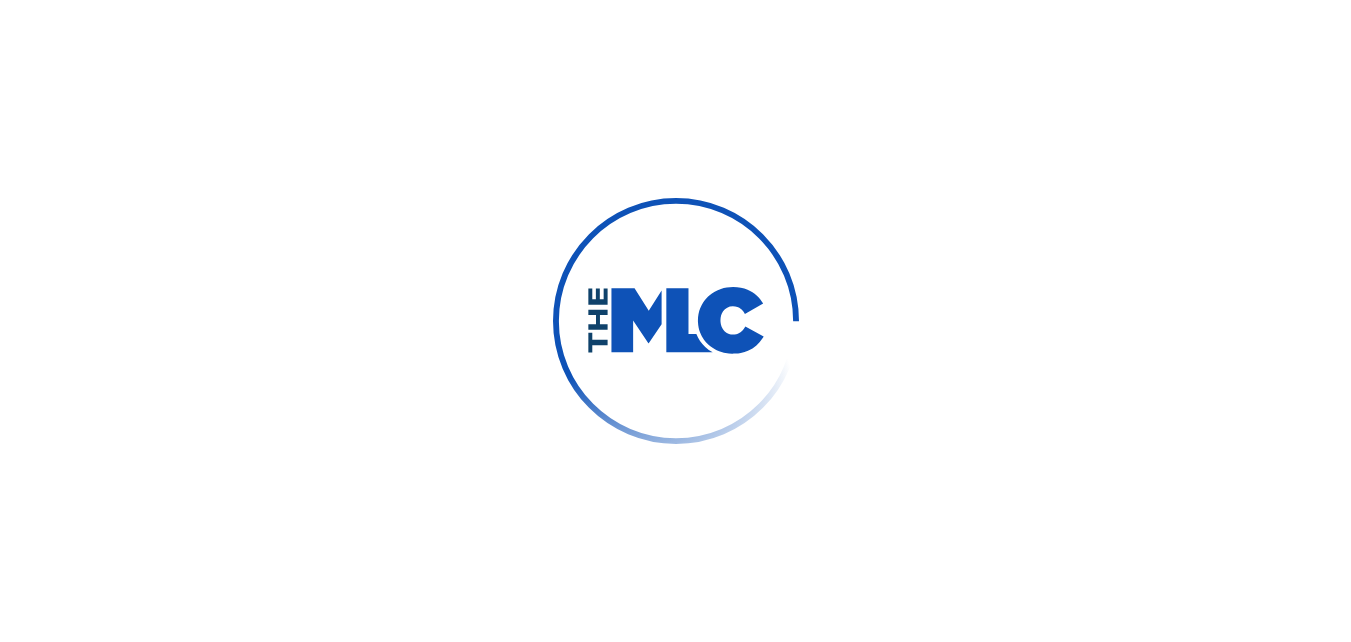 scroll, scrollTop: 0, scrollLeft: 0, axis: both 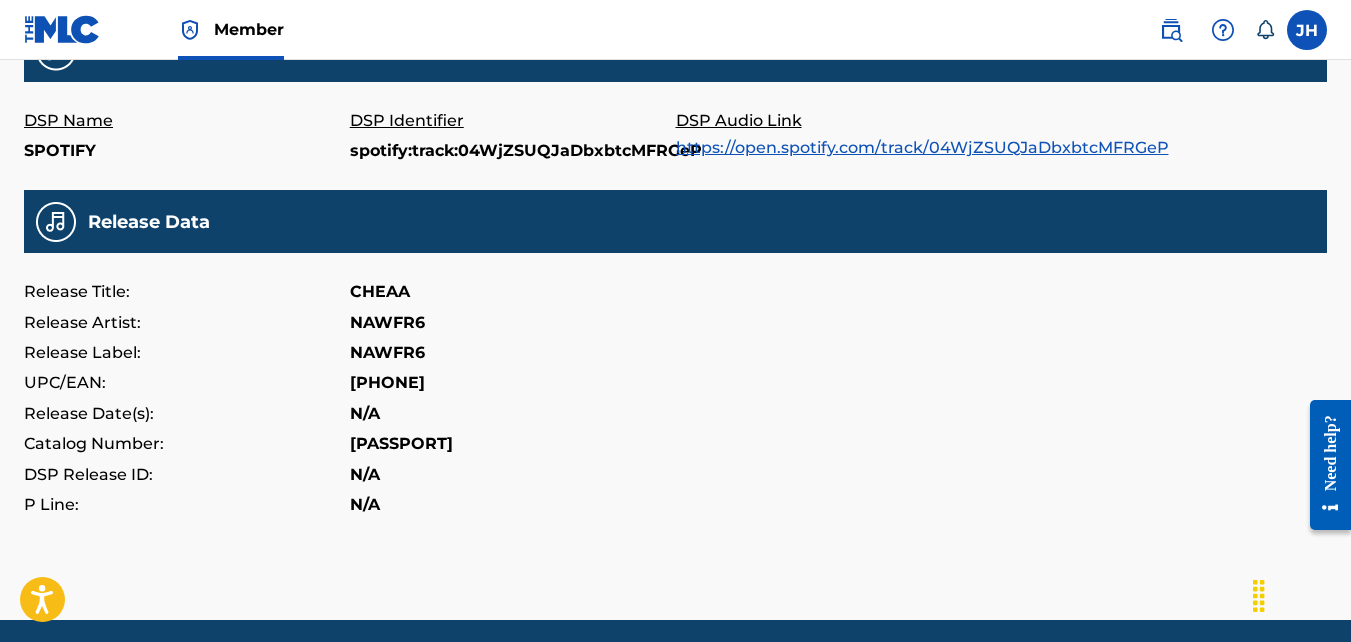 click on "https://open.spotify.com/track/04WjZSUQJaDbxbtcMFRGeP" at bounding box center (922, 147) 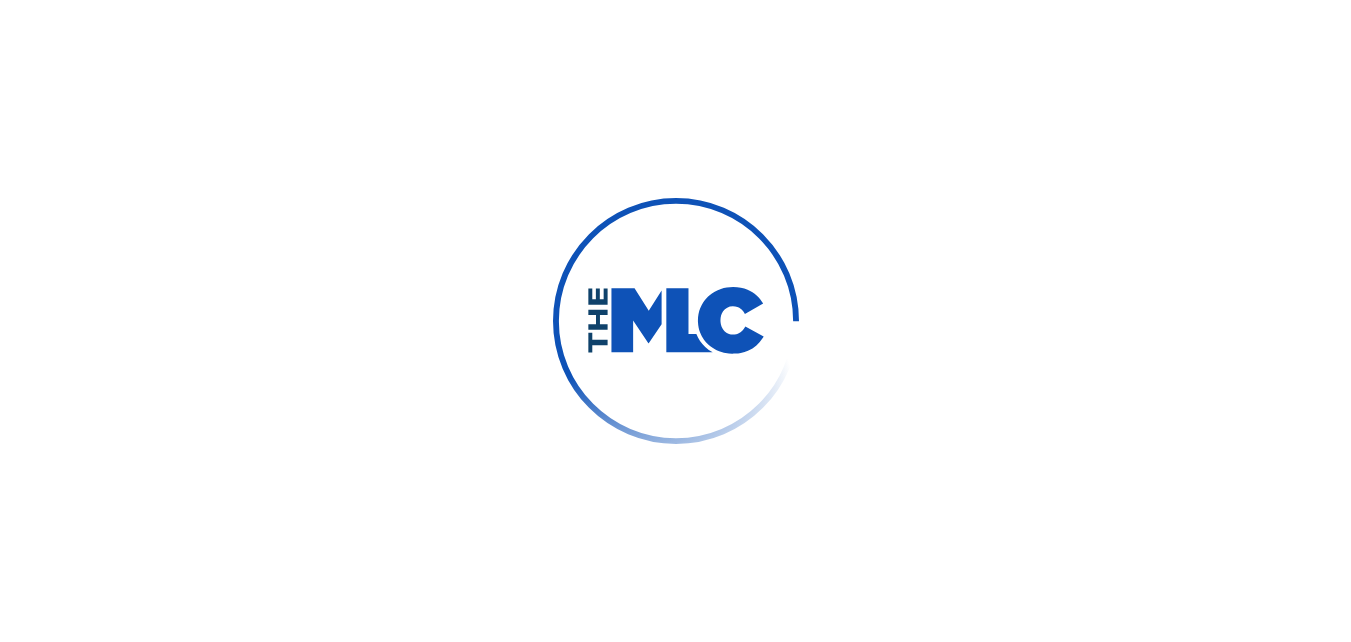 scroll, scrollTop: 0, scrollLeft: 0, axis: both 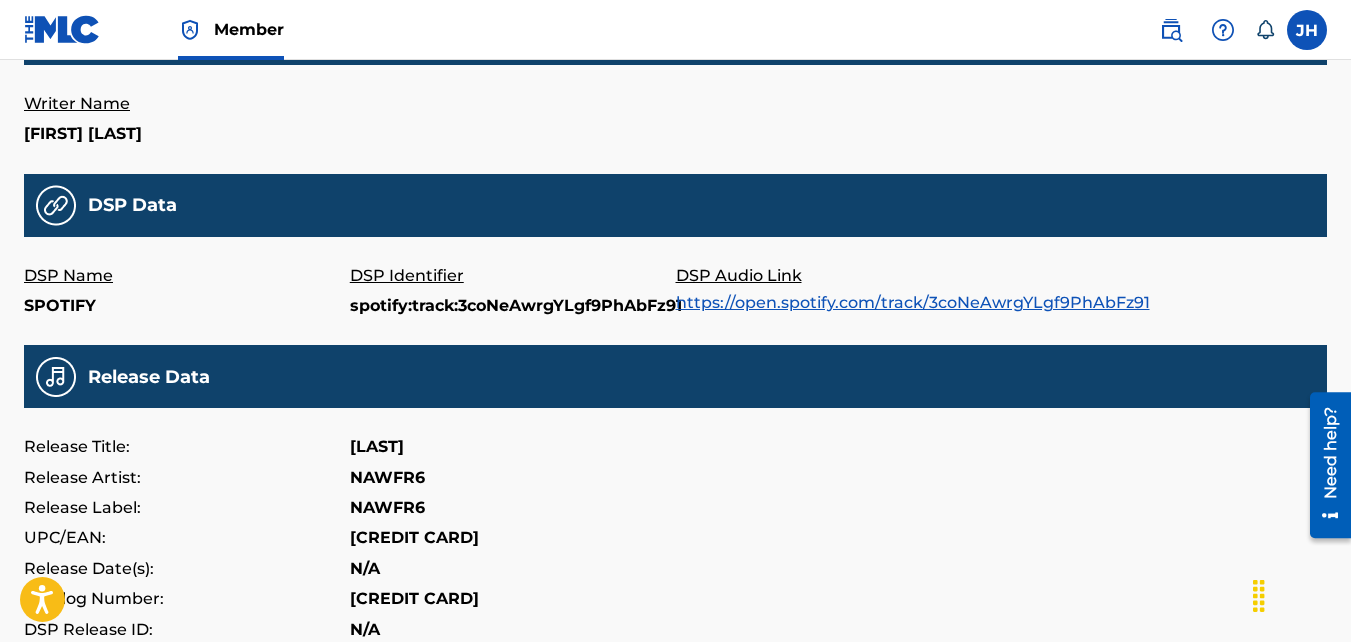 click on "https://open.spotify.com/track/3coNeAwrgYLgf9PhAbFz91" at bounding box center (913, 302) 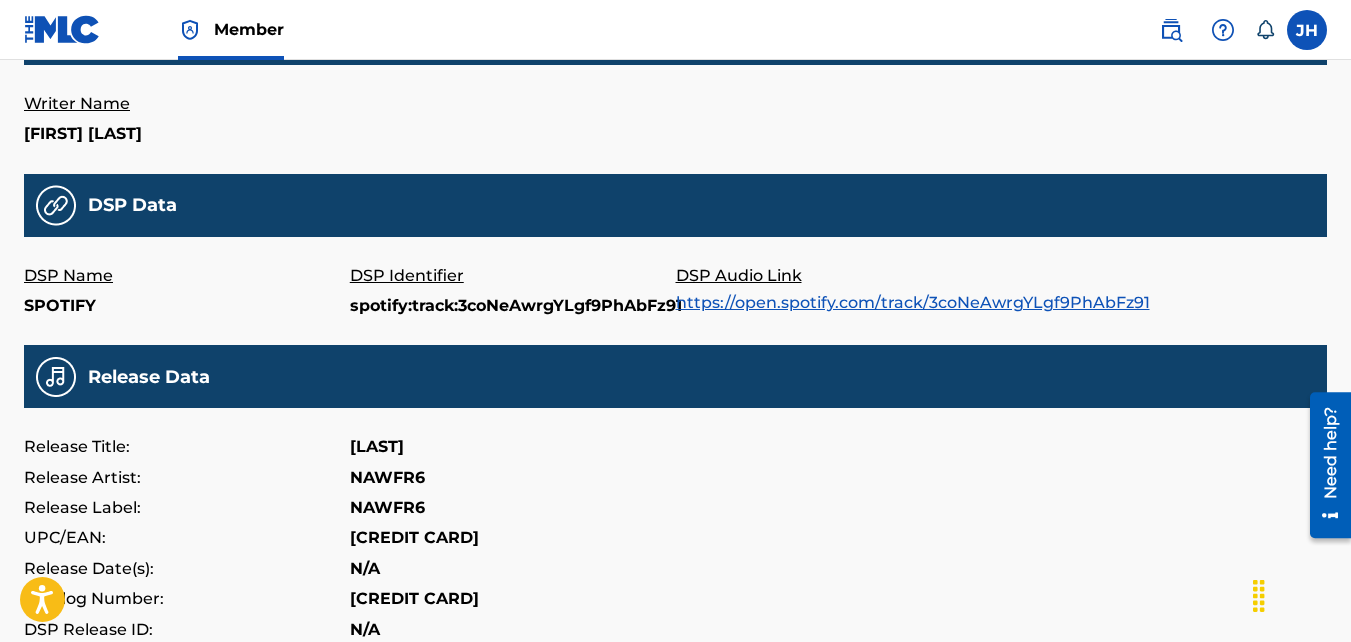 scroll, scrollTop: 768, scrollLeft: 0, axis: vertical 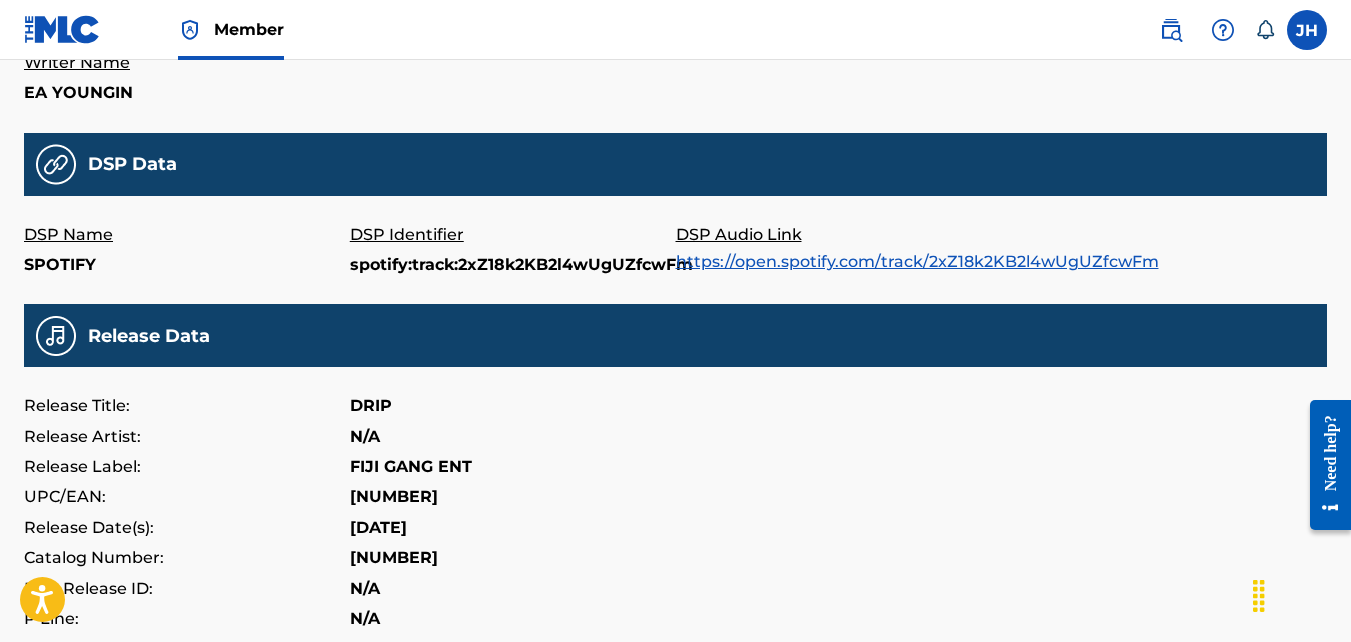 click on "https://open.spotify.com/track/2xZ18k2KB2l4wUgUZfcwFm" at bounding box center [917, 261] 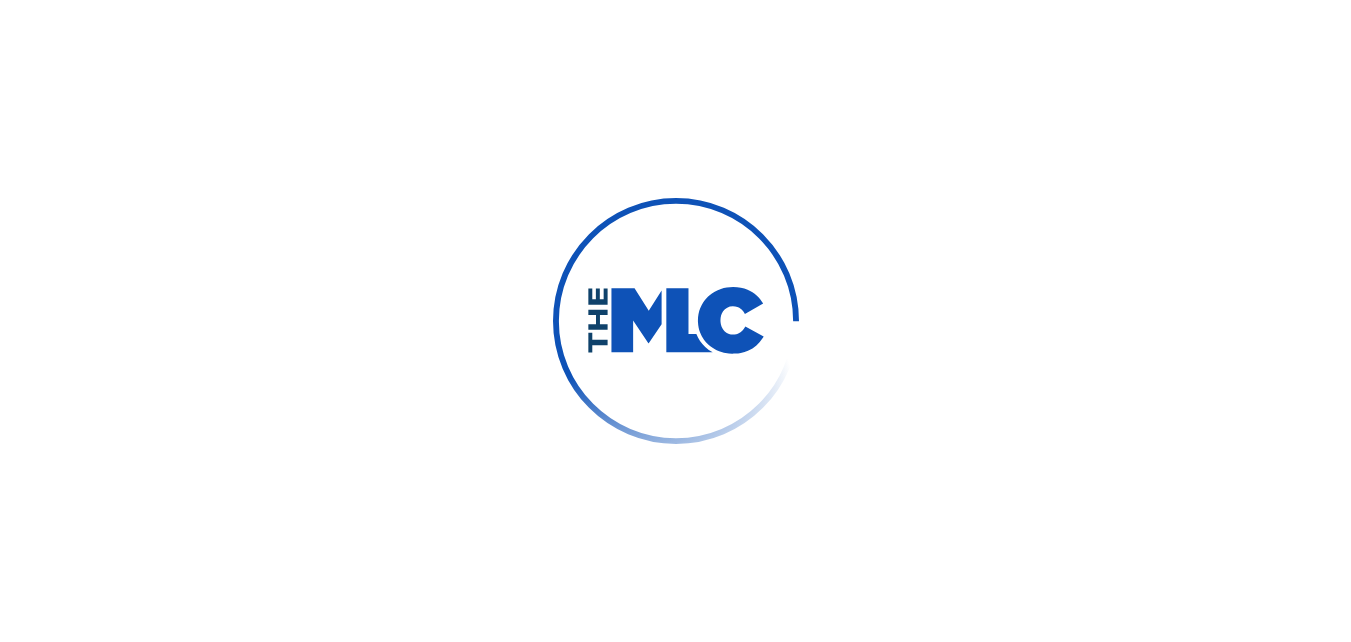 scroll, scrollTop: 0, scrollLeft: 0, axis: both 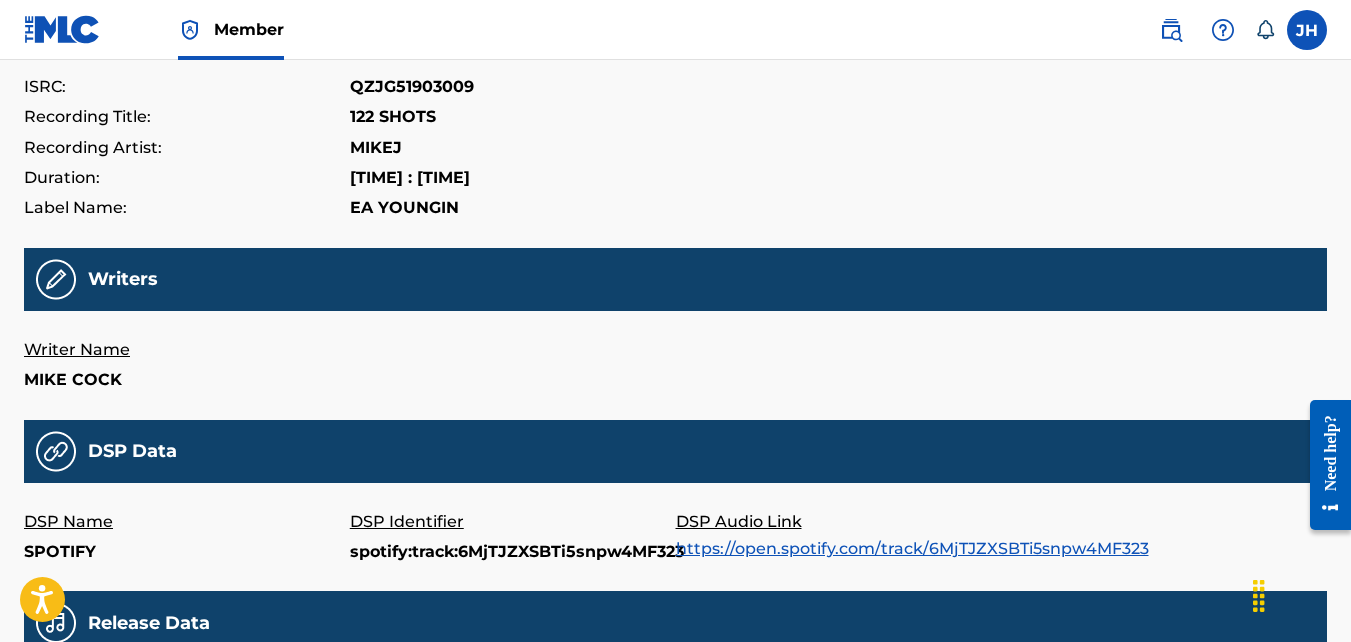 click on "DSP Audio Link https://open.spotify.com/track/6MjTJZXSBTi5snpw4MF323" at bounding box center (839, 537) 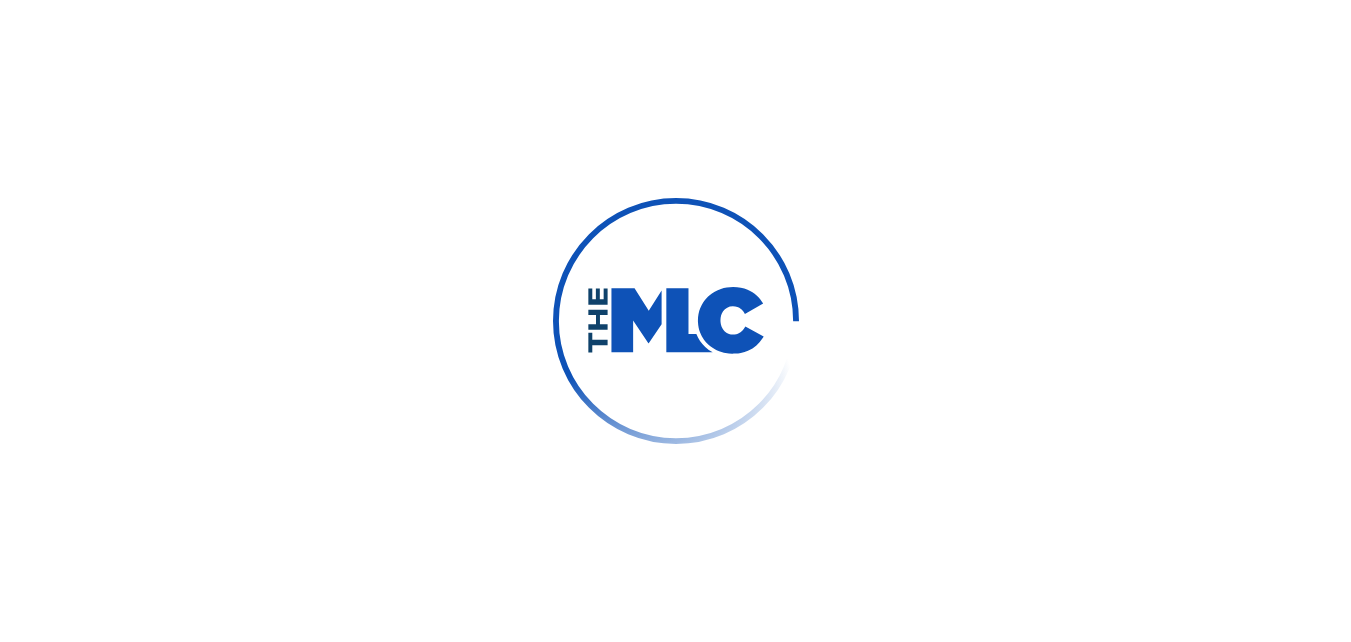 scroll, scrollTop: 0, scrollLeft: 0, axis: both 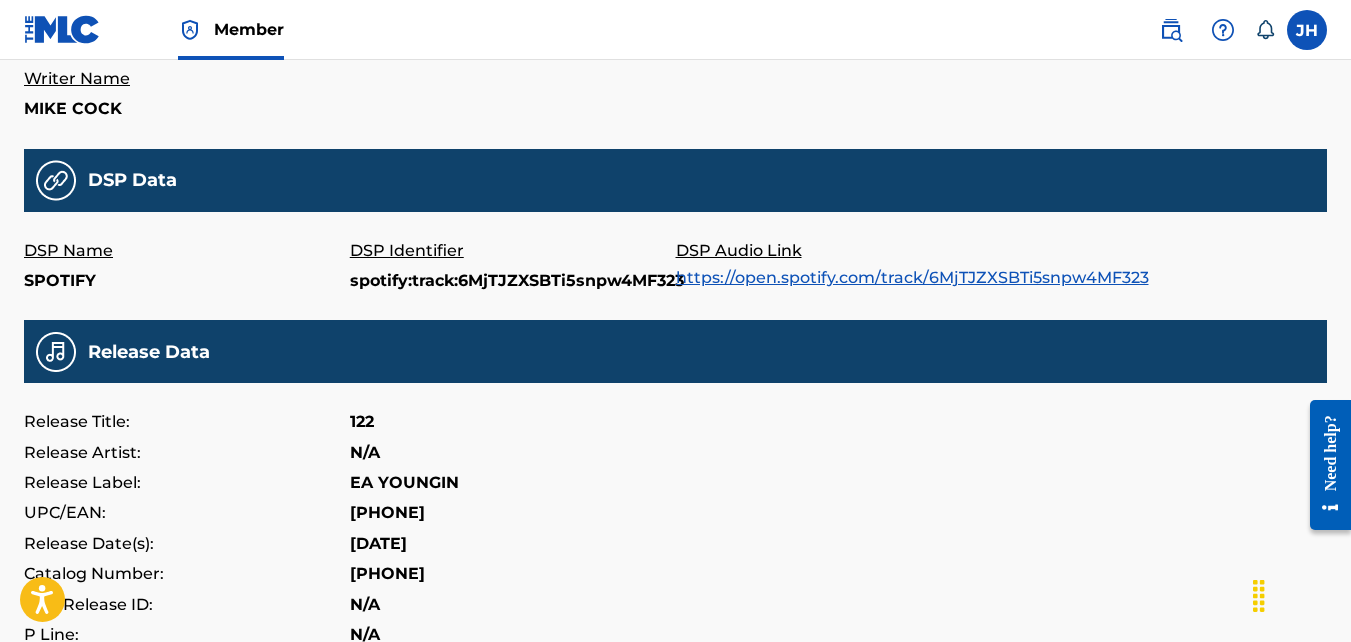 click on "https://open.spotify.com/track/6MjTJZXSBTi5snpw4MF323" at bounding box center (912, 277) 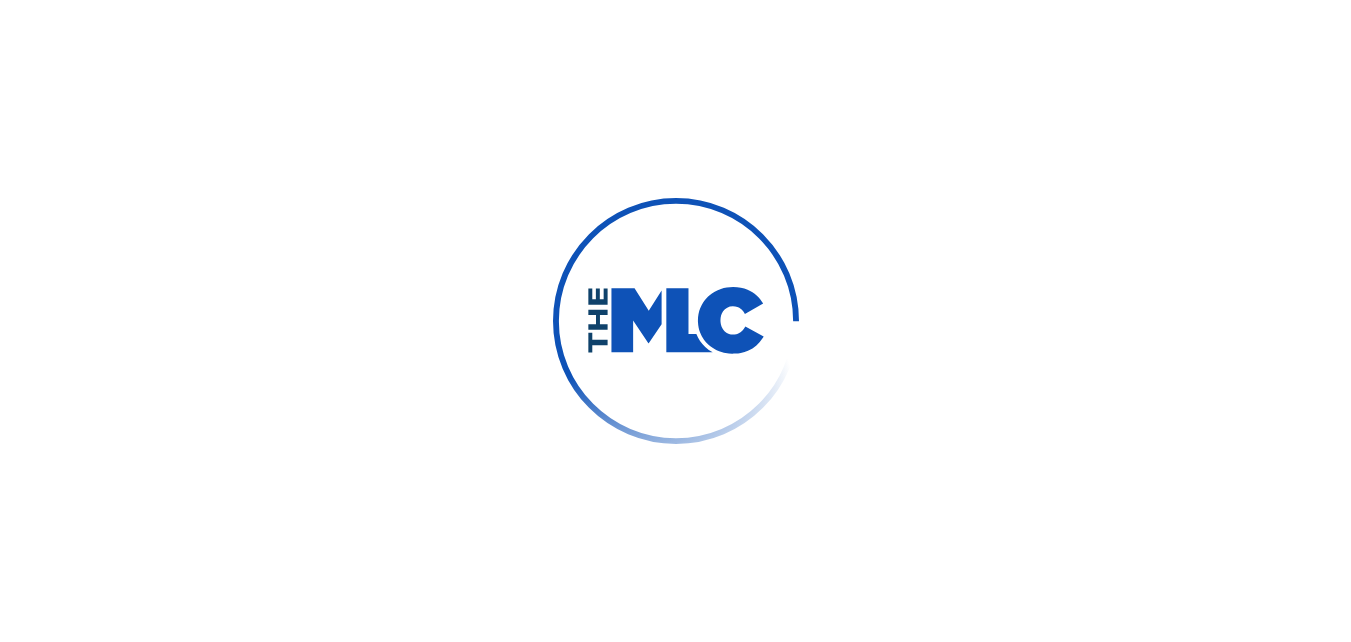 scroll, scrollTop: 0, scrollLeft: 0, axis: both 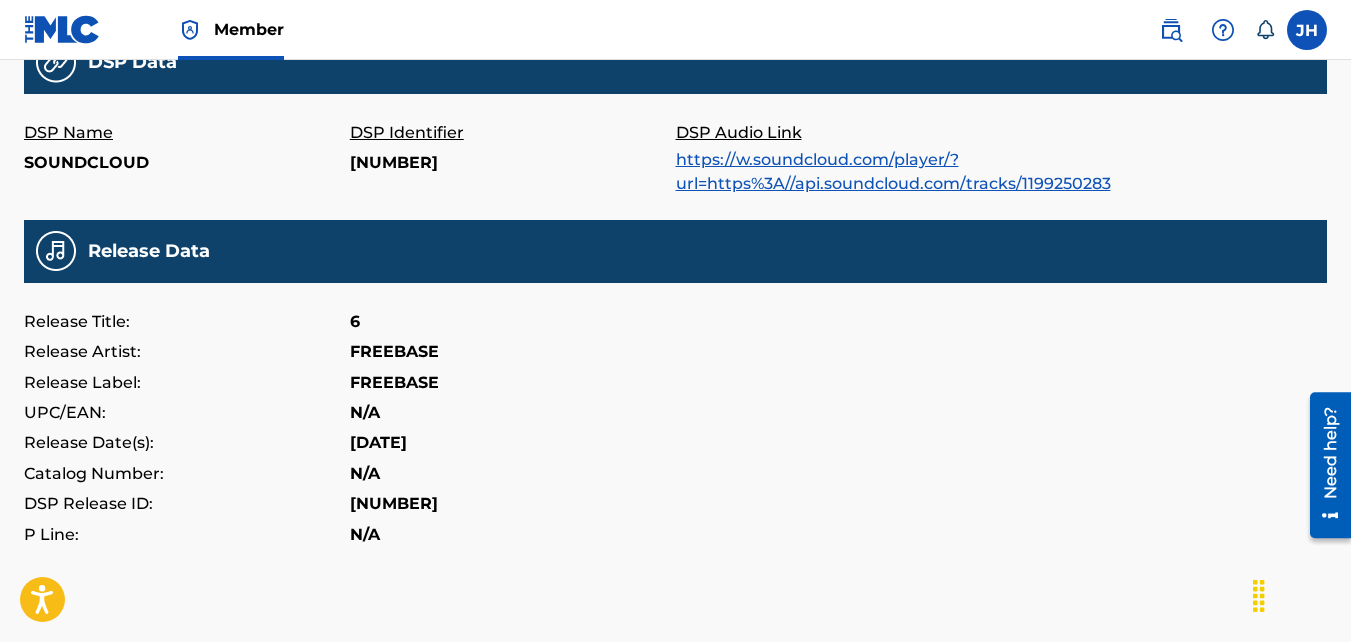 click on "https://w.soundcloud.com/player/?url=https%3A//api.soundcloud.com/tracks/1199250283" at bounding box center (893, 171) 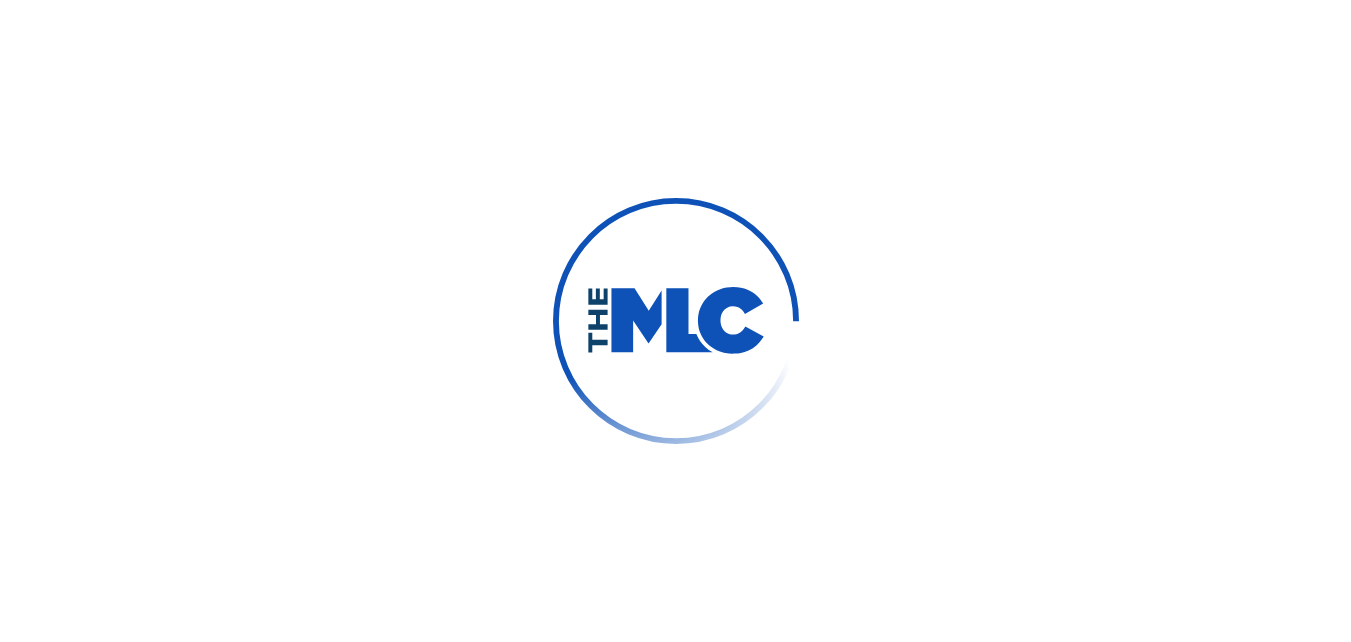 scroll, scrollTop: 0, scrollLeft: 0, axis: both 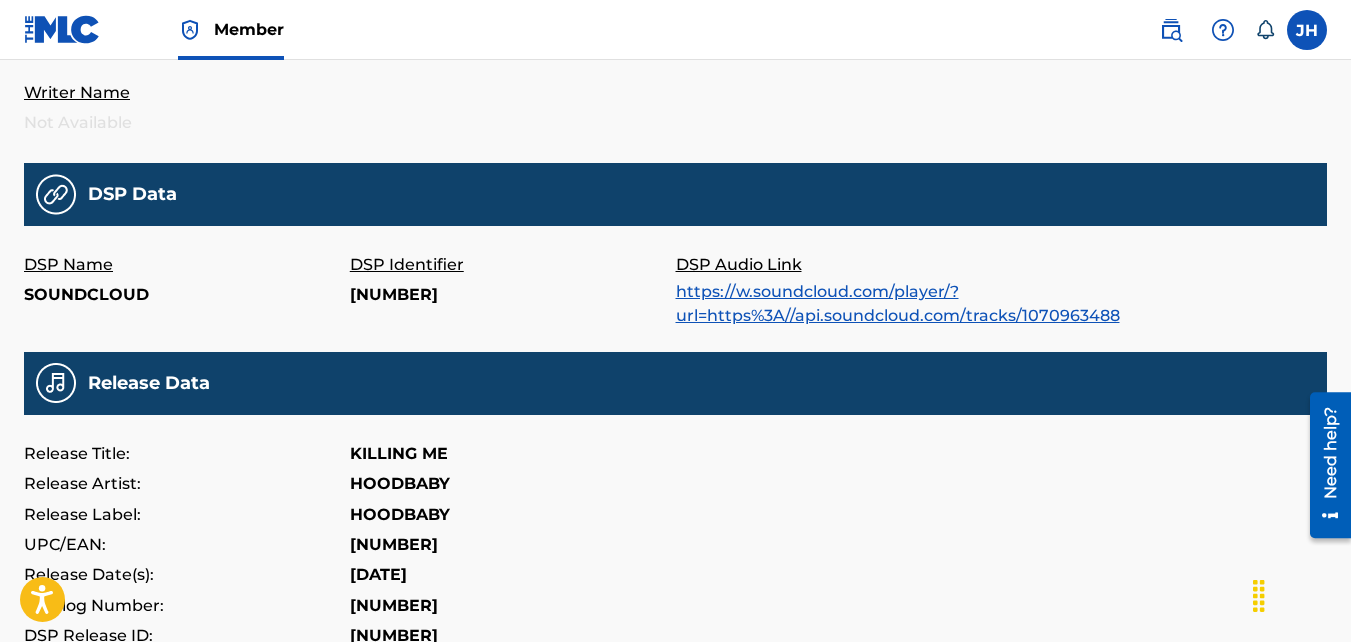 click on "https://w.soundcloud.com/player/?url=https%3A//api.soundcloud.com/tracks/1070963488" at bounding box center [898, 303] 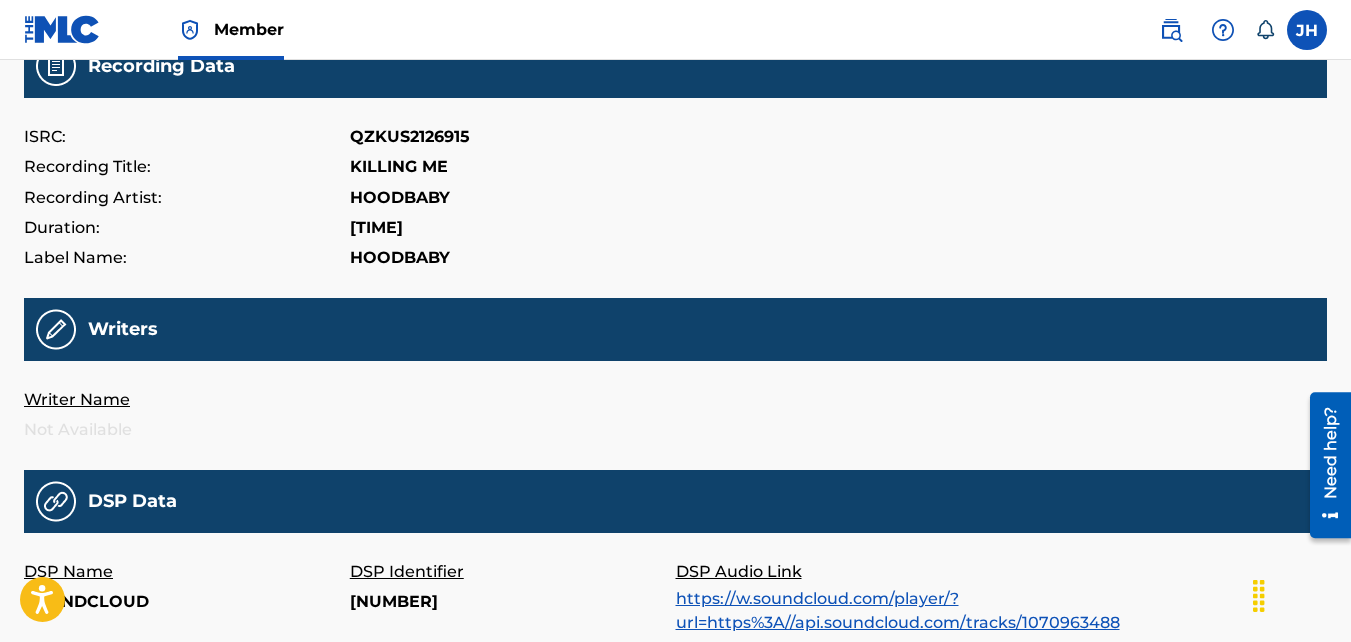 scroll, scrollTop: 0, scrollLeft: 0, axis: both 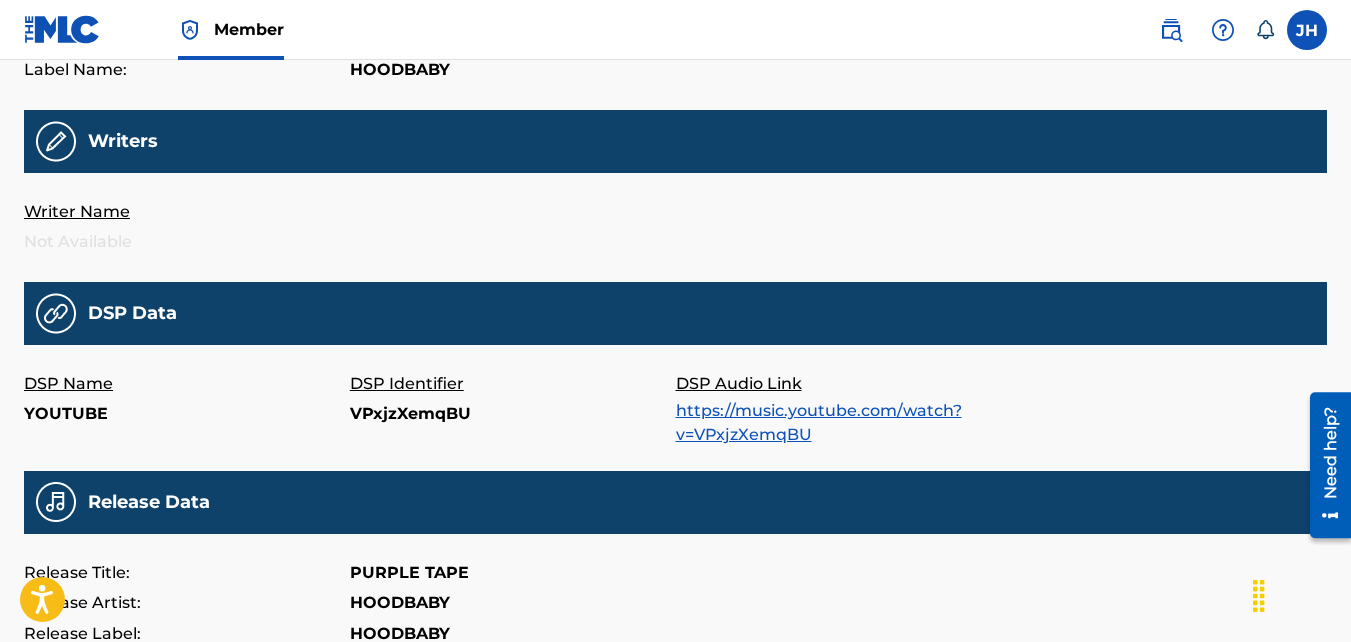 click on "https://music.youtube.com/watch?v=VPxjzXemqBU" at bounding box center (819, 422) 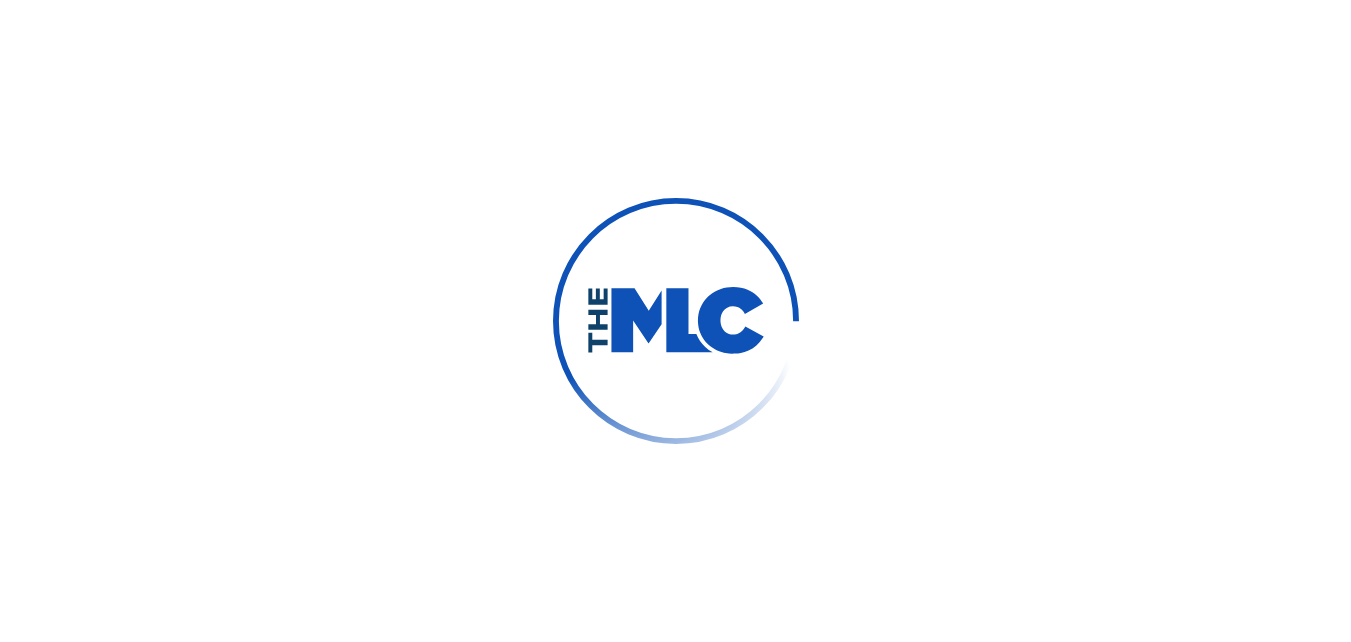 scroll, scrollTop: 0, scrollLeft: 0, axis: both 